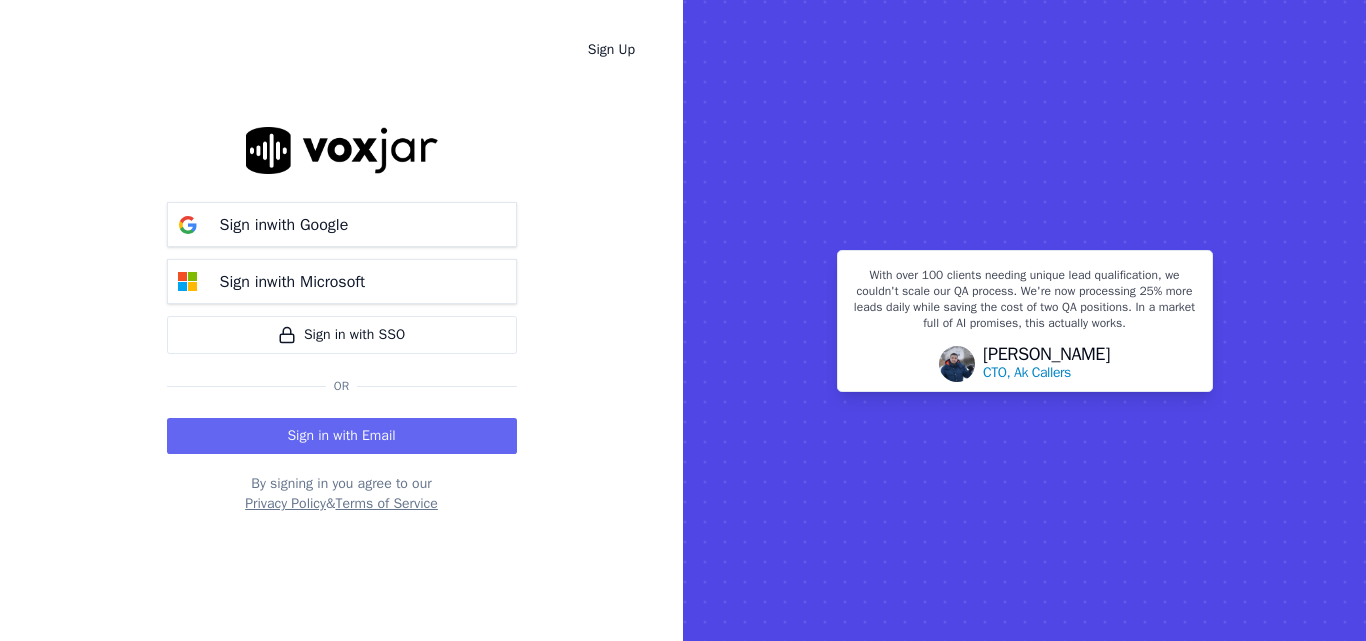 scroll, scrollTop: 0, scrollLeft: 0, axis: both 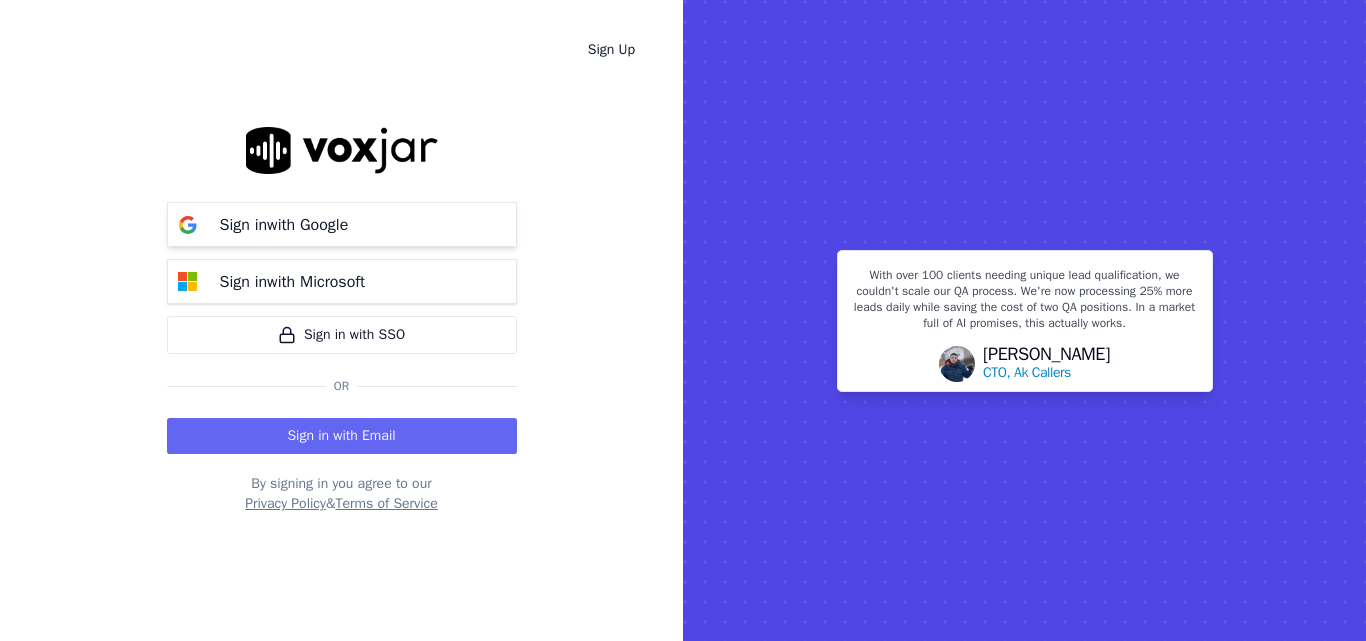 click on "Sign in  with Google" at bounding box center (284, 225) 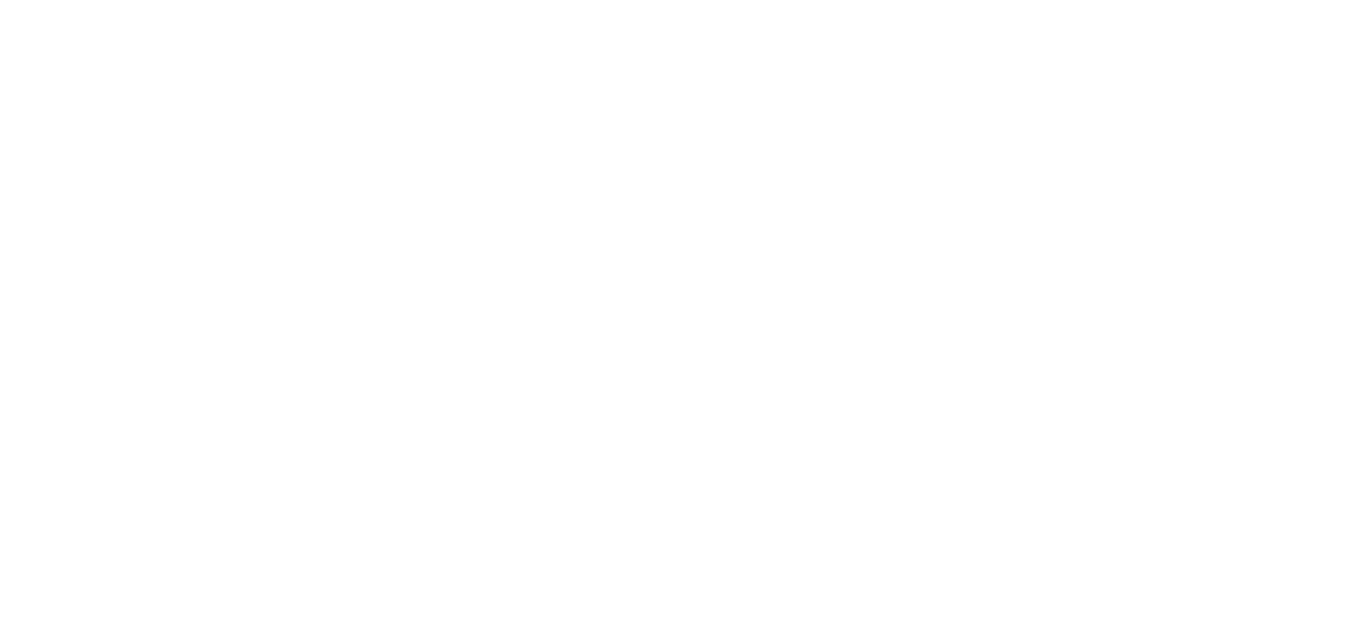 scroll, scrollTop: 0, scrollLeft: 0, axis: both 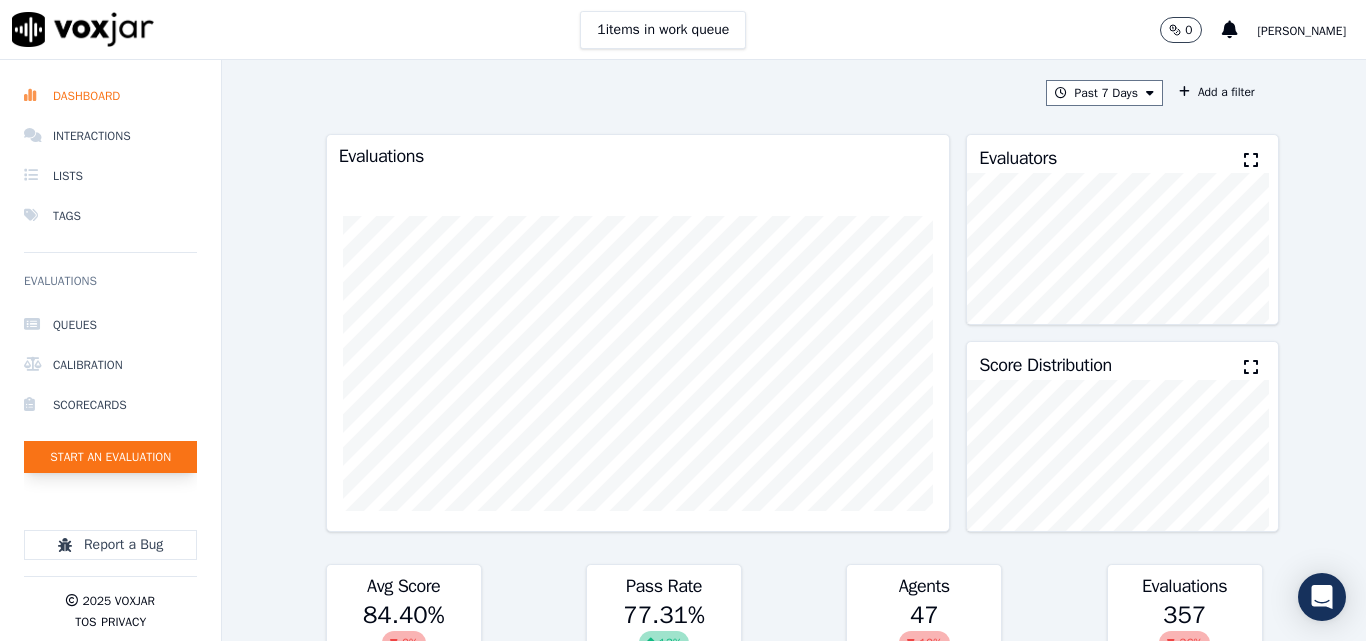 click on "Start an Evaluation" 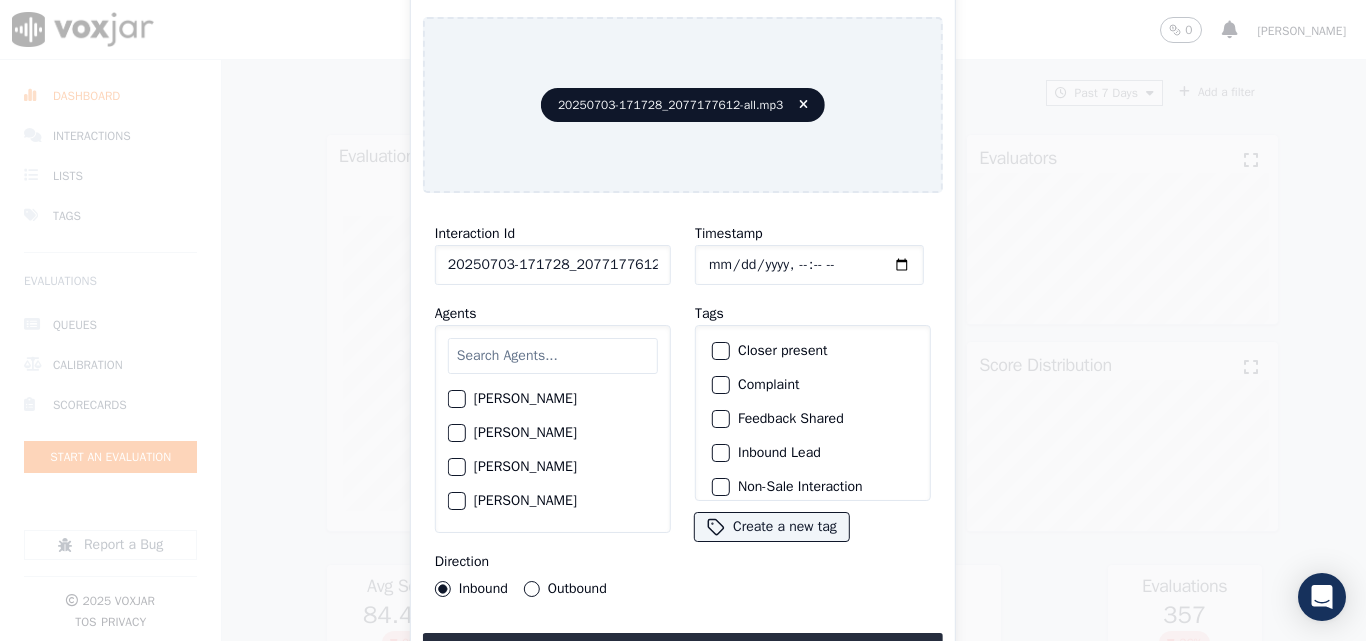 scroll, scrollTop: 0, scrollLeft: 40, axis: horizontal 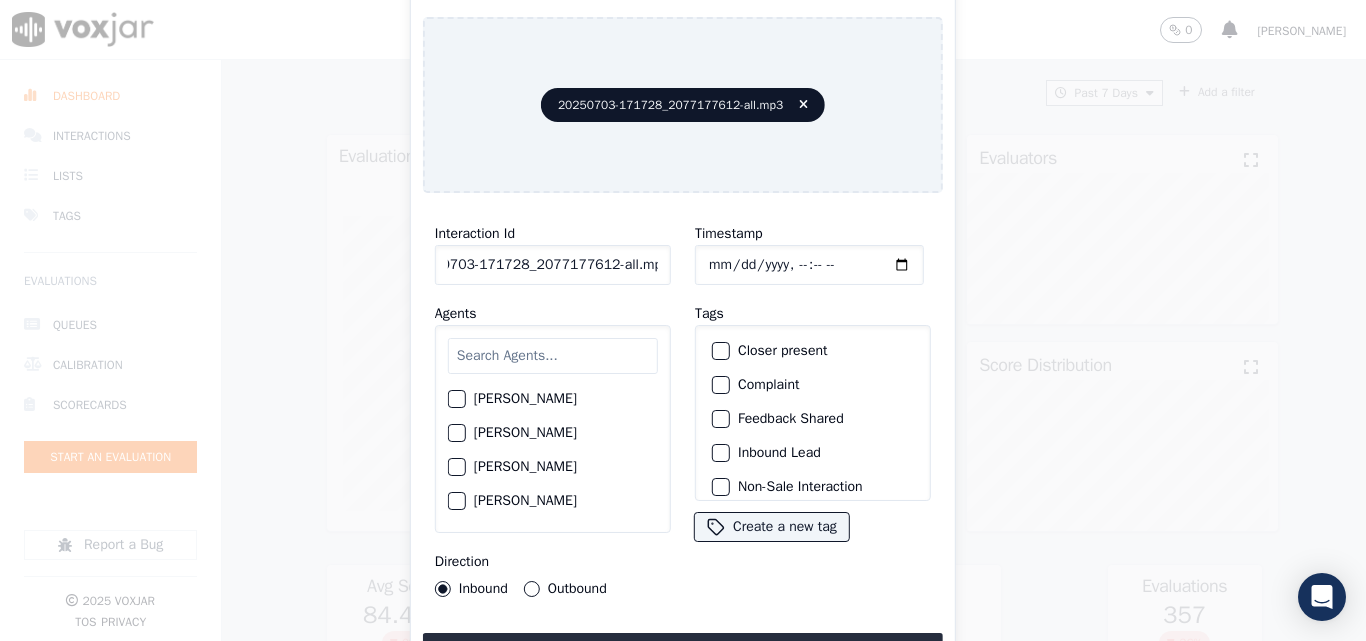 drag, startPoint x: 639, startPoint y: 257, endPoint x: 734, endPoint y: 257, distance: 95 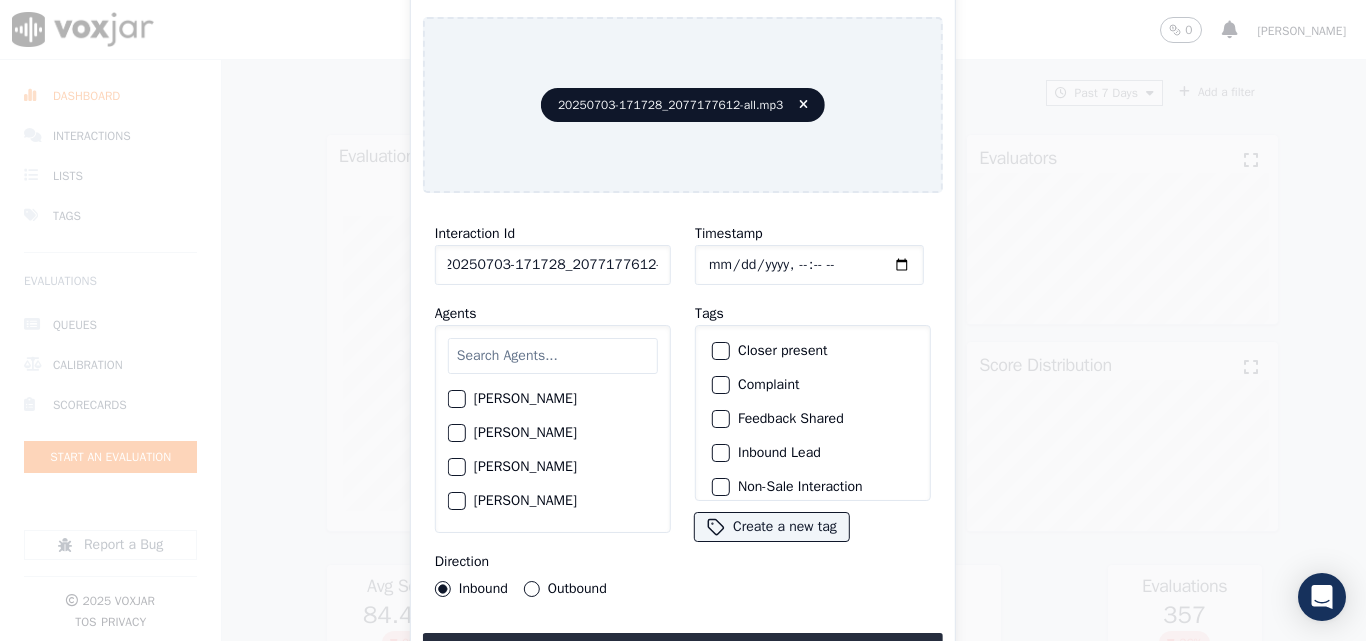 scroll, scrollTop: 0, scrollLeft: 11, axis: horizontal 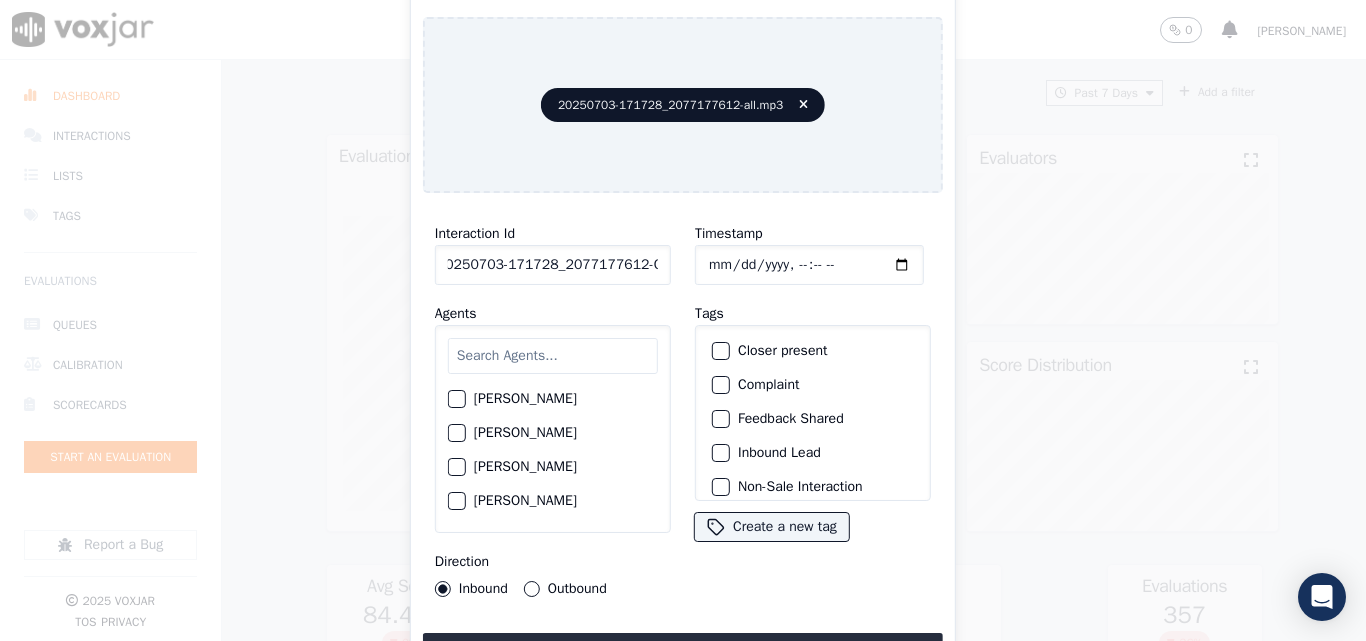 type on "20250703-171728_2077177612-C1" 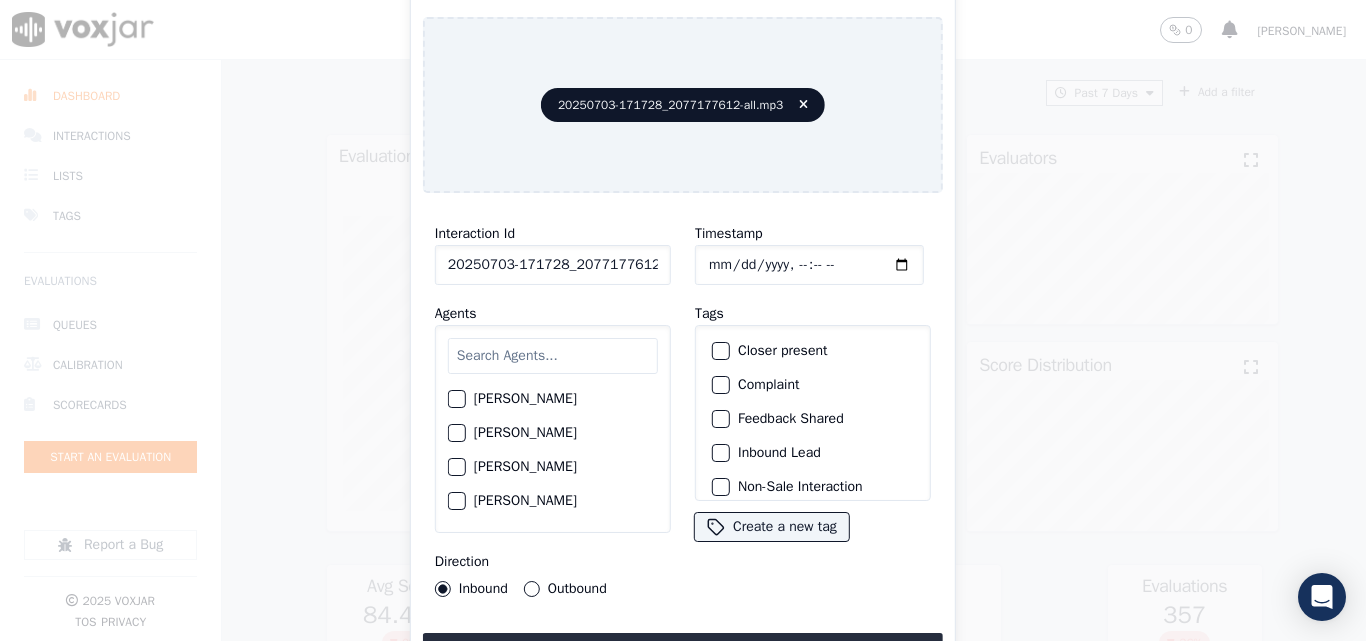 click on "Timestamp" 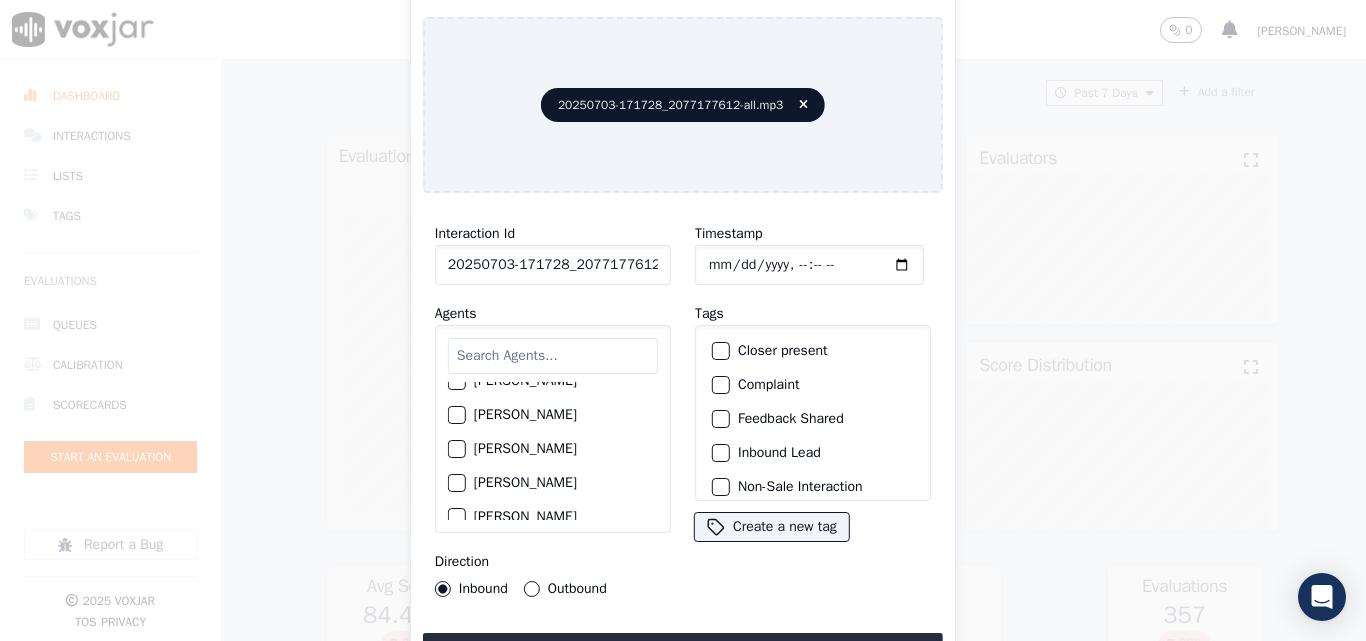 scroll, scrollTop: 400, scrollLeft: 0, axis: vertical 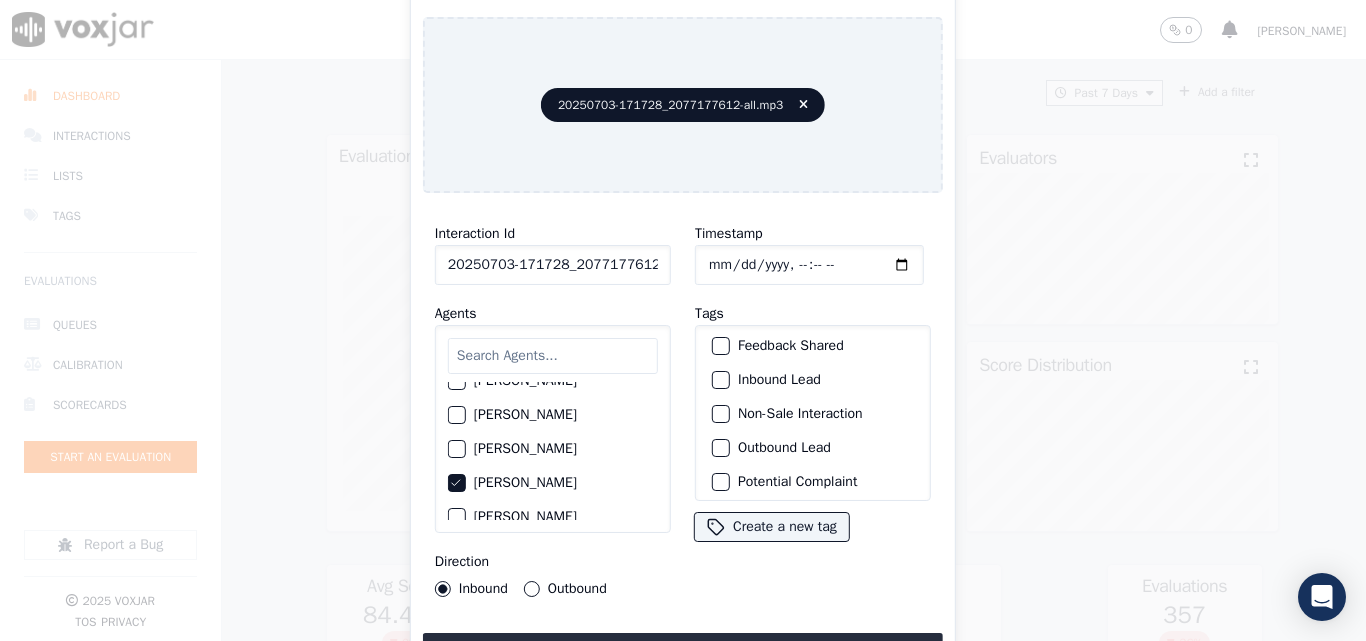 click on "Inbound Lead" 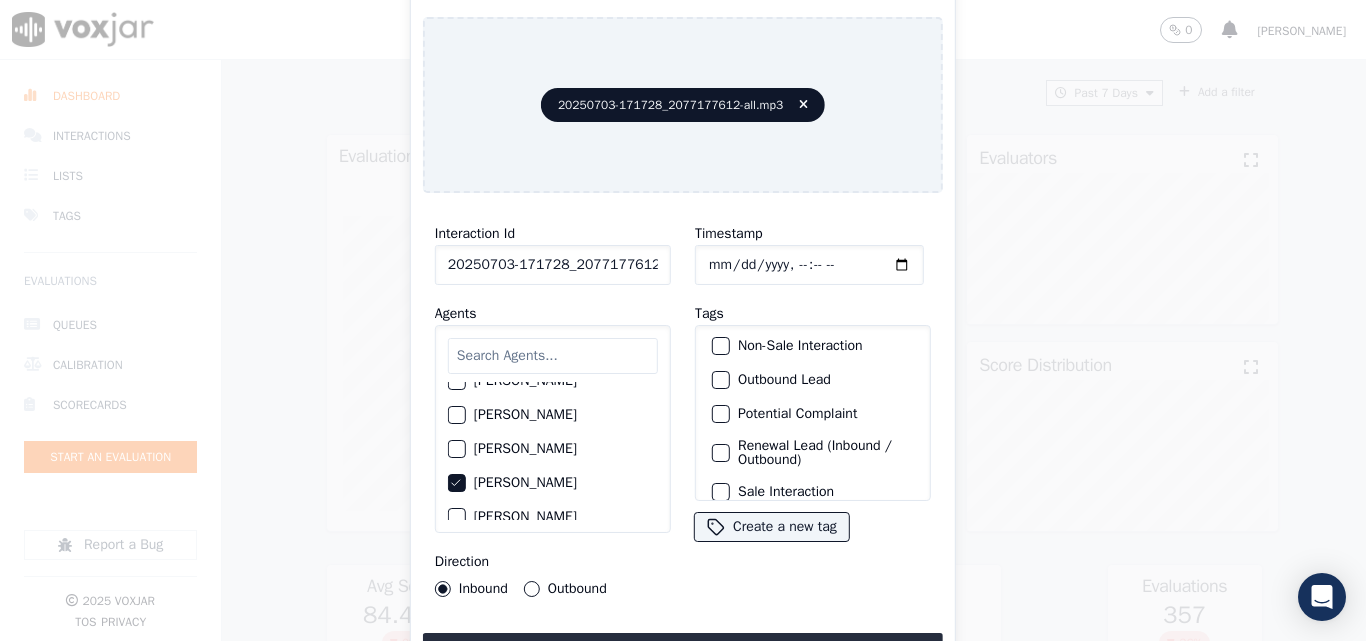 scroll, scrollTop: 173, scrollLeft: 0, axis: vertical 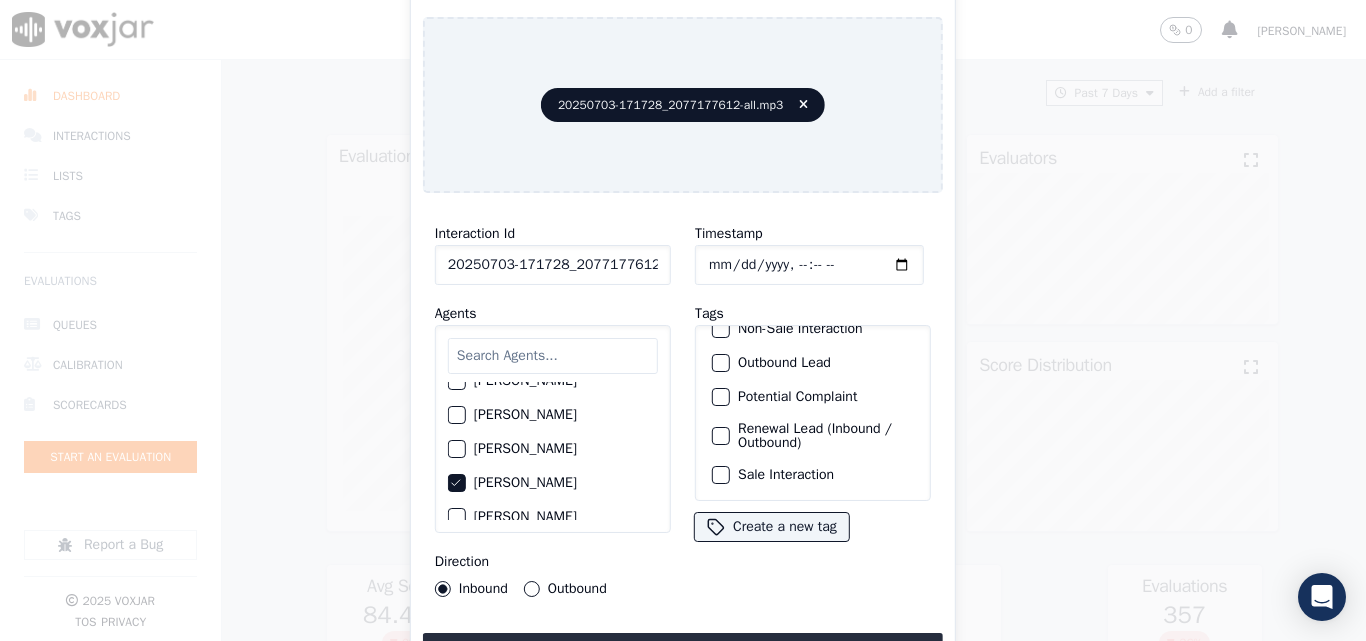 click on "Sale Interaction" 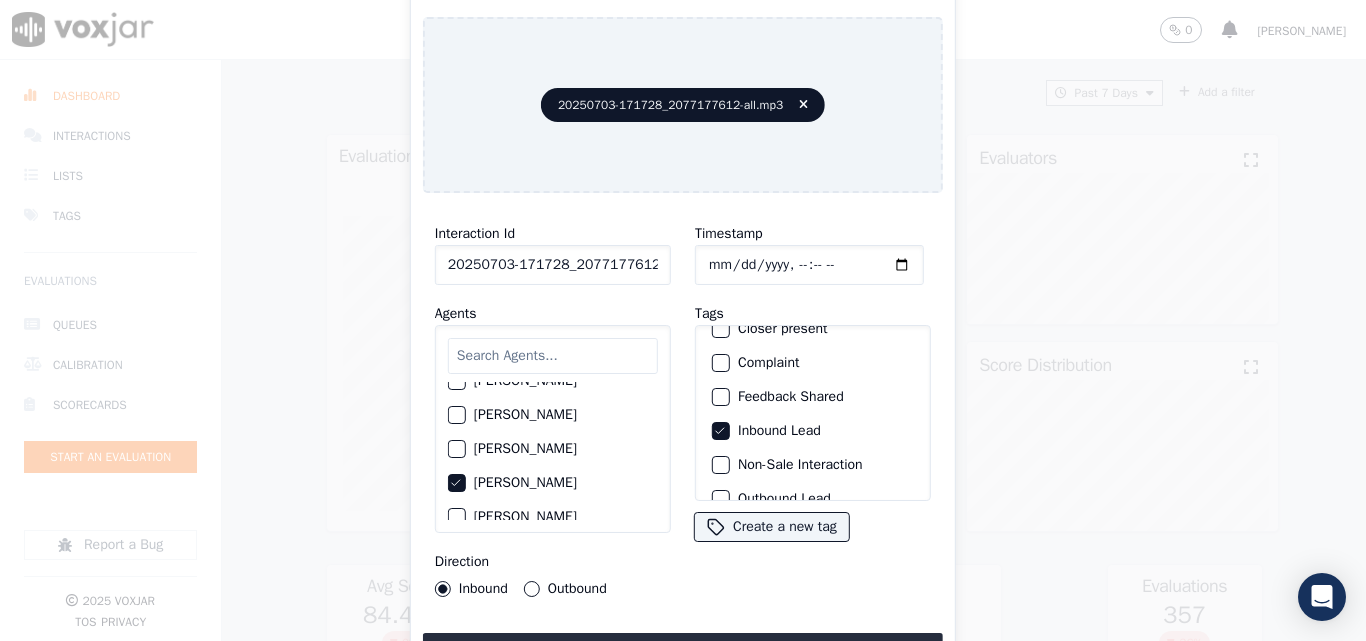 scroll, scrollTop: 0, scrollLeft: 0, axis: both 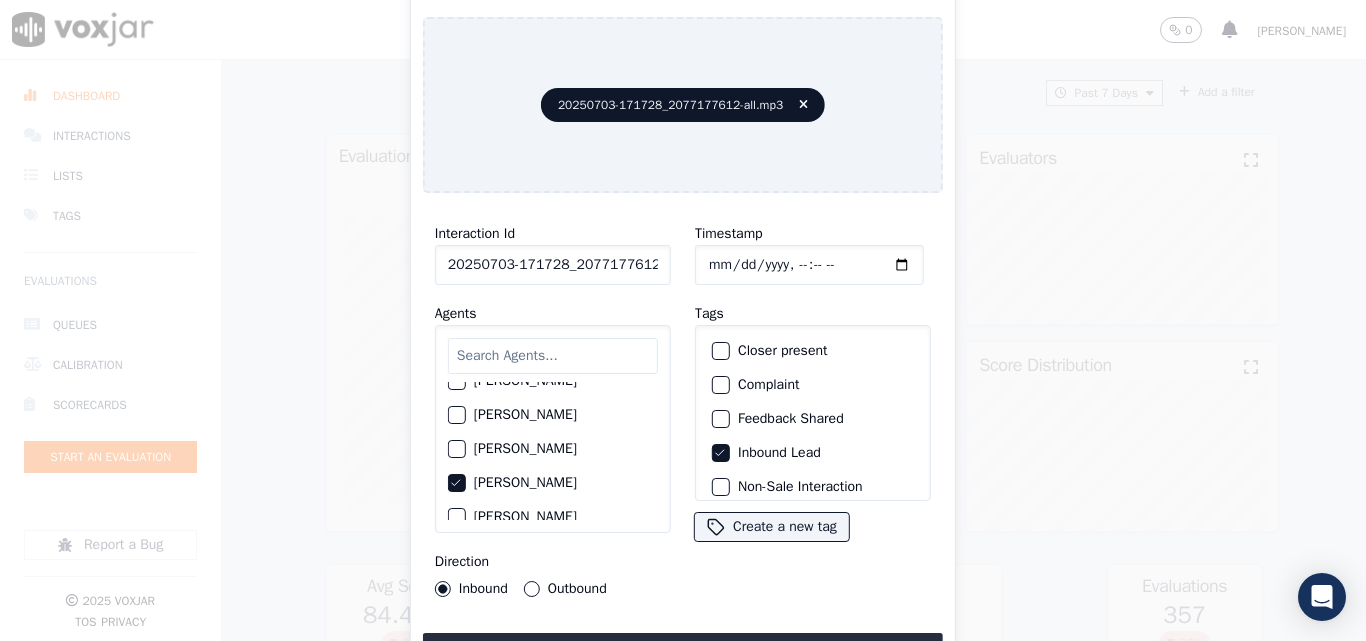click on "Closer present" 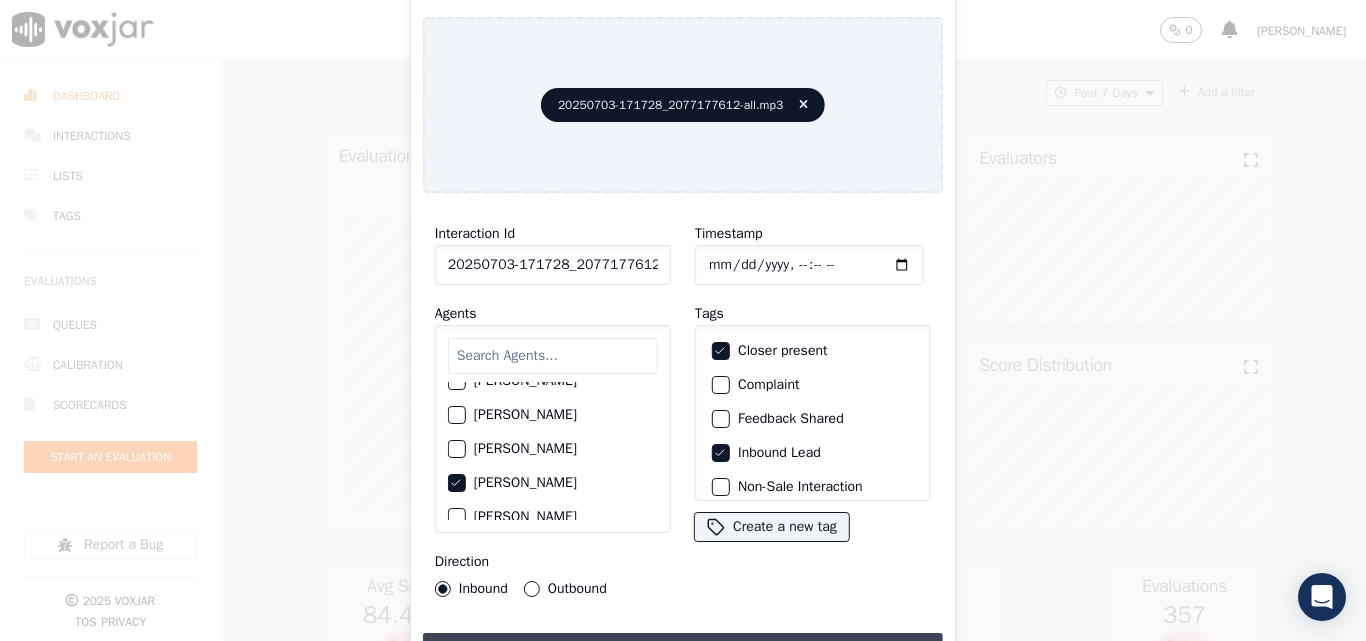 click on "Upload interaction to start evaluation" at bounding box center (683, 651) 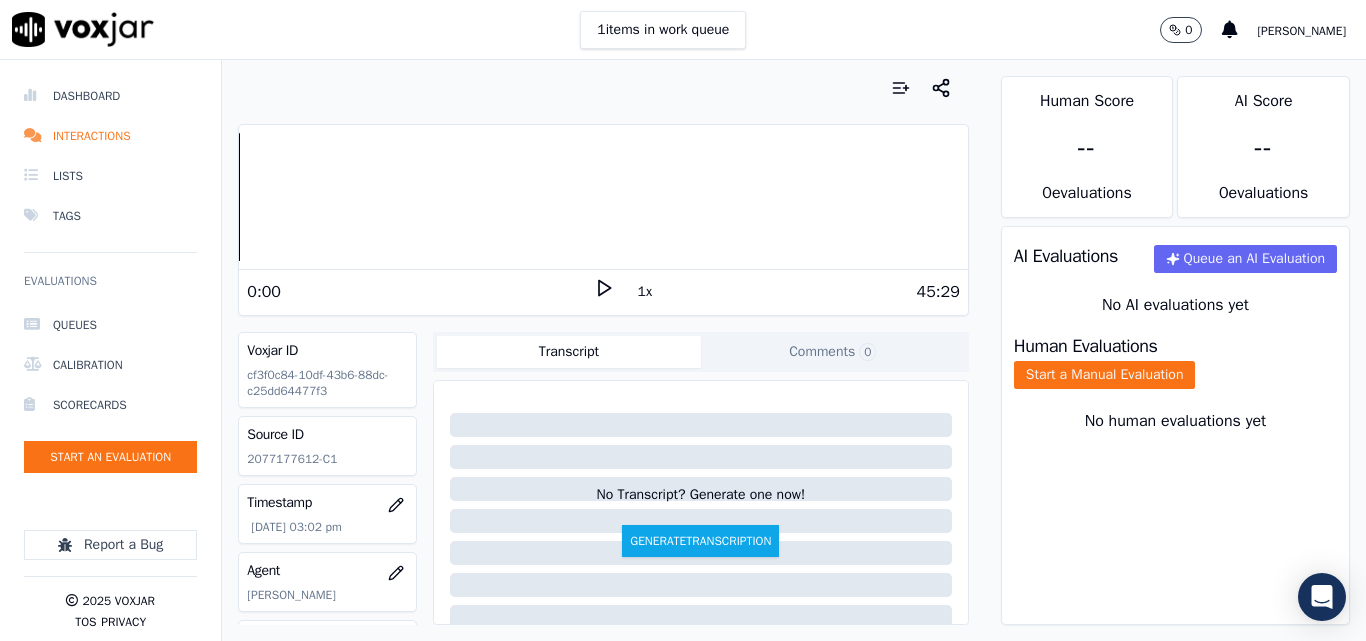 click on "1  items in work queue     0         [PERSON_NAME]" at bounding box center (683, 30) 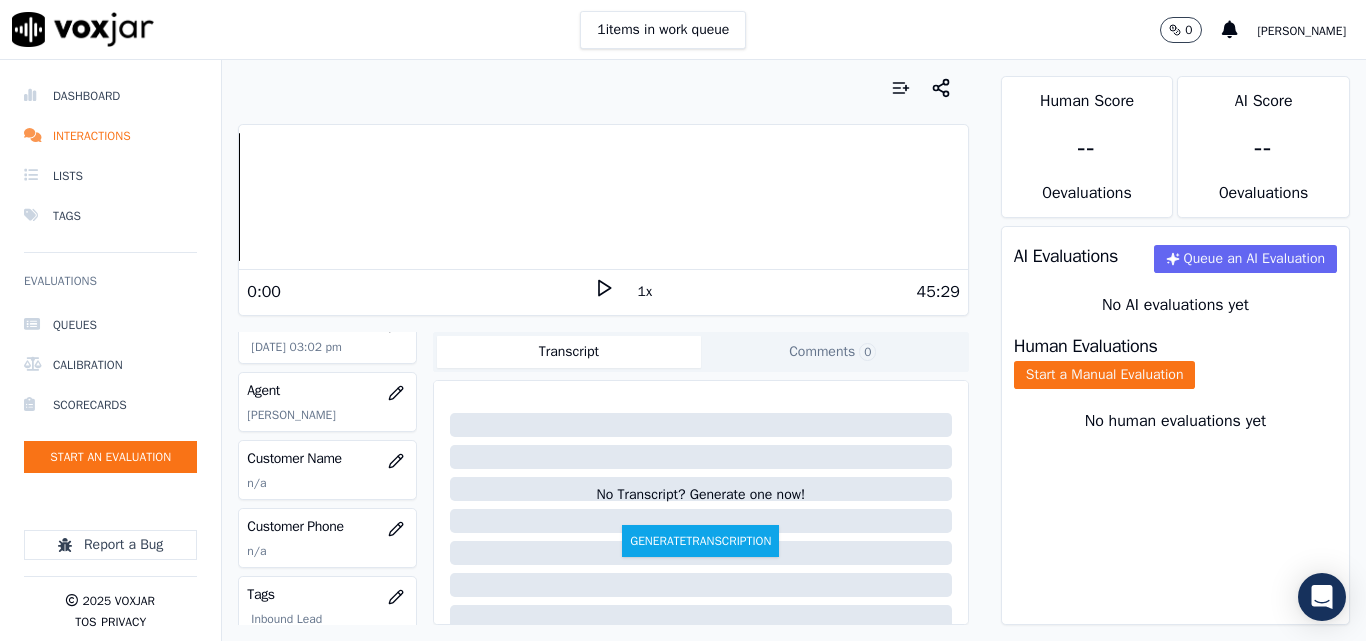 scroll, scrollTop: 200, scrollLeft: 0, axis: vertical 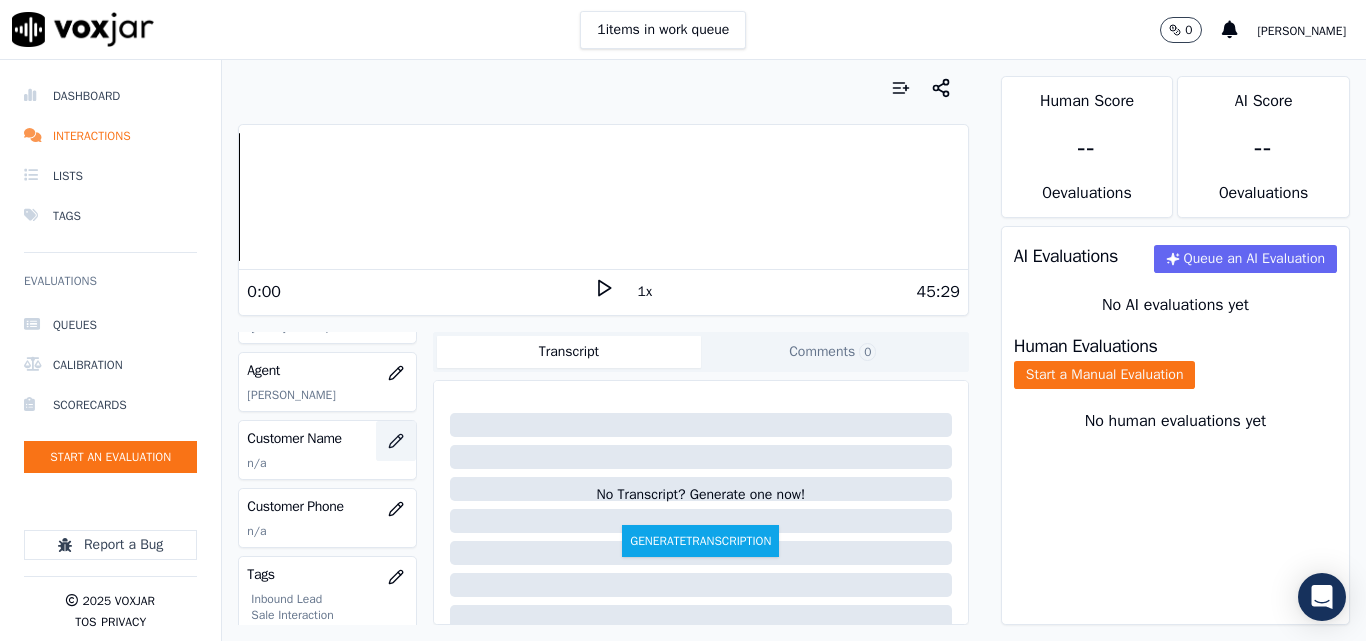 click 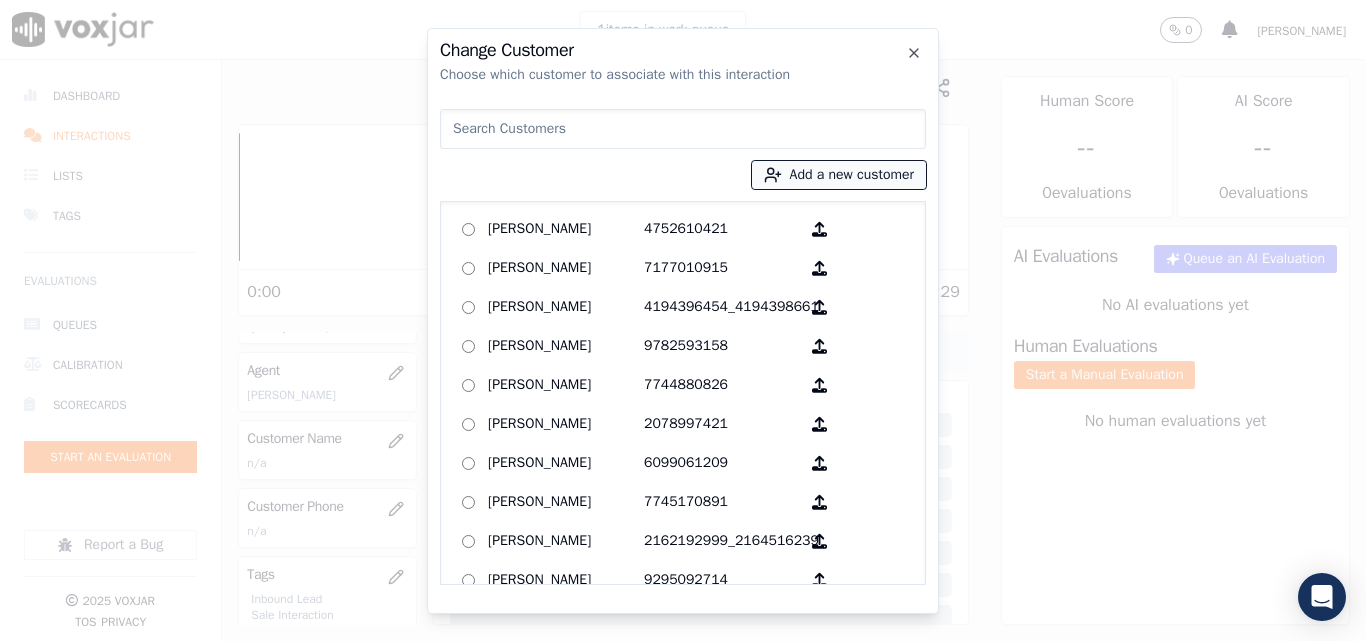 click on "Add a new customer" at bounding box center (839, 175) 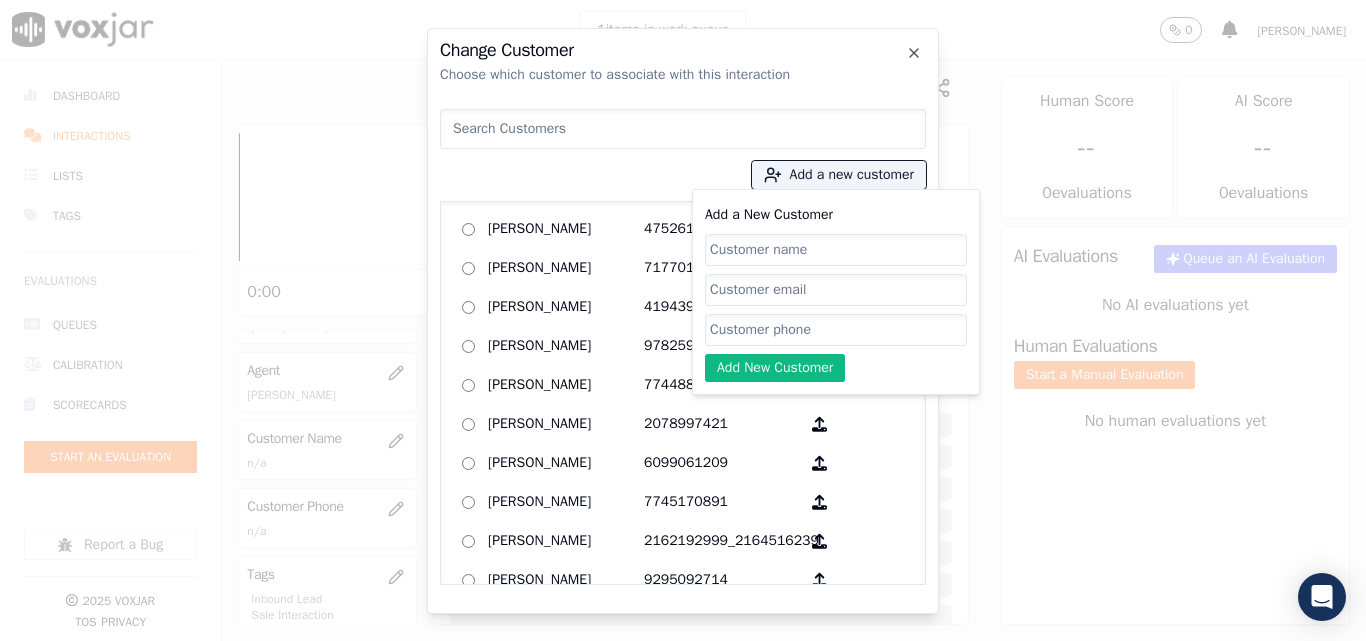 click on "Add a New Customer" 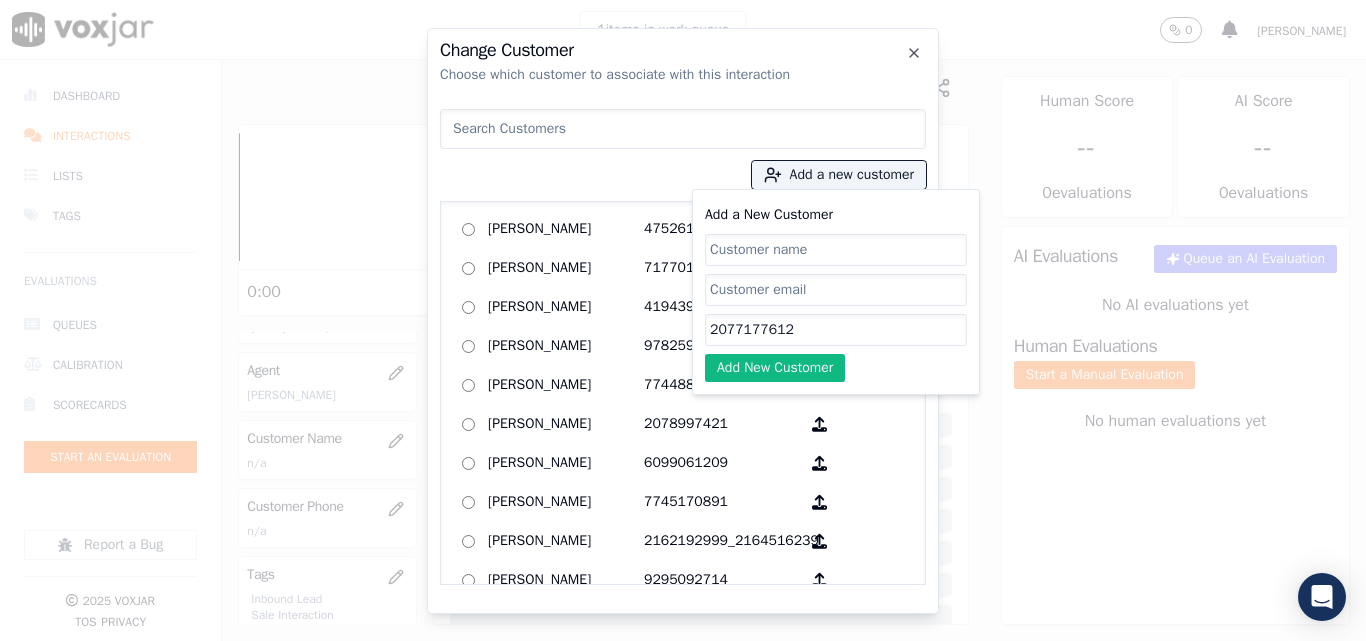 type on "2077177612" 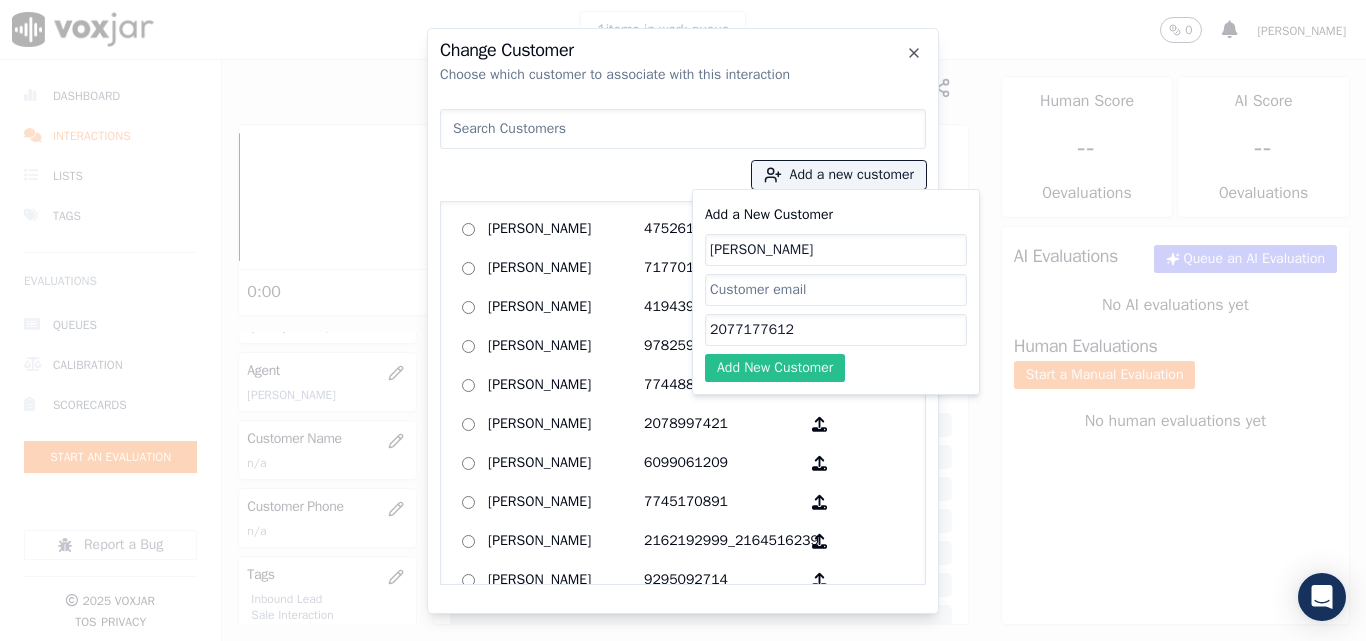 type on "[PERSON_NAME]" 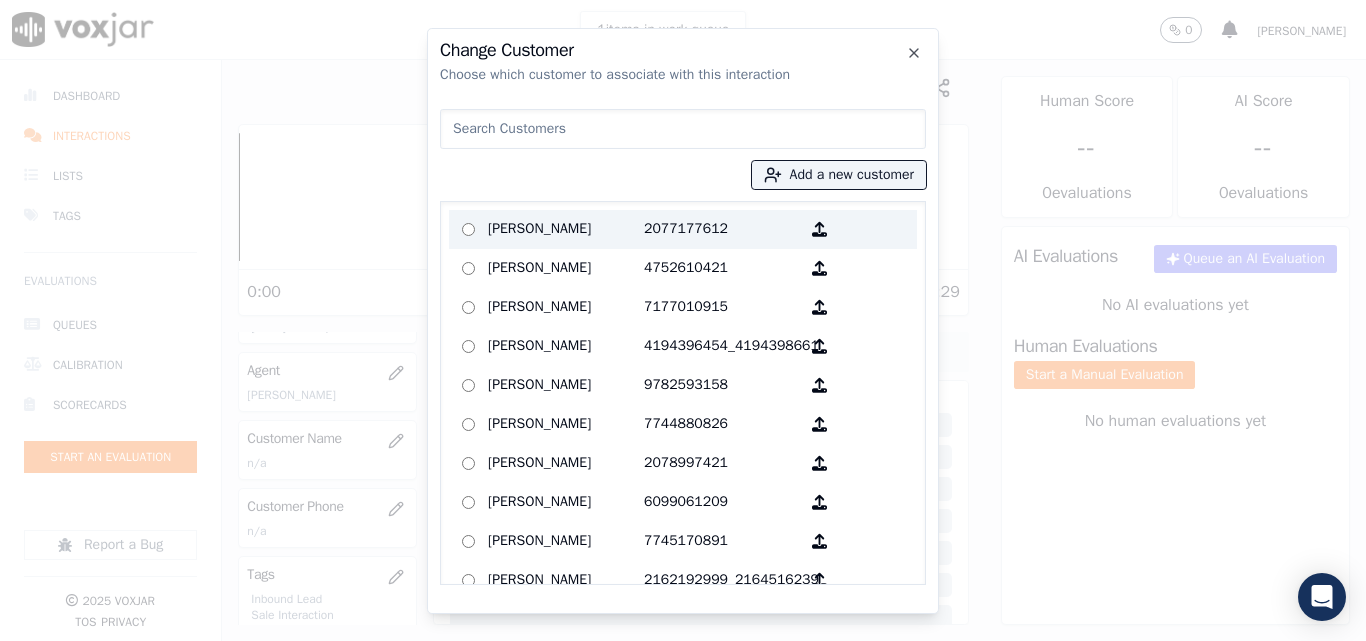 click on "[PERSON_NAME]" at bounding box center [566, 229] 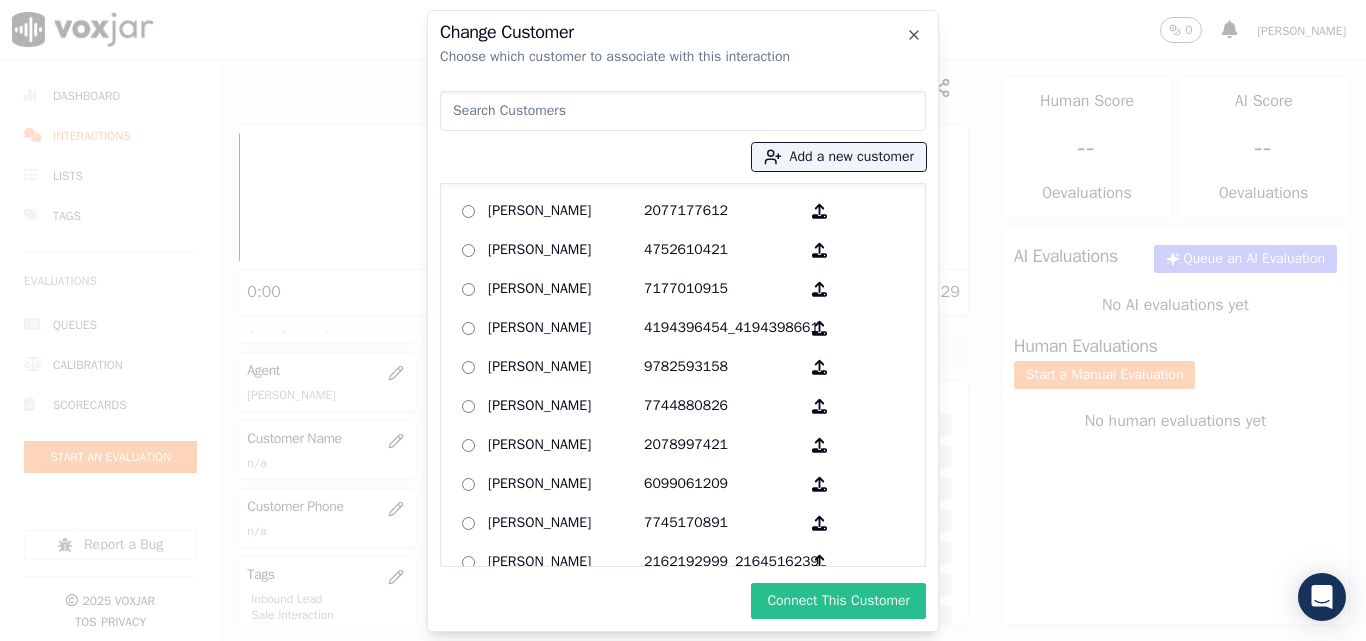 click on "Connect This Customer" at bounding box center [838, 601] 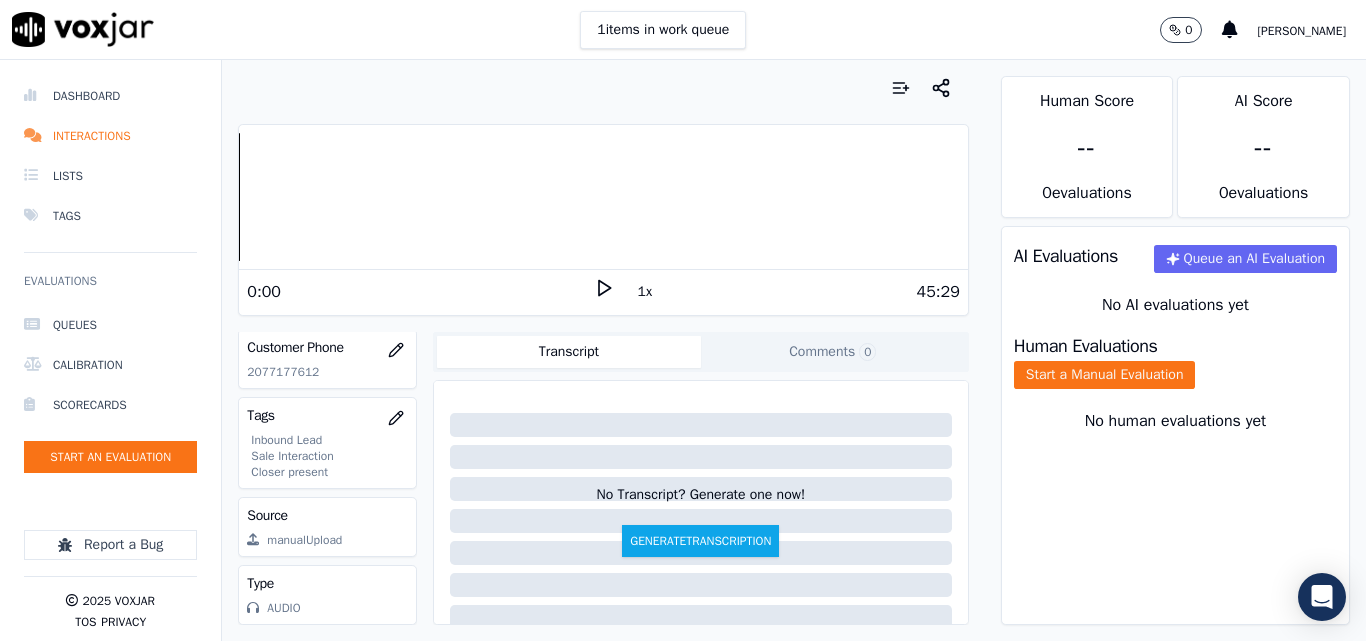 scroll, scrollTop: 404, scrollLeft: 0, axis: vertical 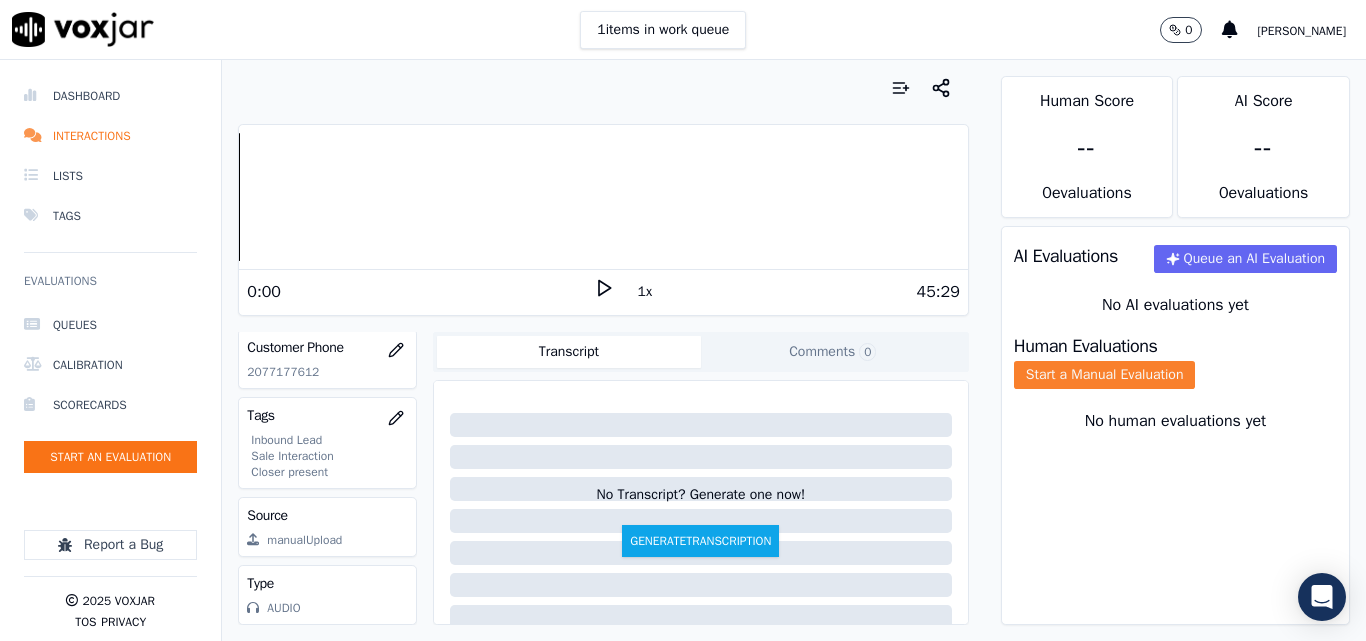 click on "Start a Manual Evaluation" 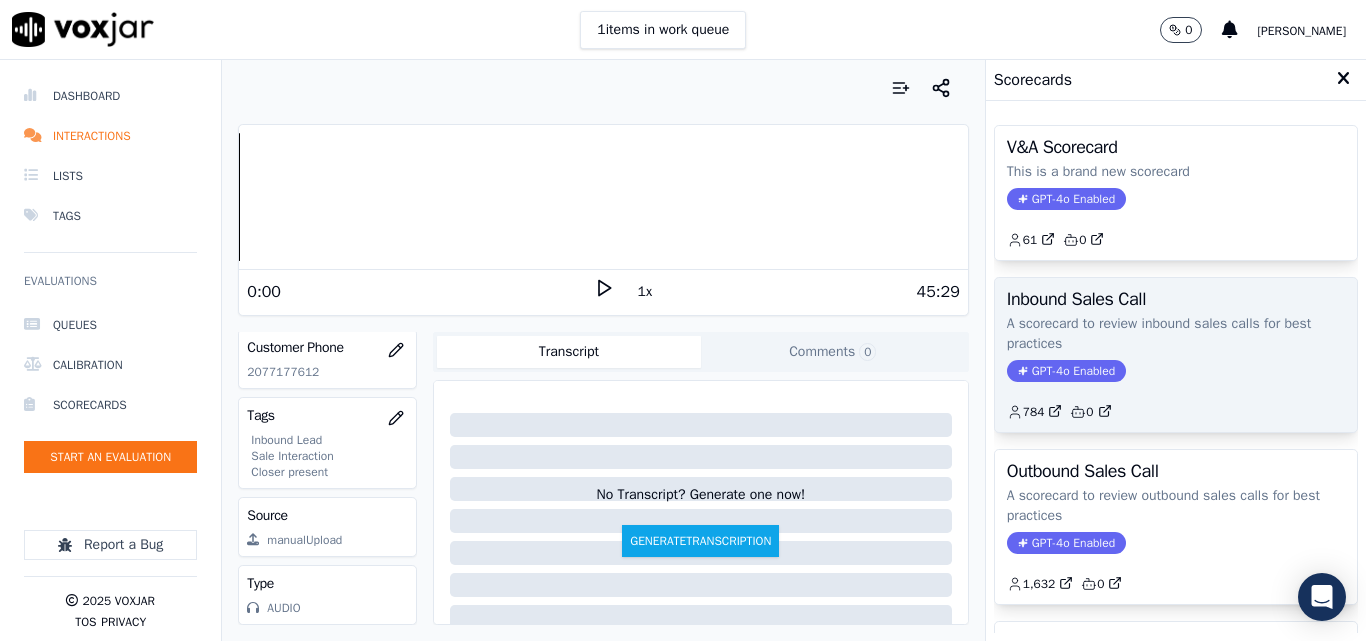 click on "A scorecard to review inbound sales calls for best practices" 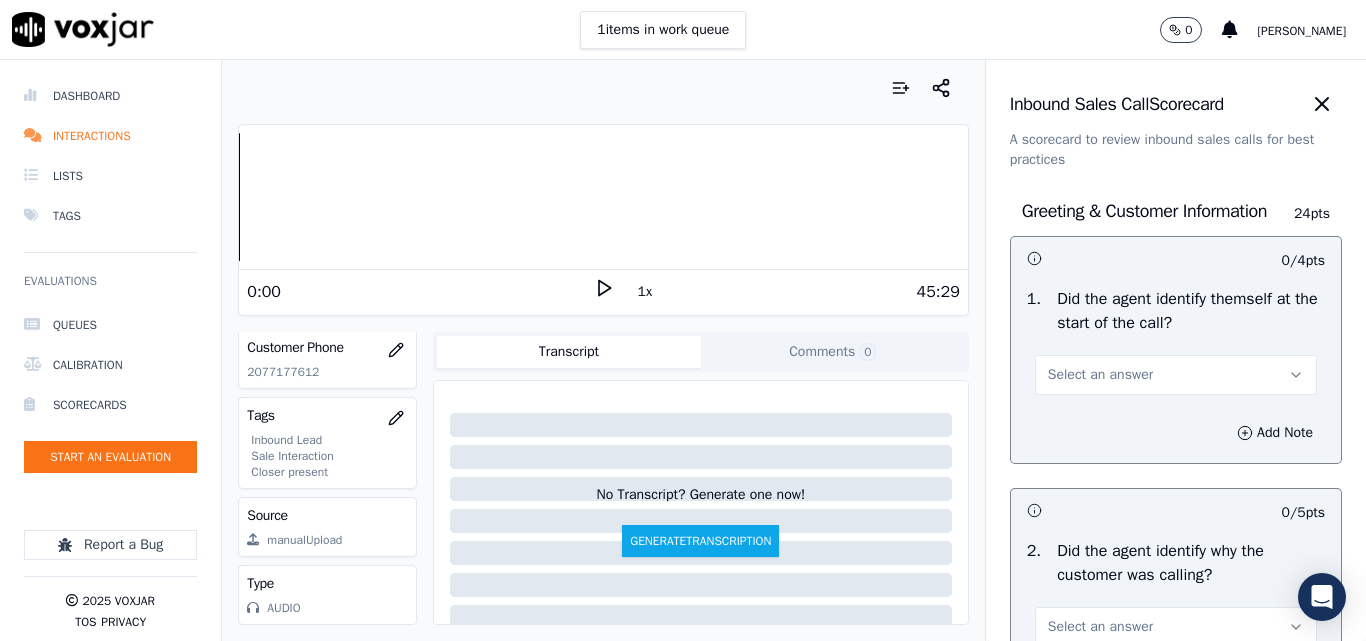 click on "Select an answer" at bounding box center (1100, 375) 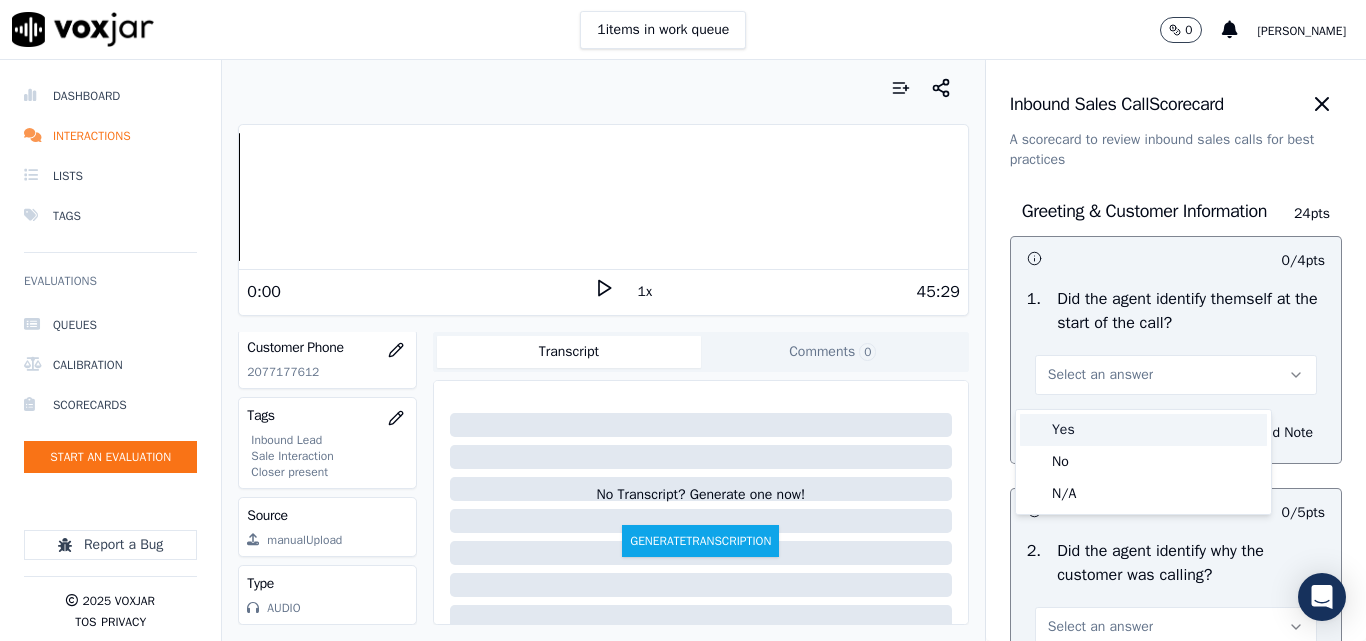 click on "Yes" at bounding box center [1143, 430] 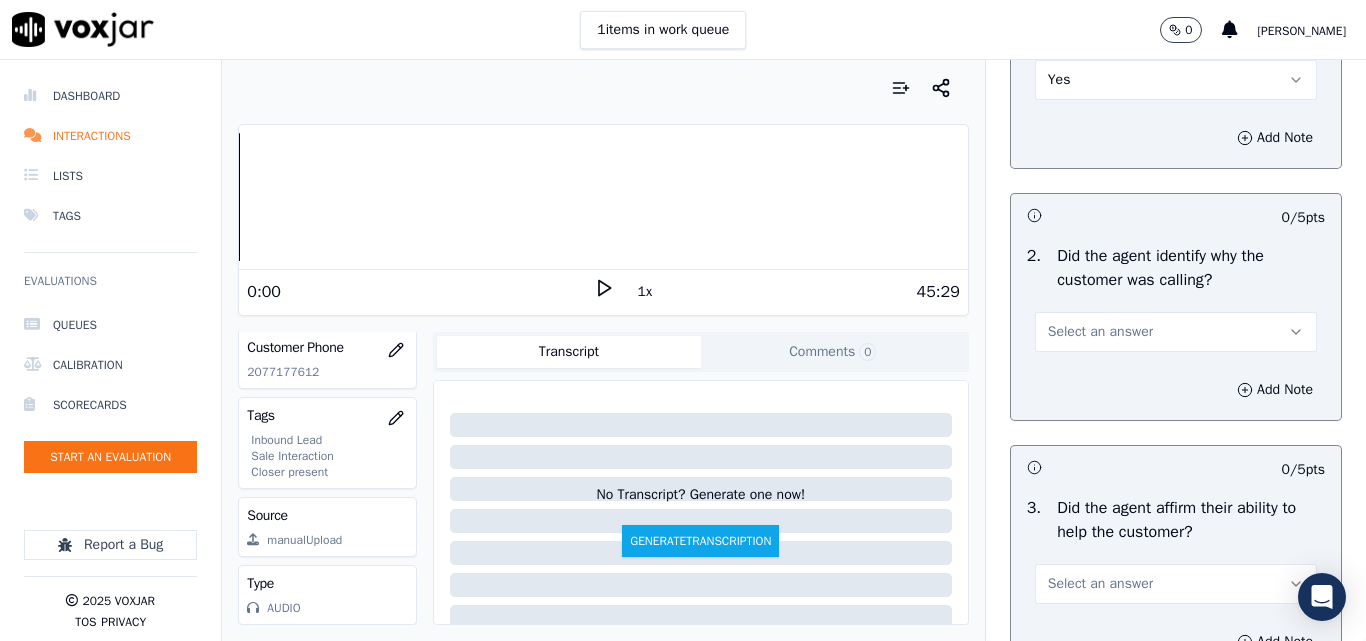 scroll, scrollTop: 300, scrollLeft: 0, axis: vertical 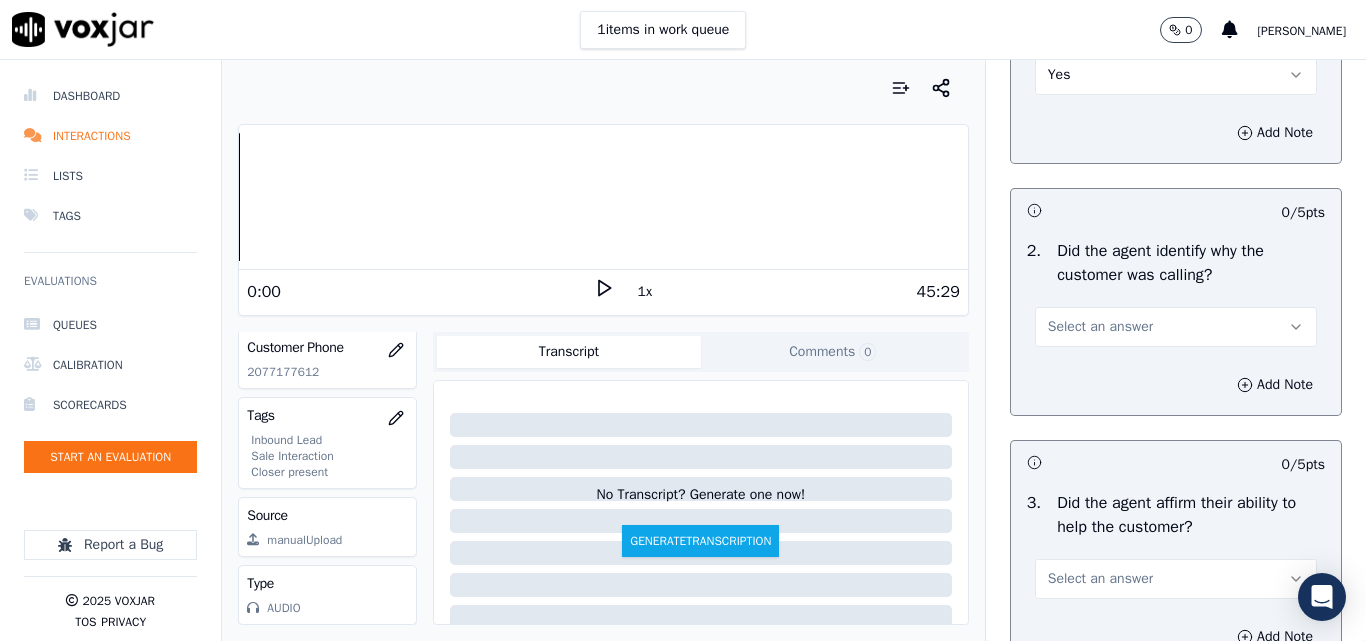 click on "Select an answer" at bounding box center [1100, 327] 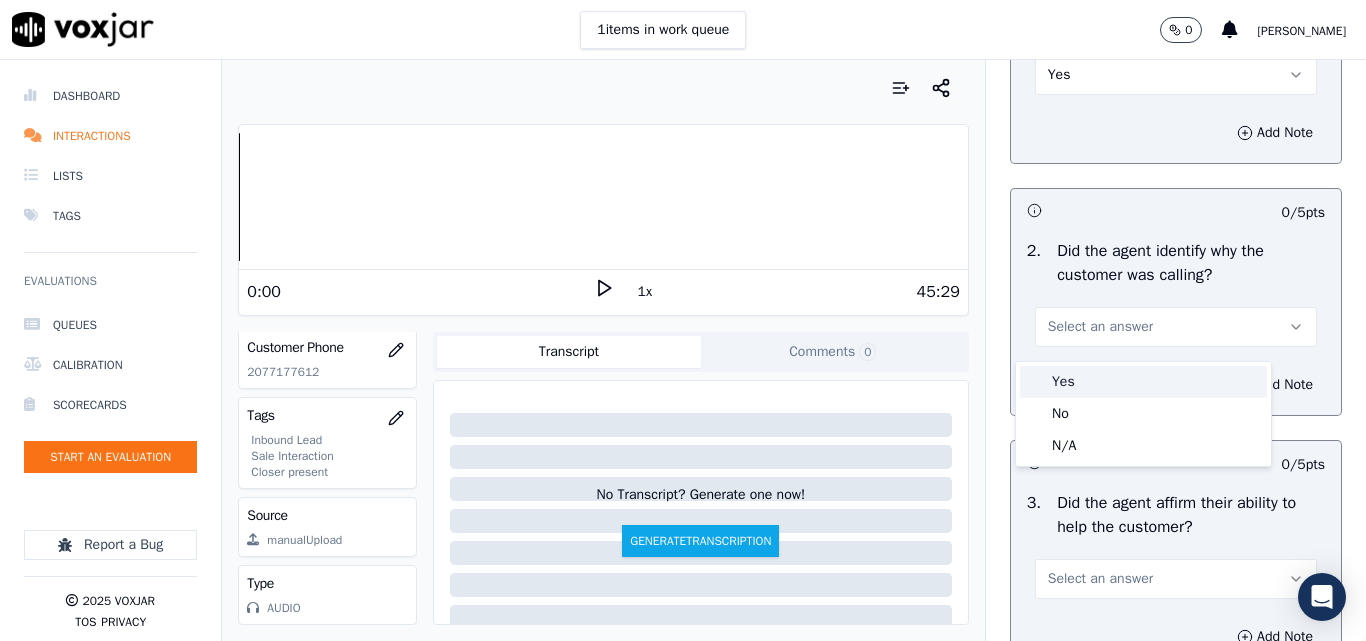 click on "Yes" at bounding box center (1143, 382) 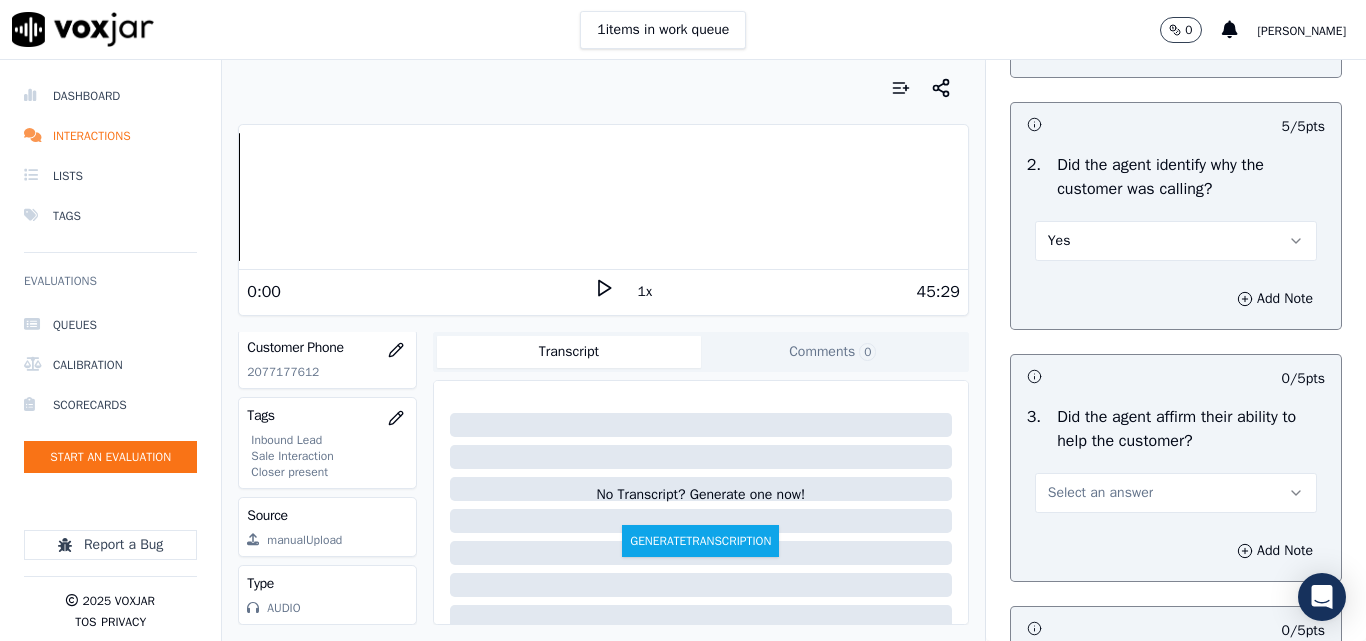 scroll, scrollTop: 500, scrollLeft: 0, axis: vertical 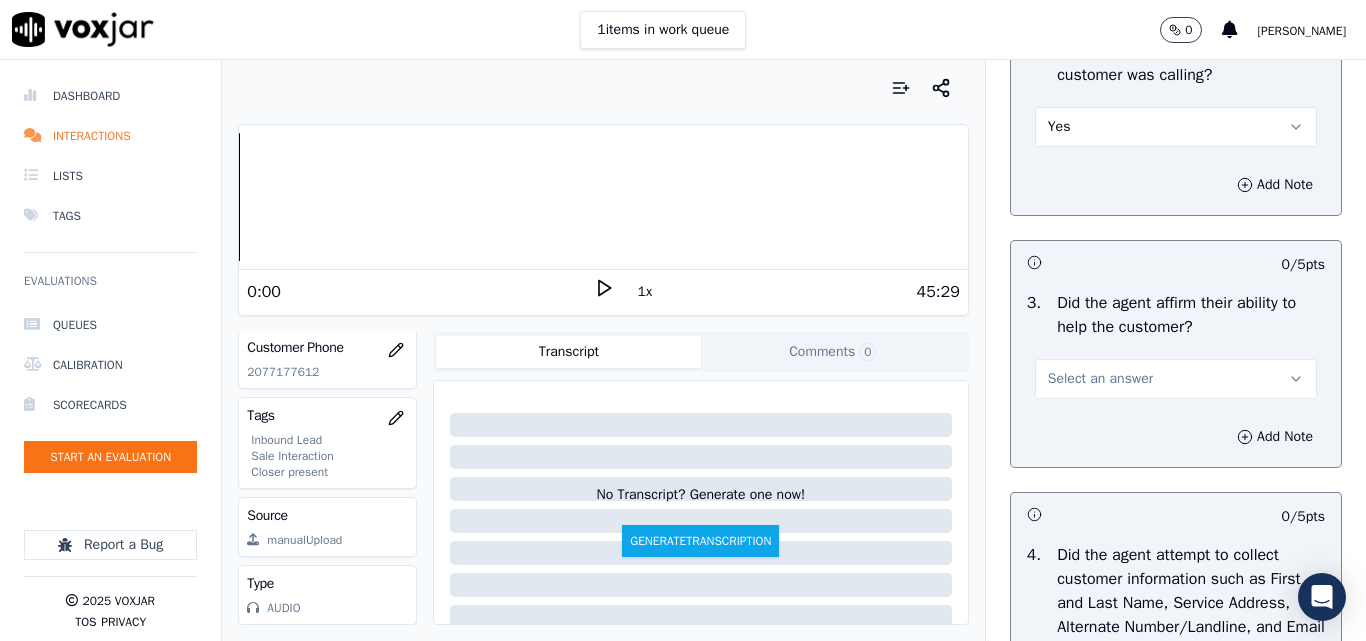 click on "Select an answer" at bounding box center [1100, 379] 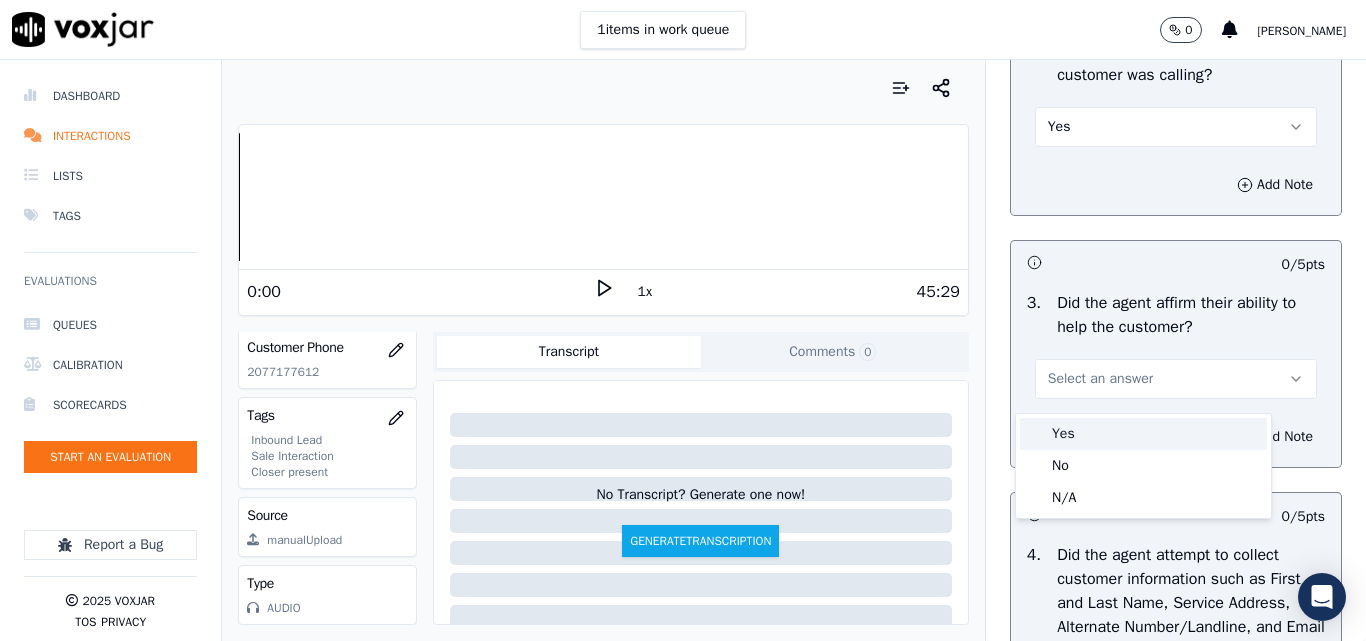 click on "Yes" at bounding box center (1143, 434) 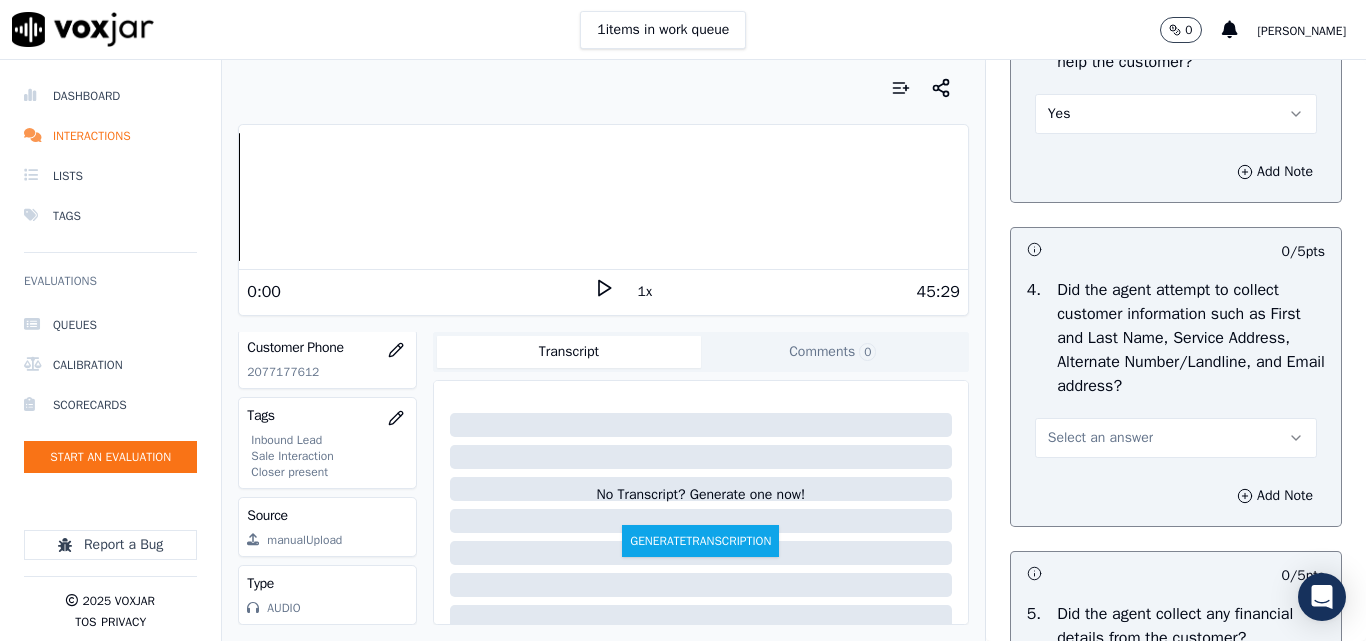 scroll, scrollTop: 800, scrollLeft: 0, axis: vertical 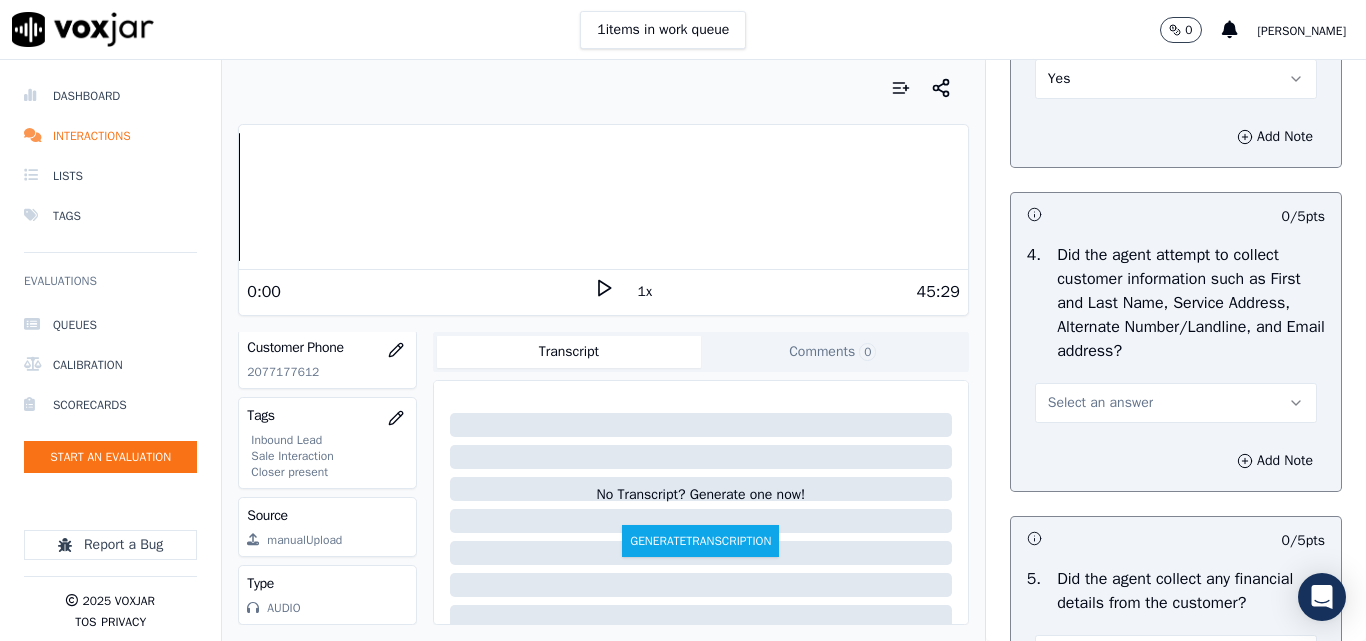 click on "Select an answer" at bounding box center (1100, 403) 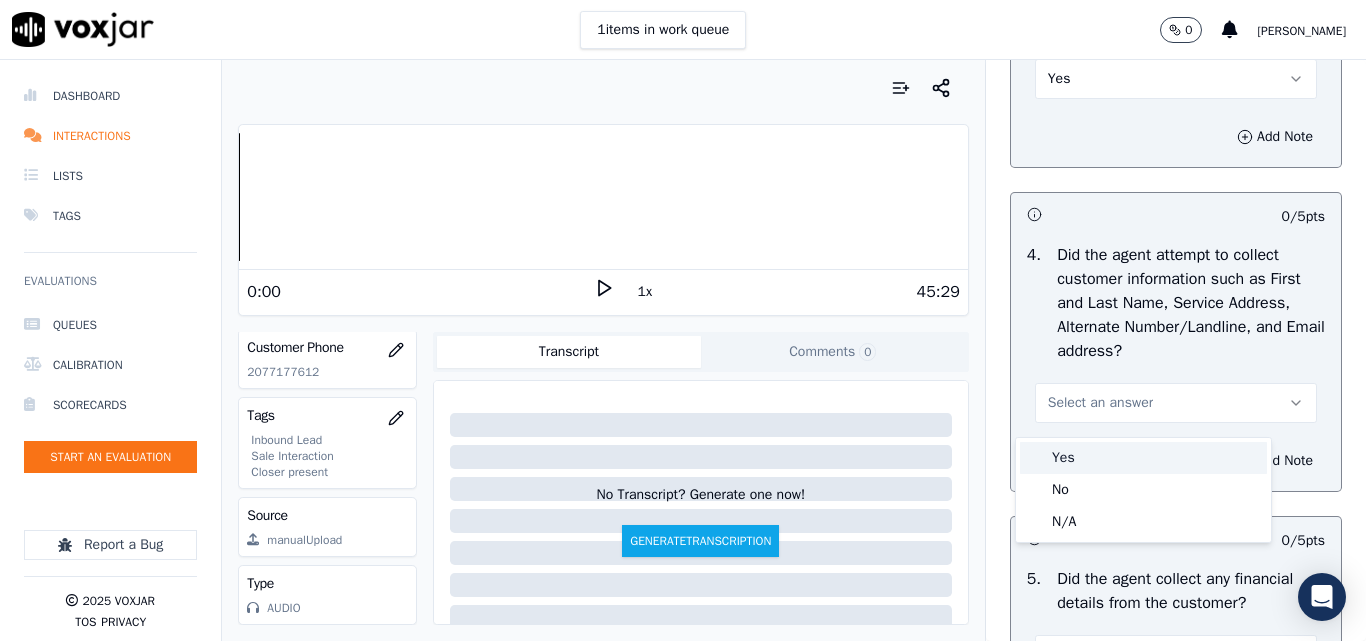 click on "Yes" at bounding box center (1143, 458) 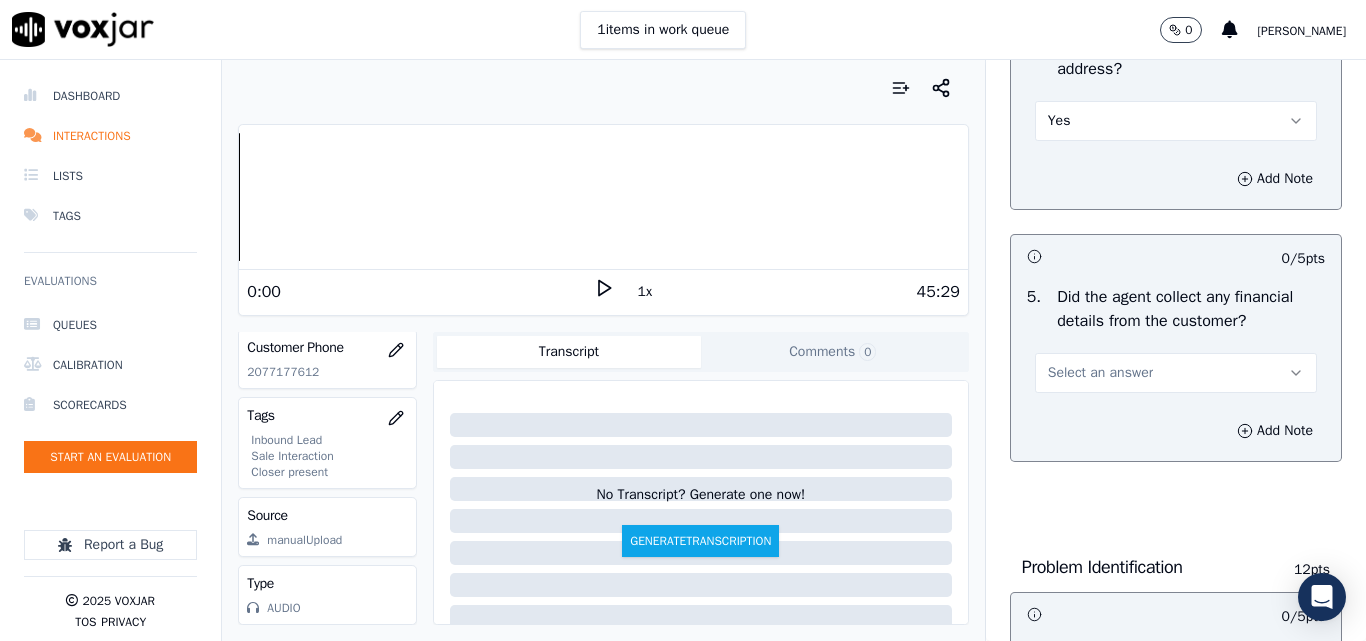 scroll, scrollTop: 1100, scrollLeft: 0, axis: vertical 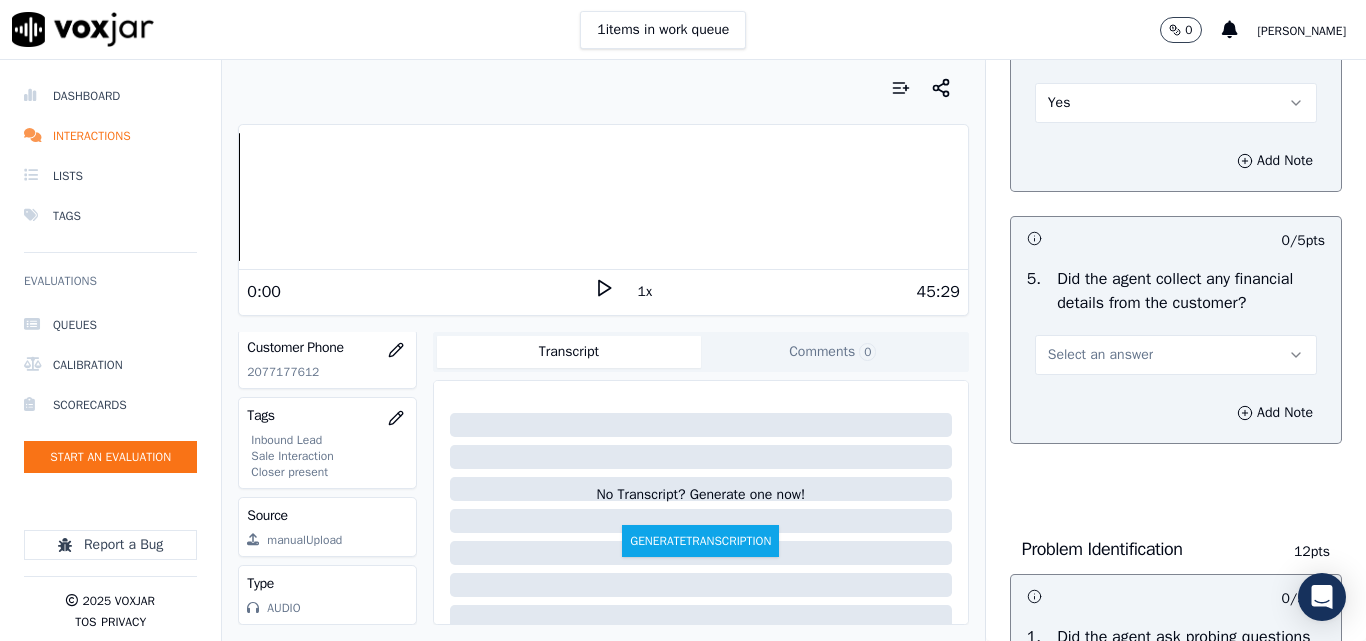 click on "Select an answer" at bounding box center (1176, 355) 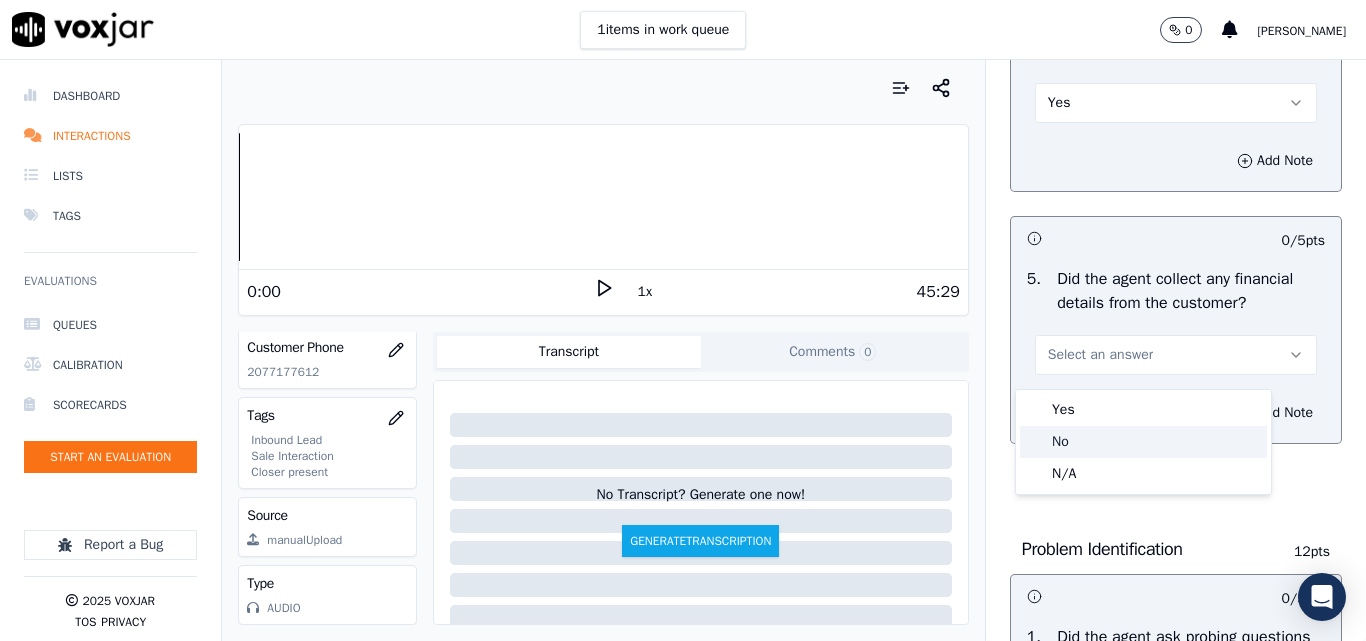 click on "No" 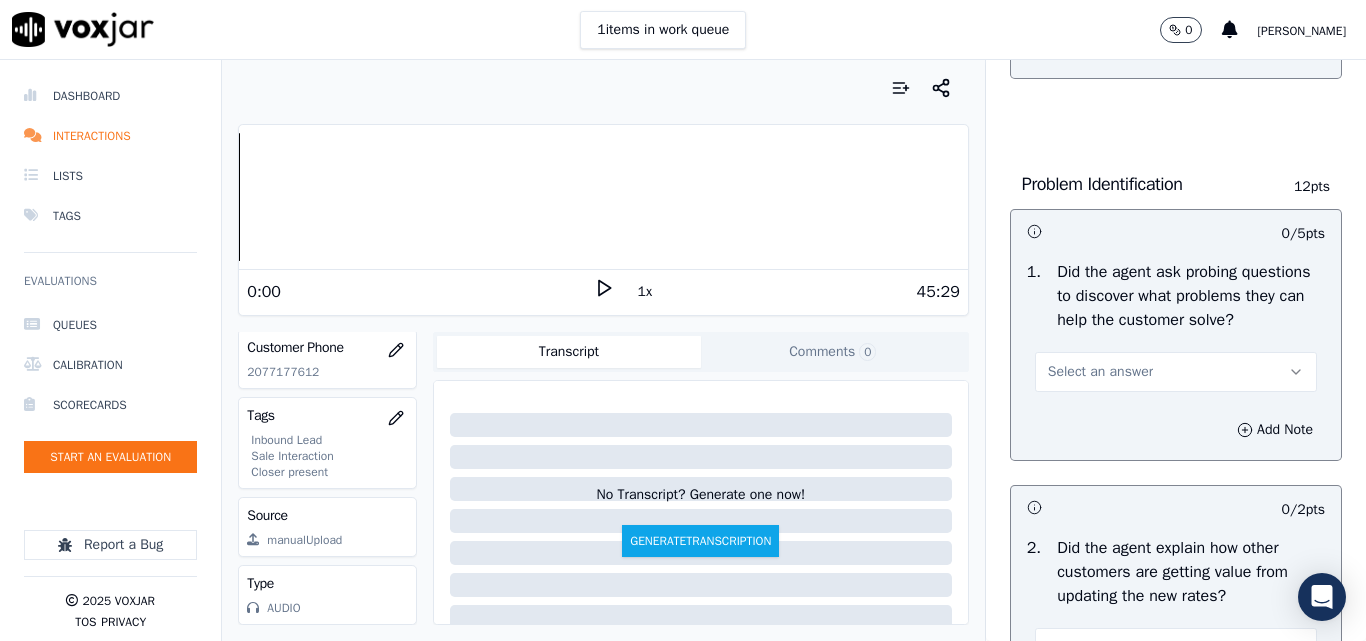 scroll, scrollTop: 1500, scrollLeft: 0, axis: vertical 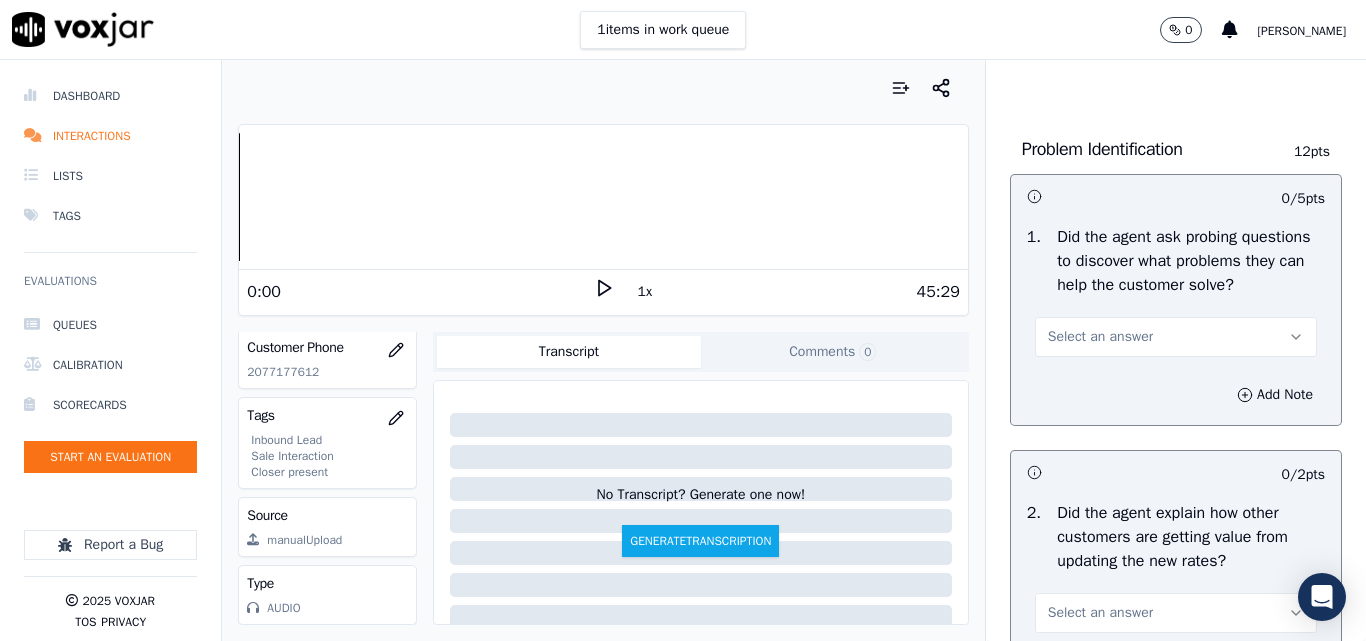 click on "Select an answer" at bounding box center (1100, 337) 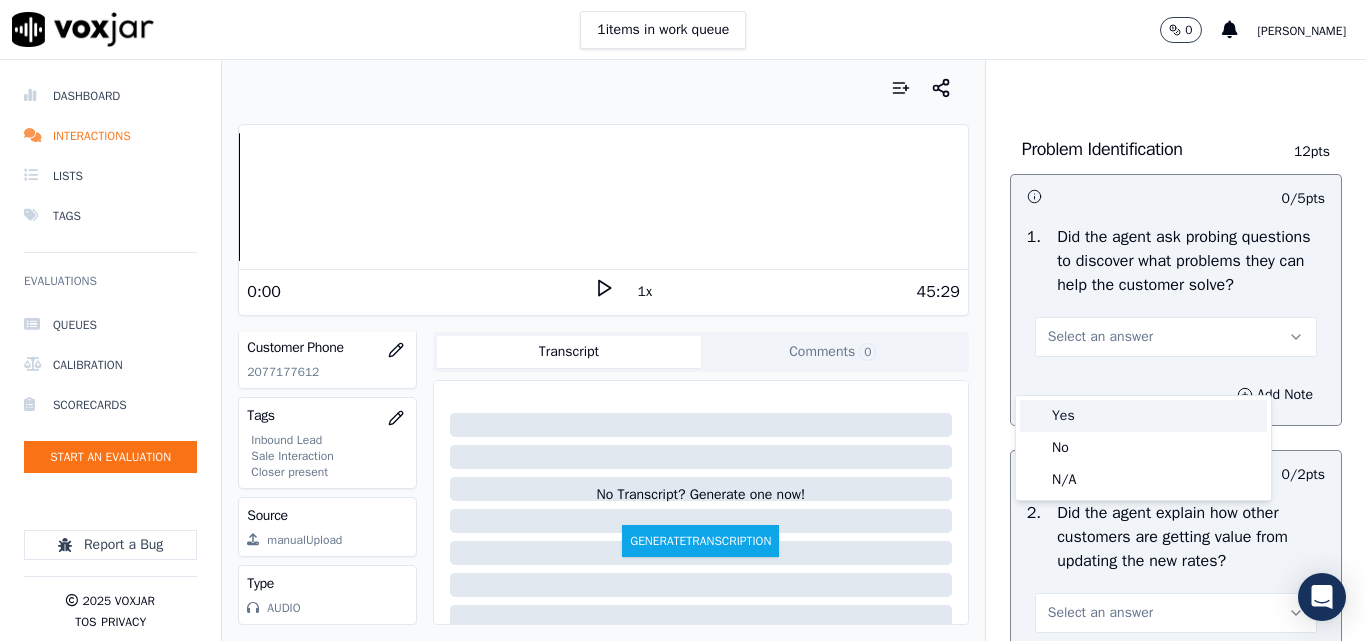 click on "Yes" at bounding box center [1143, 416] 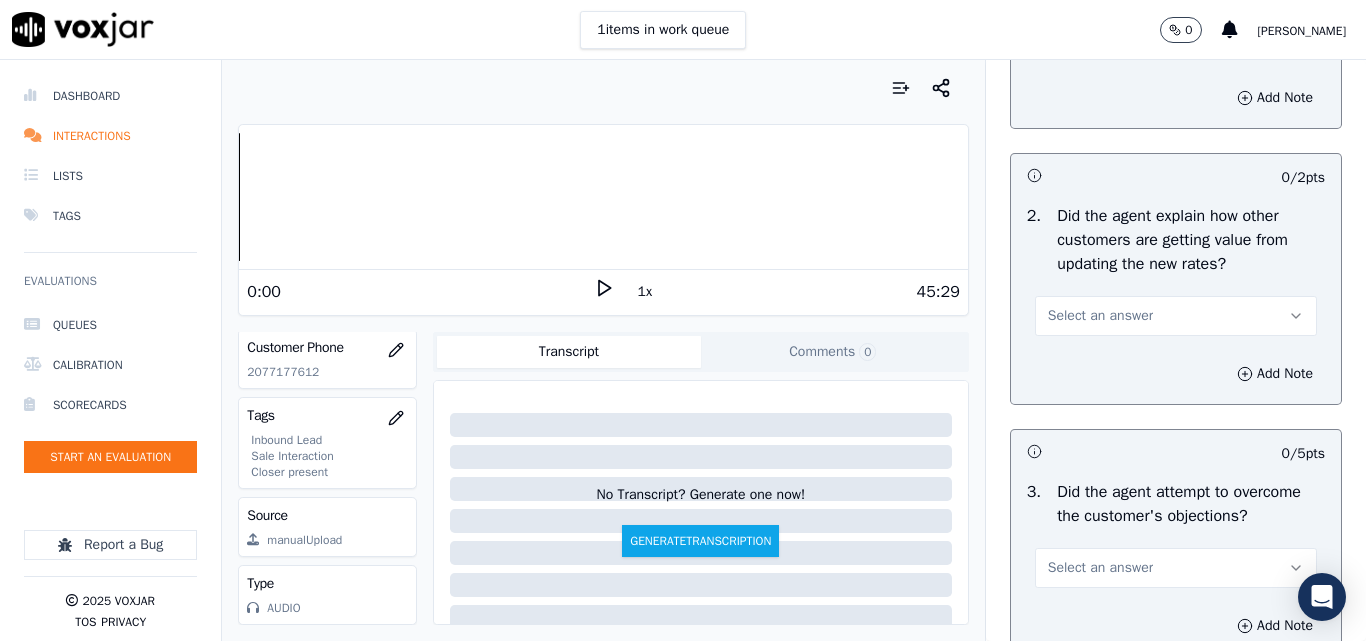scroll, scrollTop: 1800, scrollLeft: 0, axis: vertical 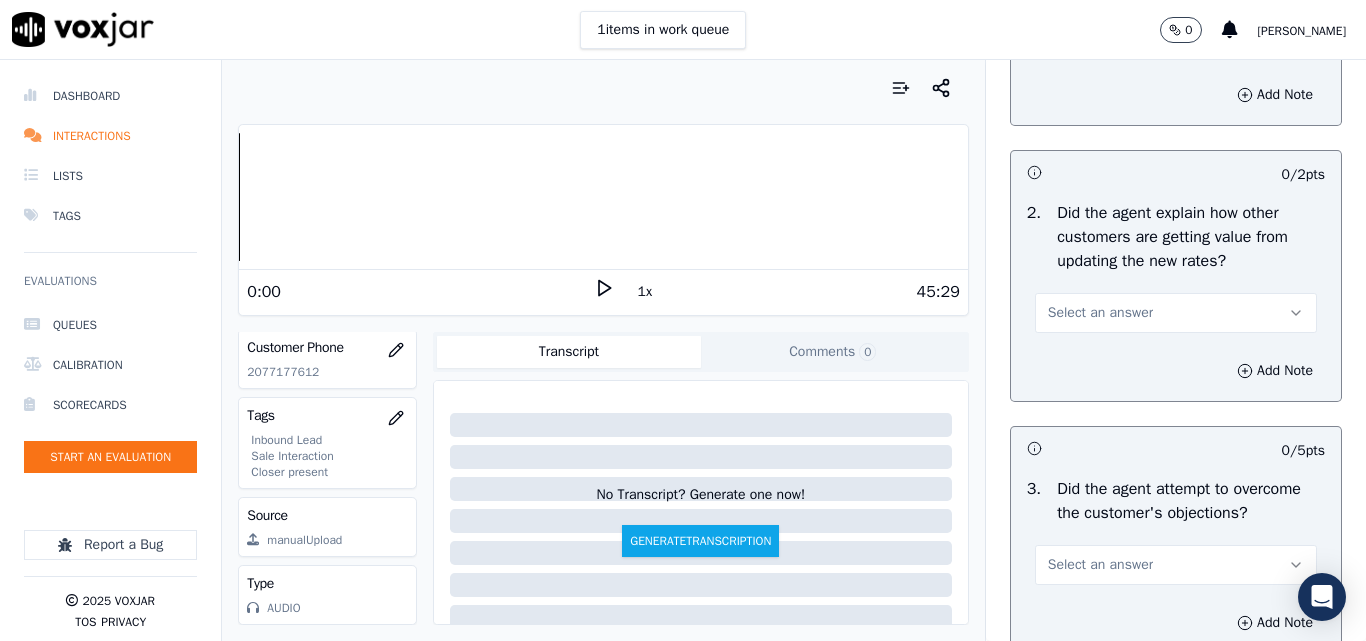 click on "Select an answer" at bounding box center [1100, 313] 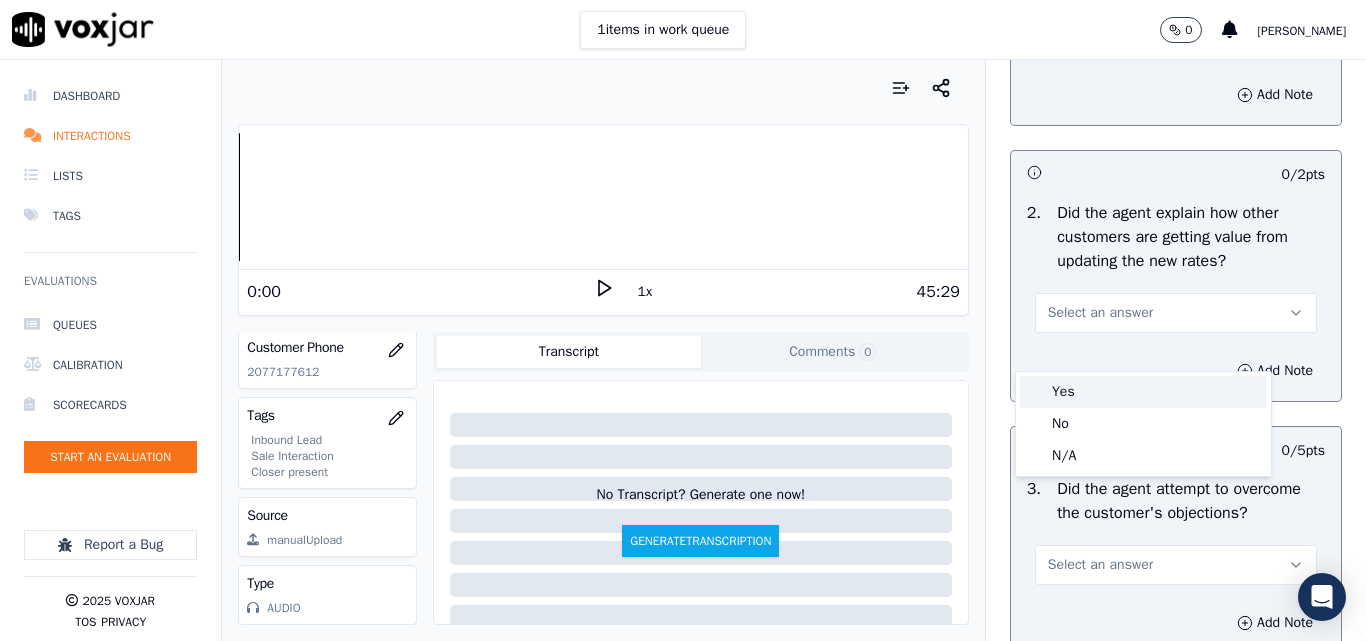 click on "Yes" at bounding box center (1143, 392) 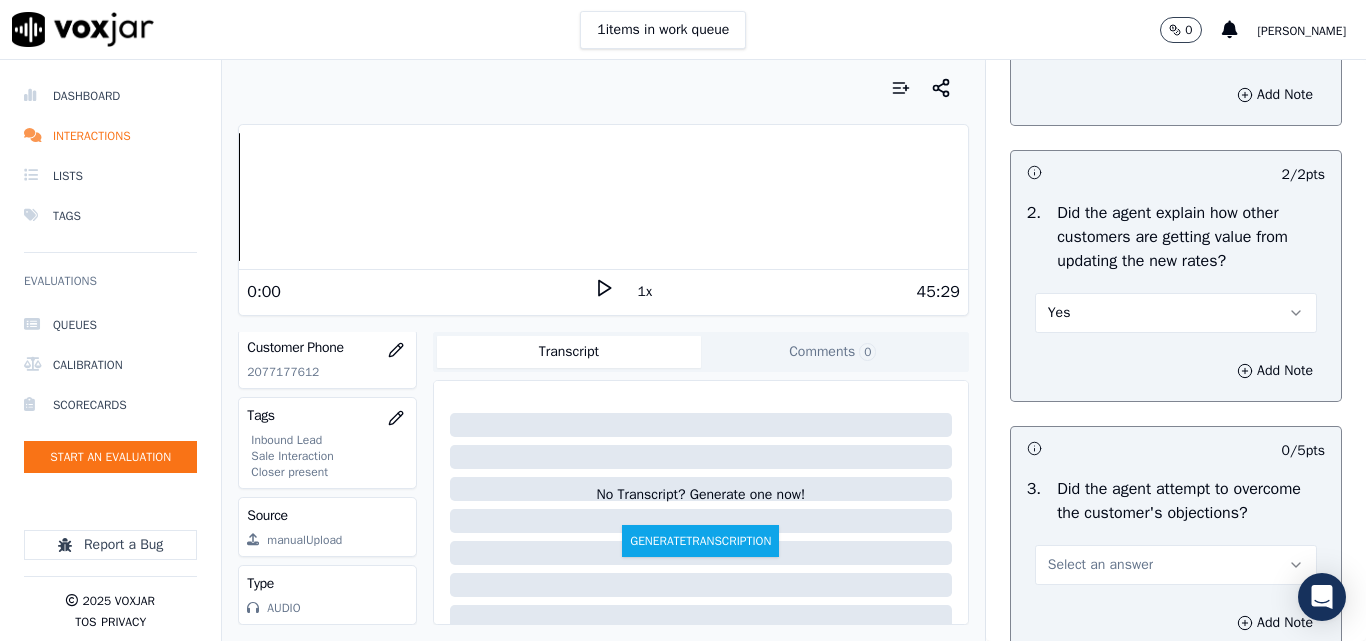 click on "Yes" at bounding box center (1176, 313) 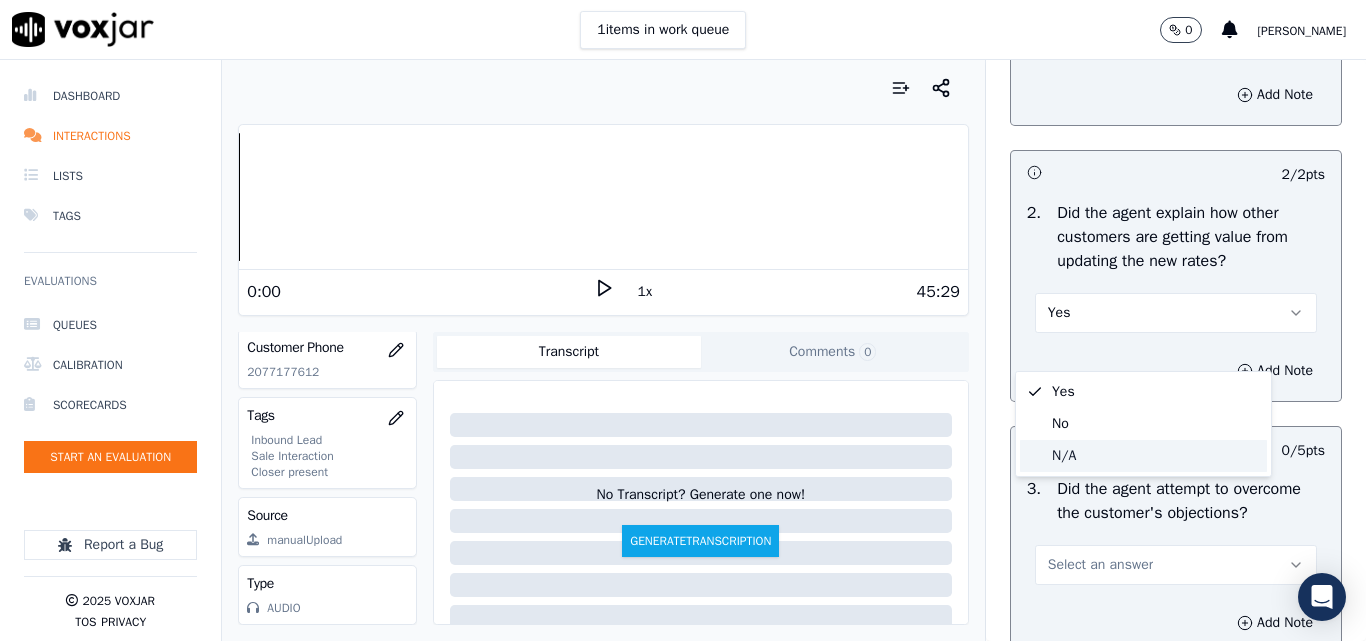 click on "N/A" 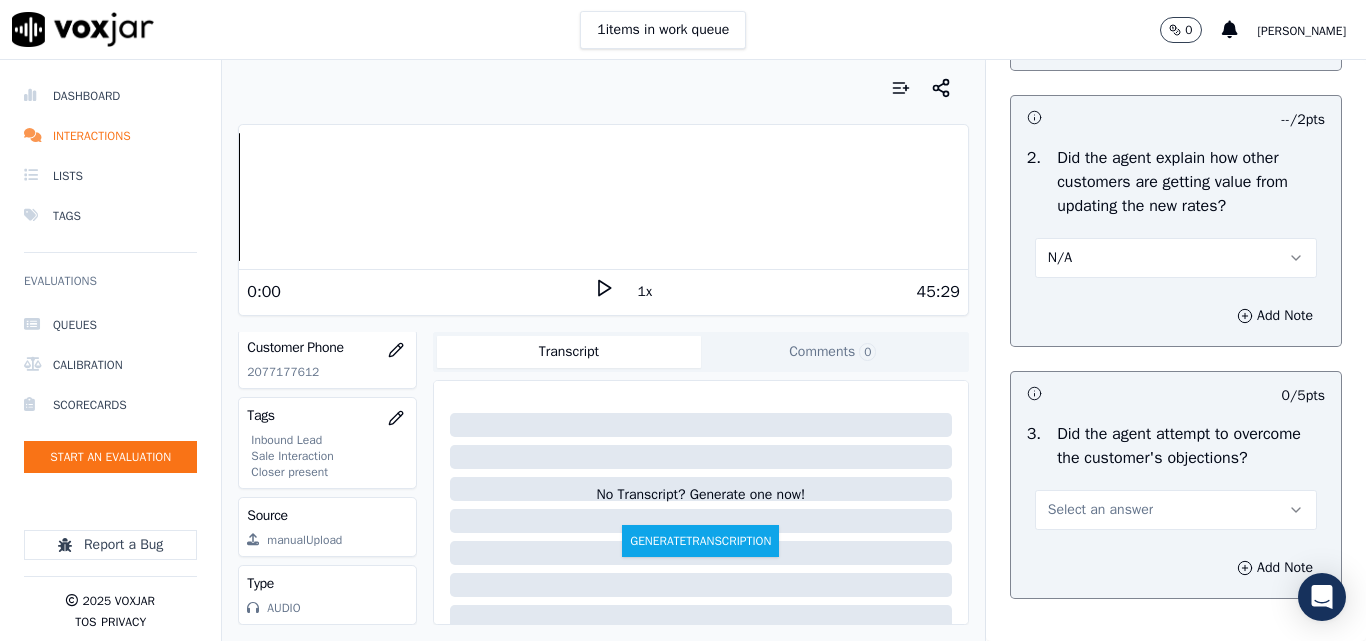 scroll, scrollTop: 1900, scrollLeft: 0, axis: vertical 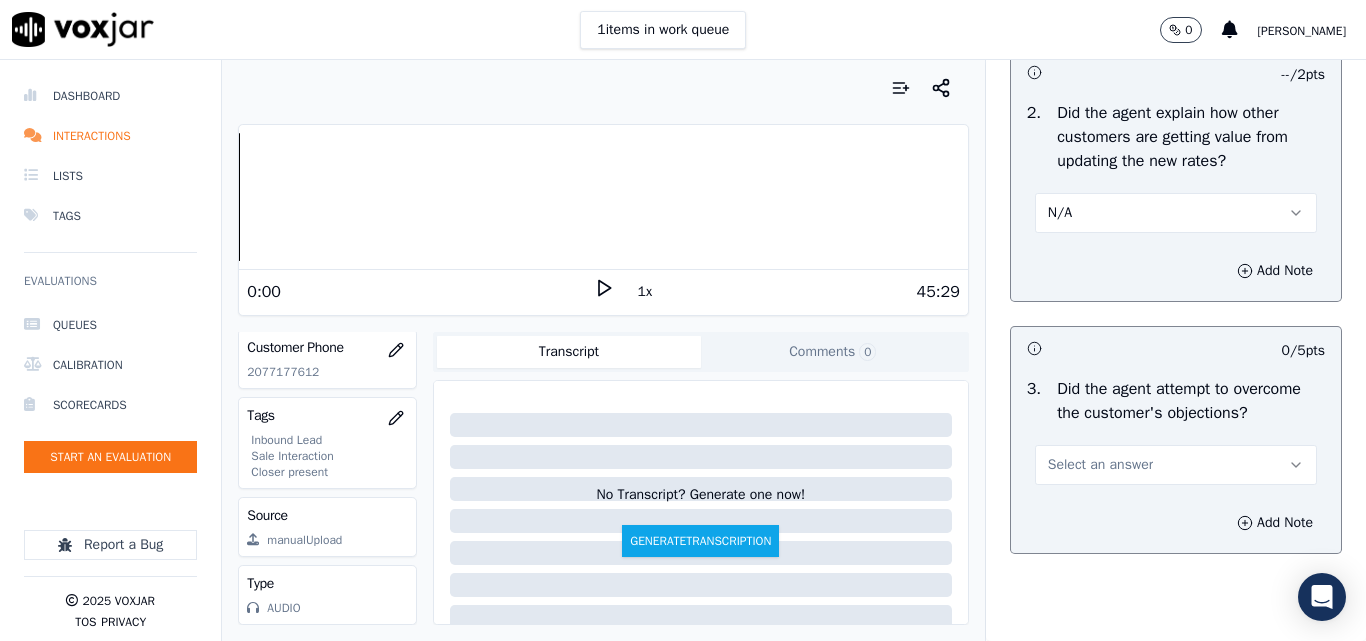 click on "Add Note" at bounding box center (1176, 271) 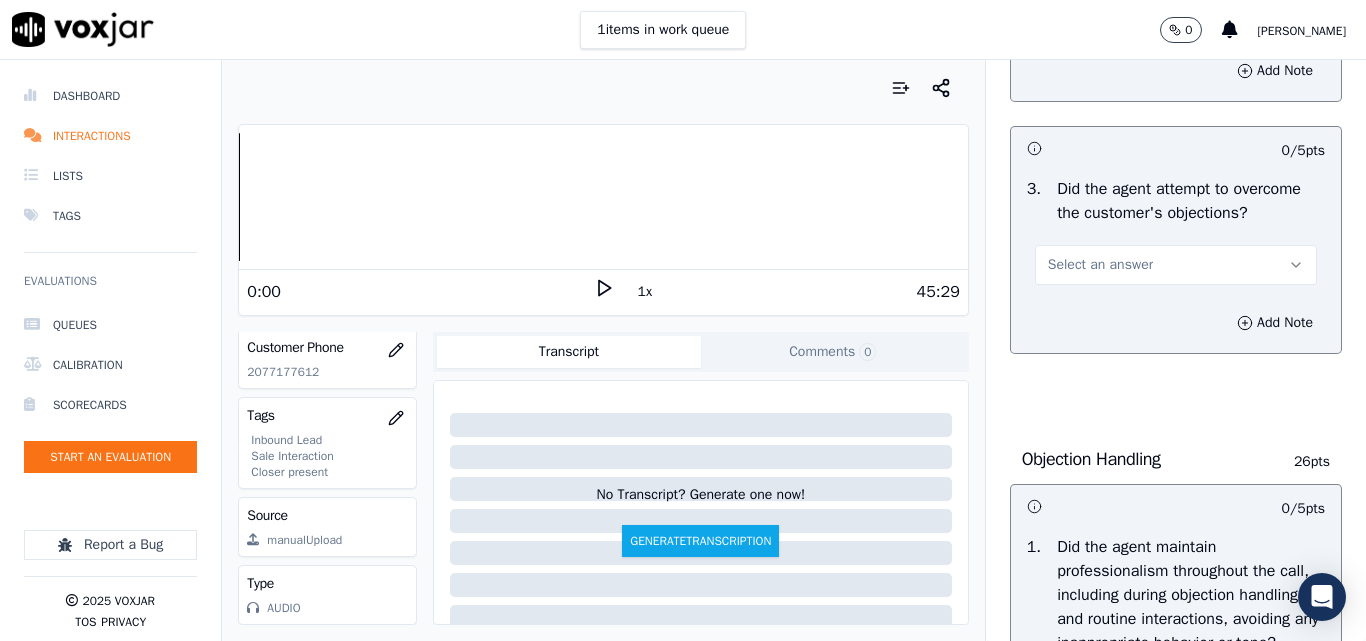 click on "Select an answer" at bounding box center (1100, 265) 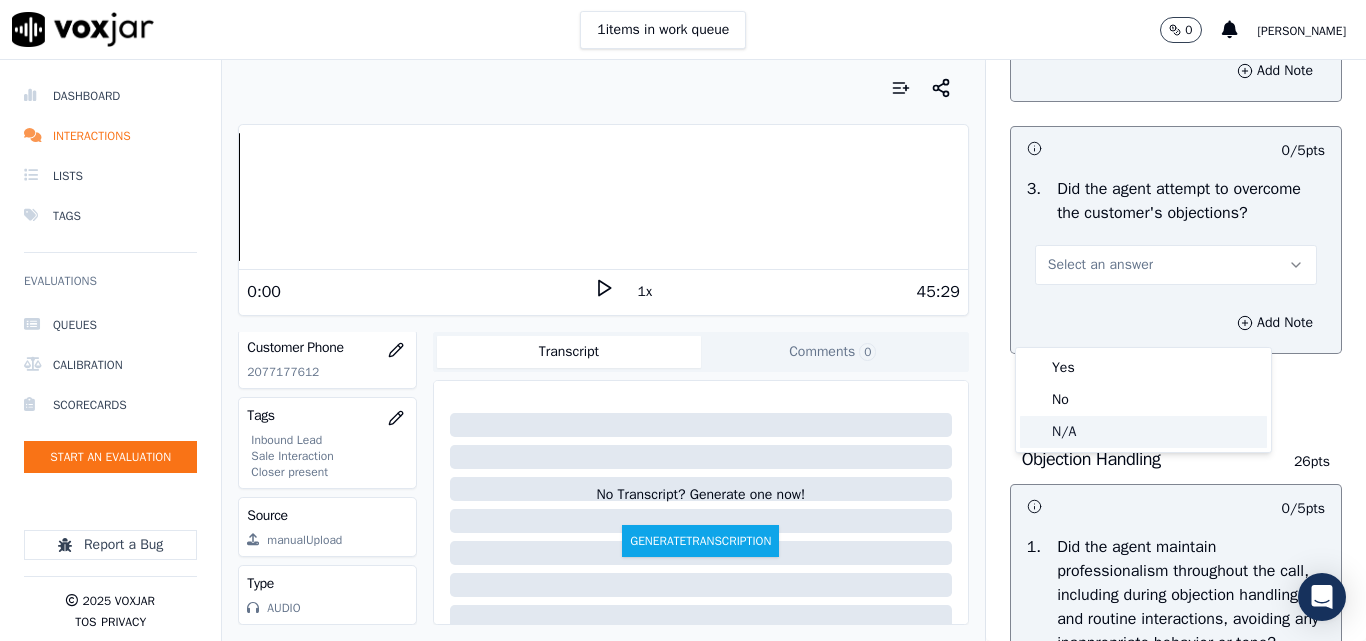 click on "N/A" 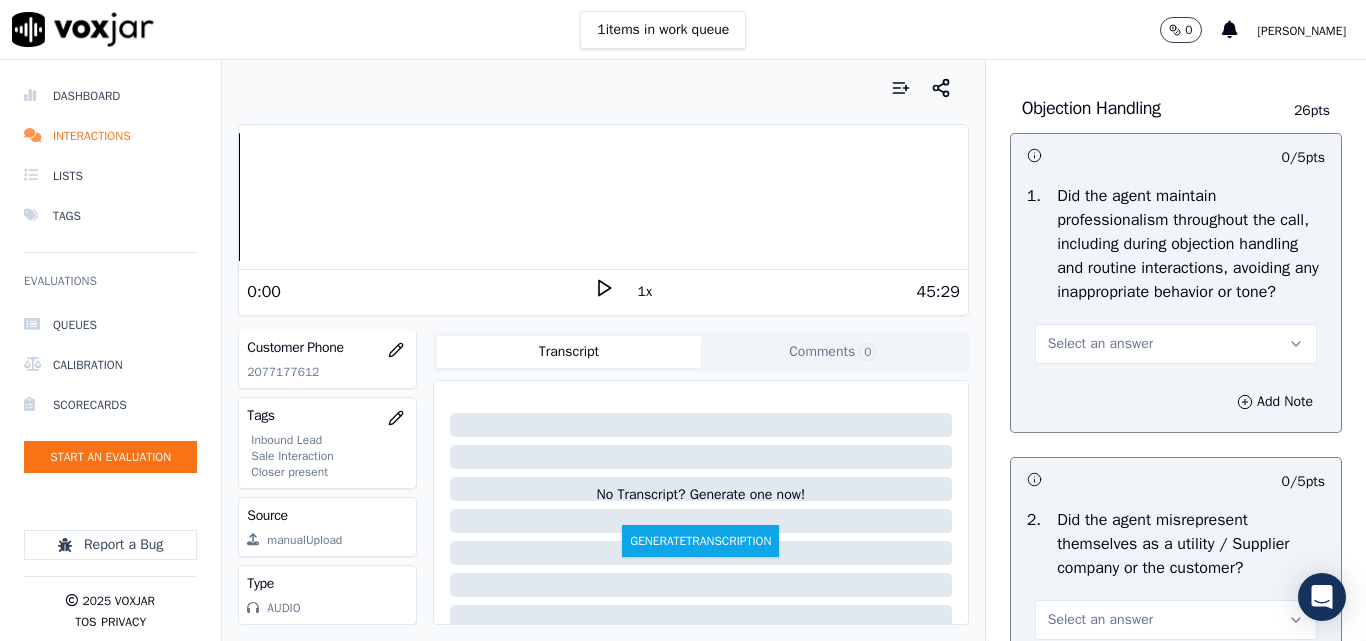 scroll, scrollTop: 2500, scrollLeft: 0, axis: vertical 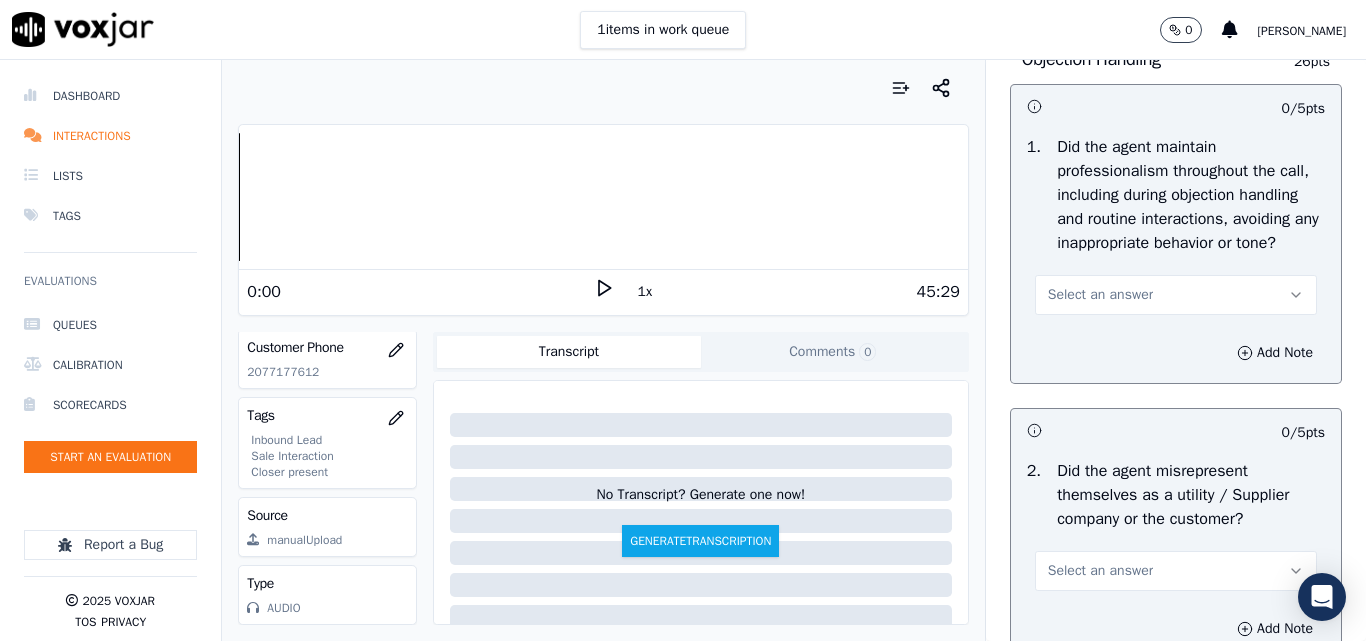 click on "Select an answer" at bounding box center (1100, 295) 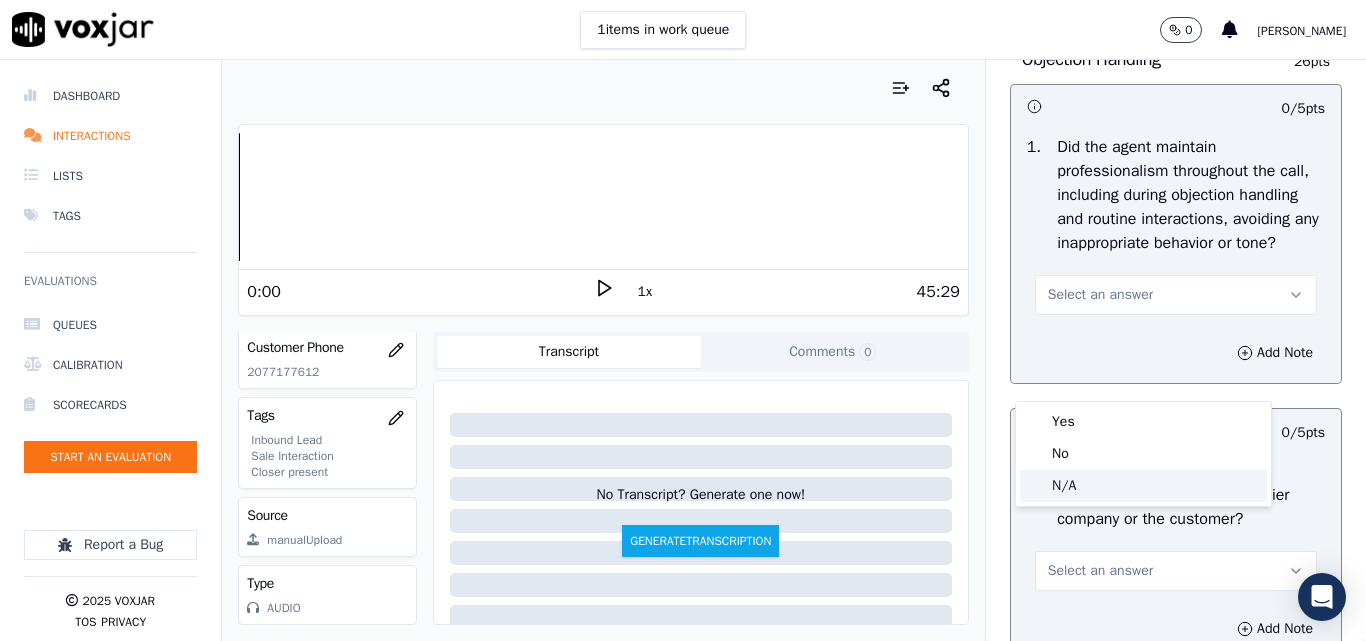 click on "N/A" 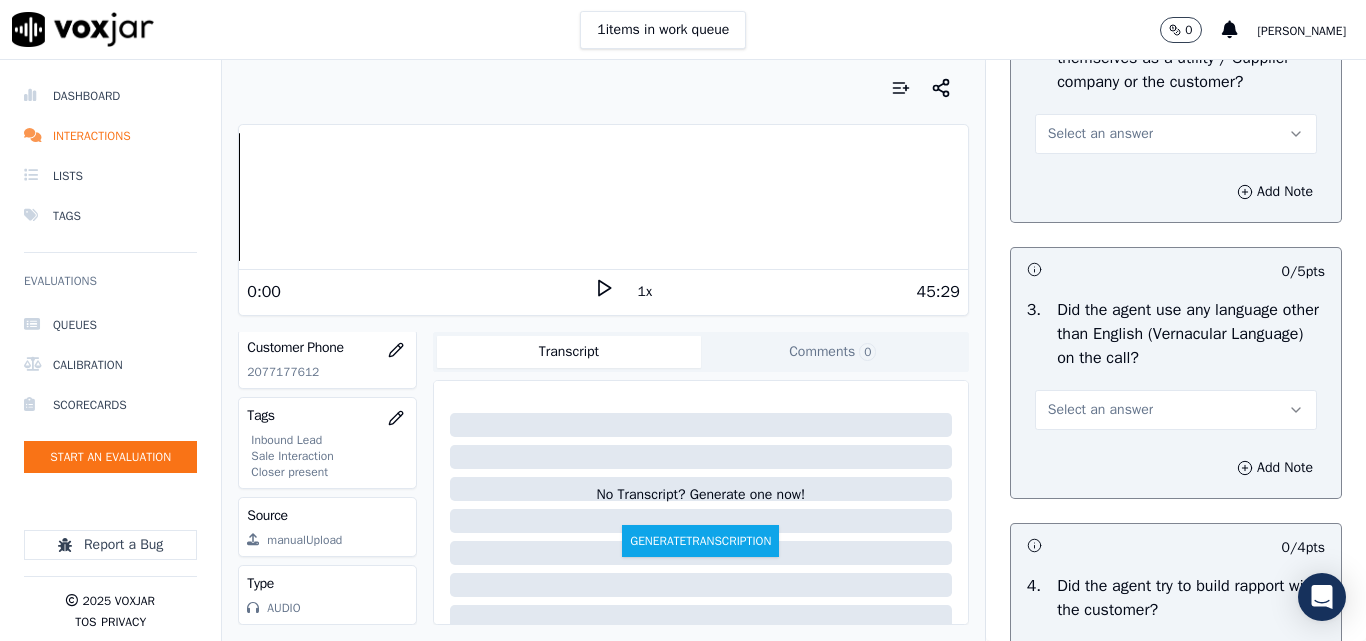scroll, scrollTop: 3000, scrollLeft: 0, axis: vertical 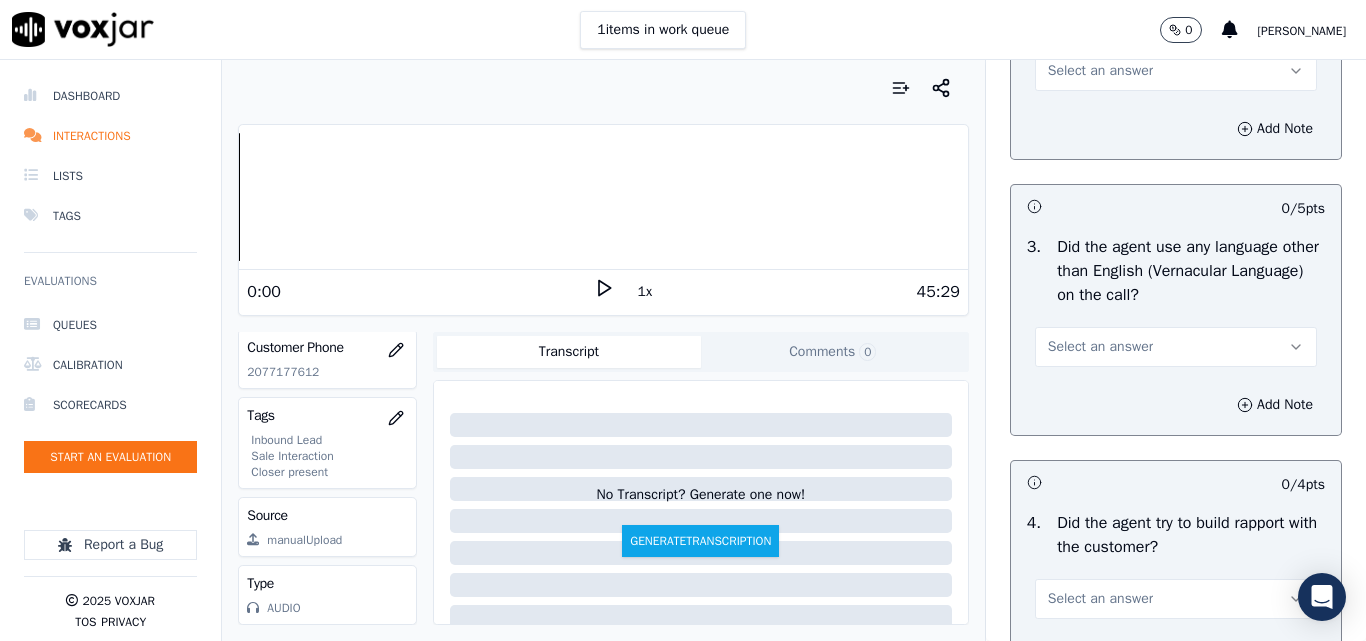 click on "Select an answer" at bounding box center (1100, 71) 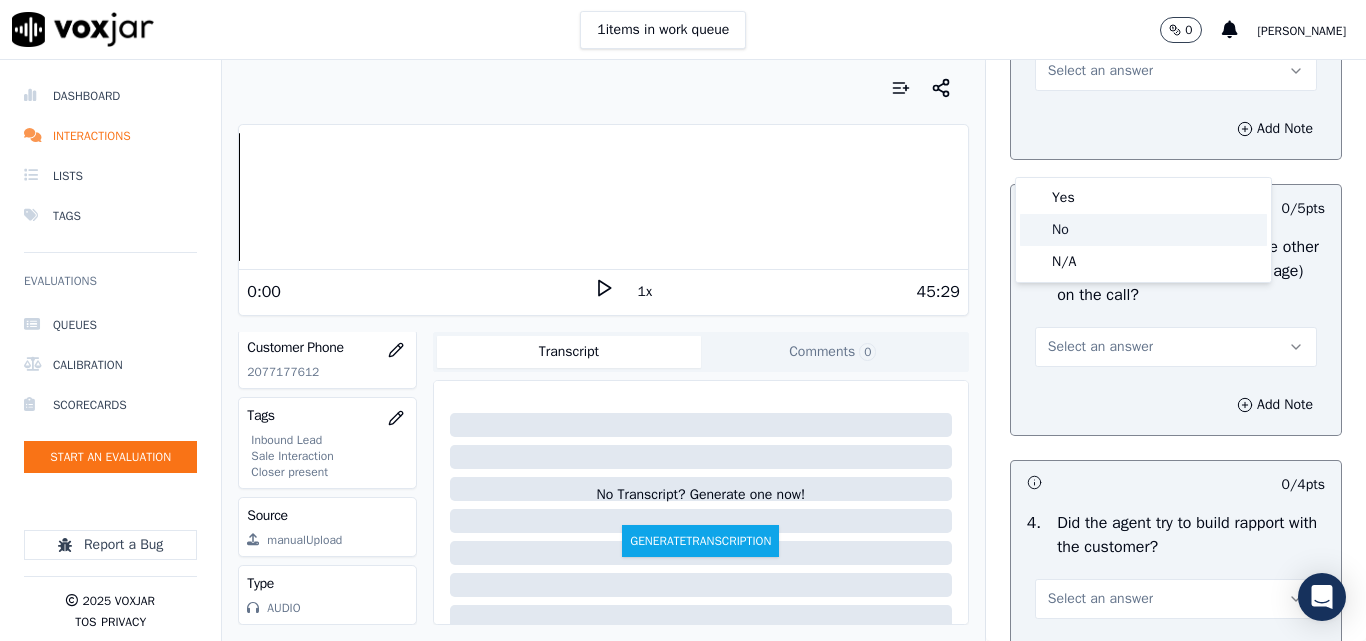 click on "No" 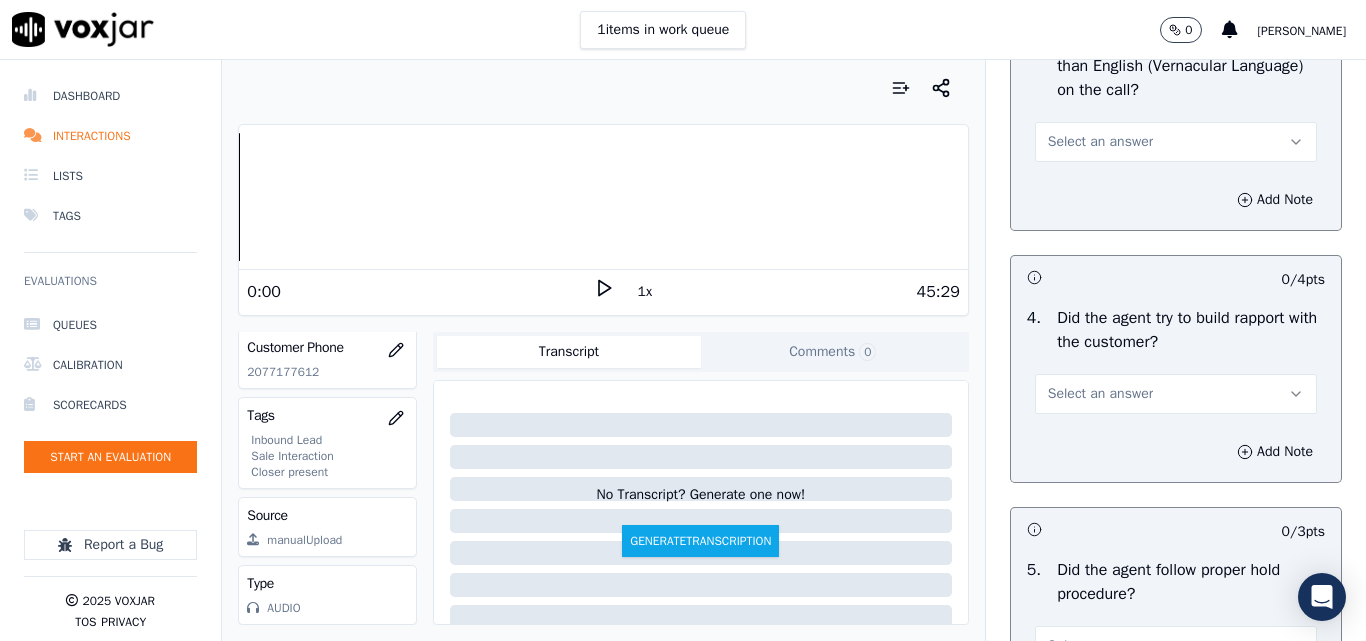scroll, scrollTop: 3300, scrollLeft: 0, axis: vertical 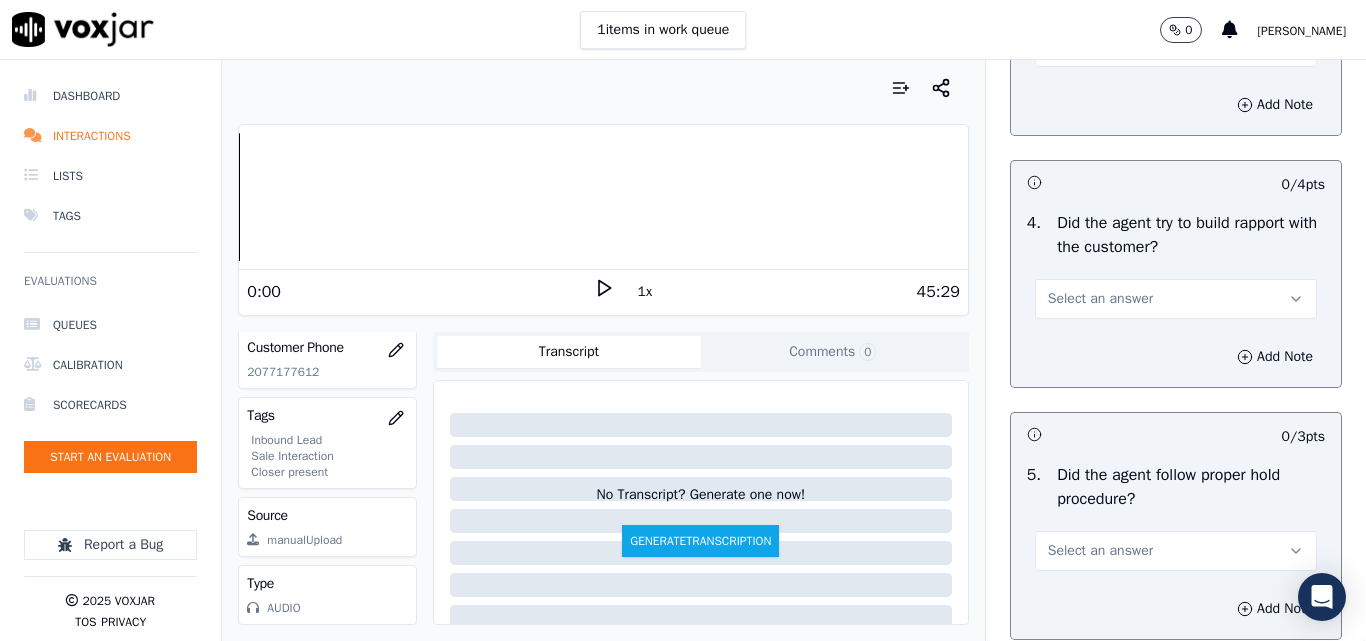 click on "Select an answer" at bounding box center (1100, 47) 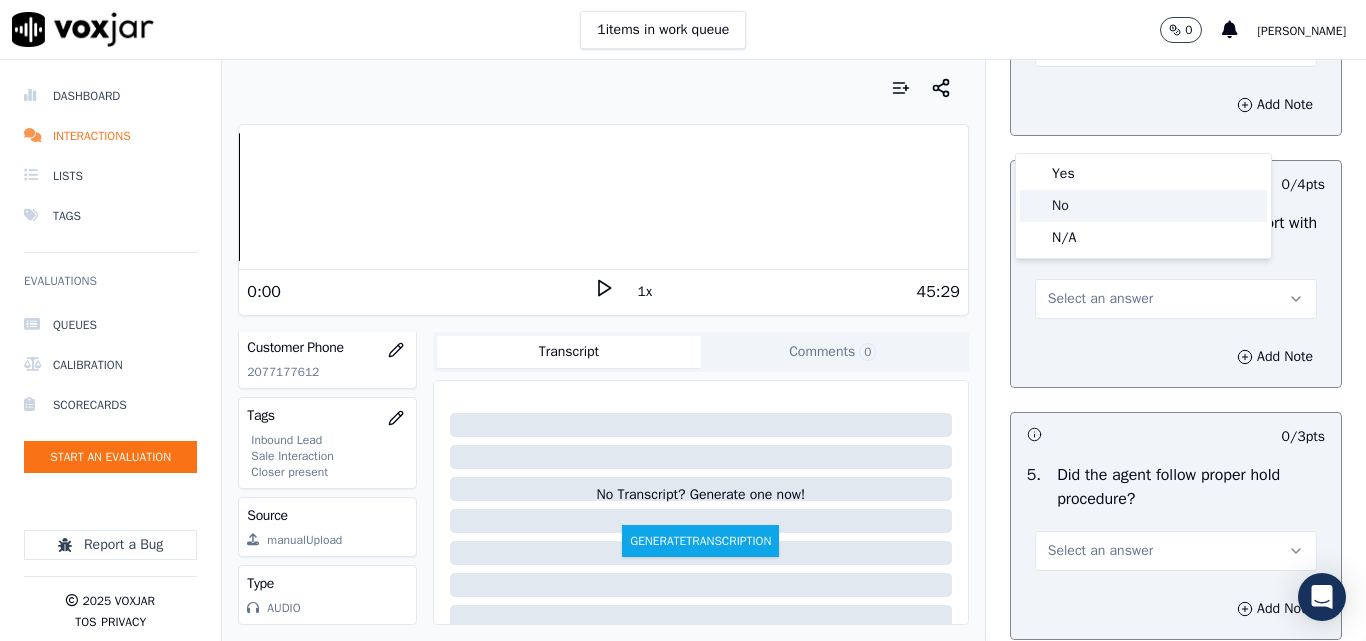 click on "No" 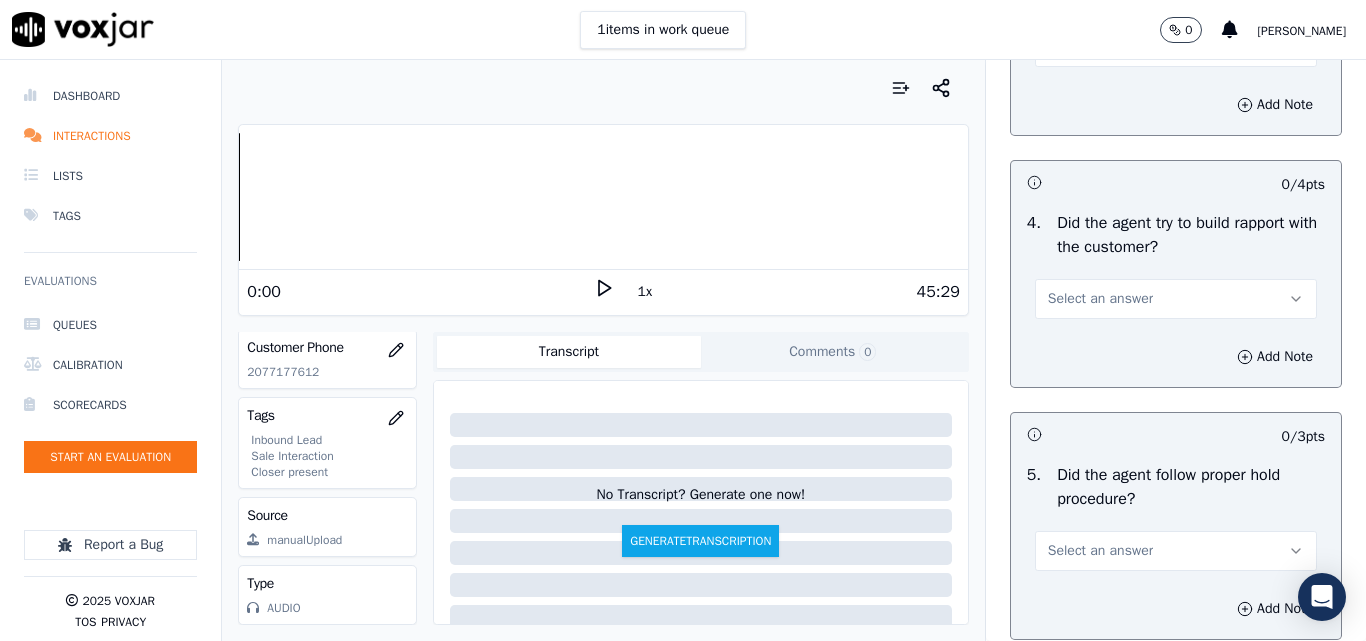scroll, scrollTop: 3400, scrollLeft: 0, axis: vertical 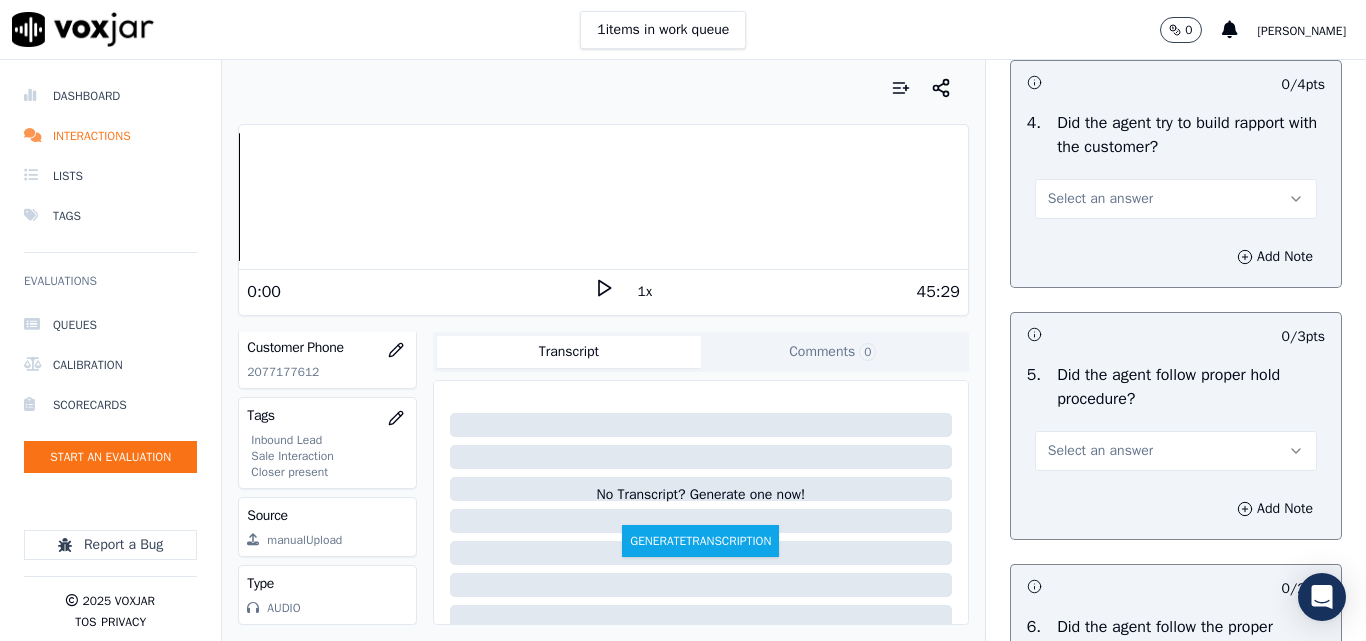 click on "Select an answer" at bounding box center [1100, 199] 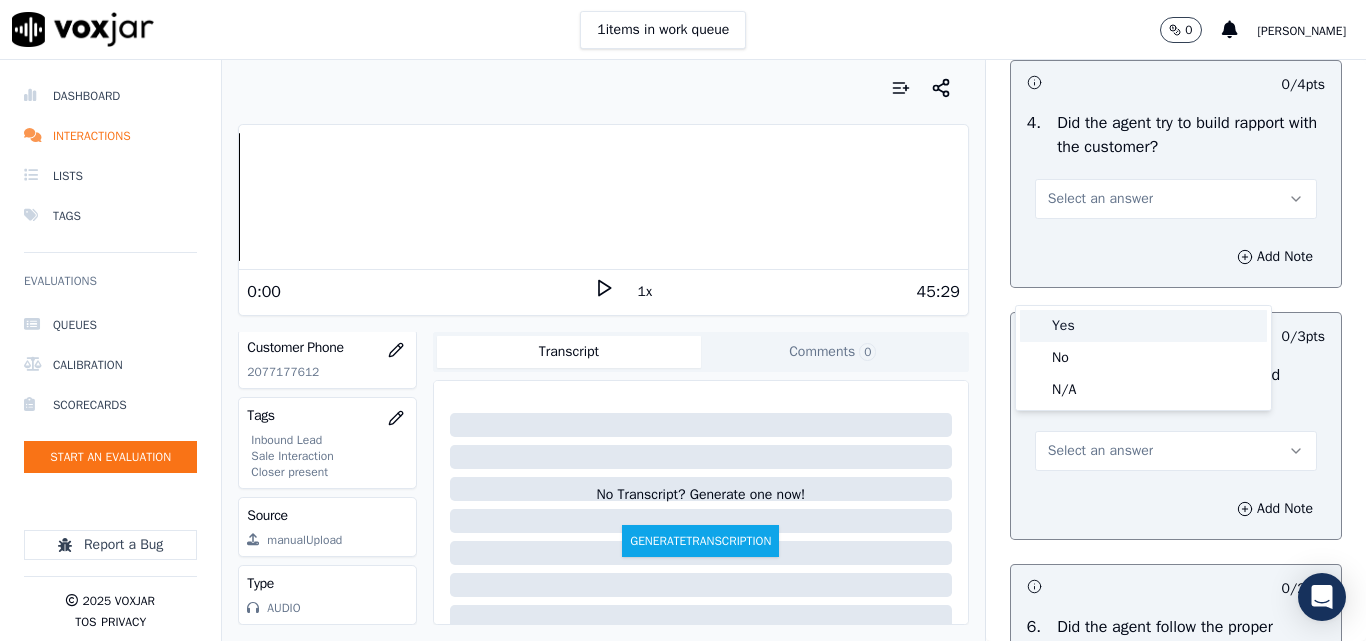 click on "Yes" at bounding box center (1143, 326) 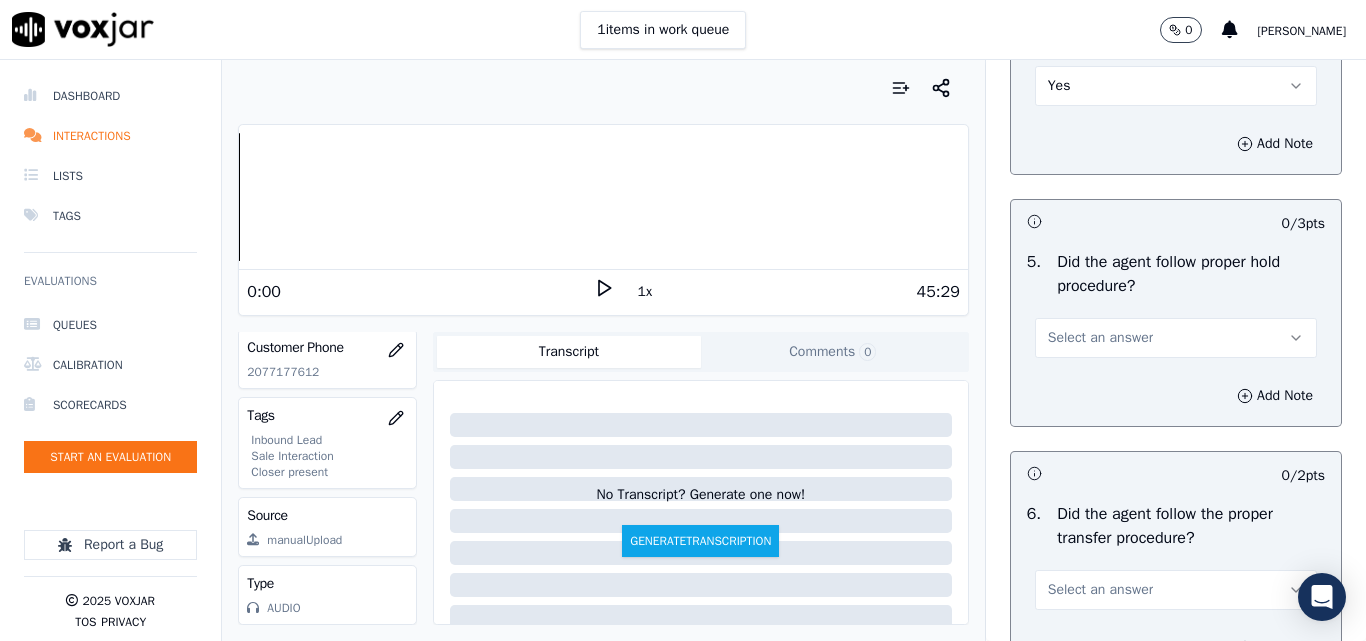 scroll, scrollTop: 3600, scrollLeft: 0, axis: vertical 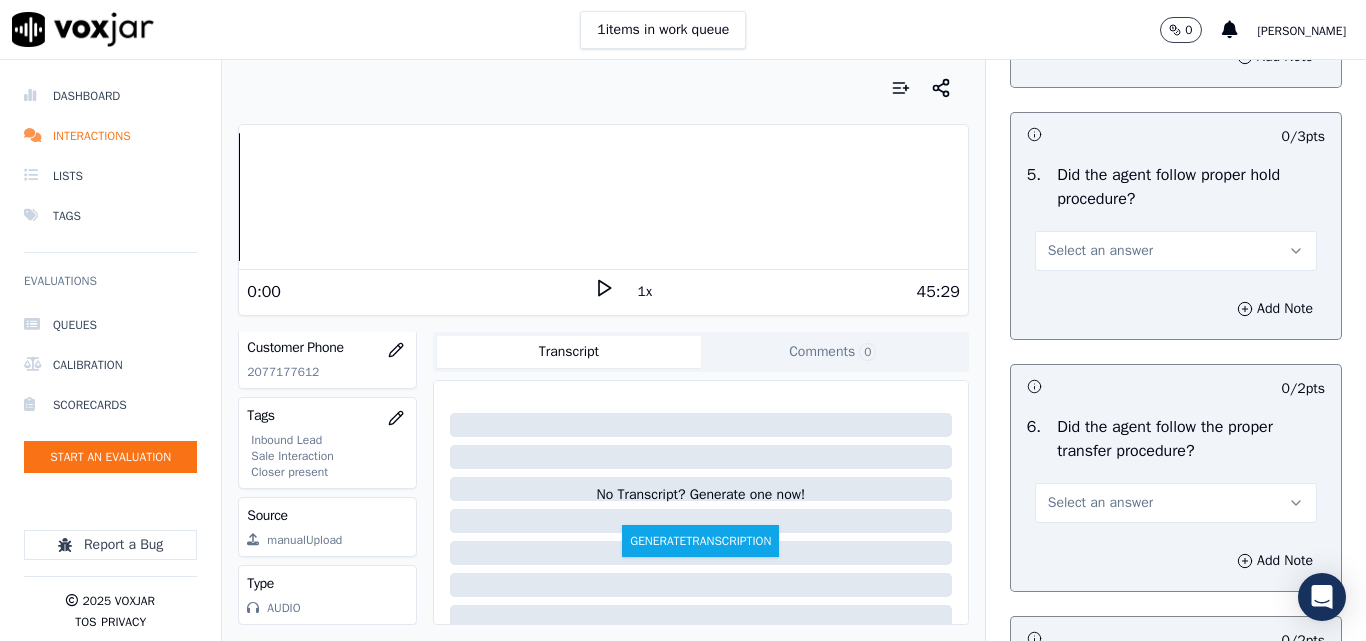 click on "Select an answer" at bounding box center [1100, 251] 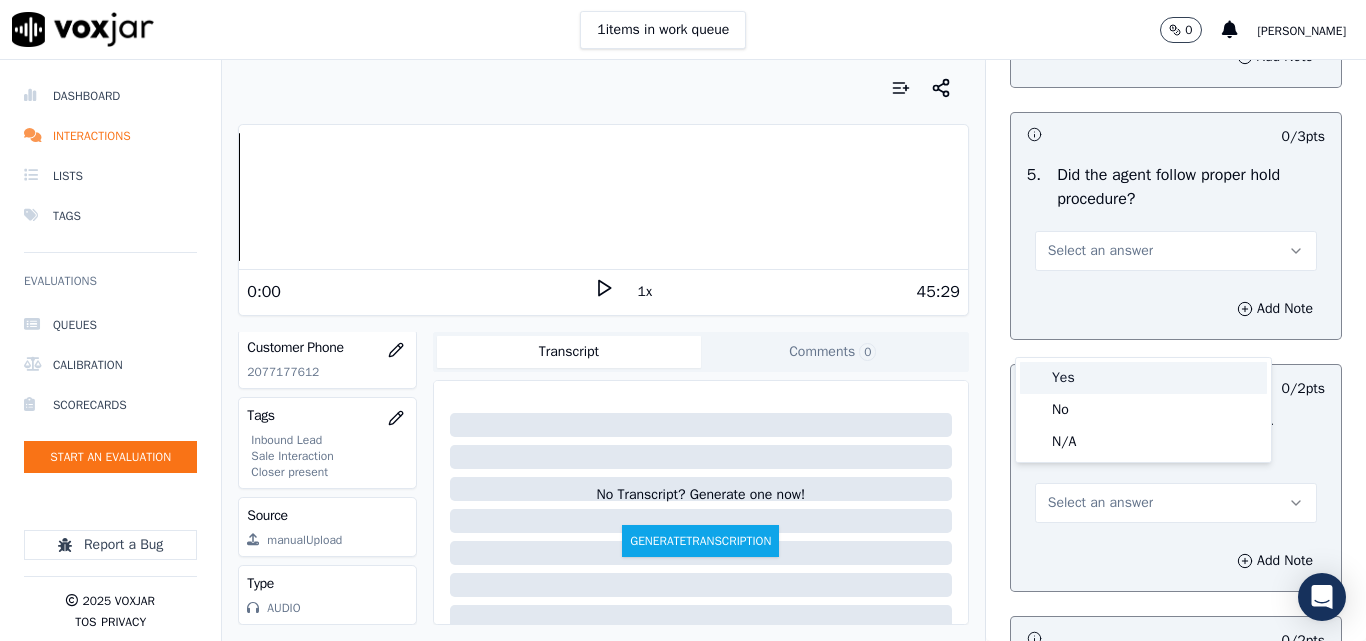 click on "Yes" at bounding box center (1143, 378) 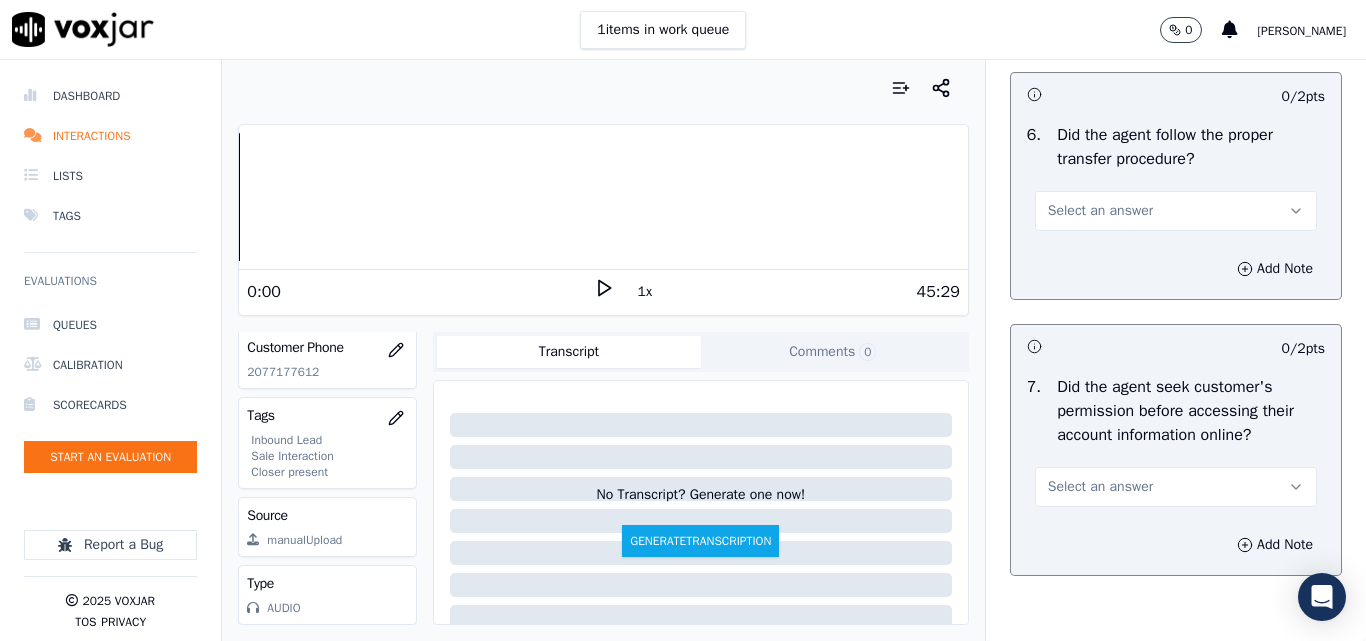 scroll, scrollTop: 3900, scrollLeft: 0, axis: vertical 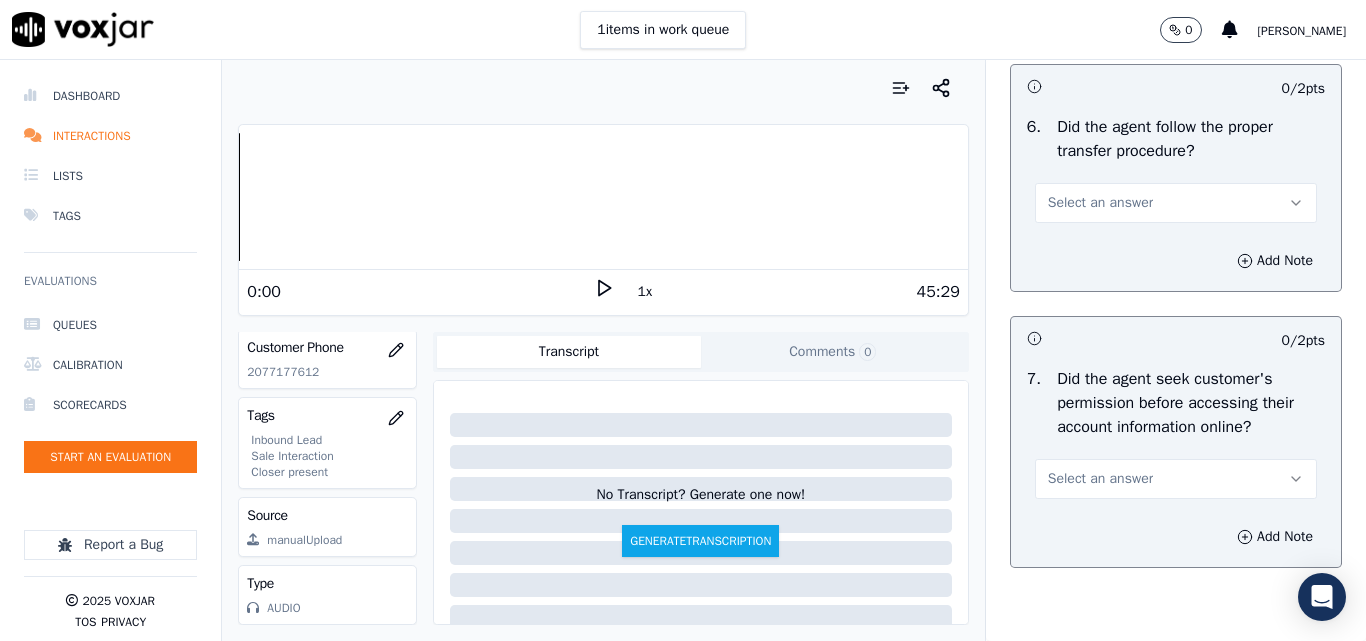 click on "Add Note" at bounding box center (1176, 261) 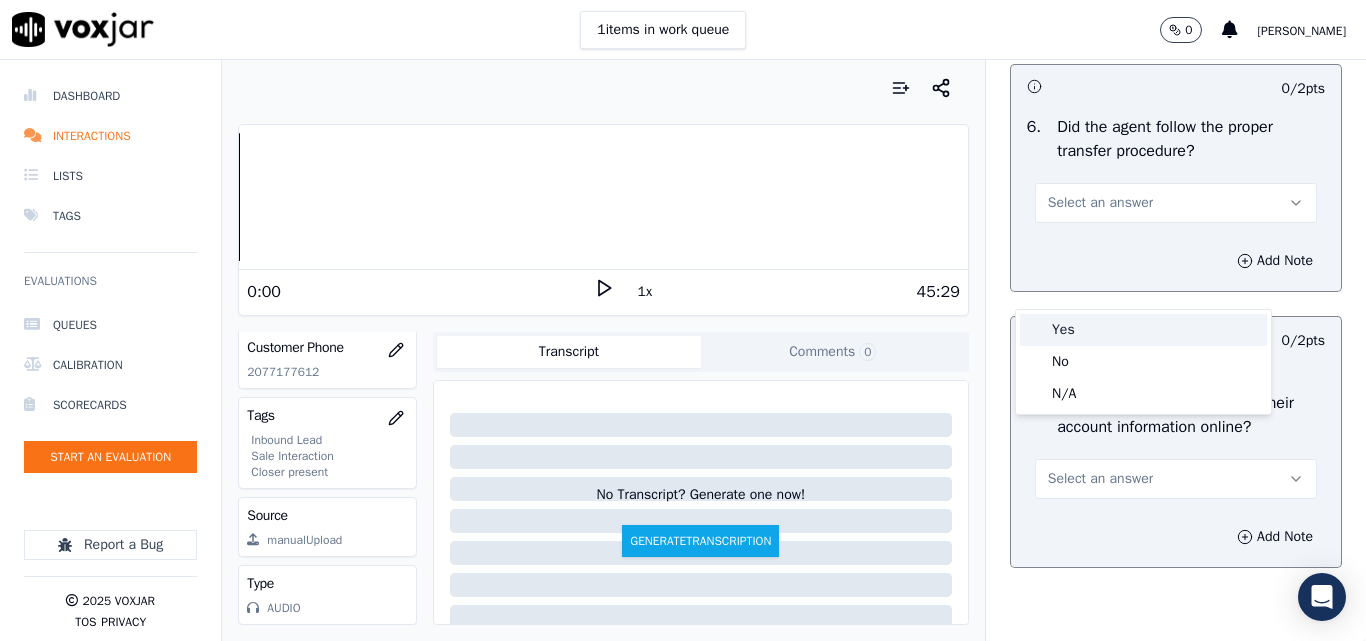 click on "Yes" at bounding box center [1143, 330] 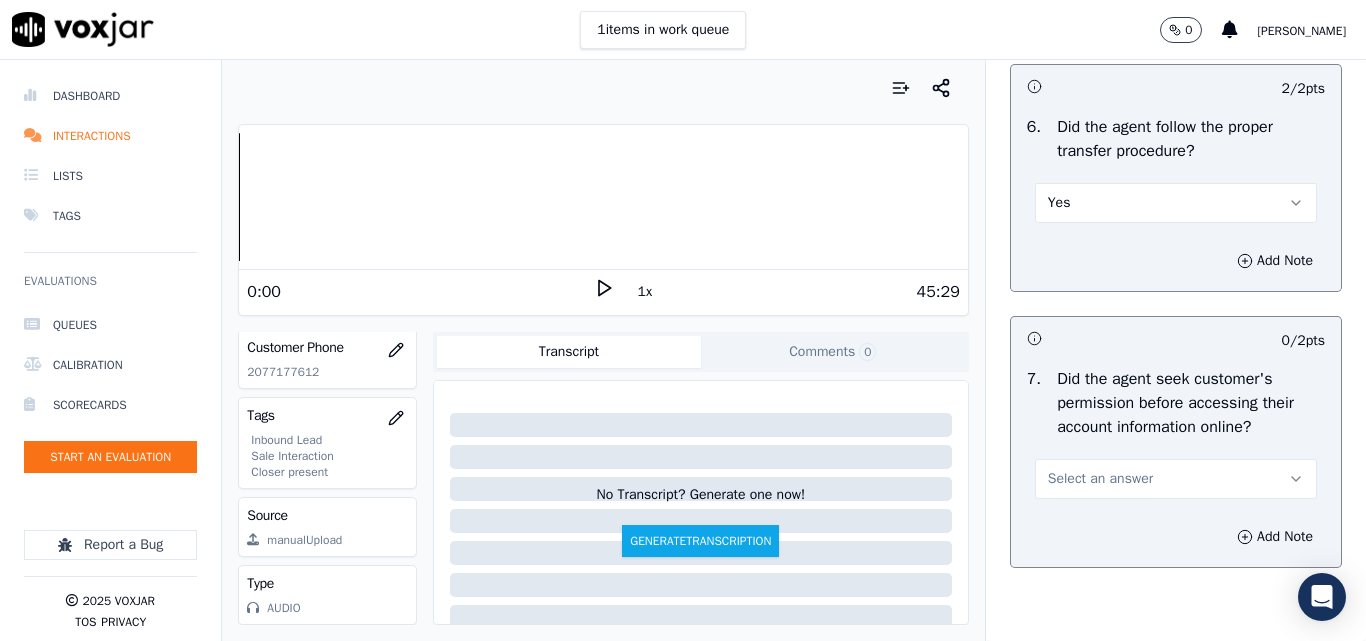 click on "Add Note" at bounding box center [1176, 261] 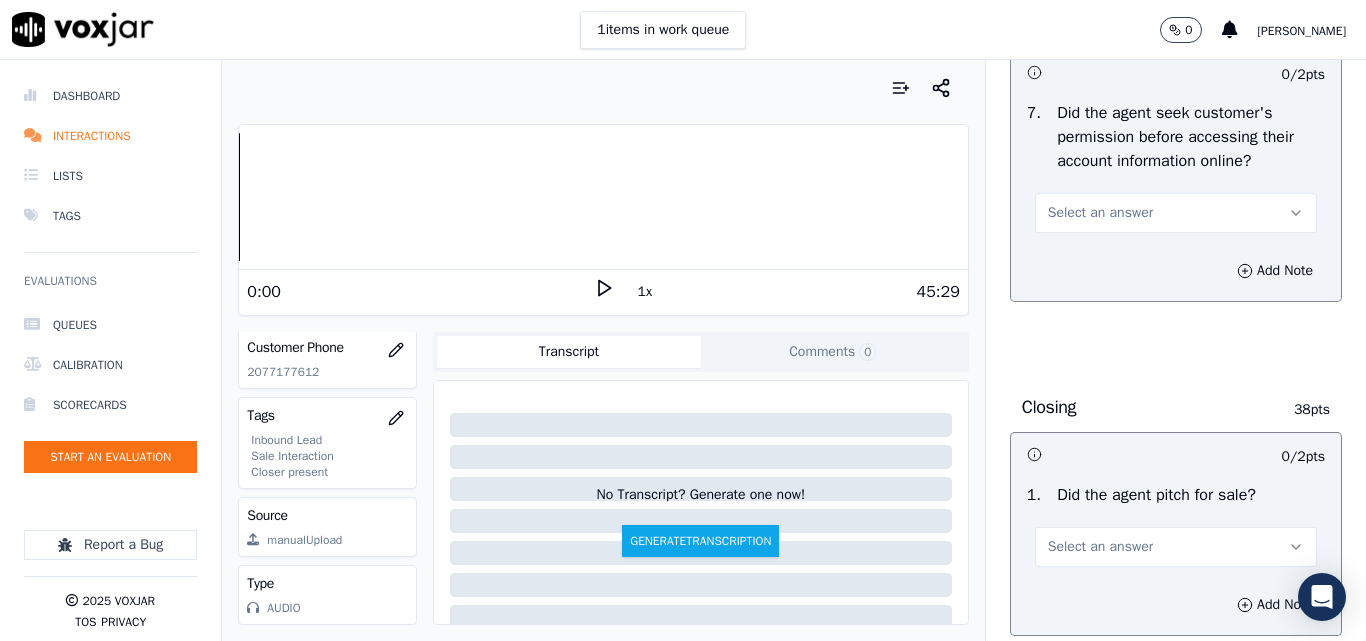 scroll, scrollTop: 4200, scrollLeft: 0, axis: vertical 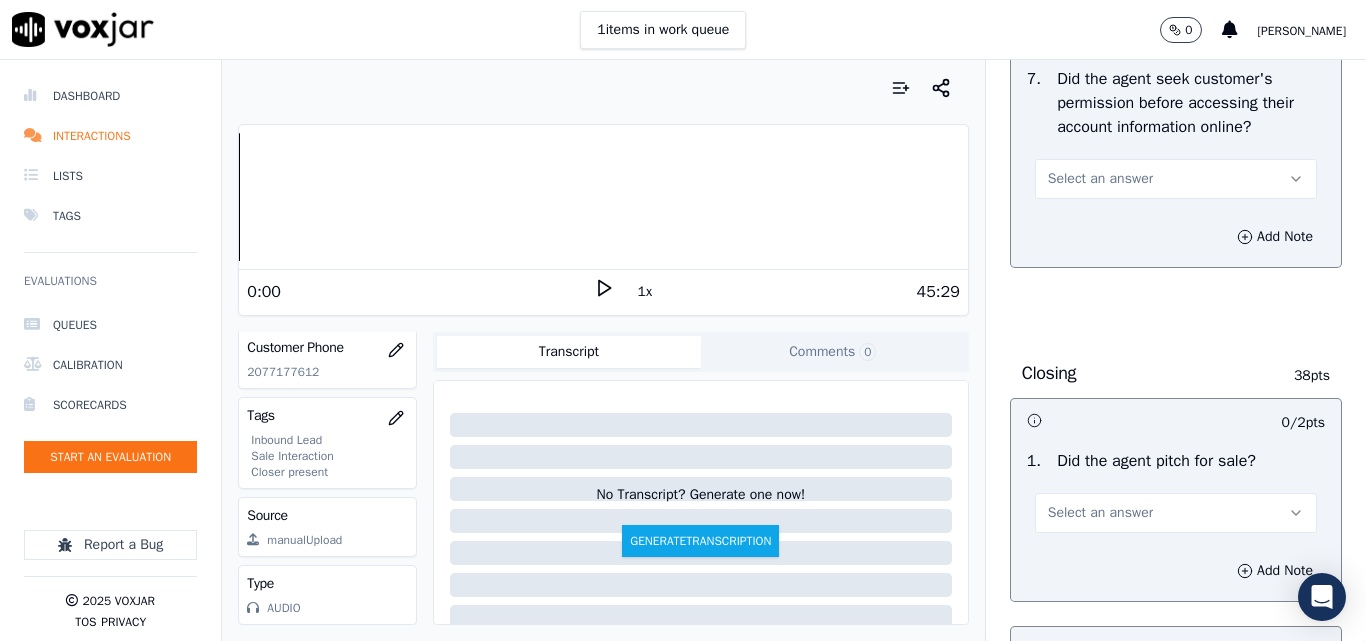 click on "Select an answer" at bounding box center (1100, 179) 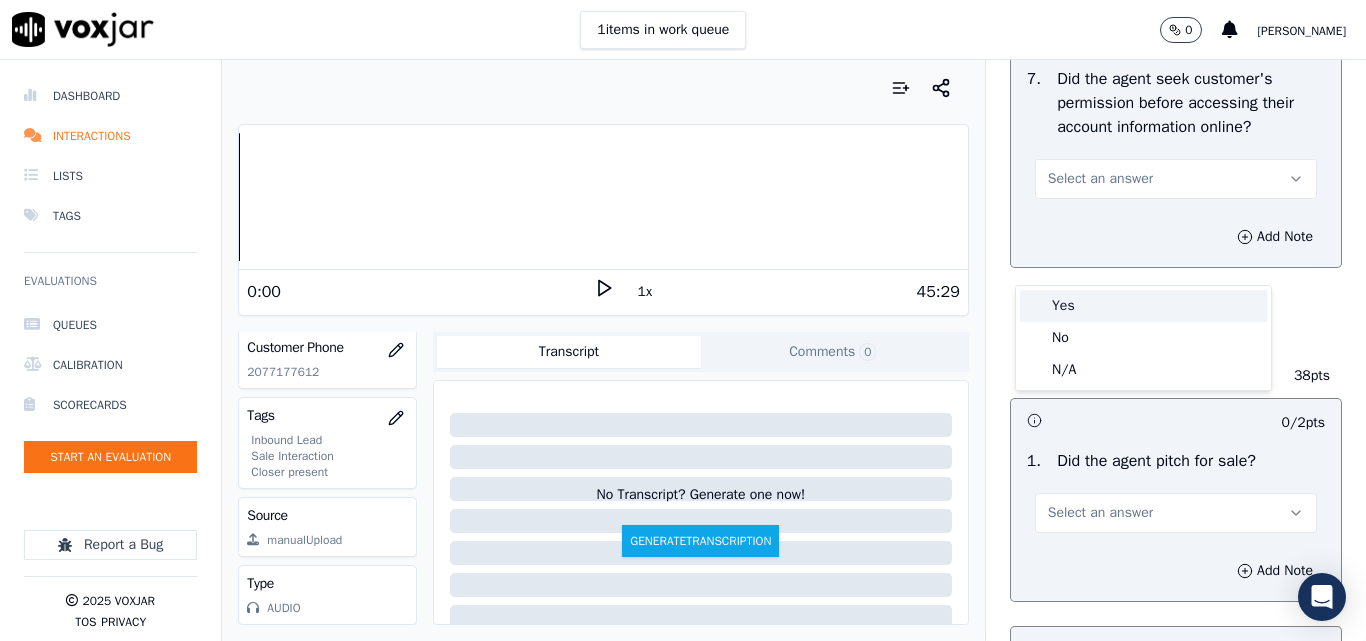 click on "Yes" at bounding box center [1143, 306] 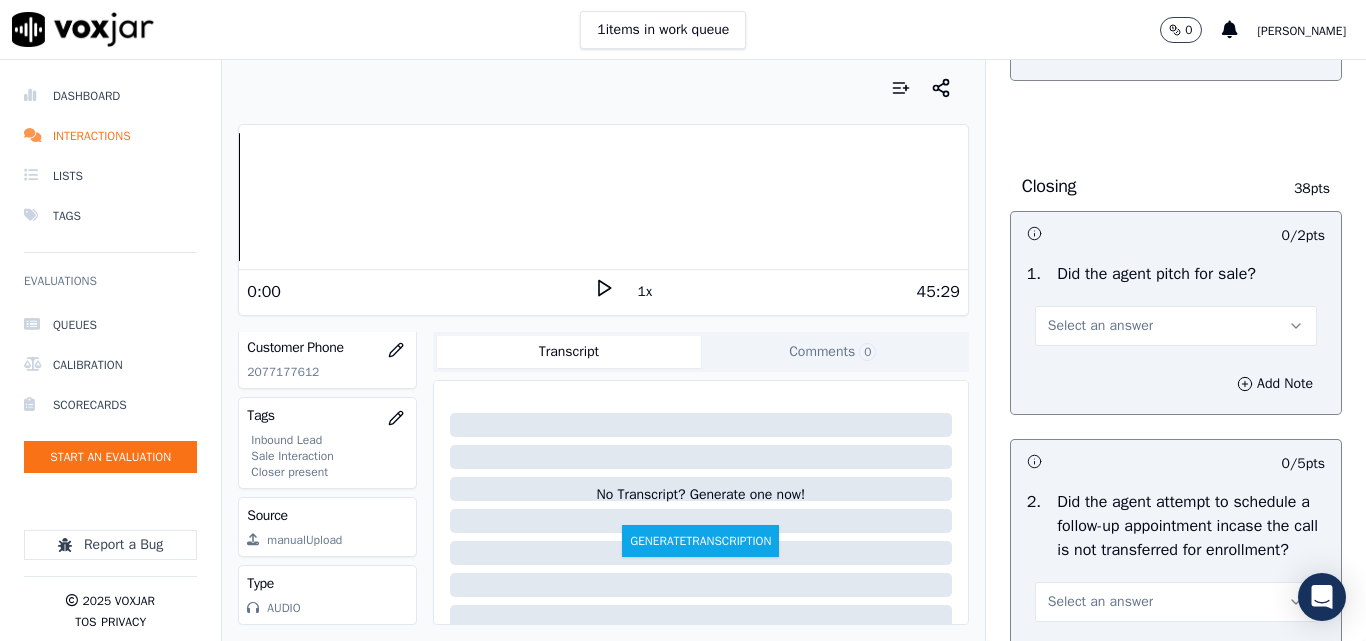 scroll, scrollTop: 4500, scrollLeft: 0, axis: vertical 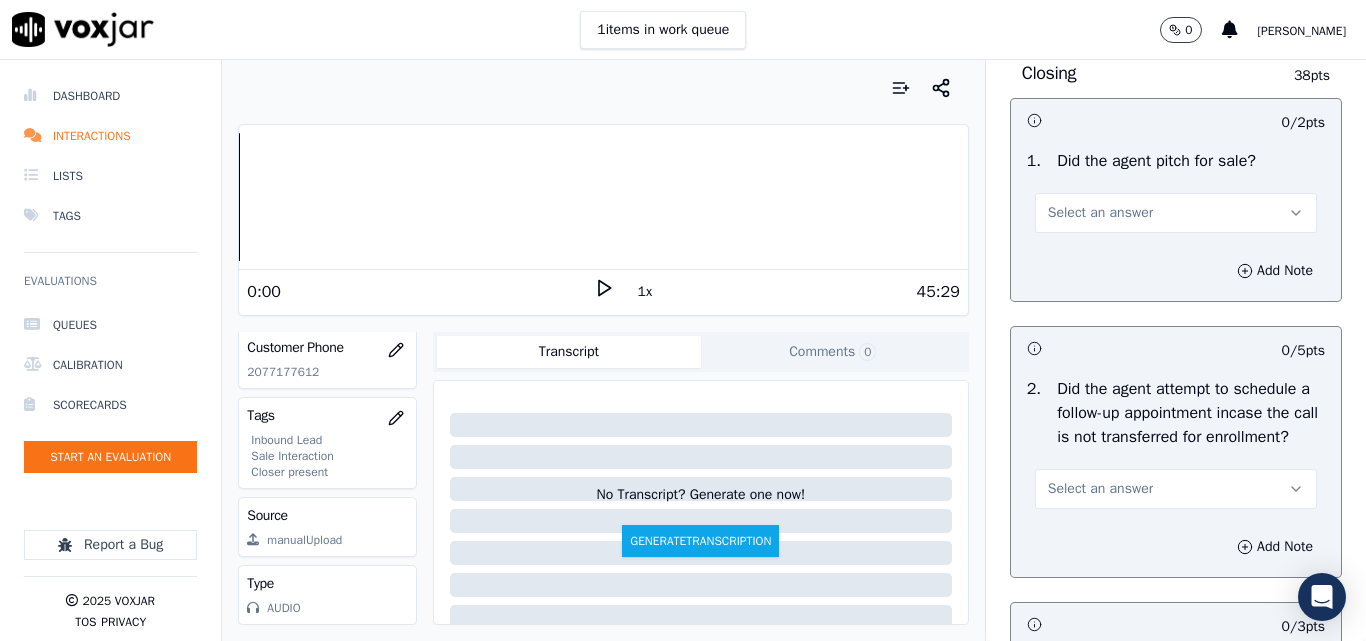 click on "Select an answer" at bounding box center [1100, 213] 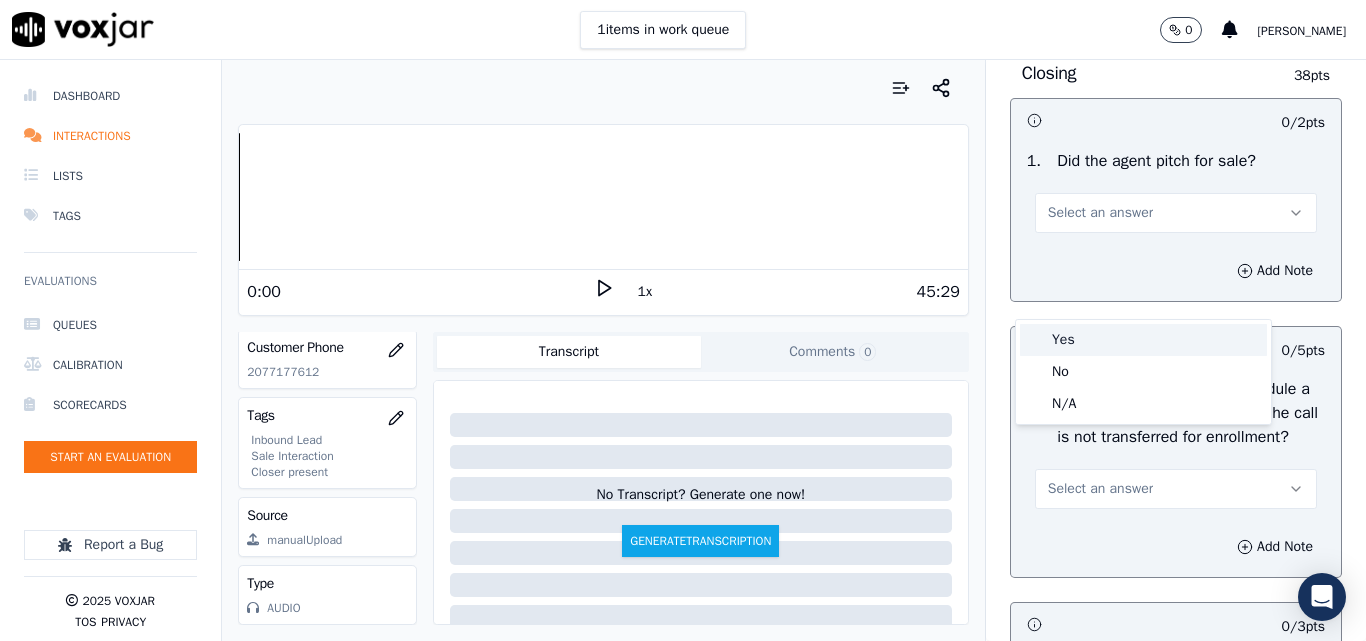 click on "Yes" at bounding box center [1143, 340] 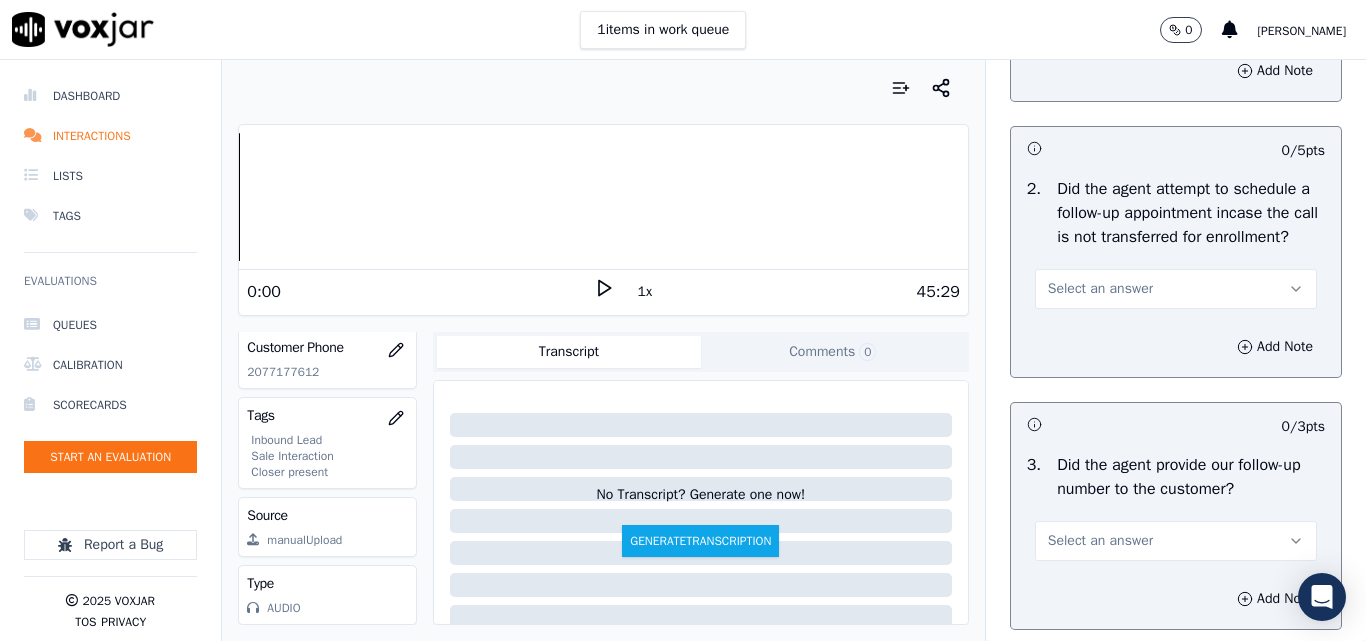 scroll, scrollTop: 4800, scrollLeft: 0, axis: vertical 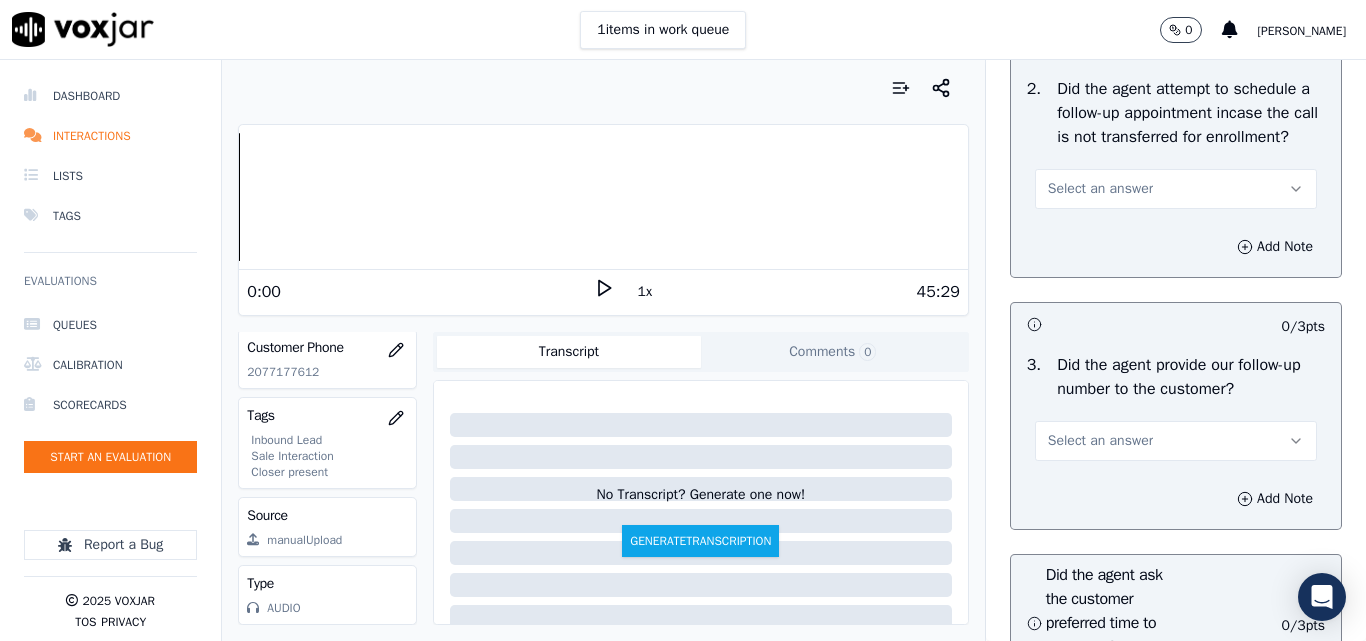 click on "Select an answer" at bounding box center (1100, 189) 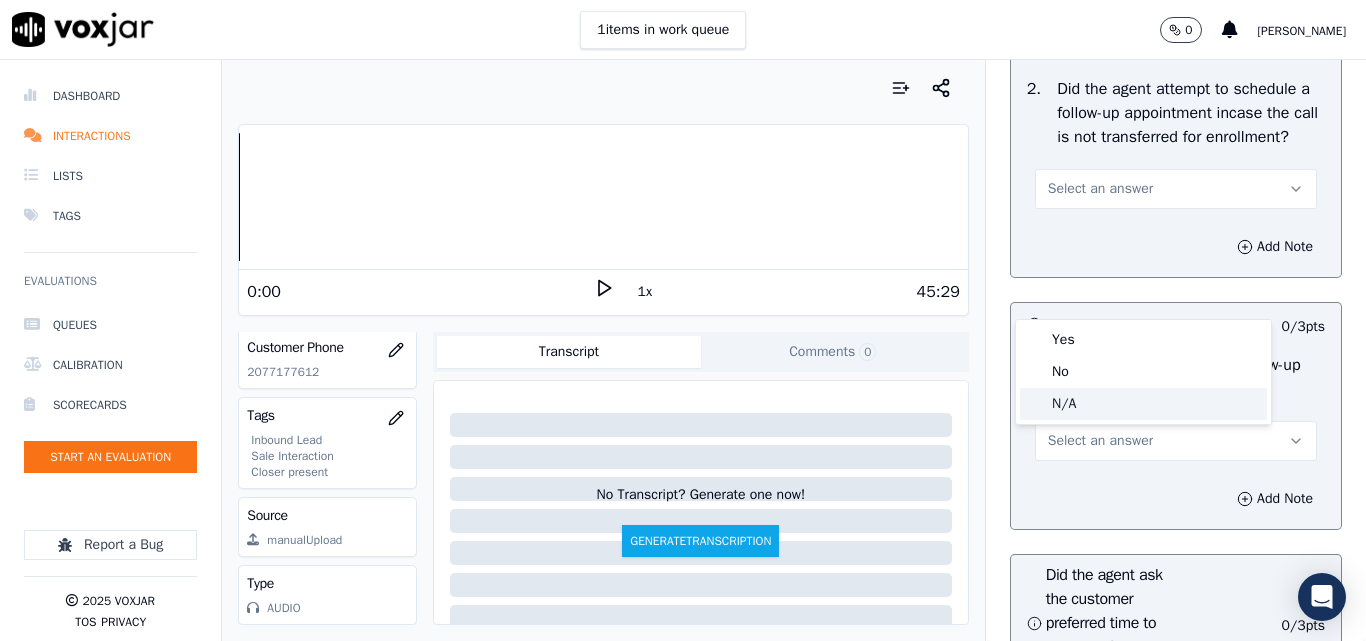 click on "N/A" 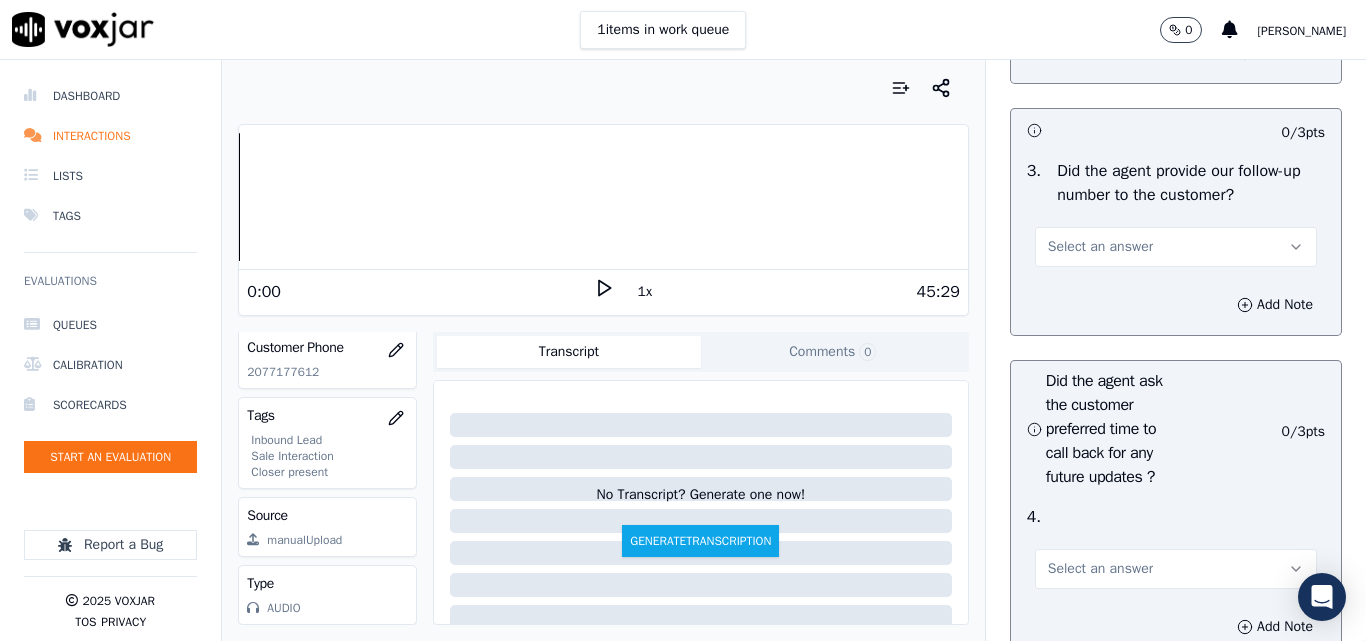 scroll, scrollTop: 5000, scrollLeft: 0, axis: vertical 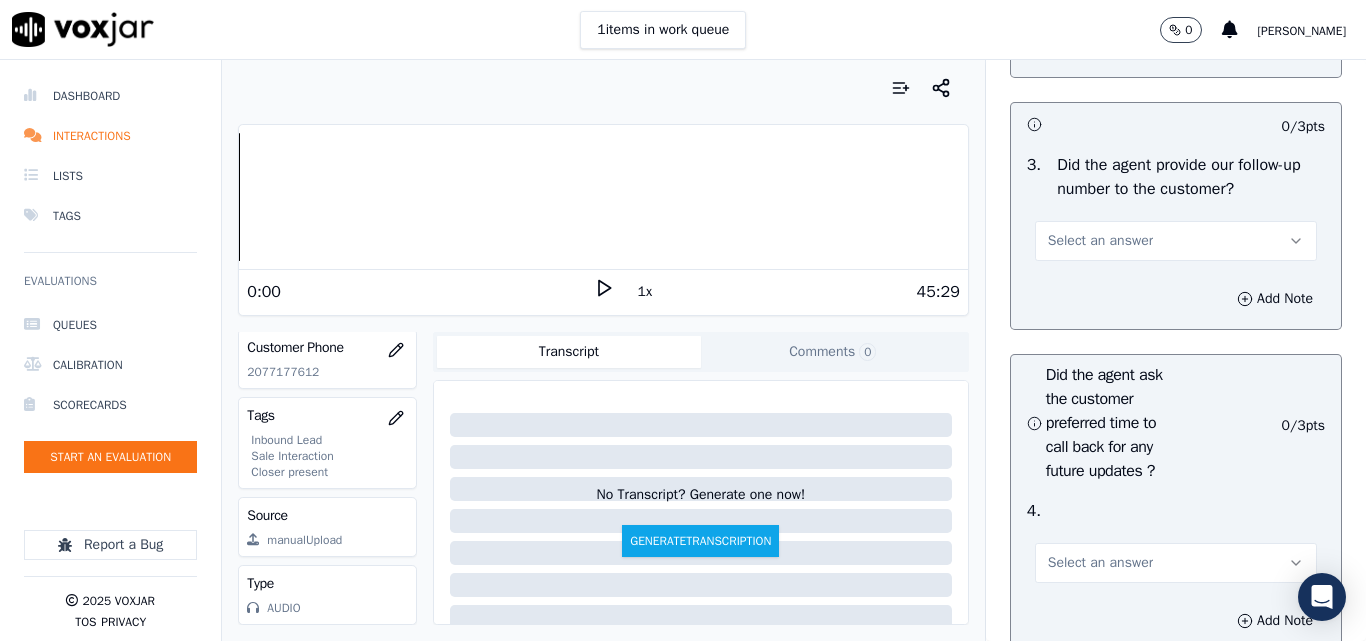 click on "Select an answer" at bounding box center [1100, 241] 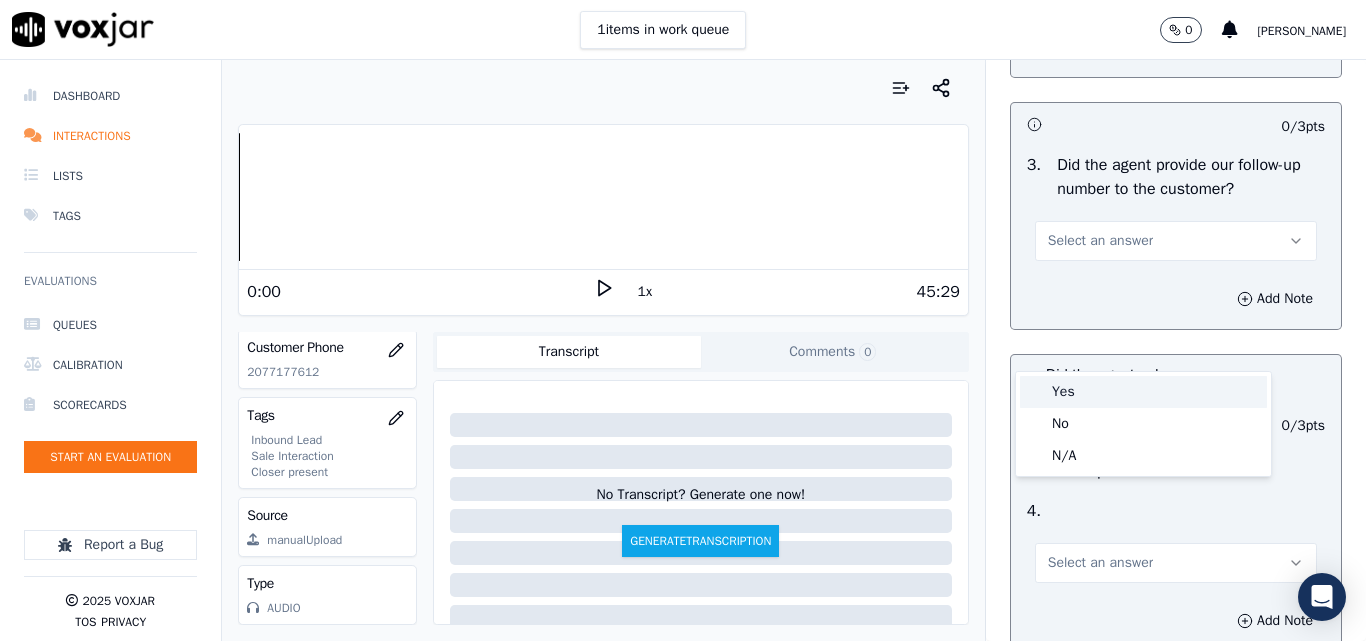 click on "Yes" at bounding box center (1143, 392) 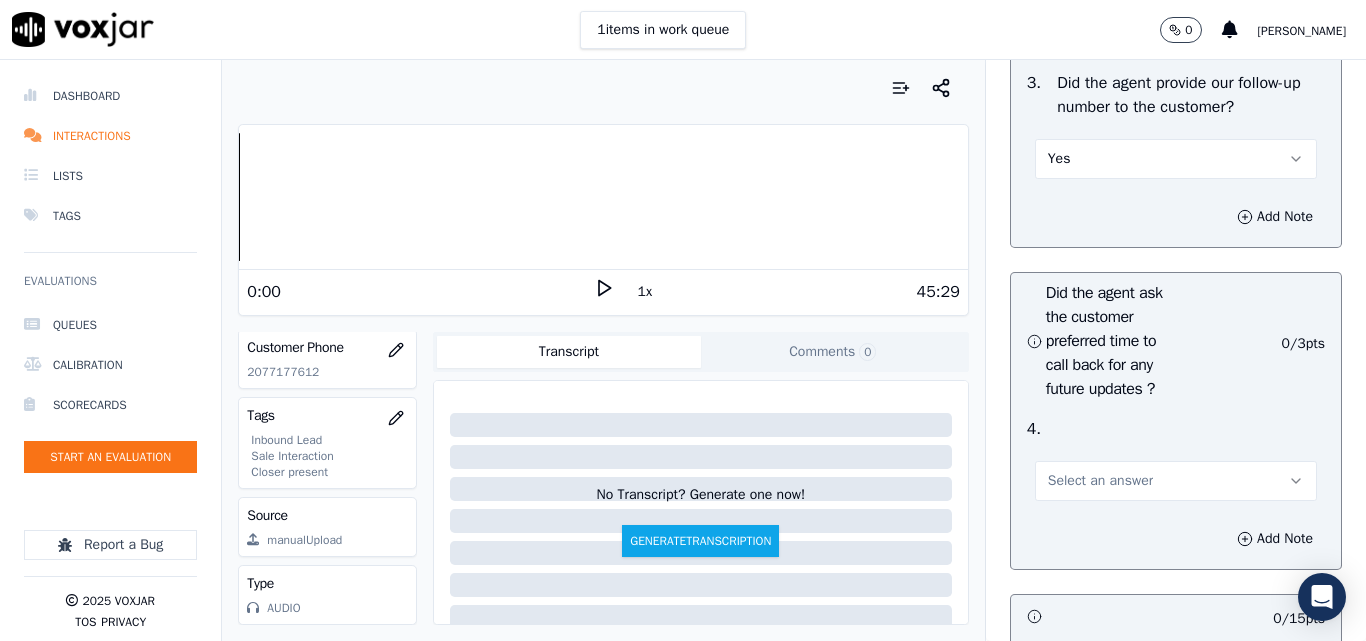 scroll, scrollTop: 5200, scrollLeft: 0, axis: vertical 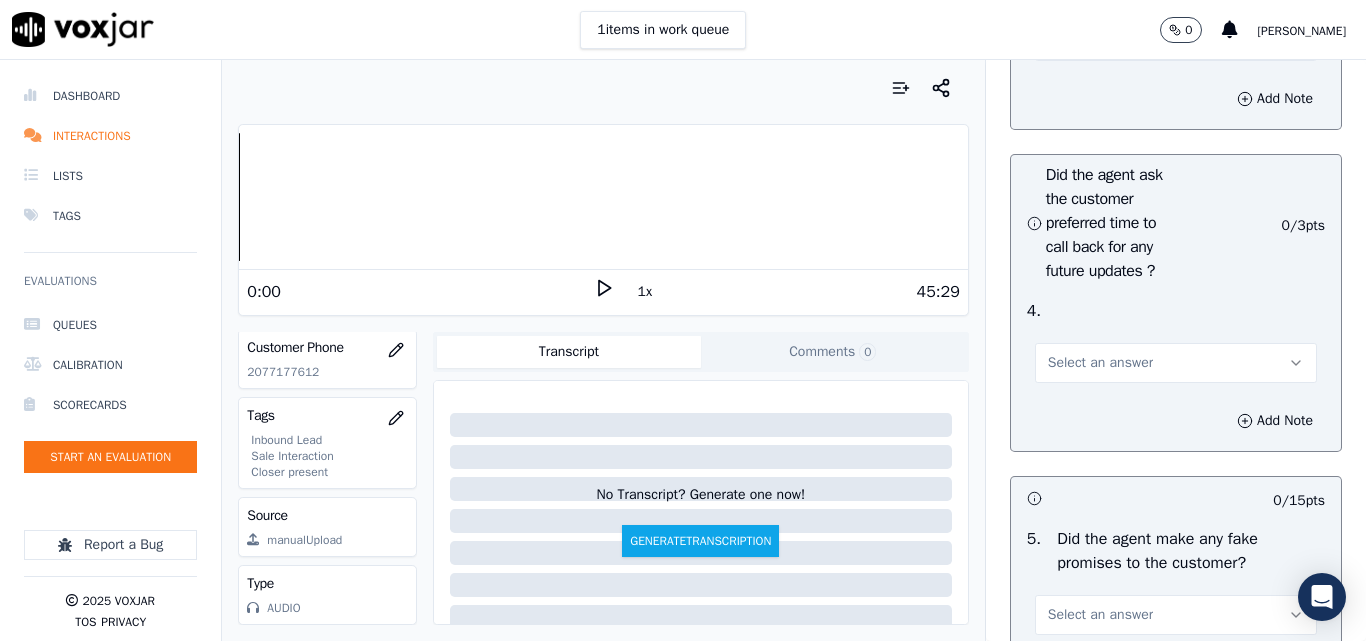 click on "Select an answer" at bounding box center (1100, 363) 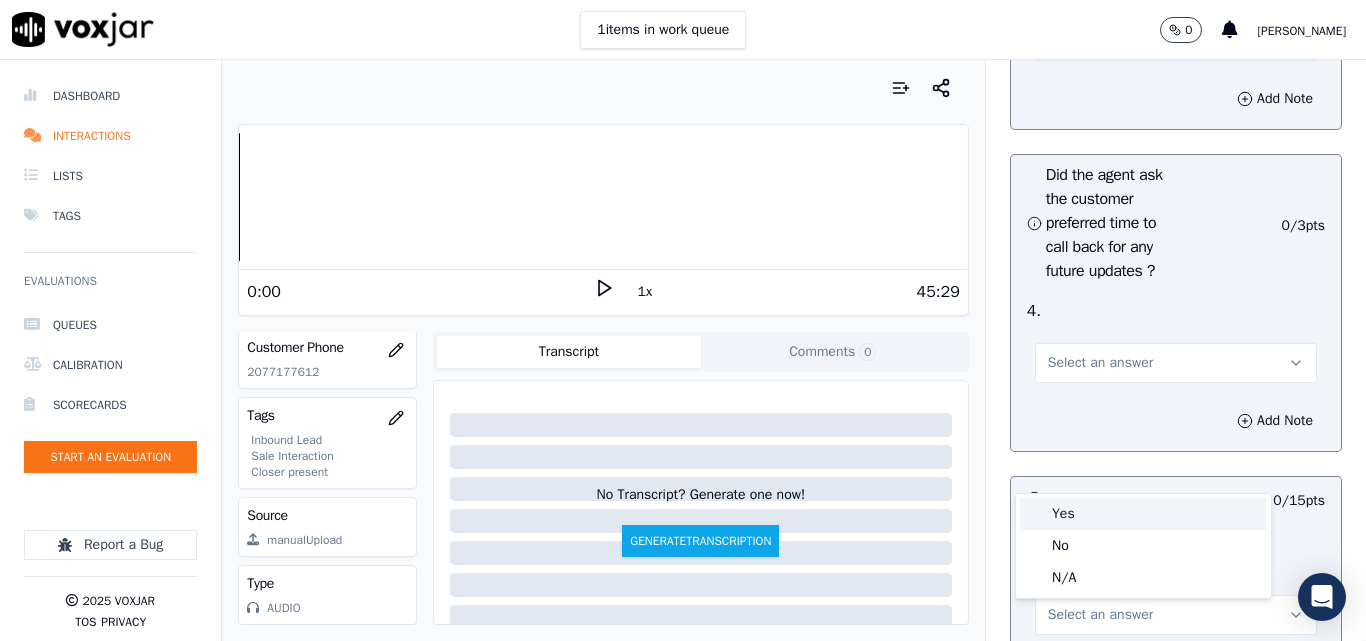 click on "Yes" at bounding box center (1143, 514) 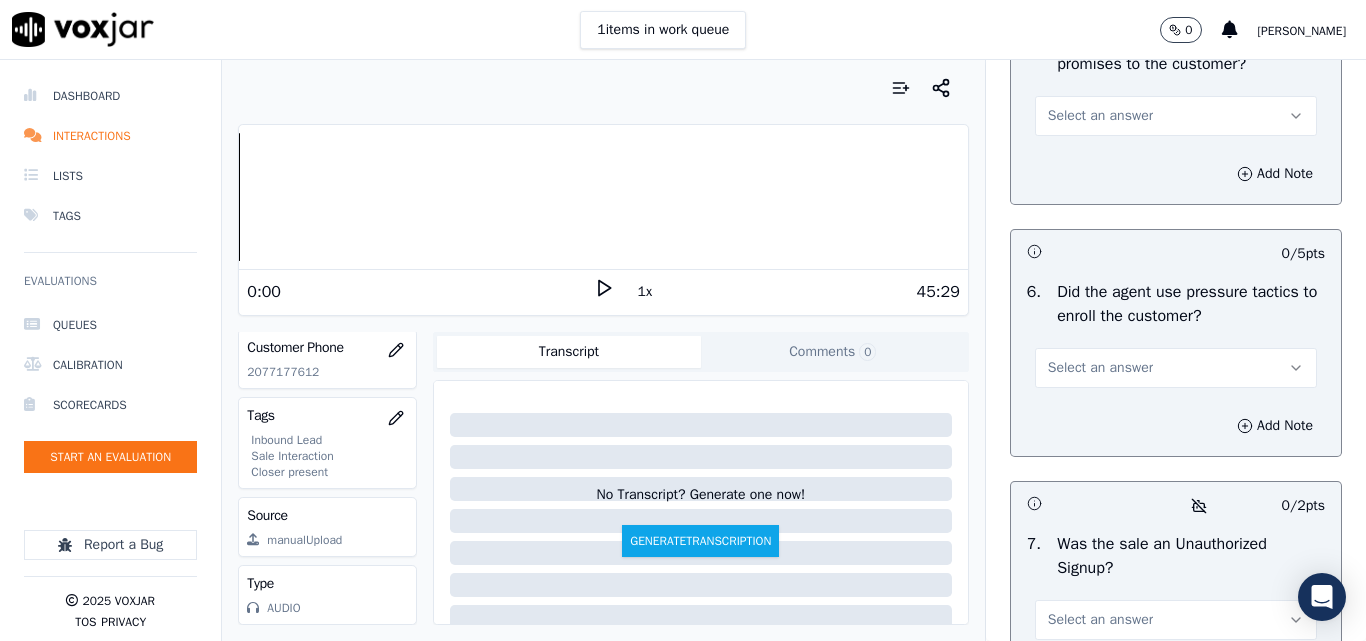 scroll, scrollTop: 5700, scrollLeft: 0, axis: vertical 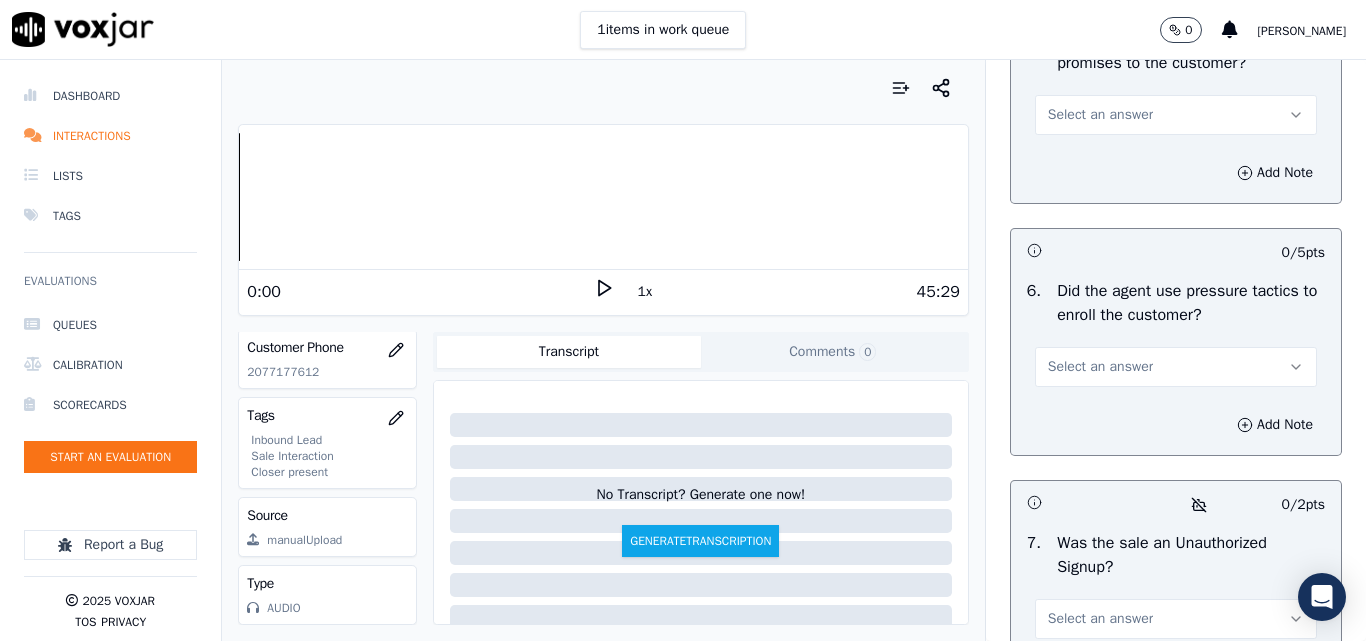 click on "Select an answer" at bounding box center [1100, 115] 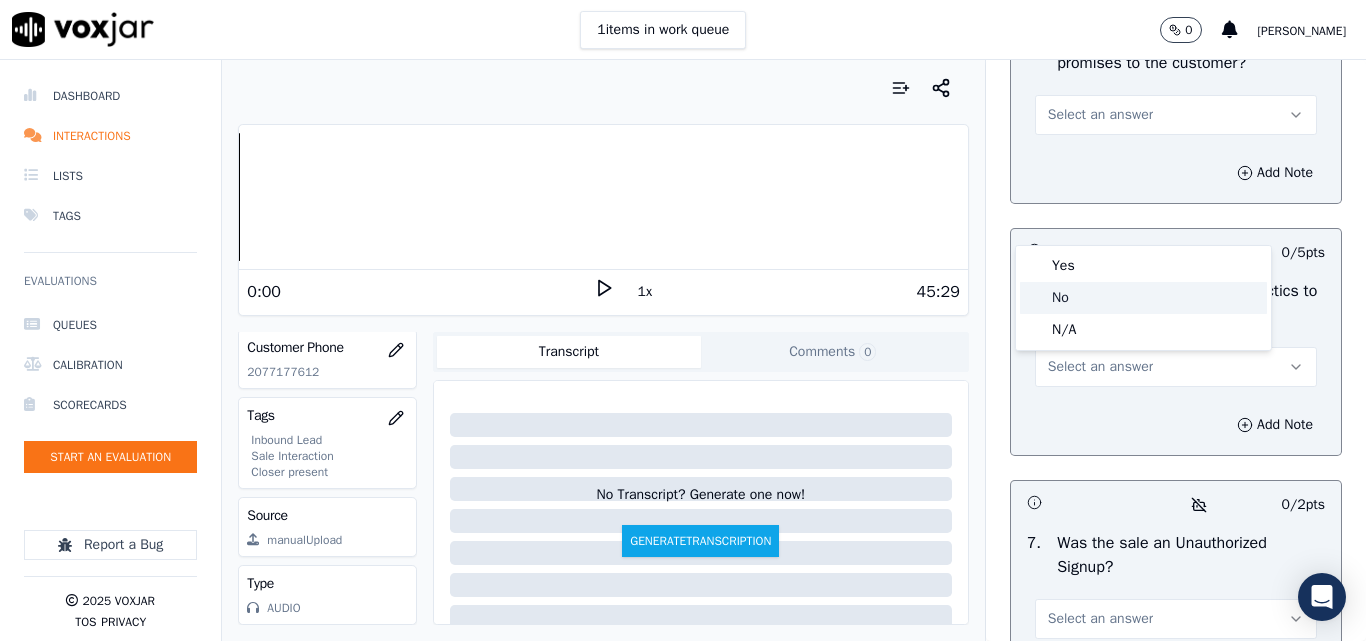 click on "No" 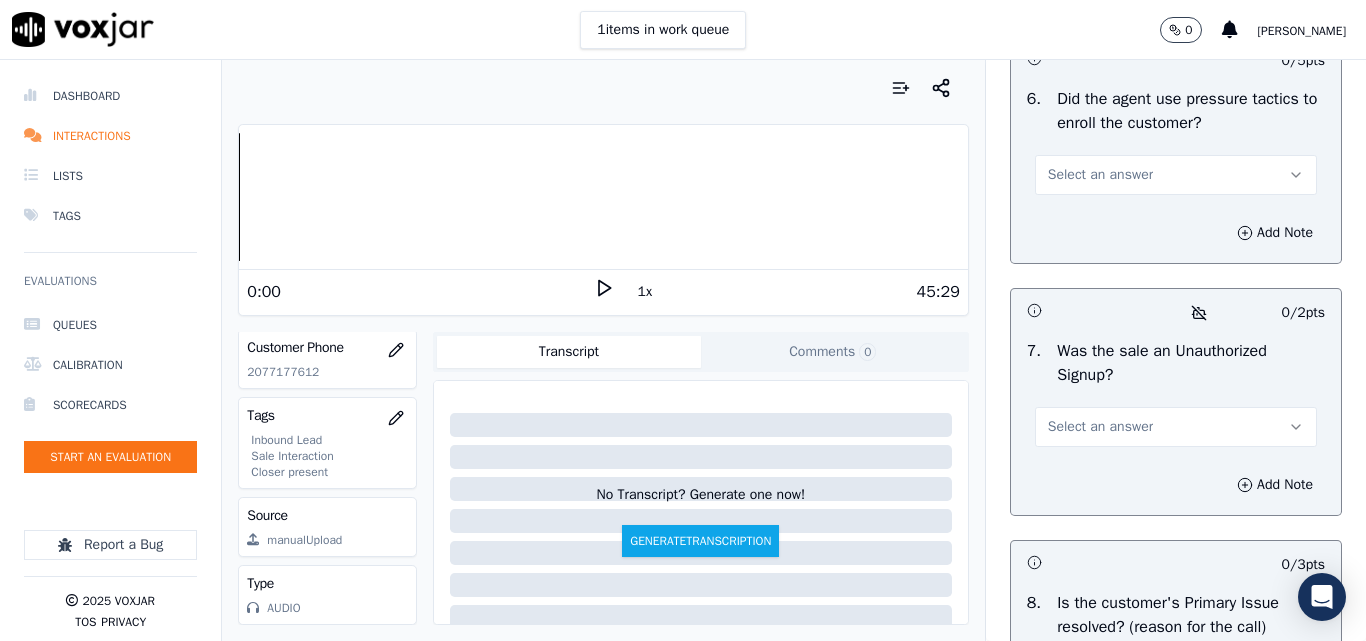 scroll, scrollTop: 5900, scrollLeft: 0, axis: vertical 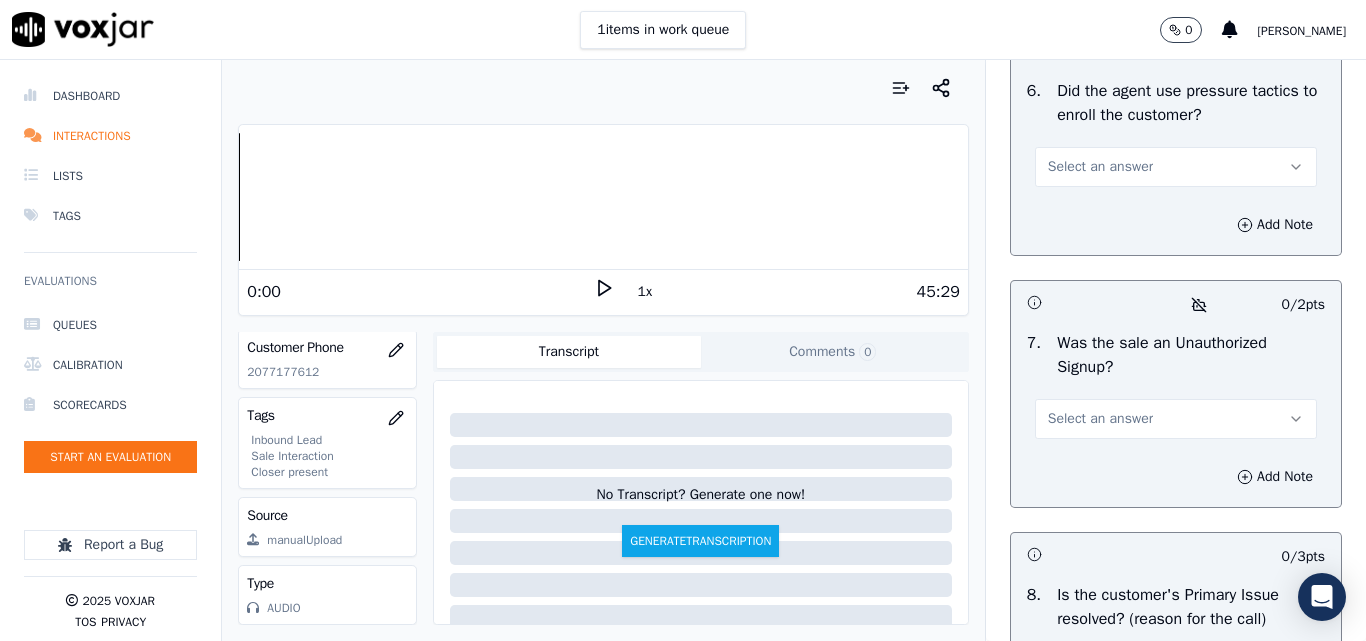 click on "Select an answer" at bounding box center (1100, 167) 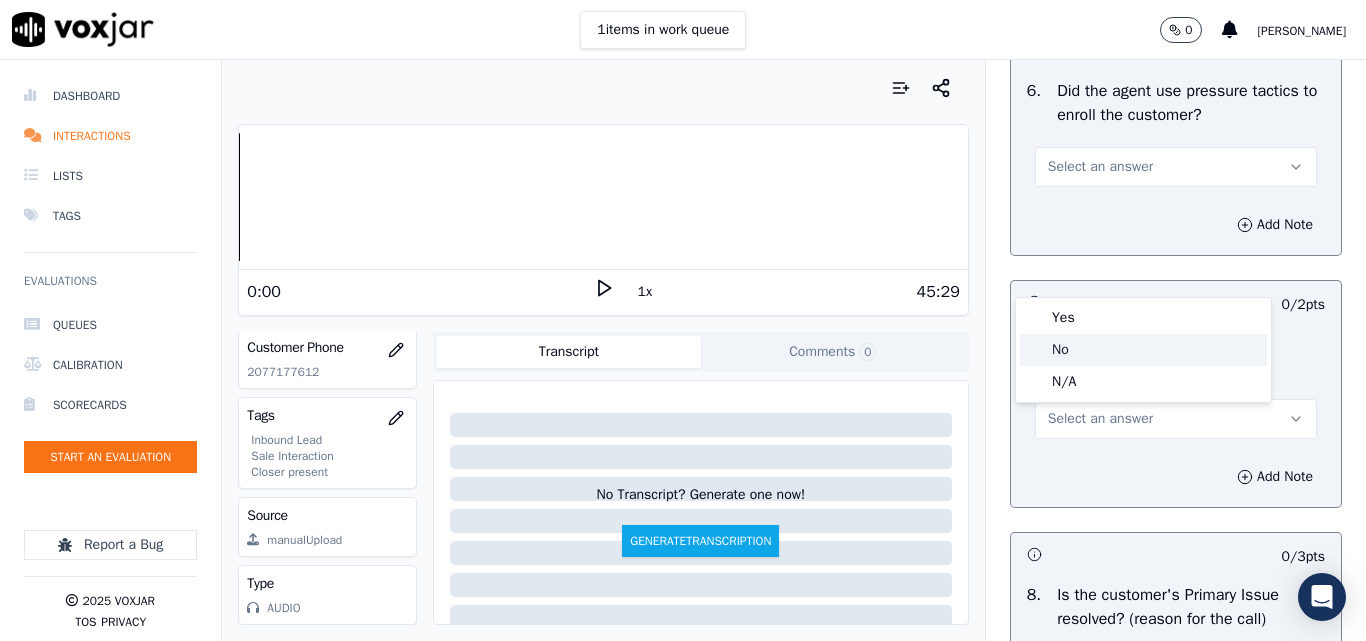 click on "No" 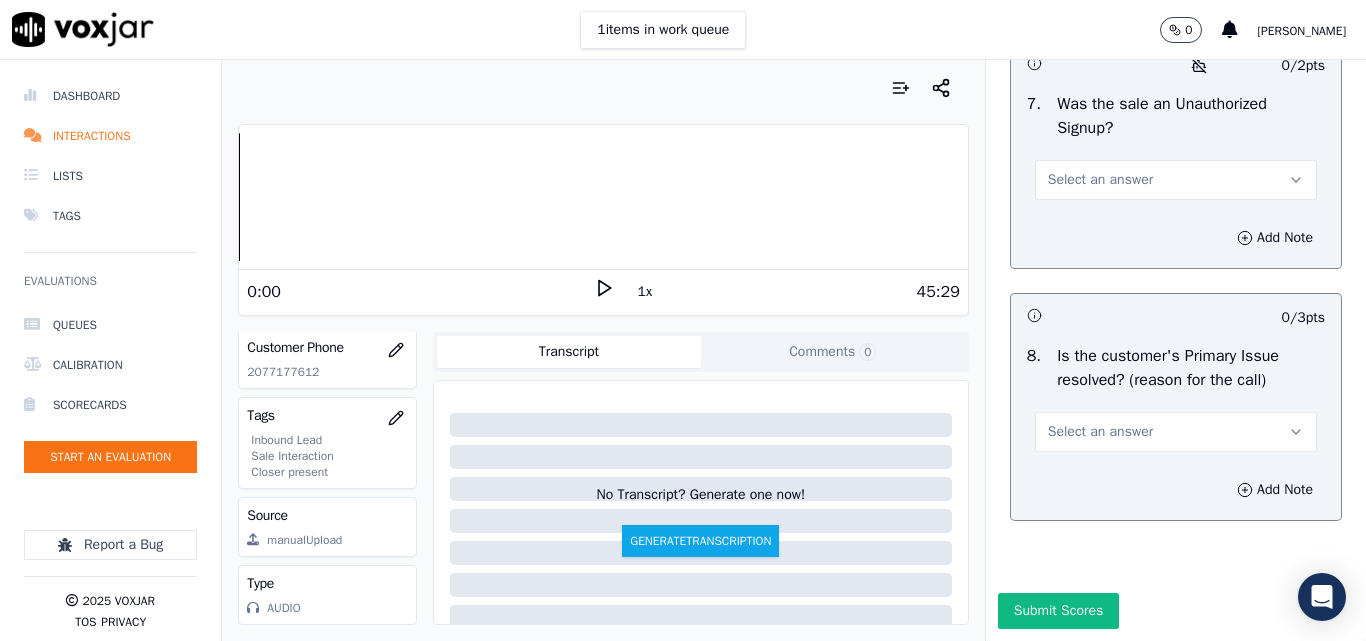 scroll, scrollTop: 6200, scrollLeft: 0, axis: vertical 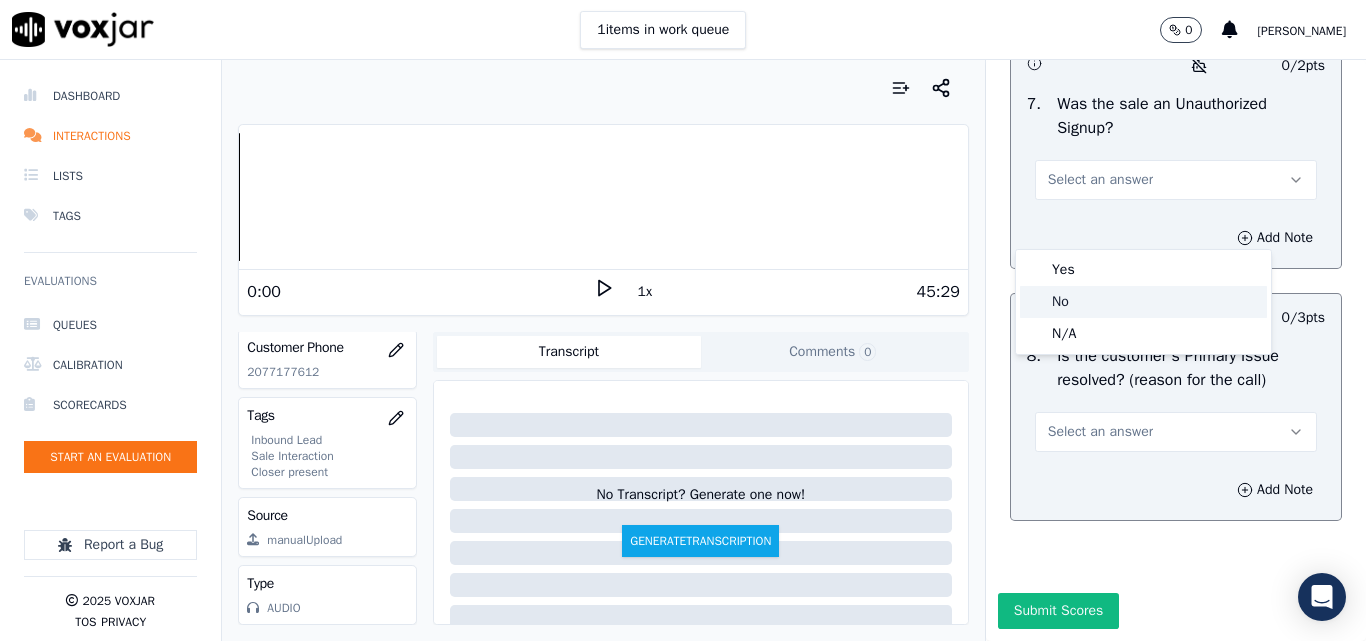 click on "No" 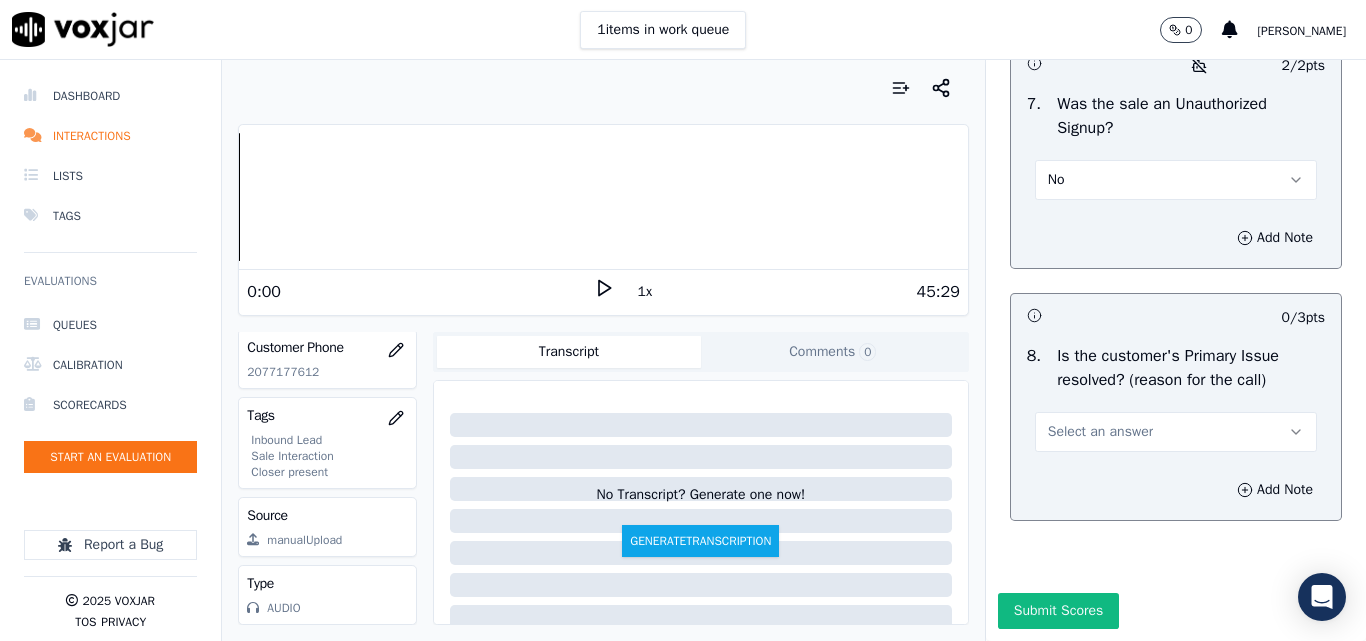 click on "Select an answer" at bounding box center [1100, 432] 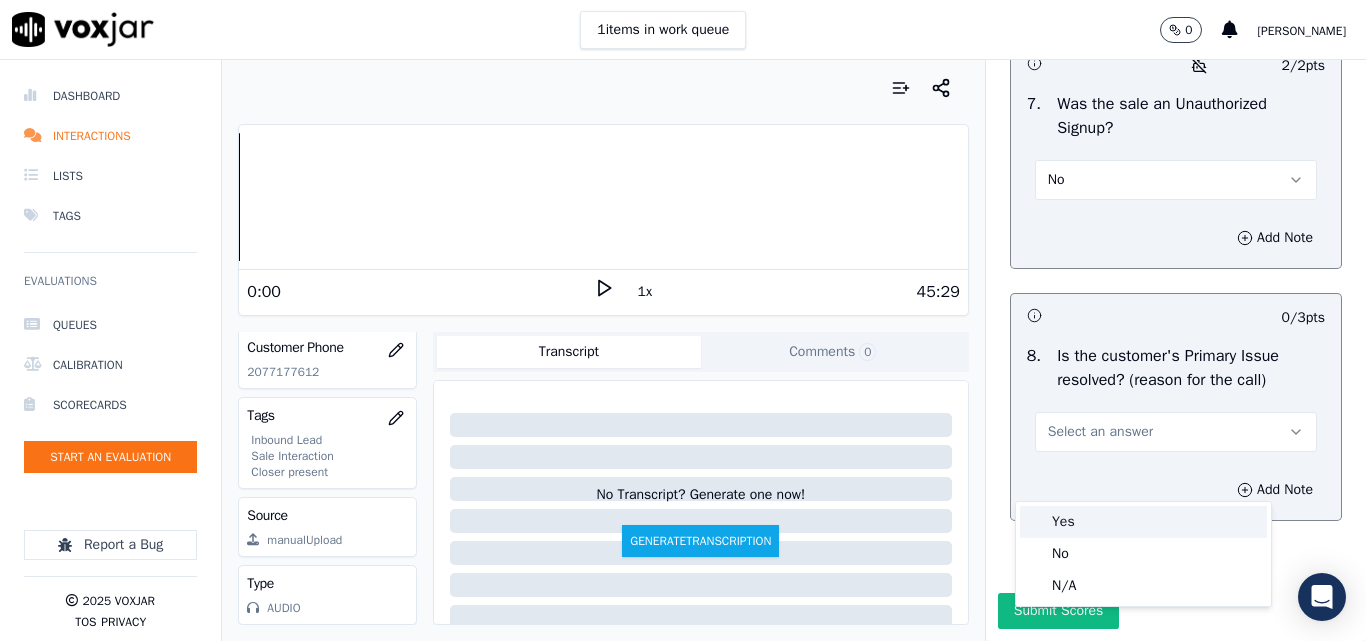click on "Yes" at bounding box center (1143, 522) 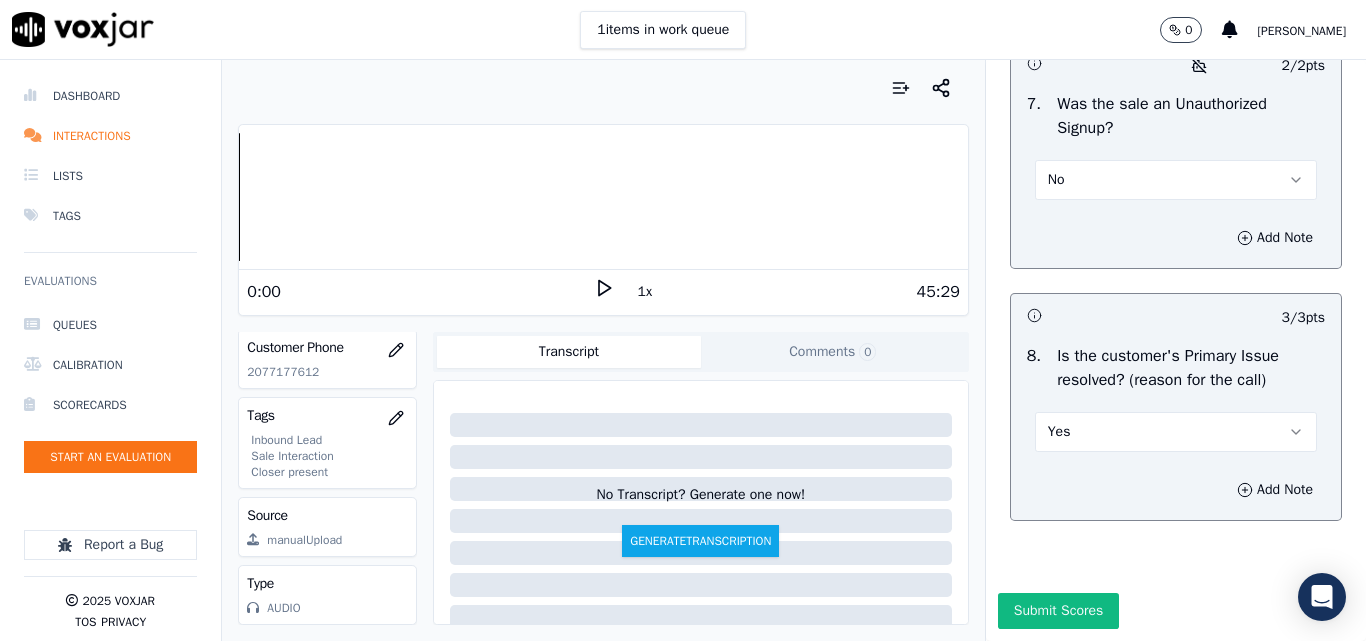 scroll, scrollTop: 6290, scrollLeft: 0, axis: vertical 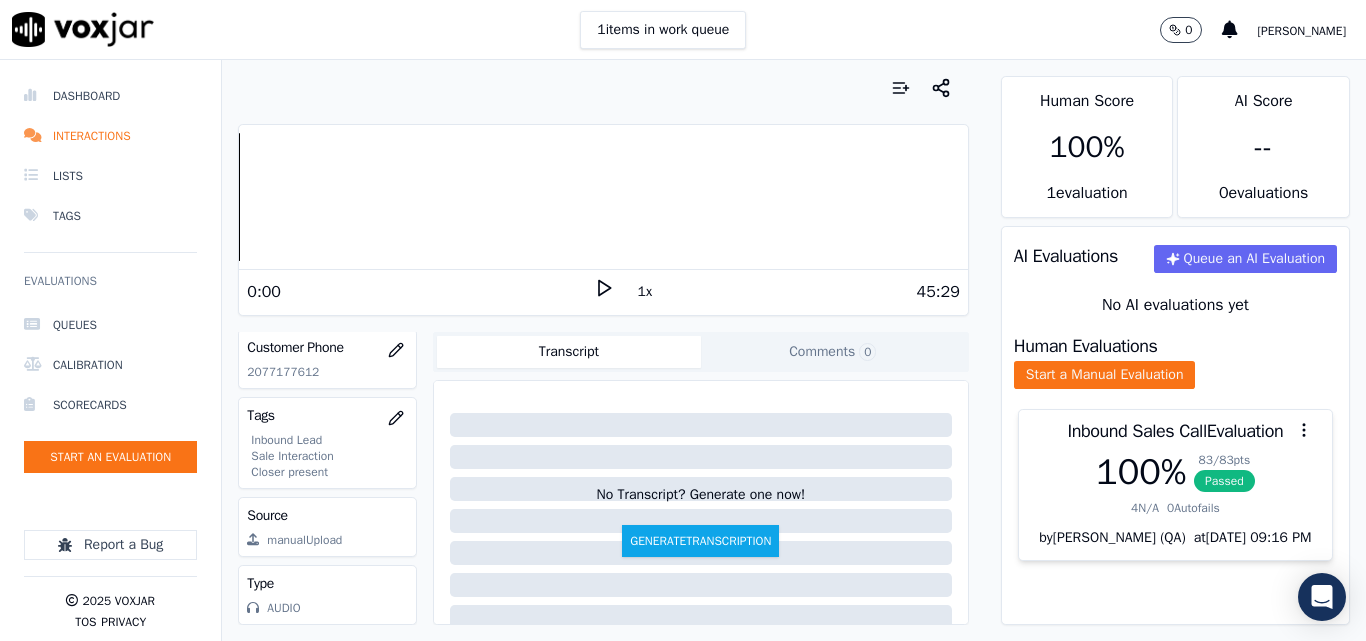 click on "Human Evaluations   Start a Manual Evaluation" at bounding box center [1175, 363] 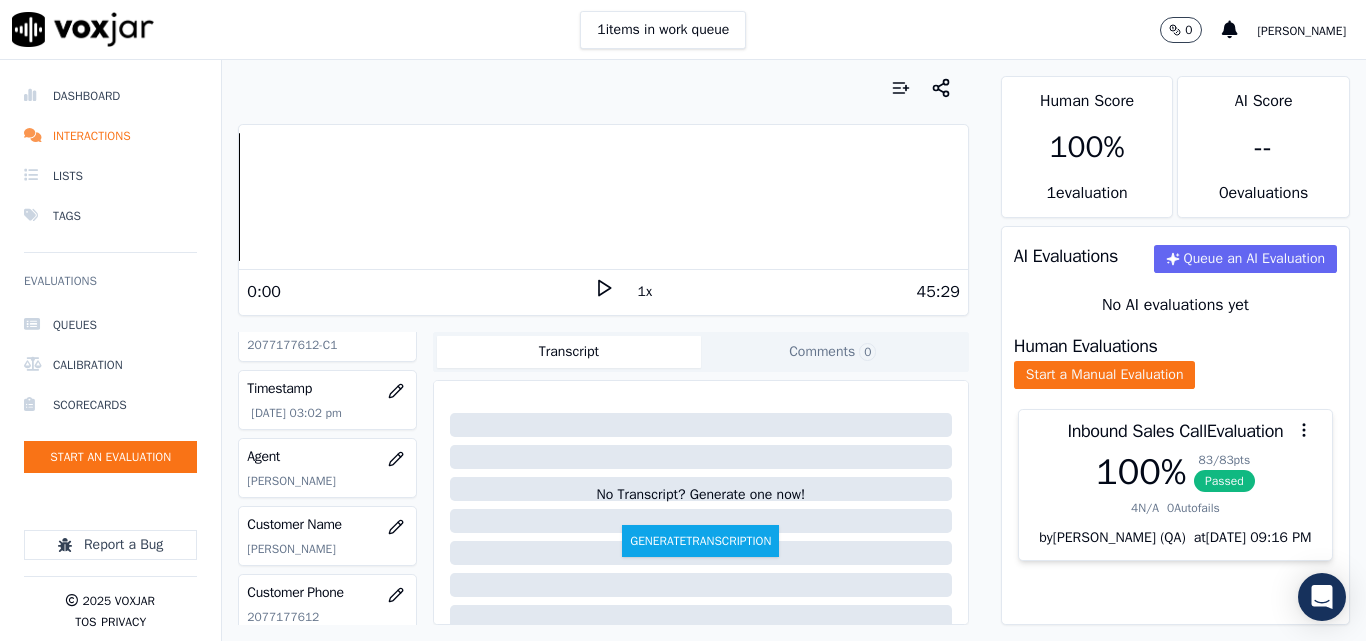 scroll, scrollTop: 104, scrollLeft: 0, axis: vertical 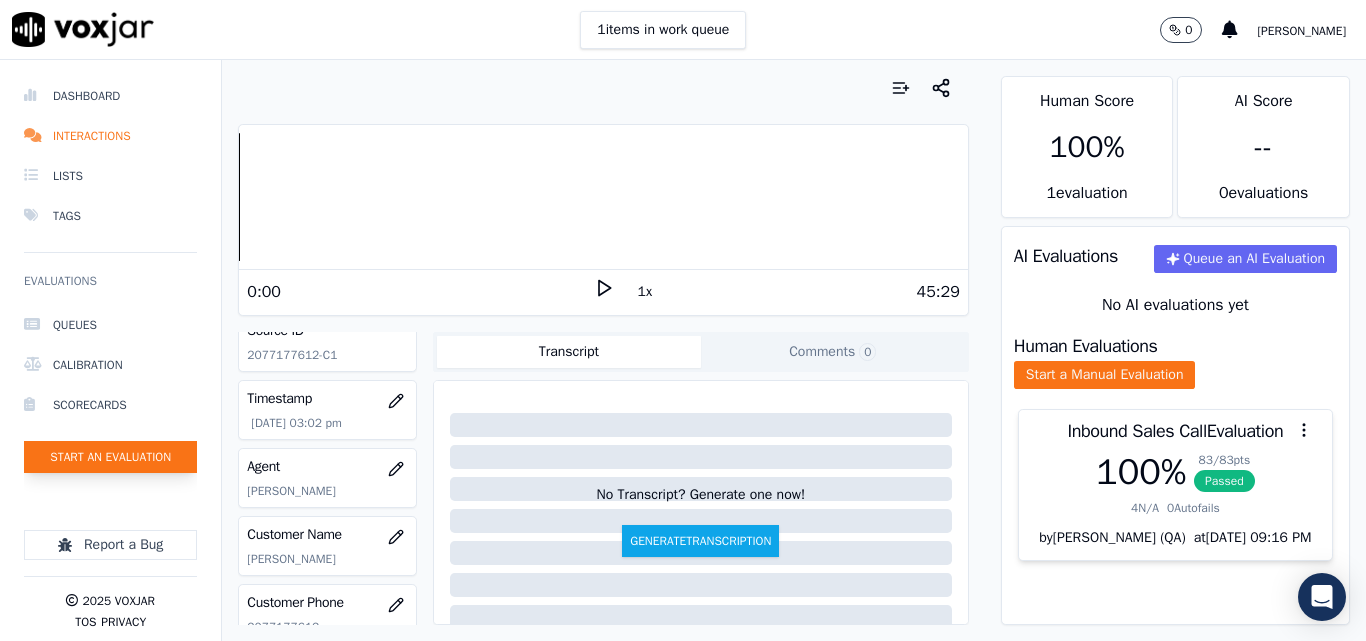 click on "Start an Evaluation" 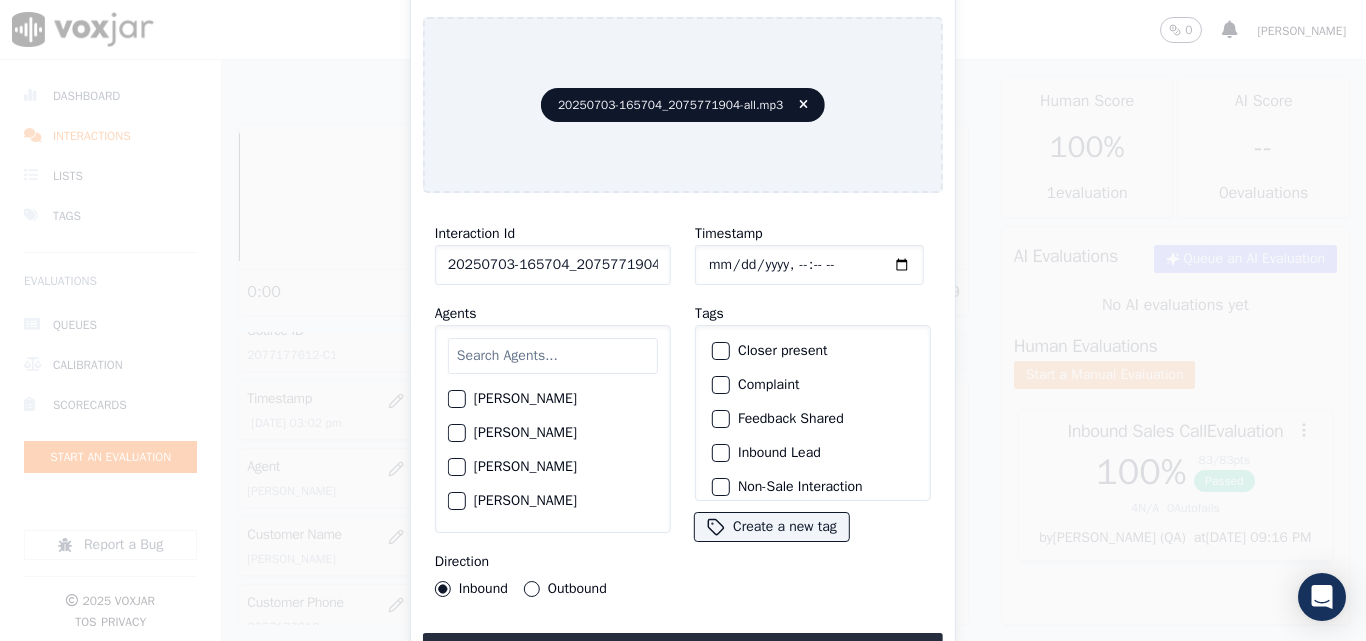 scroll, scrollTop: 0, scrollLeft: 40, axis: horizontal 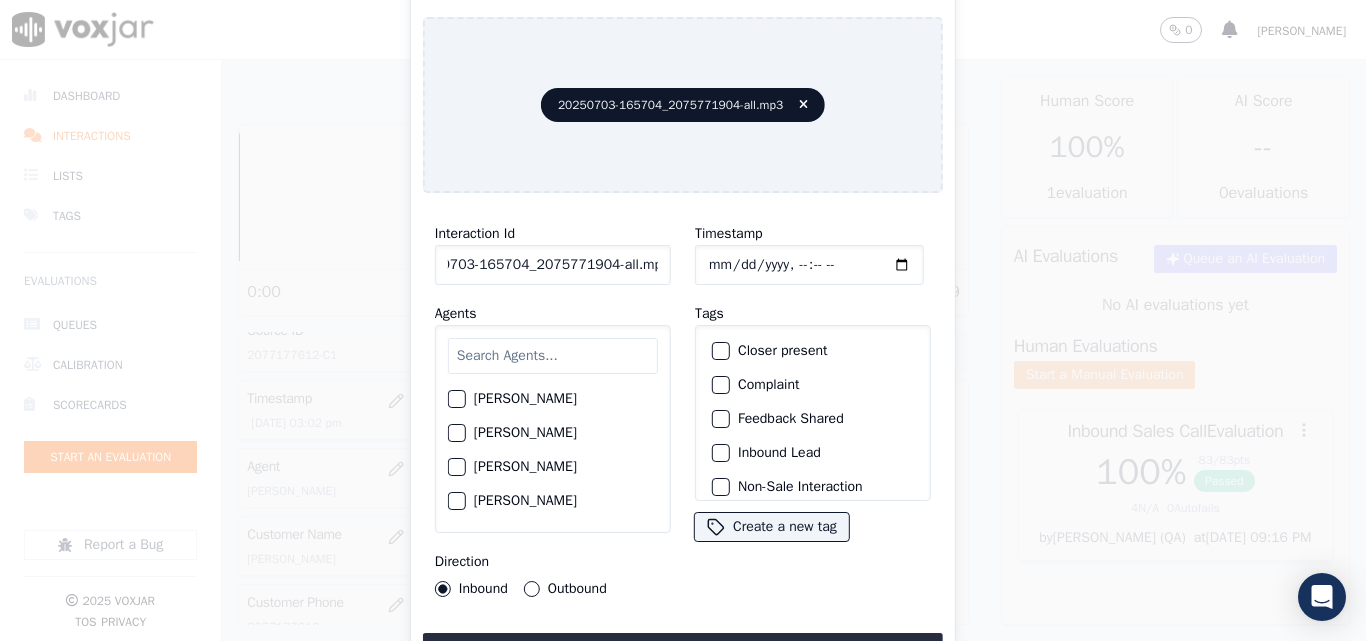 drag, startPoint x: 637, startPoint y: 255, endPoint x: 805, endPoint y: 274, distance: 169.07098 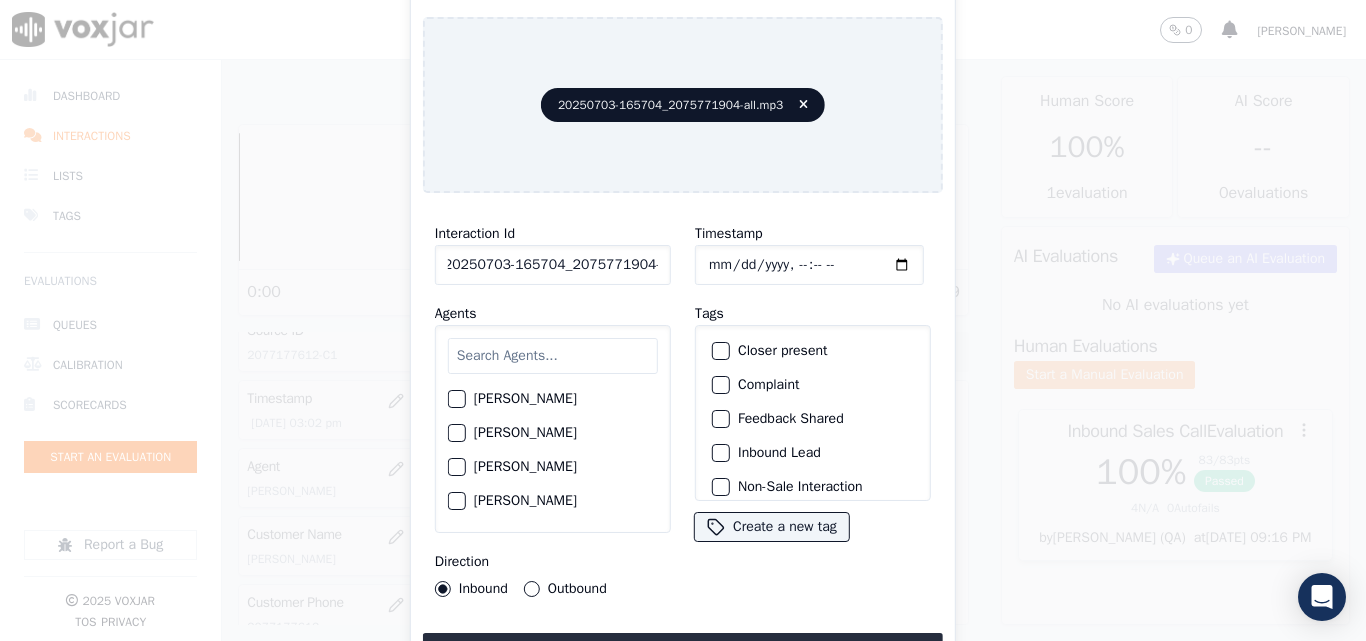 scroll, scrollTop: 0, scrollLeft: 11, axis: horizontal 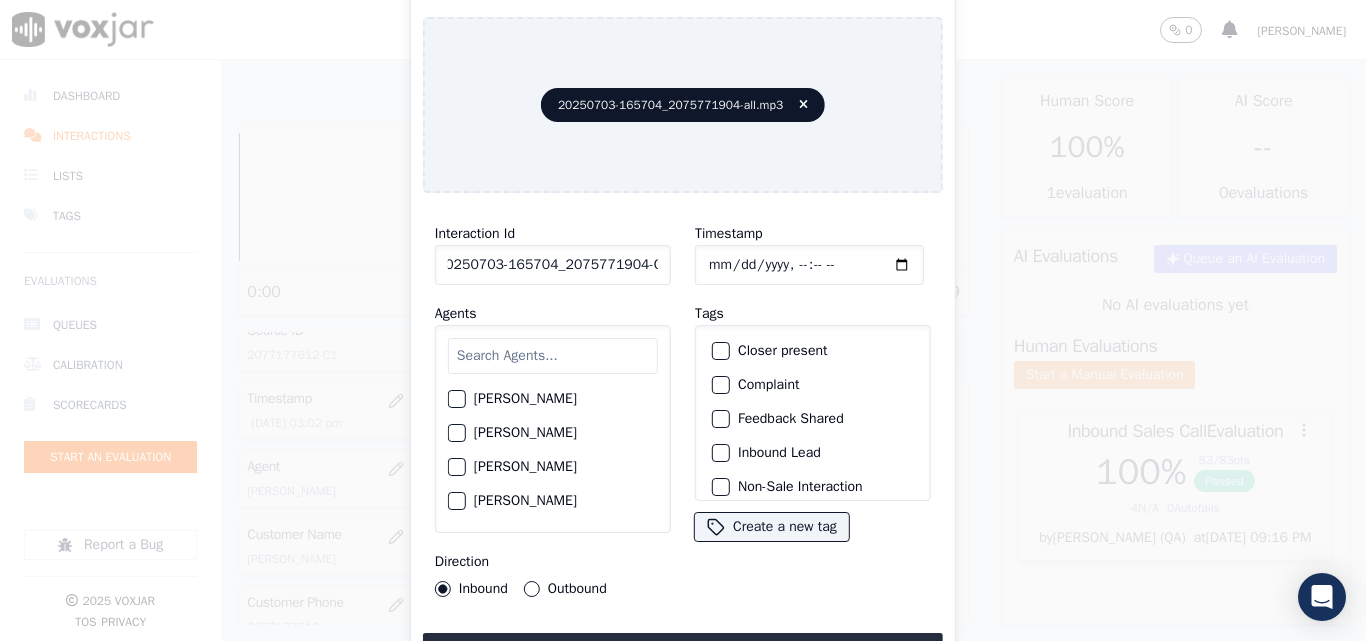 type on "20250703-165704_2075771904-C1" 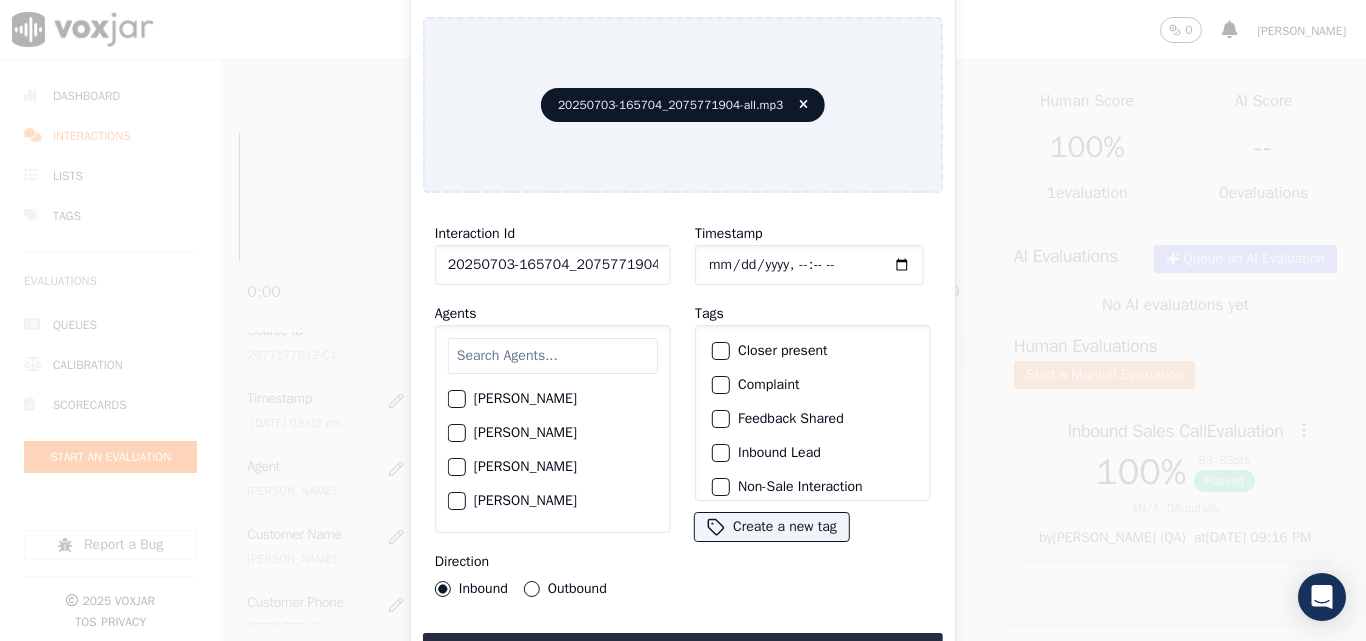 type on "[DATE]T15:54" 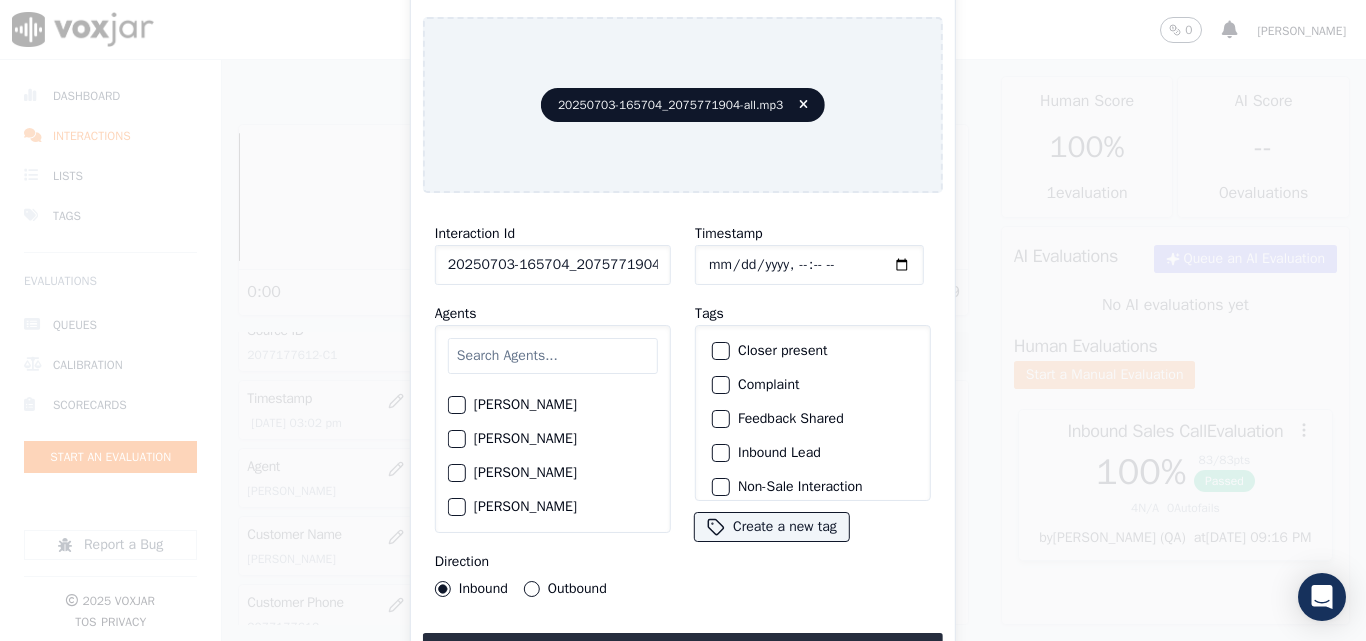 scroll, scrollTop: 200, scrollLeft: 0, axis: vertical 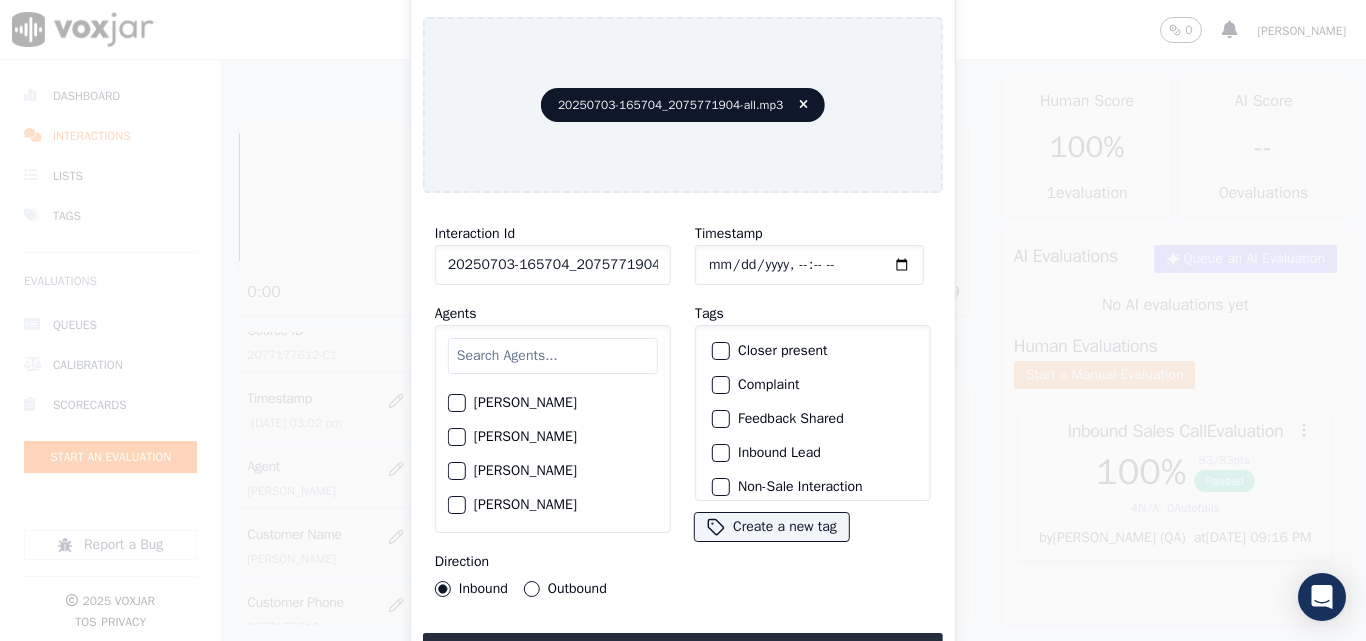 click on "[PERSON_NAME]" 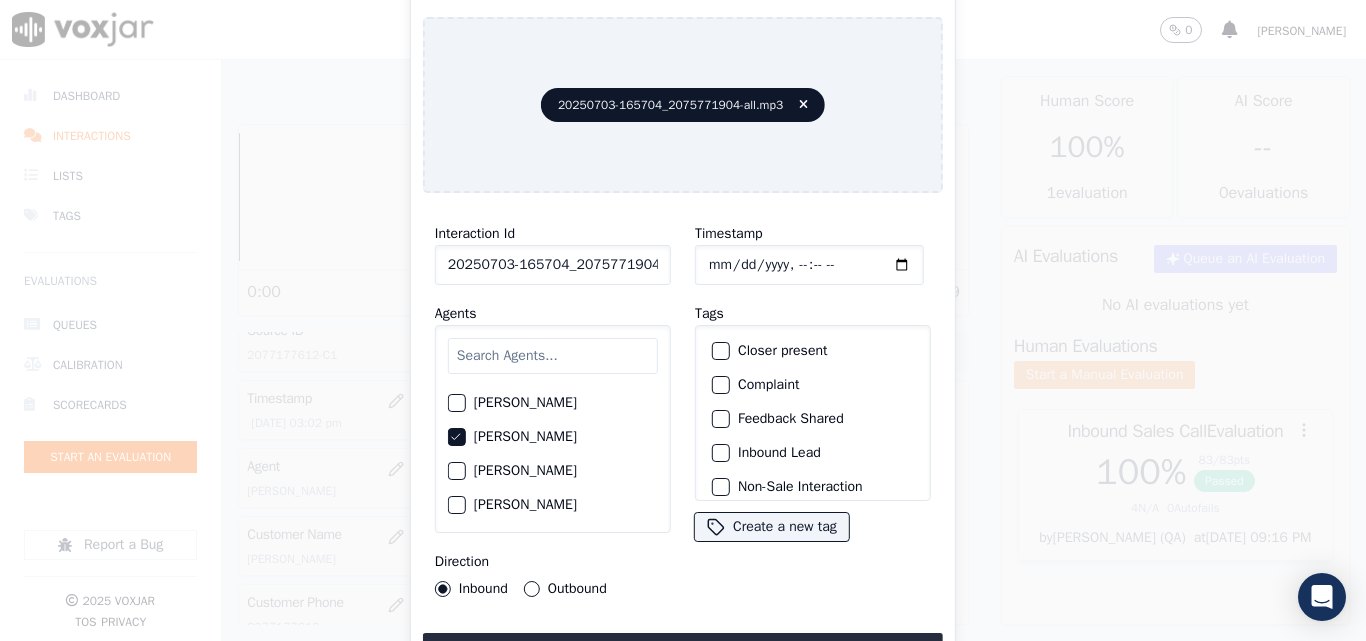 click on "Outbound" at bounding box center [532, 589] 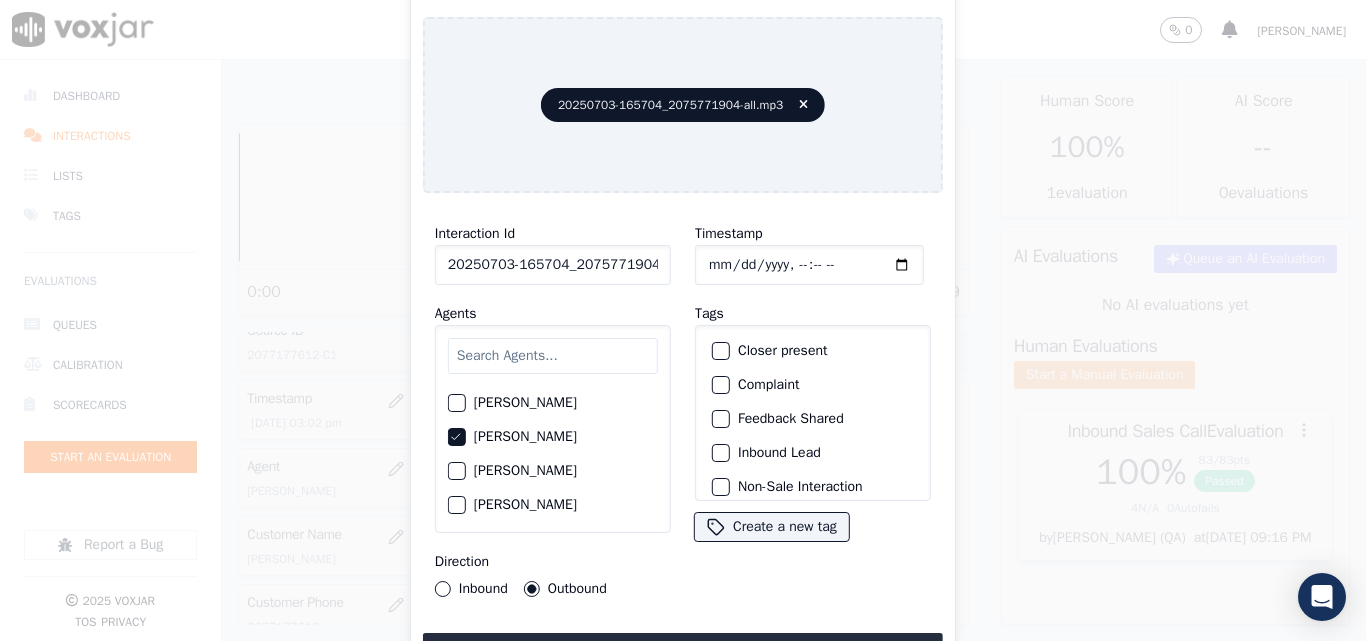 click on "Inbound" at bounding box center (443, 589) 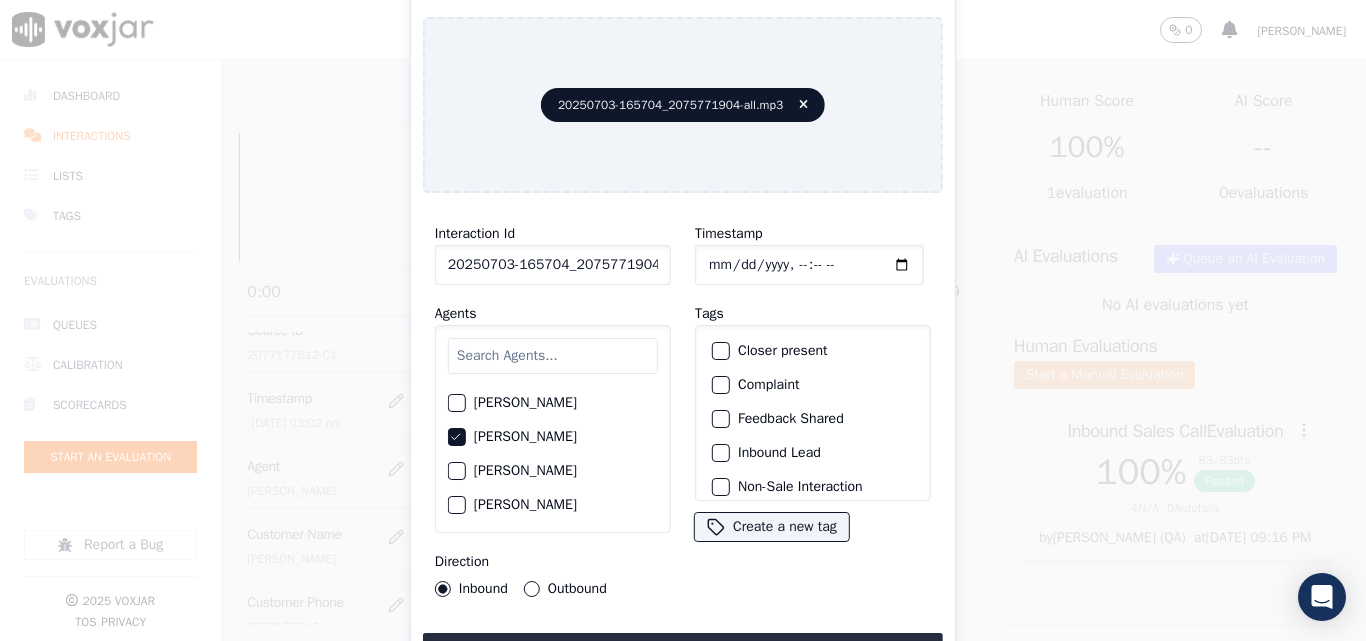 click on "Timestamp       Tags     Closer present     Complaint     Feedback Shared     Inbound Lead     Non-Sale Interaction     Outbound Lead     Potential Complaint     Renewal Lead (Inbound / Outbound)     Sale Interaction
Create a new tag" at bounding box center [813, 409] 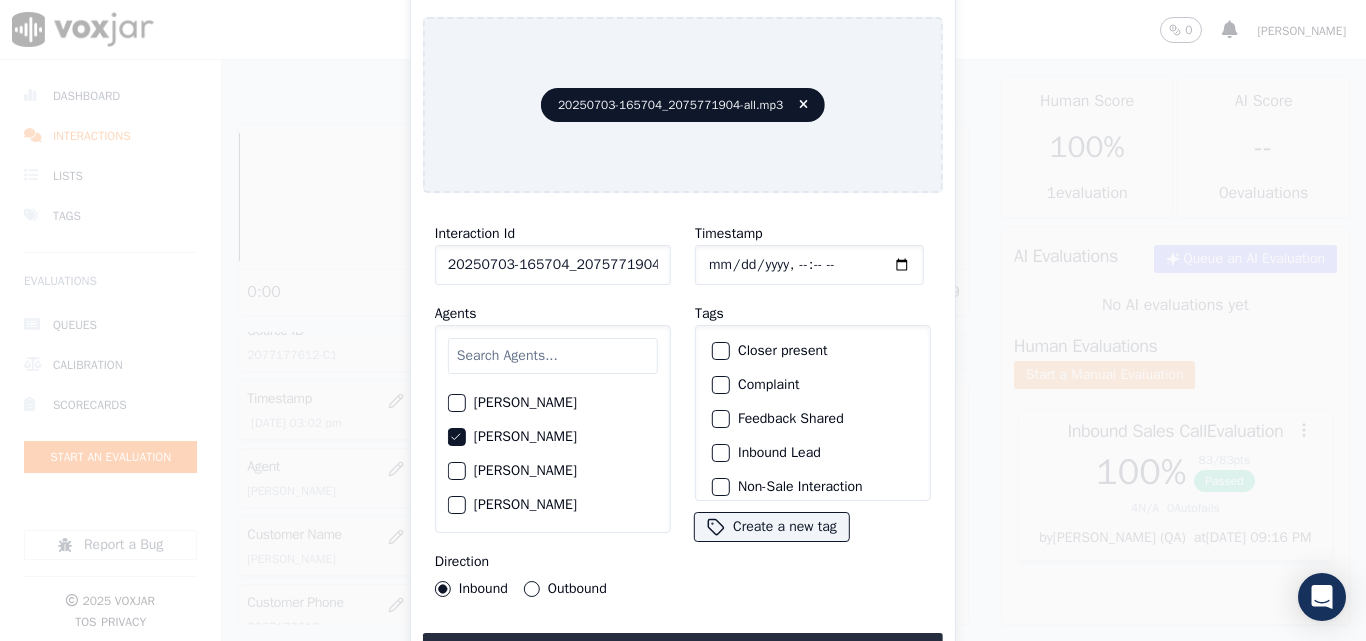 click on "Closer present" 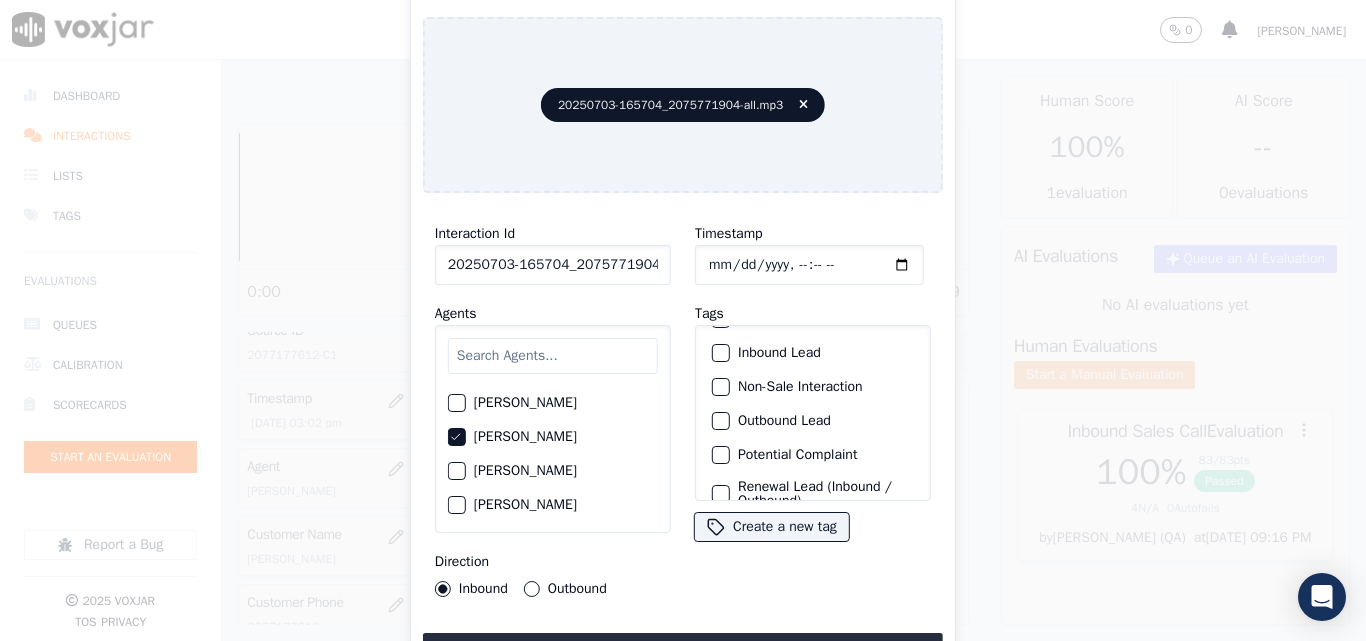scroll, scrollTop: 173, scrollLeft: 0, axis: vertical 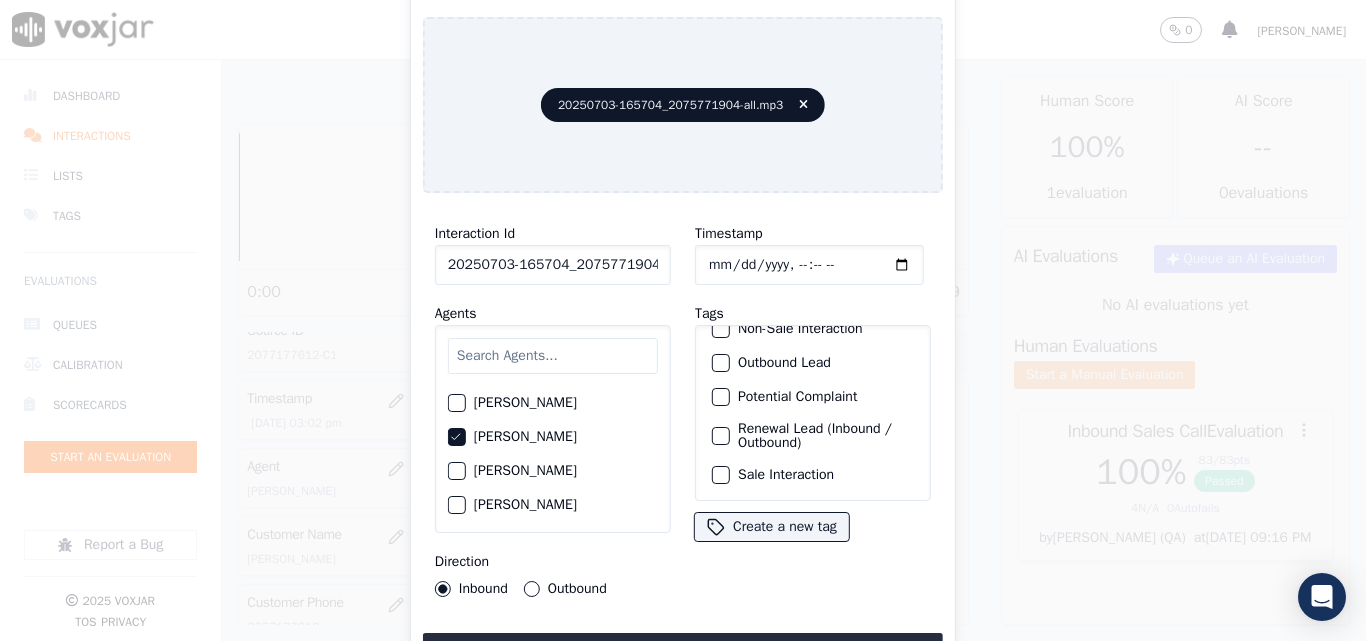 click on "Sale Interaction" 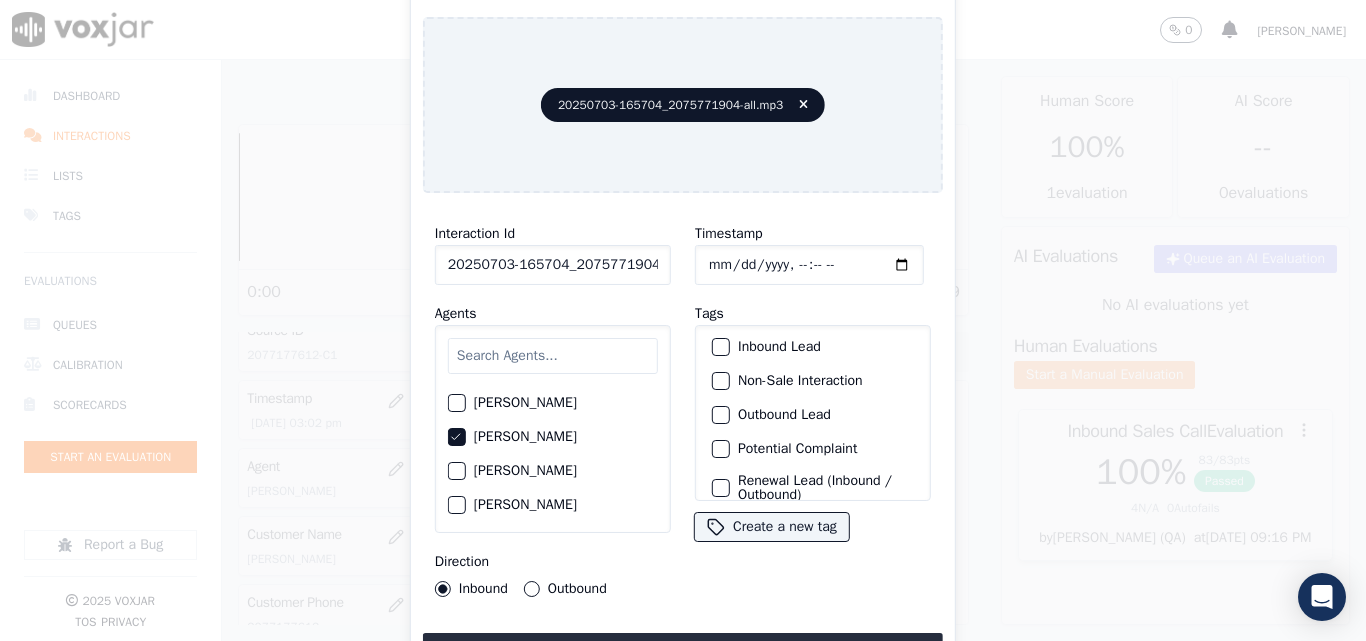scroll, scrollTop: 73, scrollLeft: 0, axis: vertical 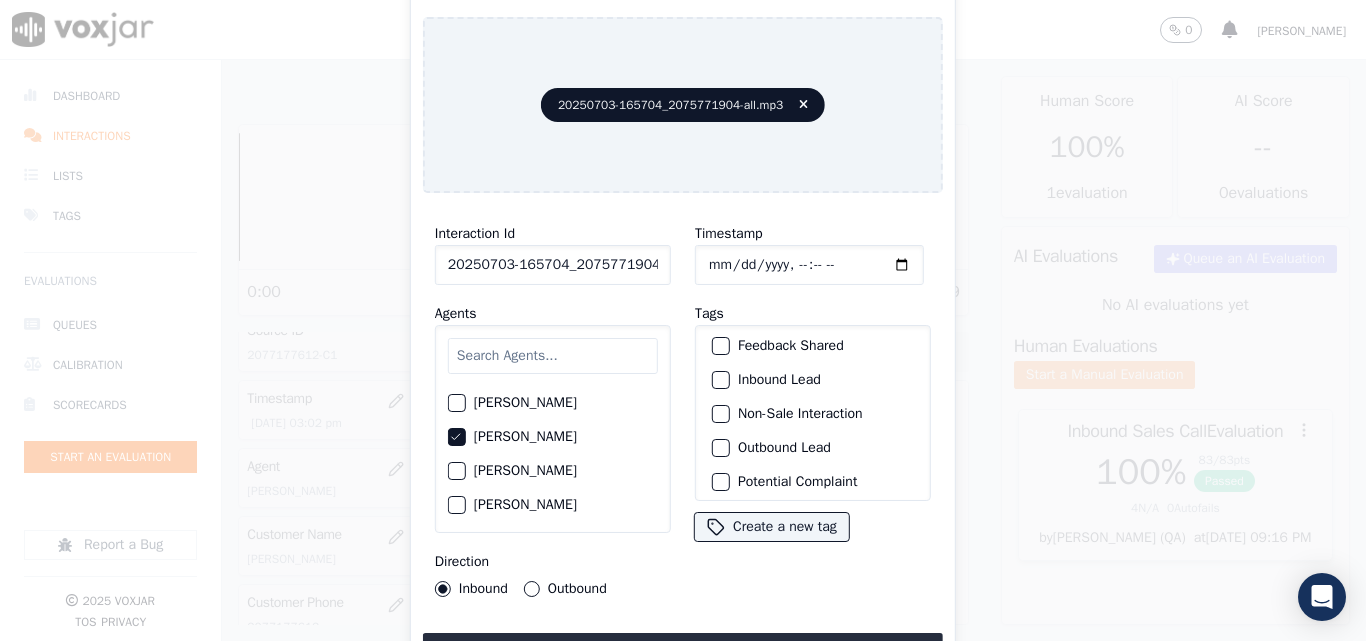 click on "Inbound Lead" 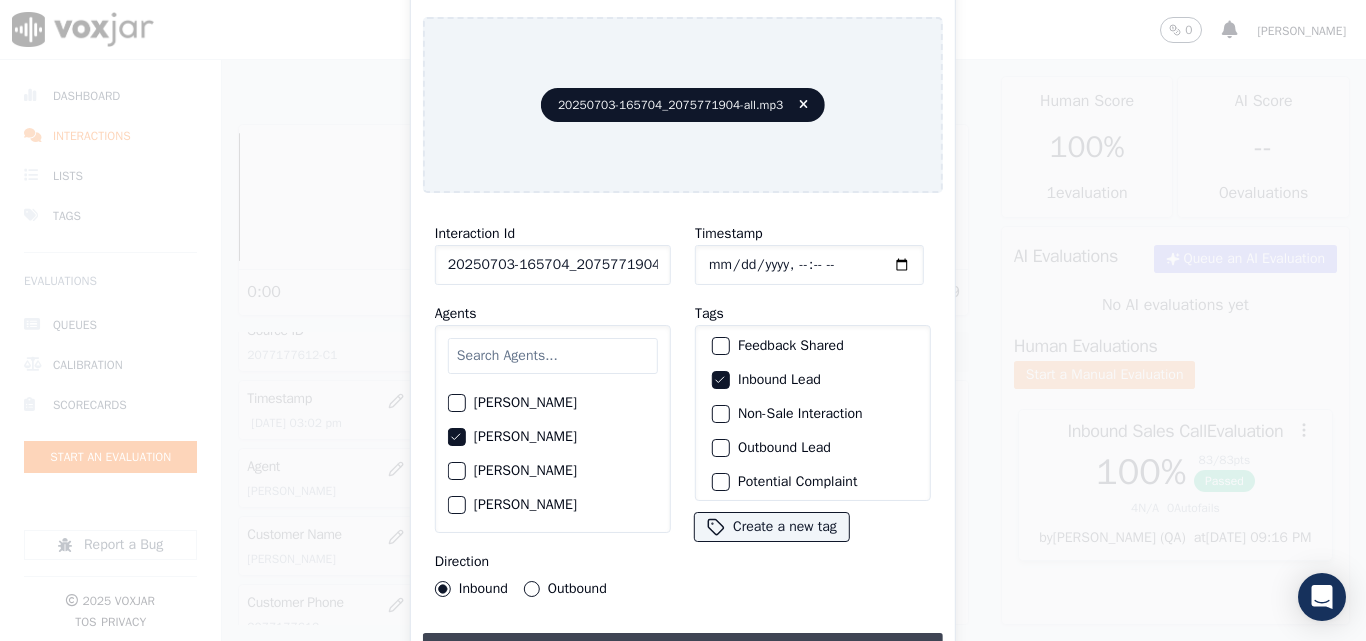 click on "Upload interaction to start evaluation" at bounding box center (683, 651) 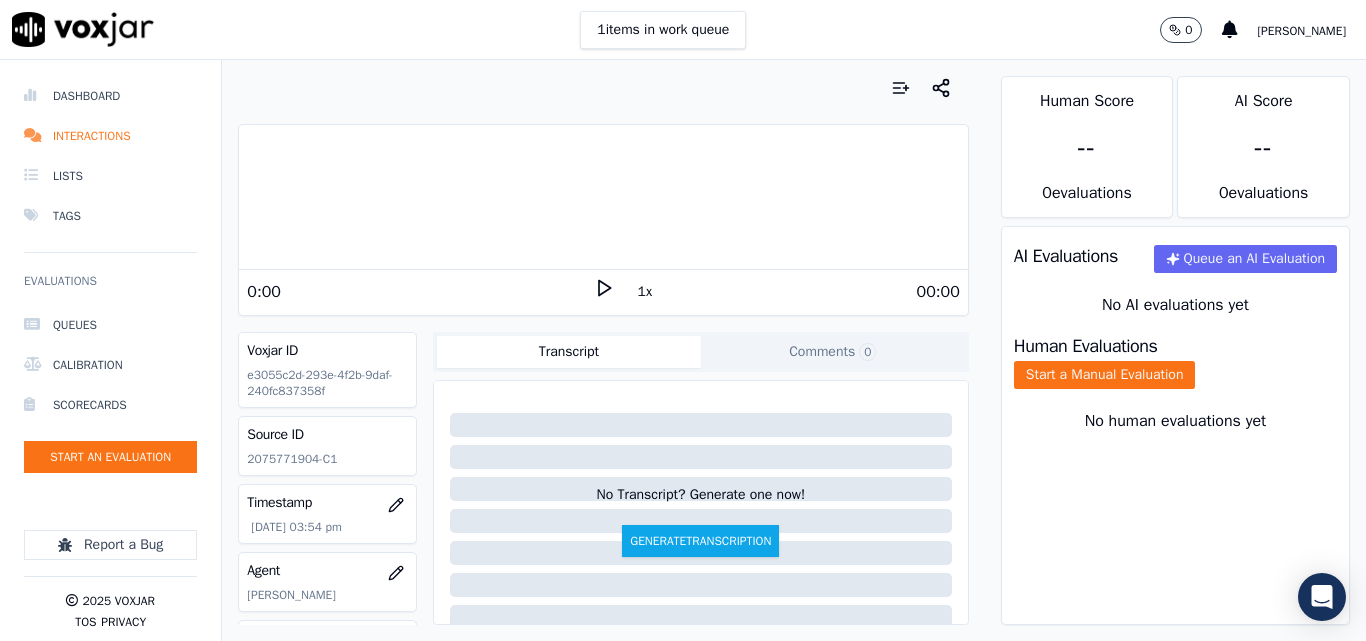 scroll, scrollTop: 200, scrollLeft: 0, axis: vertical 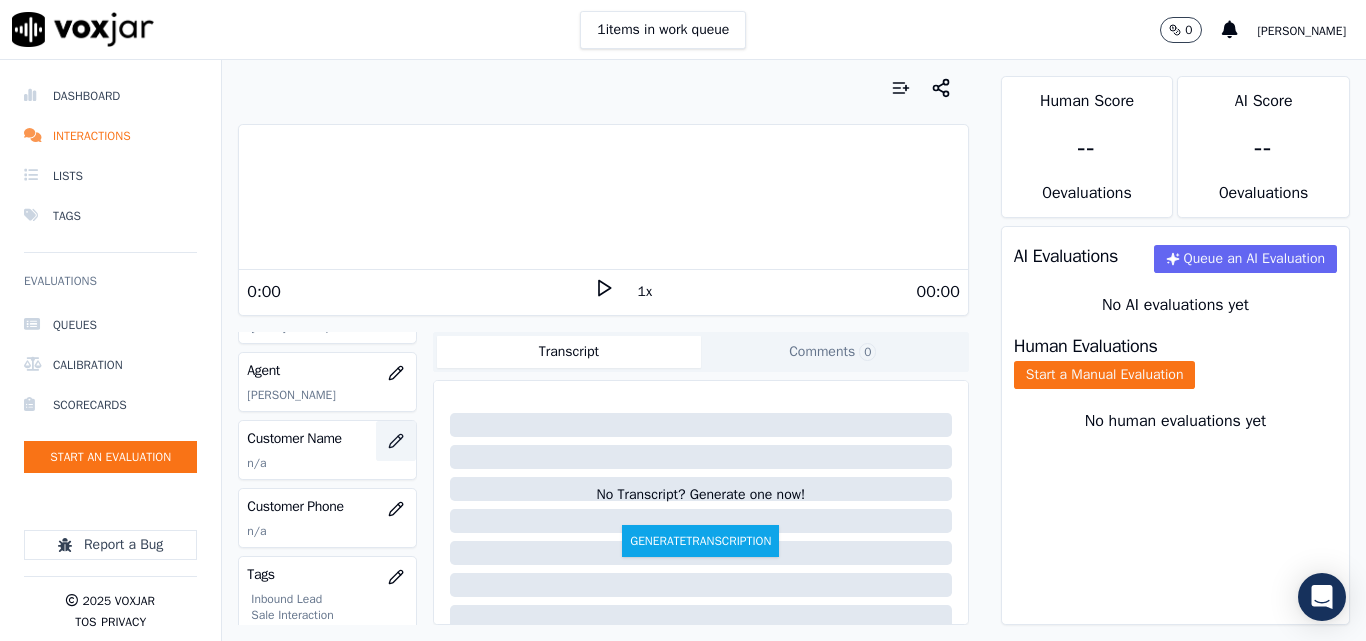 click 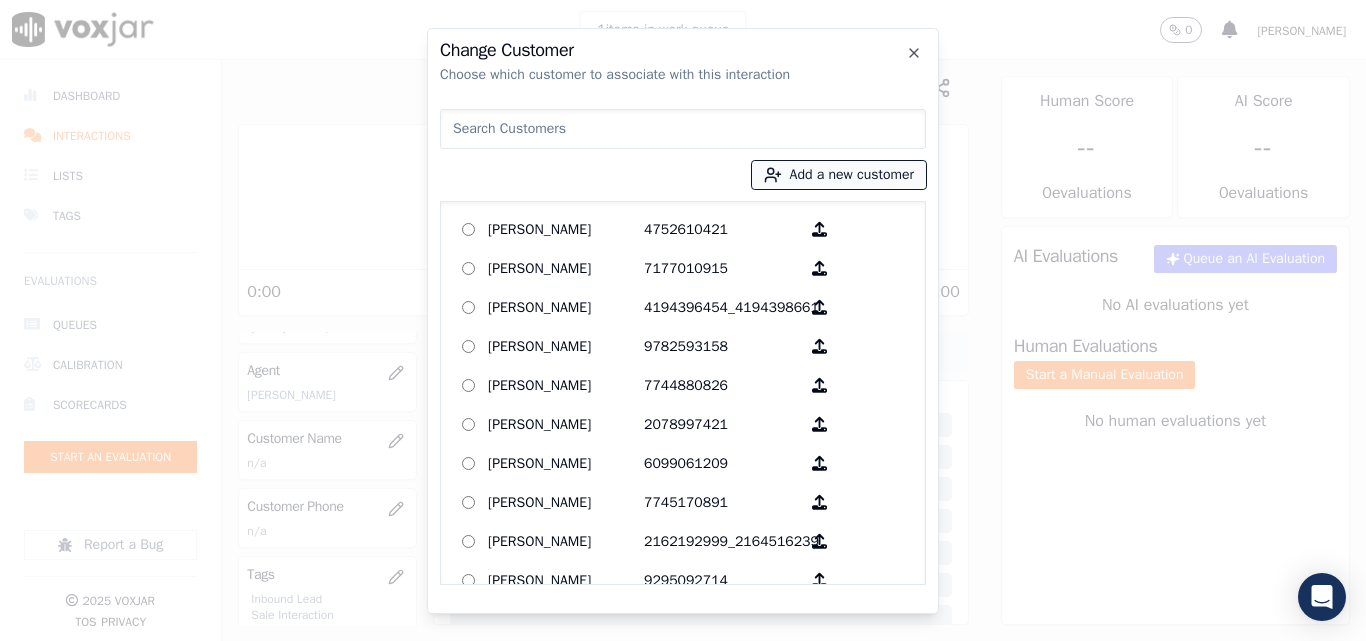 click on "Add a new customer            [PERSON_NAME]   4752610421        [PERSON_NAME]   7177010915        [PERSON_NAME]   4194396454_4194398661        [PERSON_NAME]   9782593158        [PERSON_NAME]   7744880826        [PERSON_NAME]   2078997421        [PERSON_NAME]   6099061209        [PERSON_NAME]   7745170891        [PERSON_NAME]   2162192999_2164516239        [PERSON_NAME]   9295092714        [PERSON_NAME]   2162107746        [PERSON_NAME]   7816458283        [PERSON_NAME]   3303881013        [PERSON_NAME]   4407812187        [PERSON_NAME]   3304318549        [PERSON_NAME]   2165430084        [PERSON_NAME]   9784736079        [PERSON_NAME]   9787027527        [PERSON_NAME]   7745197492_7745197592        [PERSON_NAME]    [PERSON_NAME]        [PERSON_NAME]   5083454432        [PERSON_NAME]   4122870469_4124002239        [PERSON_NAME]   2312206779_9377276770        [PERSON_NAME]   5132910378        [PERSON_NAME]   2677808150_4452466965" at bounding box center (683, 343) 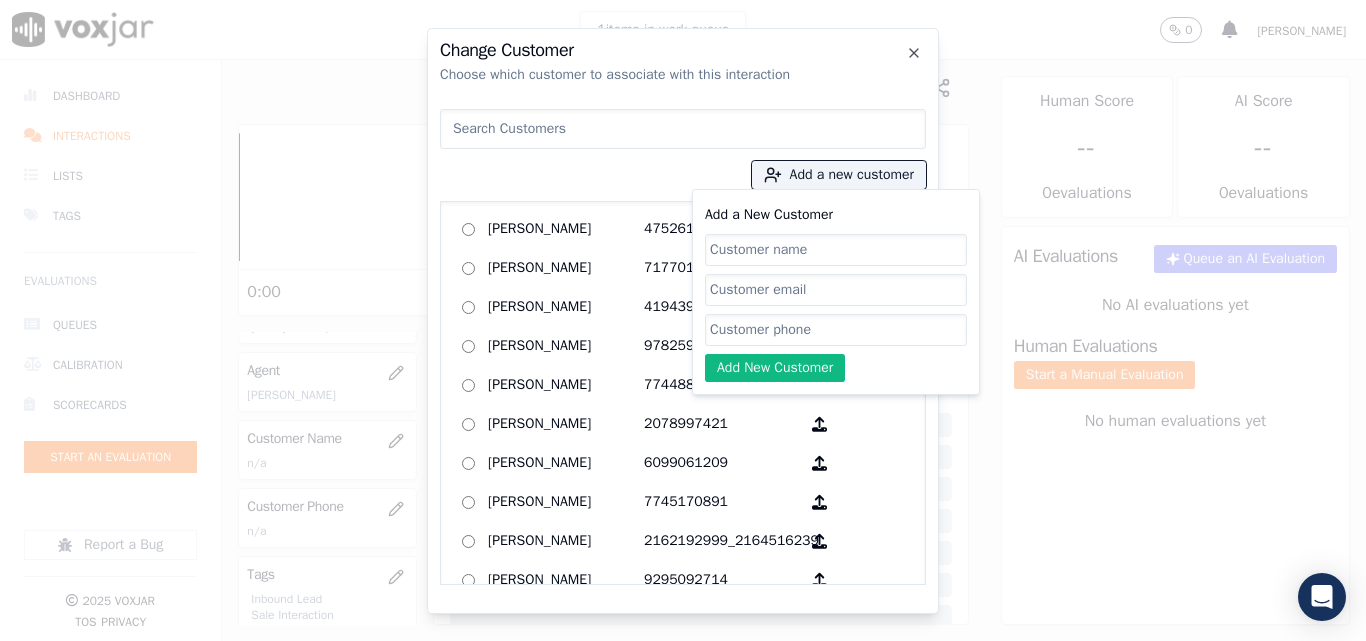 click on "Add a New Customer" 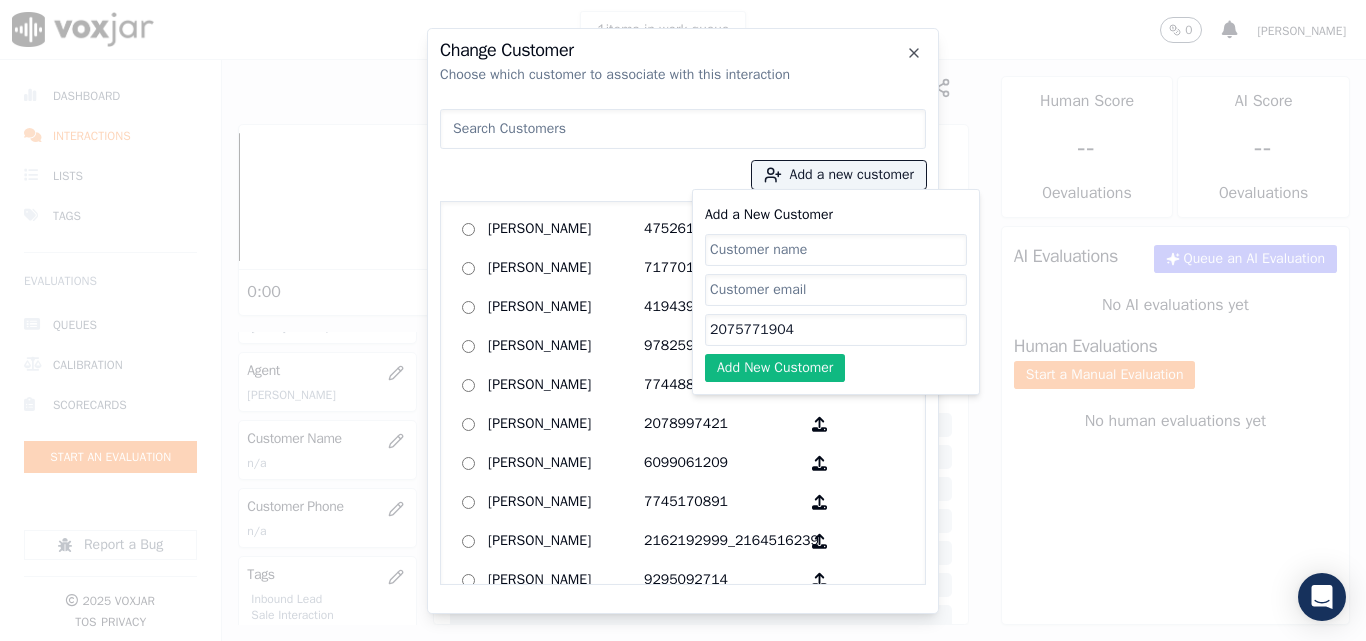 type on "2075771904" 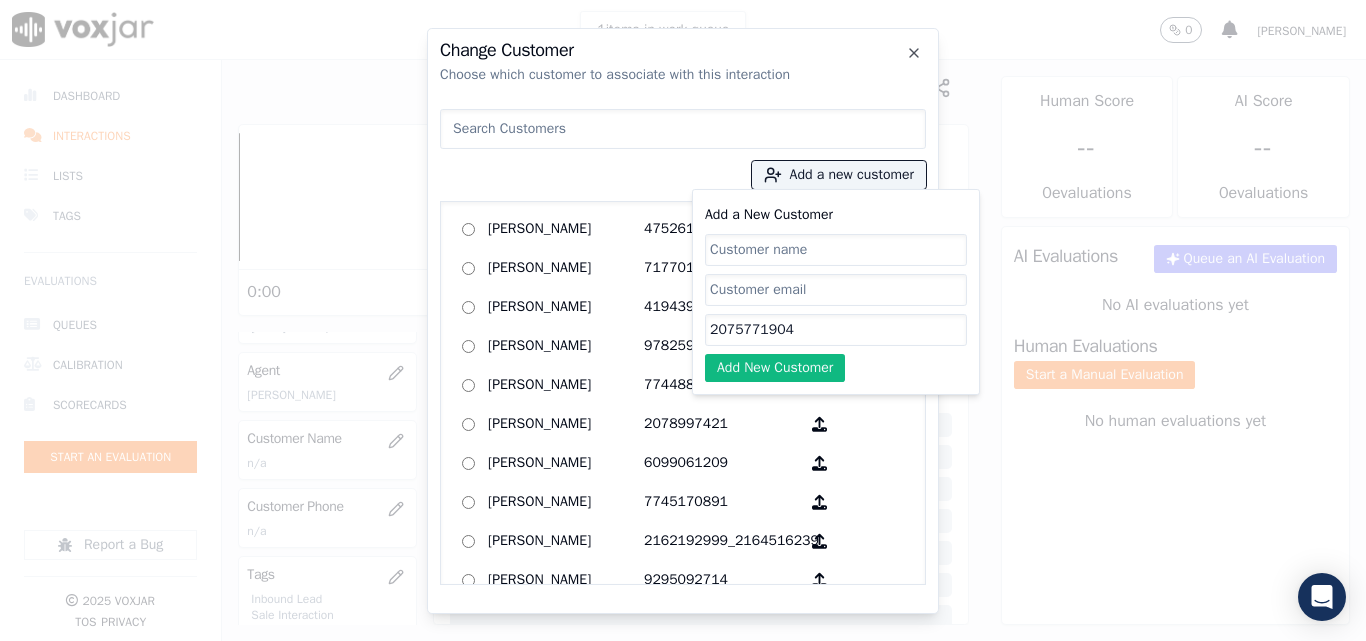 paste on "[PERSON_NAME] [PERSON_NAME]" 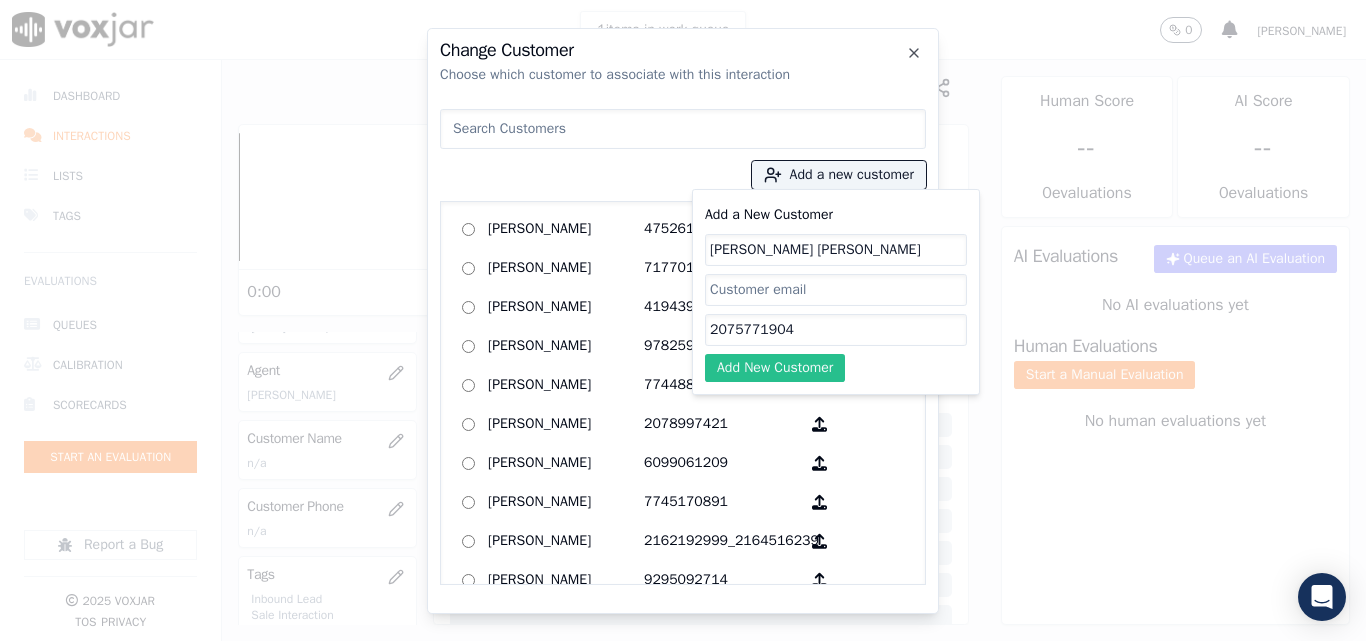 type on "[PERSON_NAME] [PERSON_NAME]" 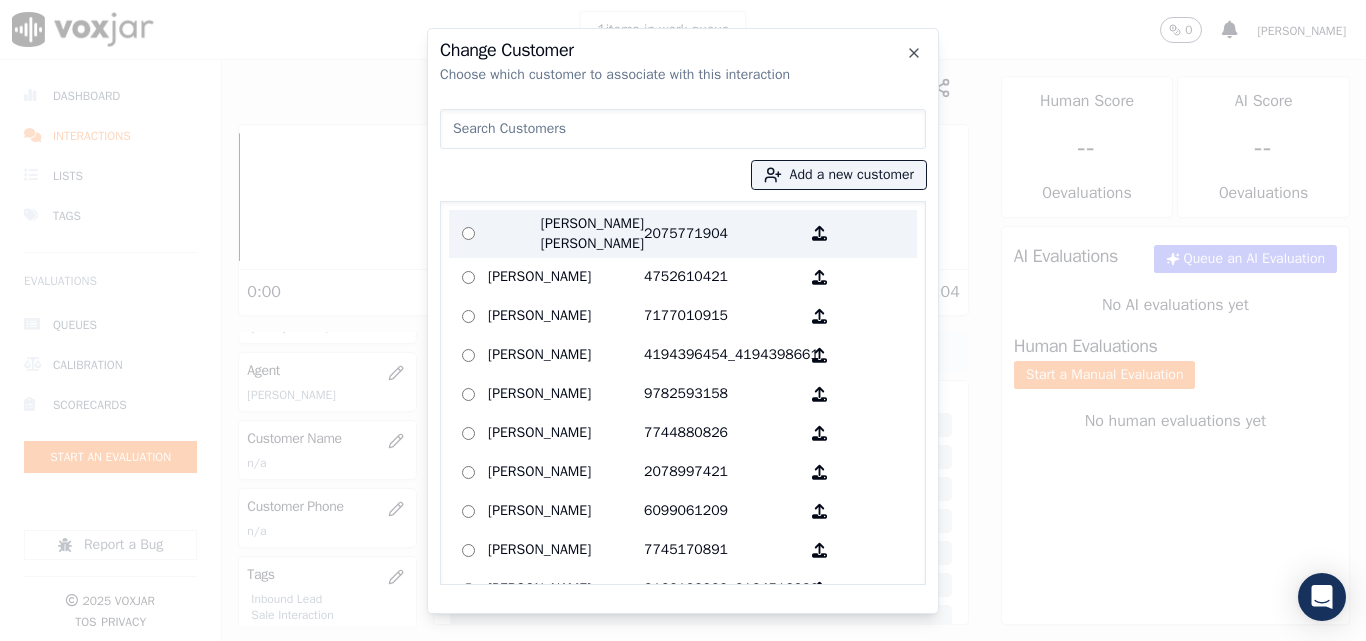 click on "[PERSON_NAME] [PERSON_NAME]" at bounding box center [566, 234] 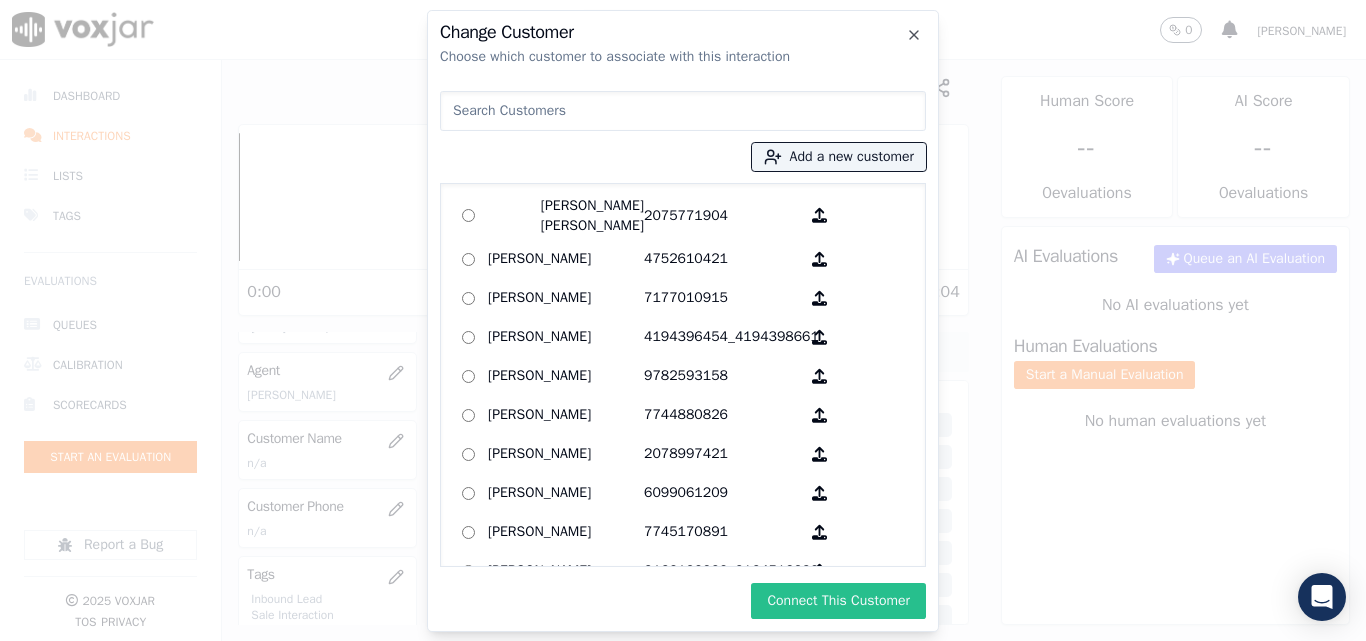click on "Connect This Customer" at bounding box center [838, 601] 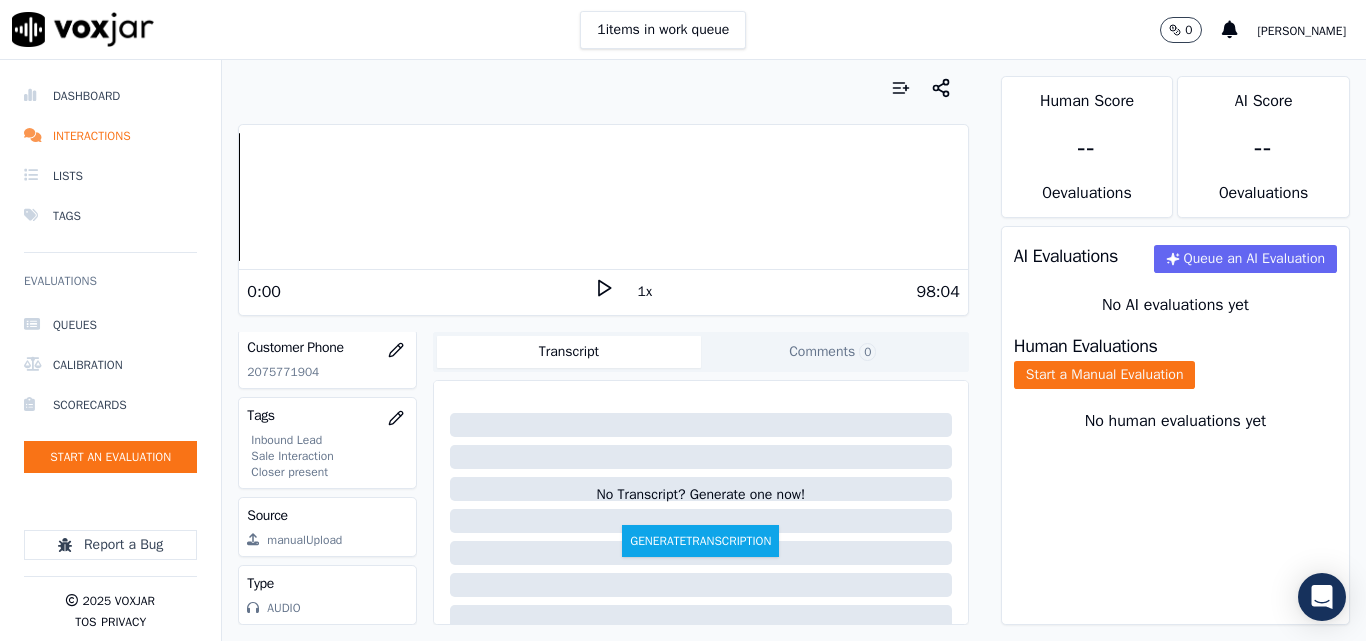 scroll, scrollTop: 420, scrollLeft: 0, axis: vertical 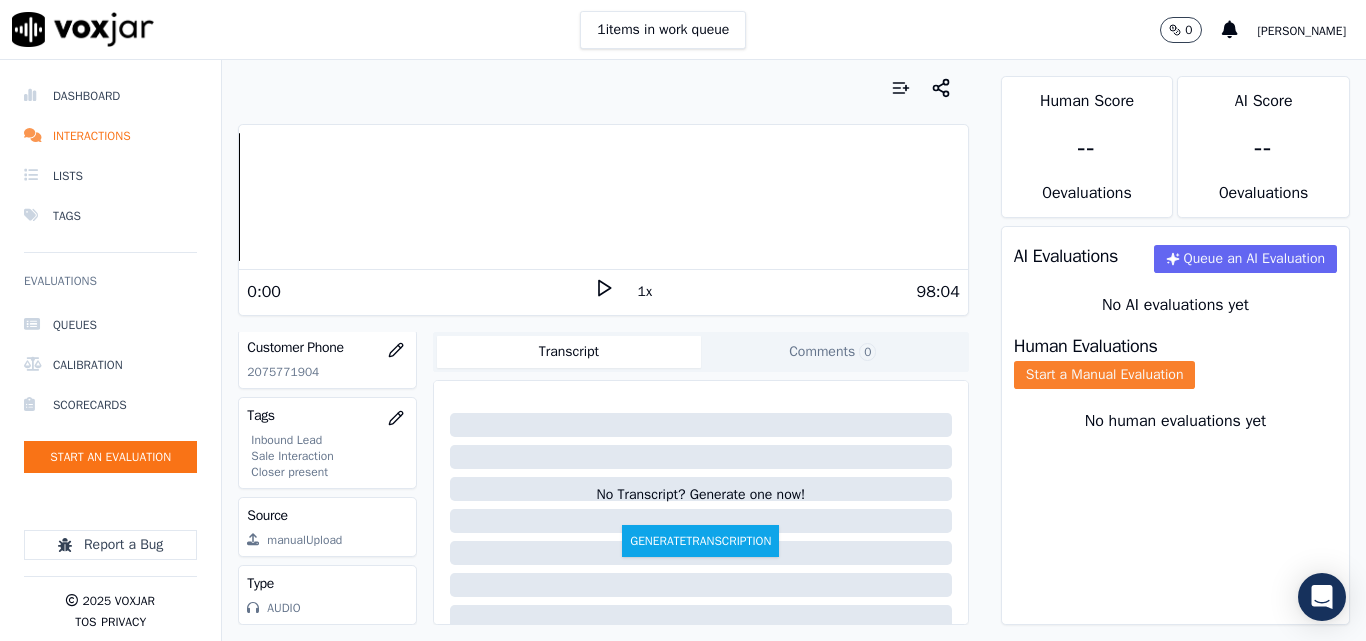 click on "Start a Manual Evaluation" 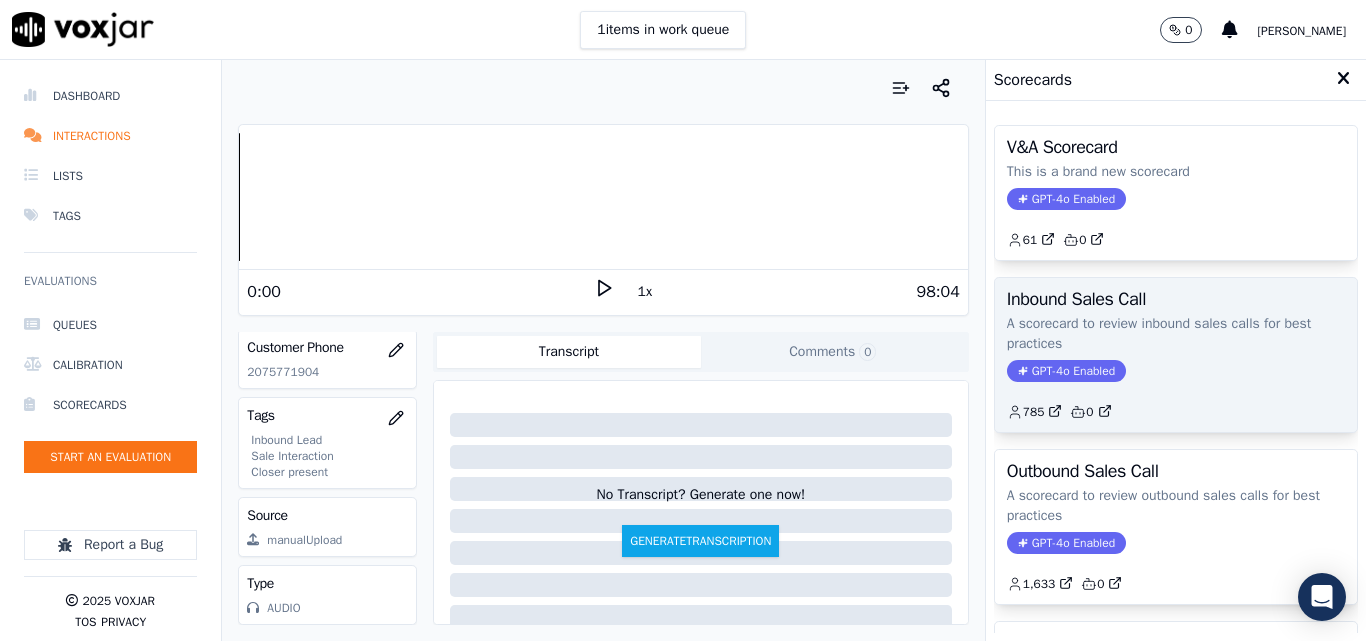 click on "A scorecard to review inbound sales calls for best practices" 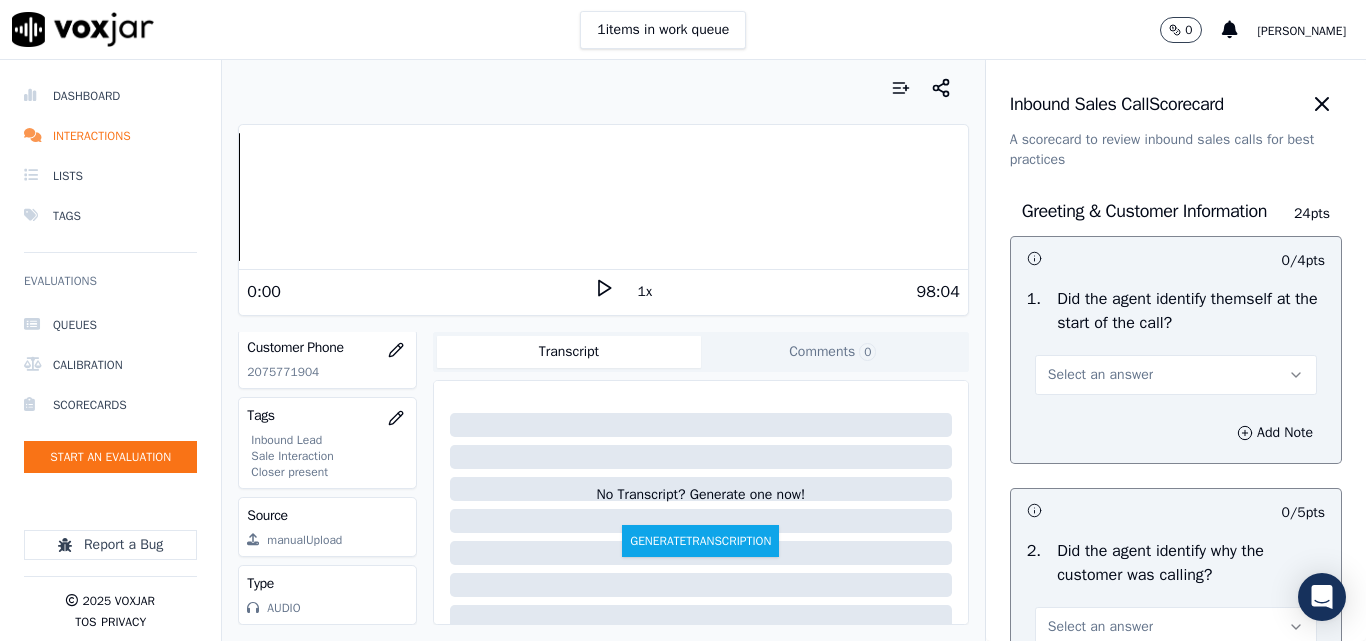 click on "Select an answer" at bounding box center (1100, 375) 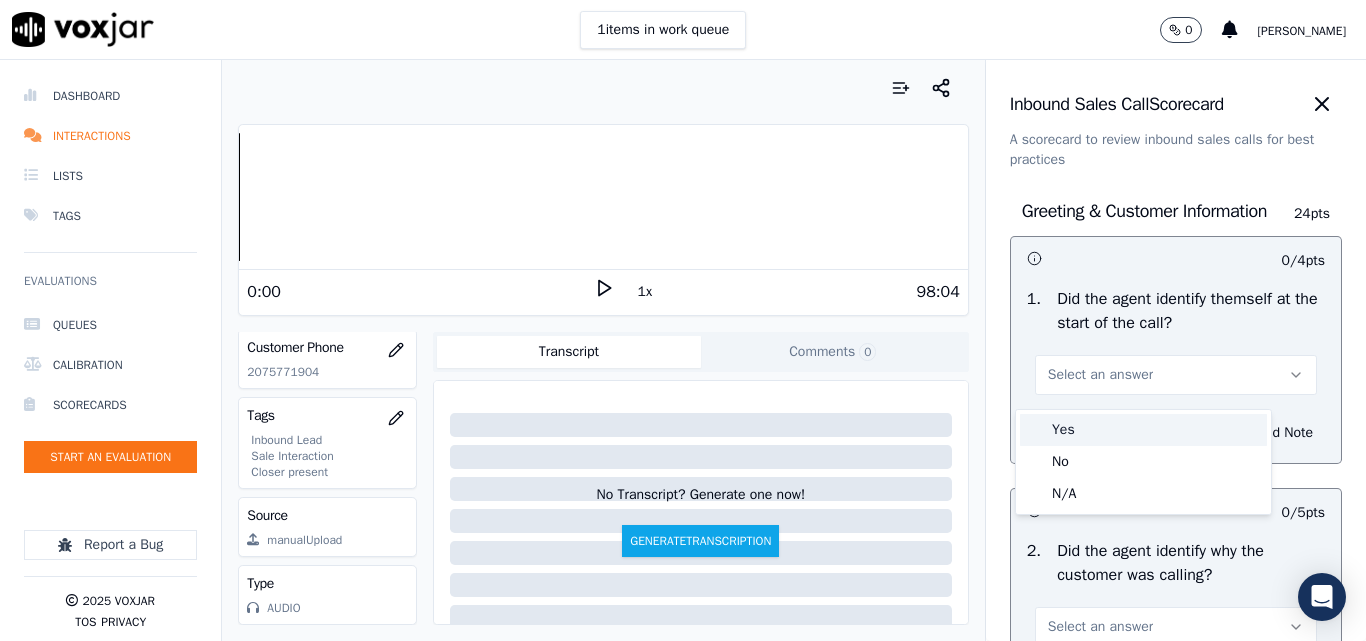 click on "Yes" at bounding box center [1143, 430] 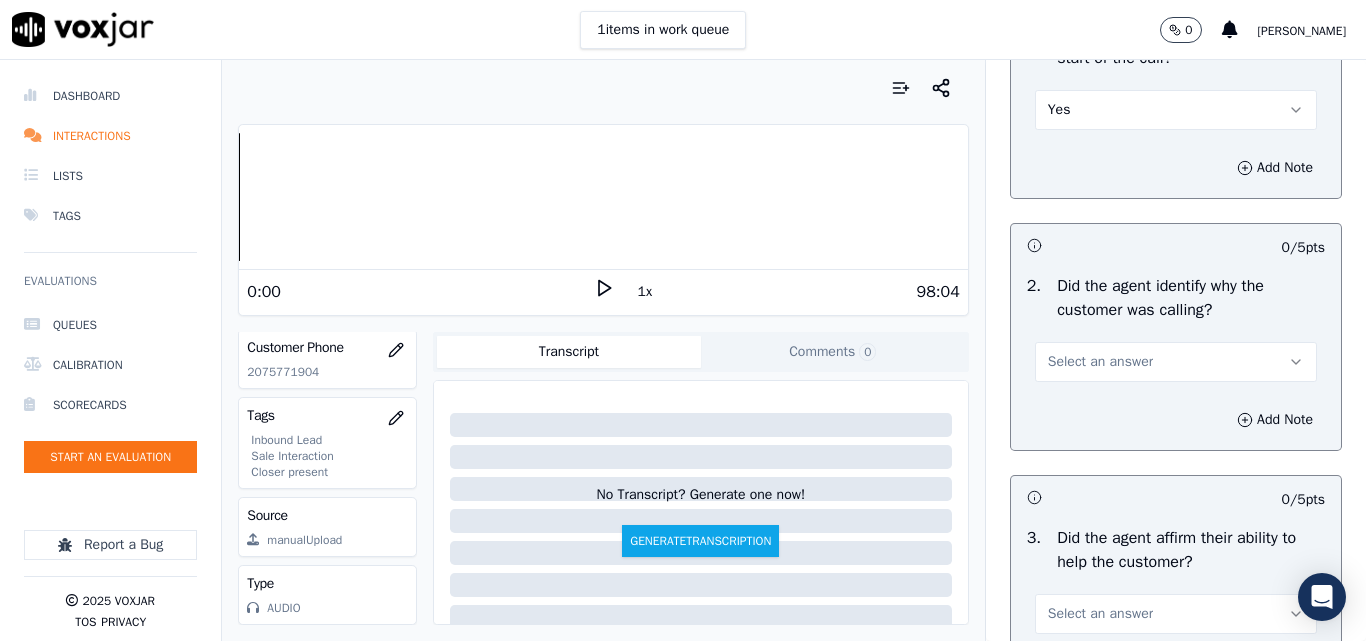 scroll, scrollTop: 300, scrollLeft: 0, axis: vertical 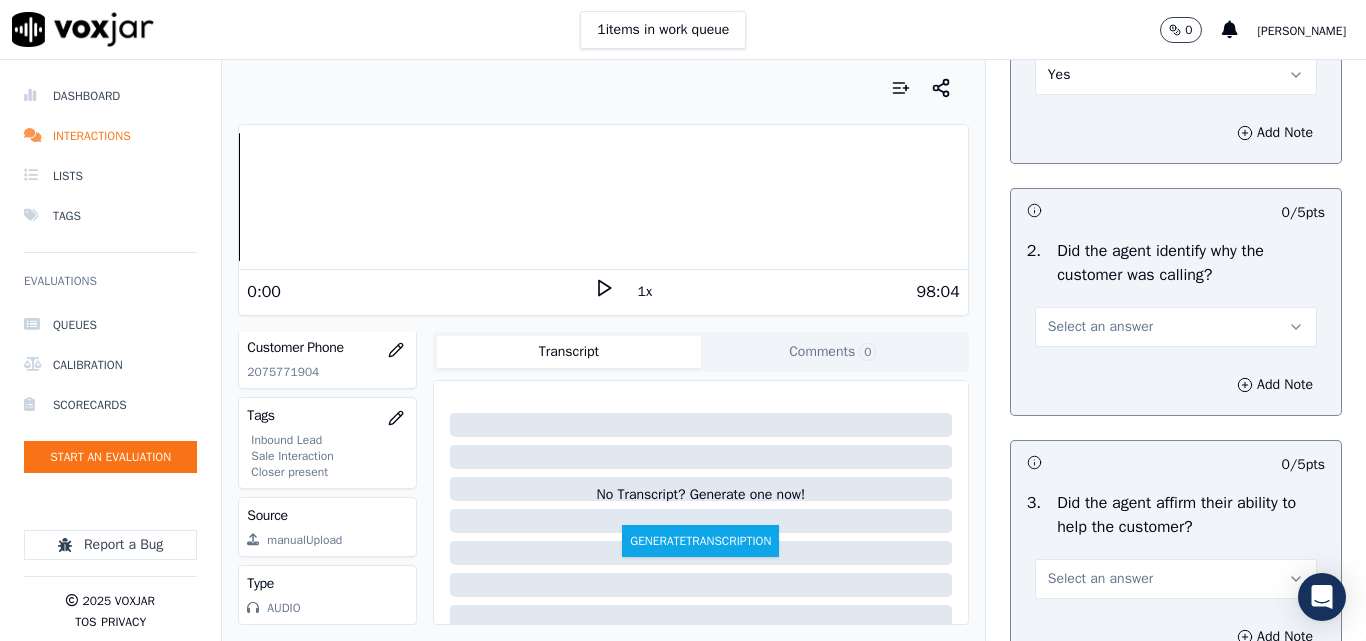 click on "Select an answer" at bounding box center [1100, 327] 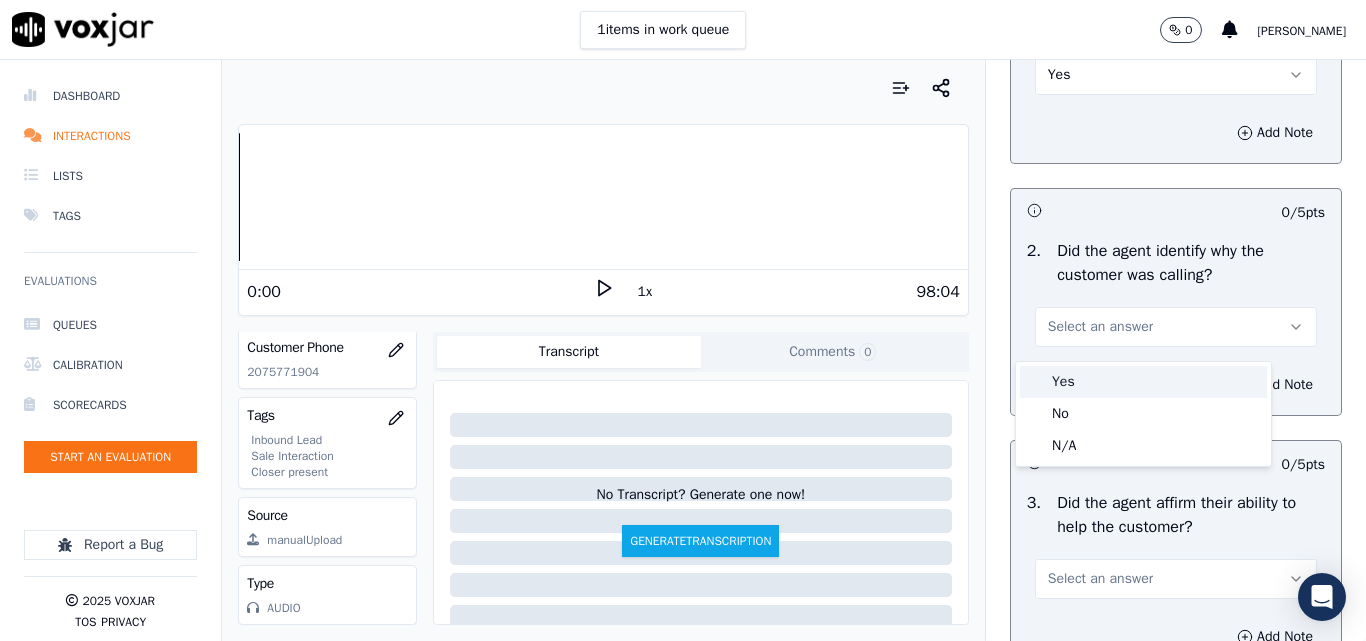 click on "Yes" at bounding box center (1143, 382) 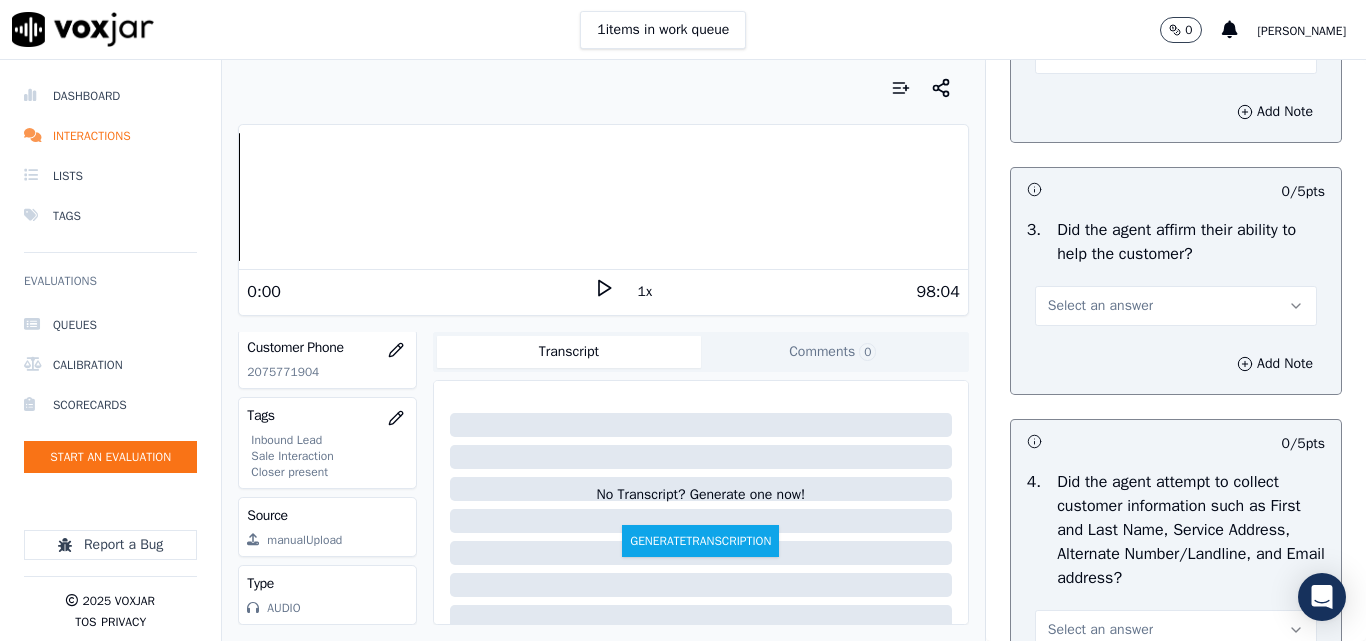 scroll, scrollTop: 600, scrollLeft: 0, axis: vertical 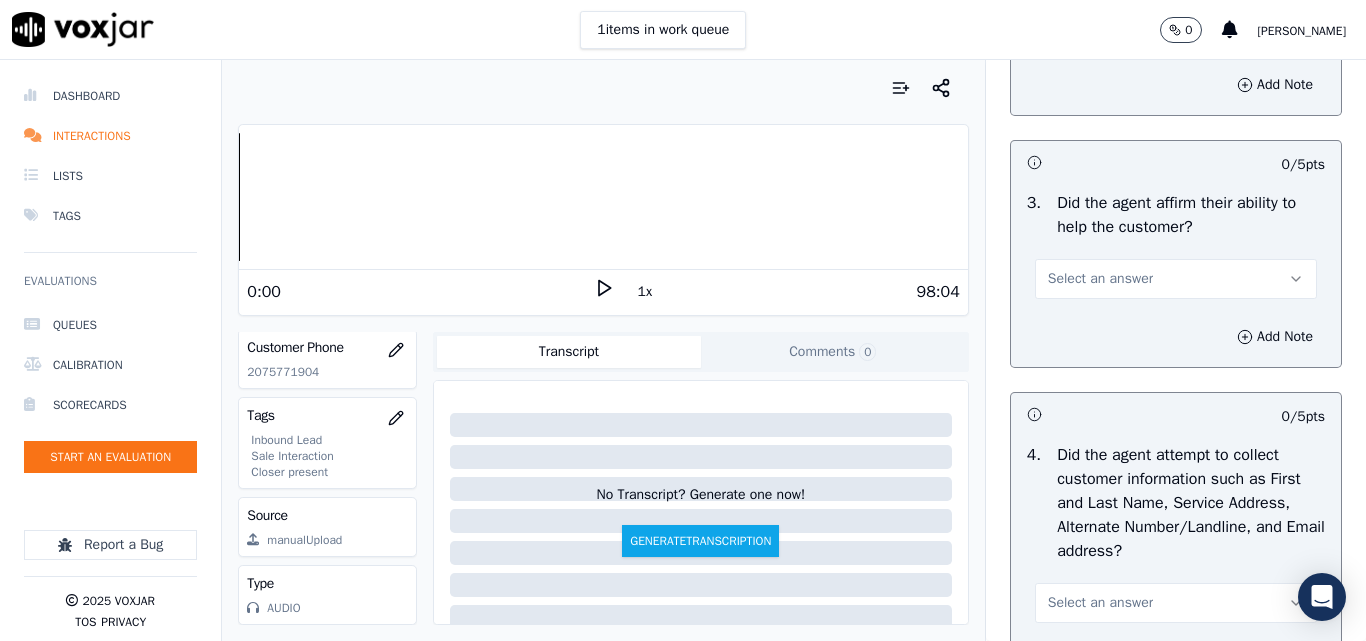 click on "Select an answer" at bounding box center (1100, 279) 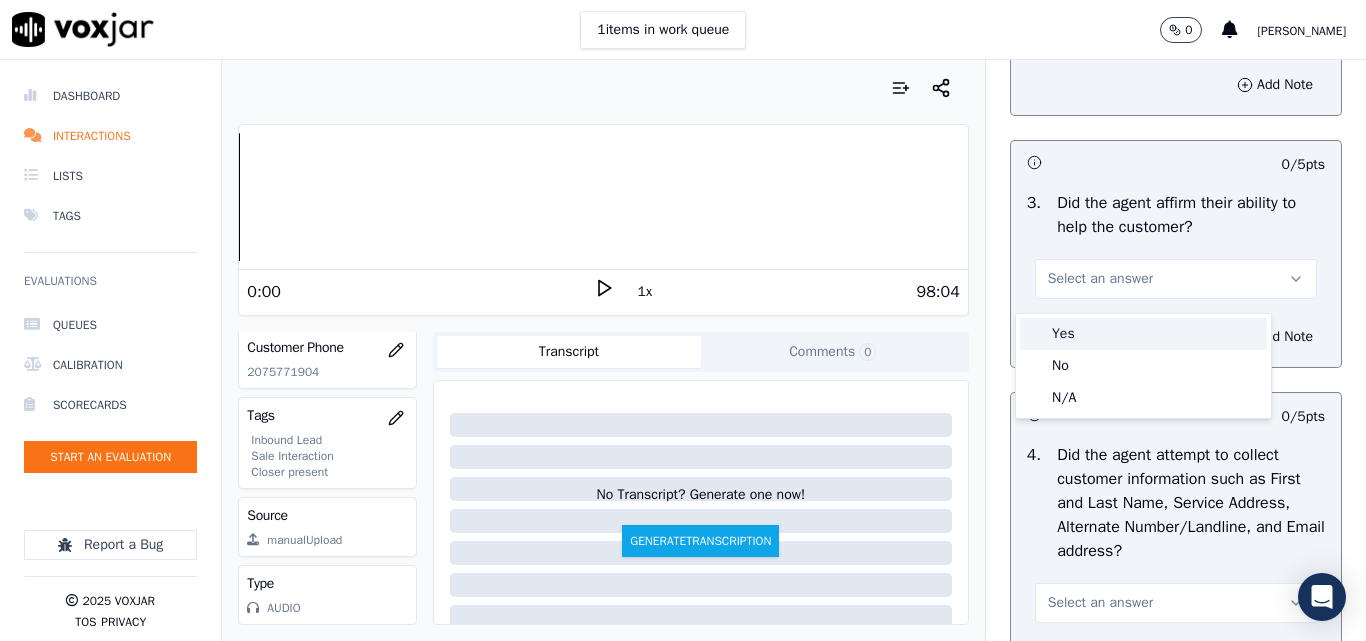 click on "Yes" at bounding box center [1143, 334] 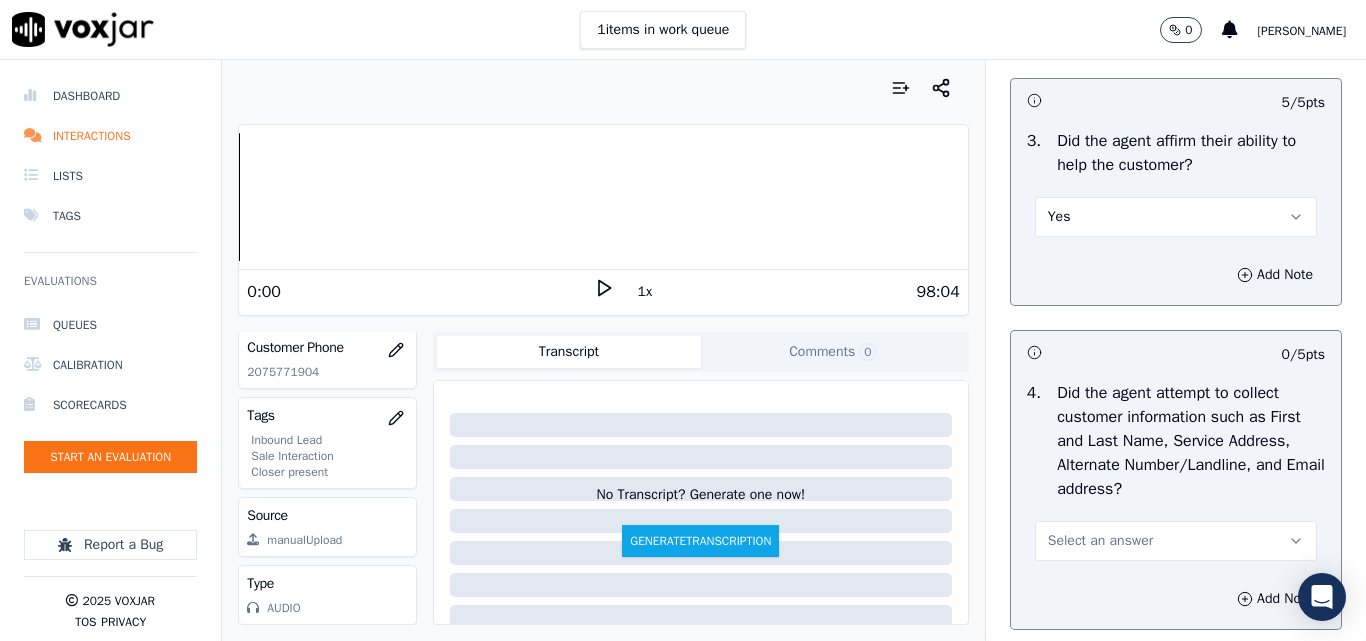 scroll, scrollTop: 800, scrollLeft: 0, axis: vertical 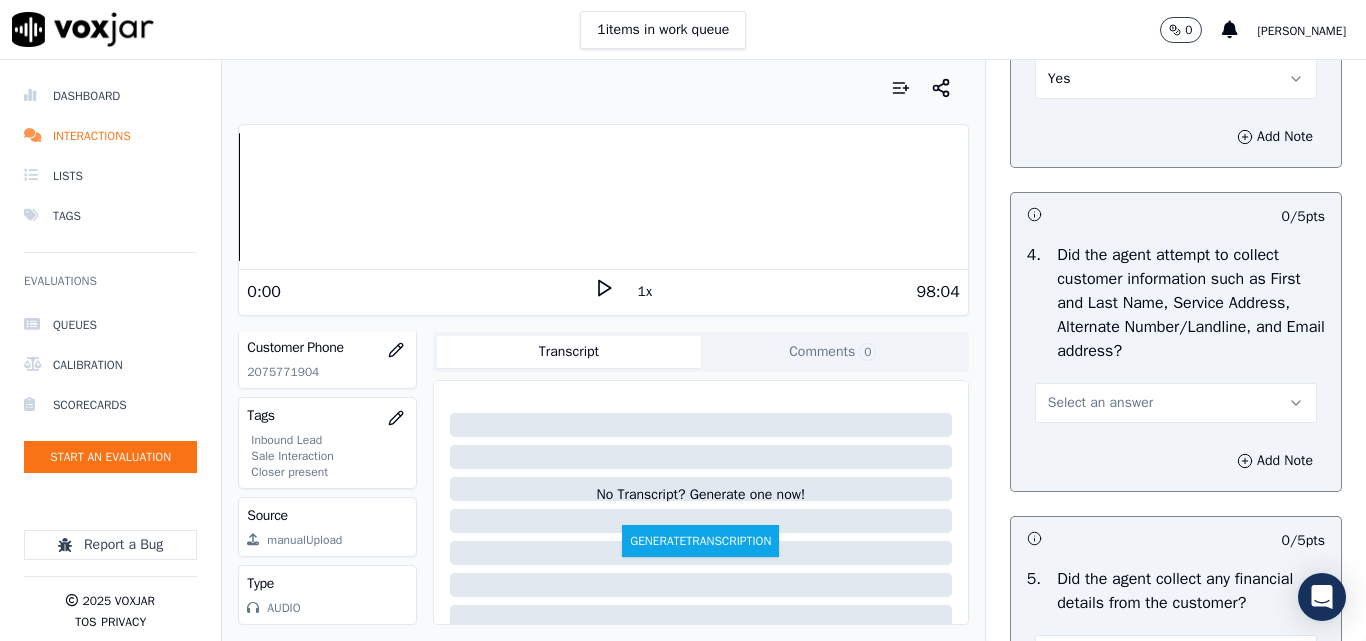 drag, startPoint x: 1083, startPoint y: 418, endPoint x: 1076, endPoint y: 435, distance: 18.384777 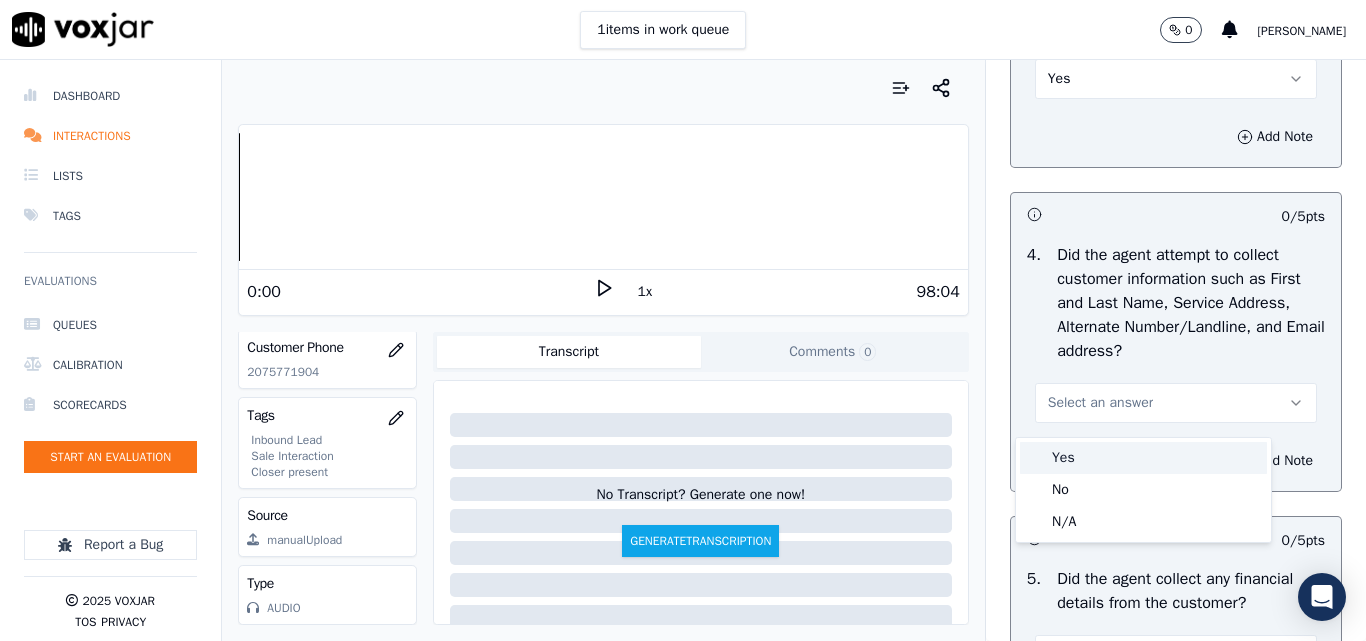 click on "Yes" at bounding box center (1143, 458) 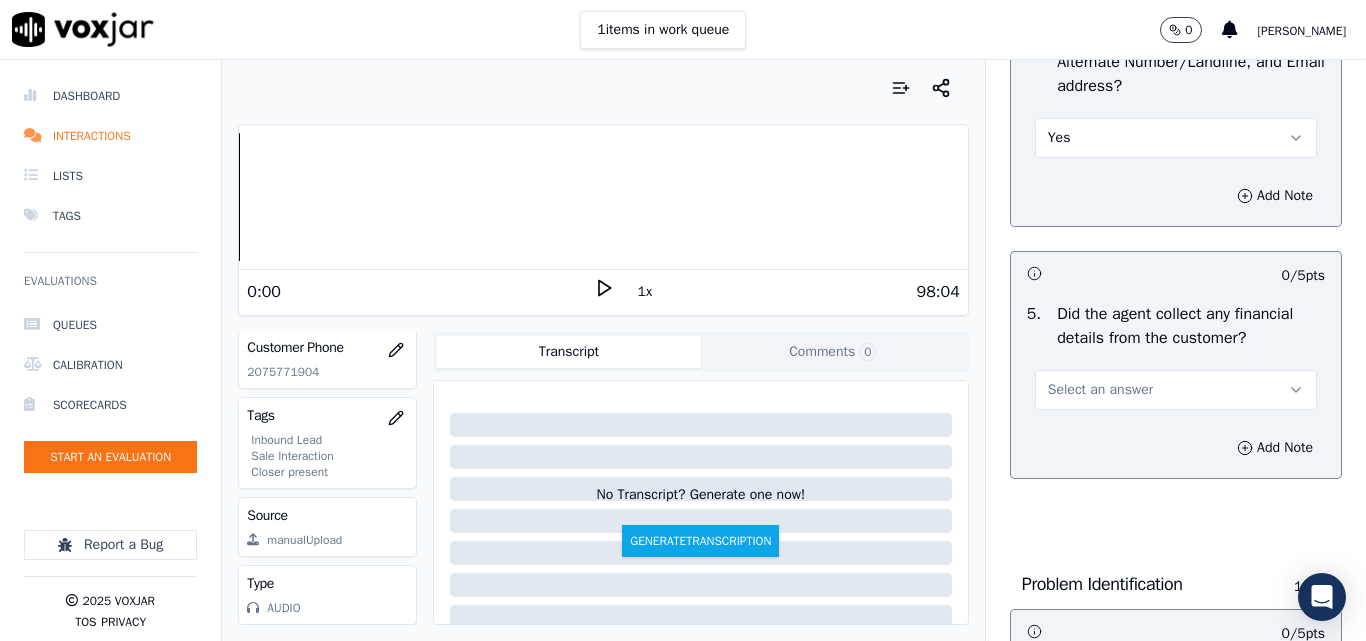 scroll, scrollTop: 1100, scrollLeft: 0, axis: vertical 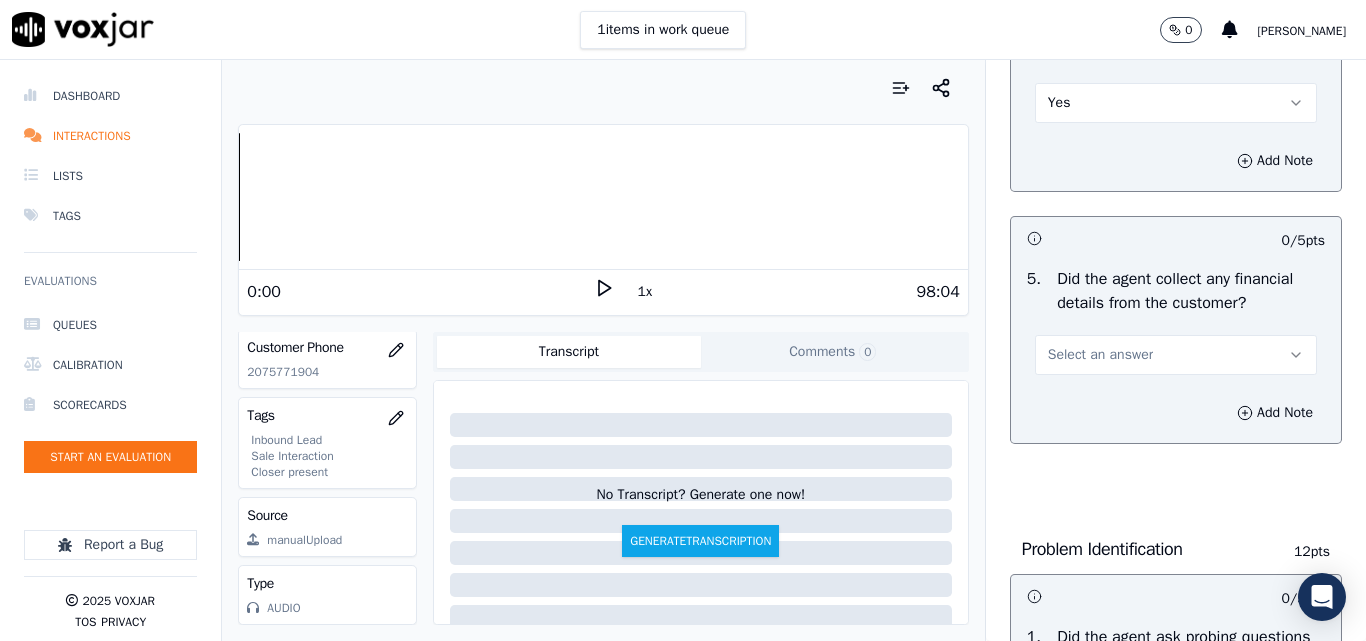 click on "Select an answer" at bounding box center [1100, 355] 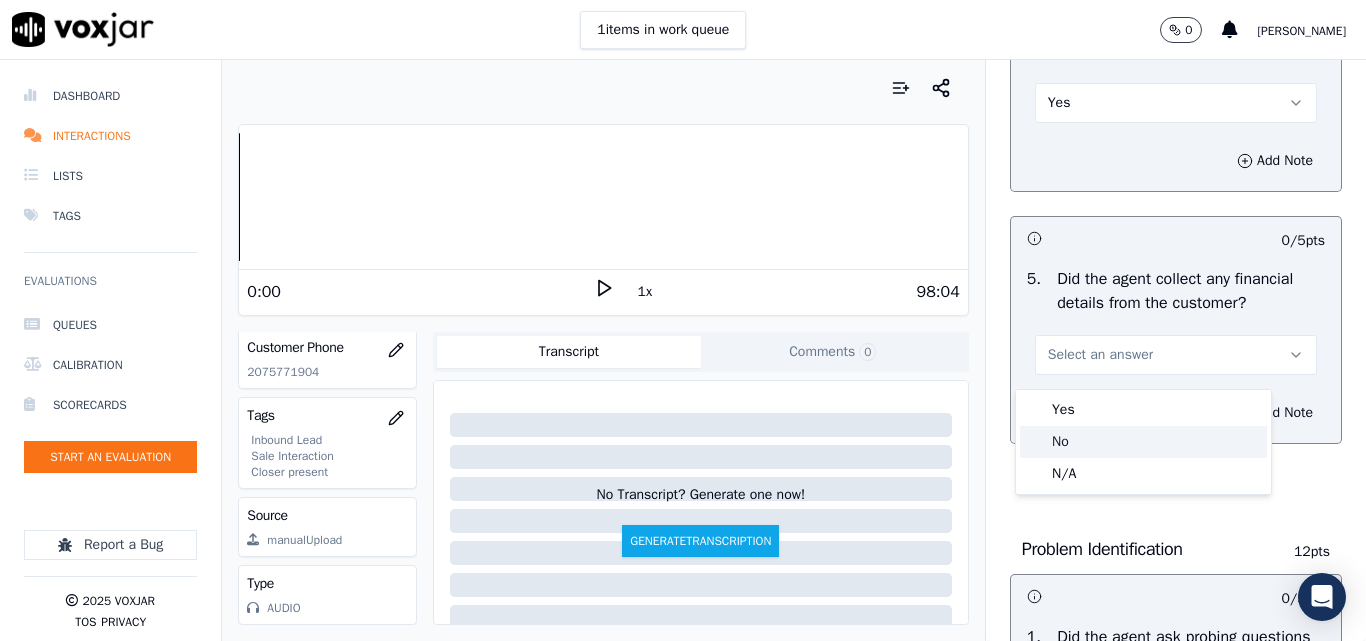 click on "No" 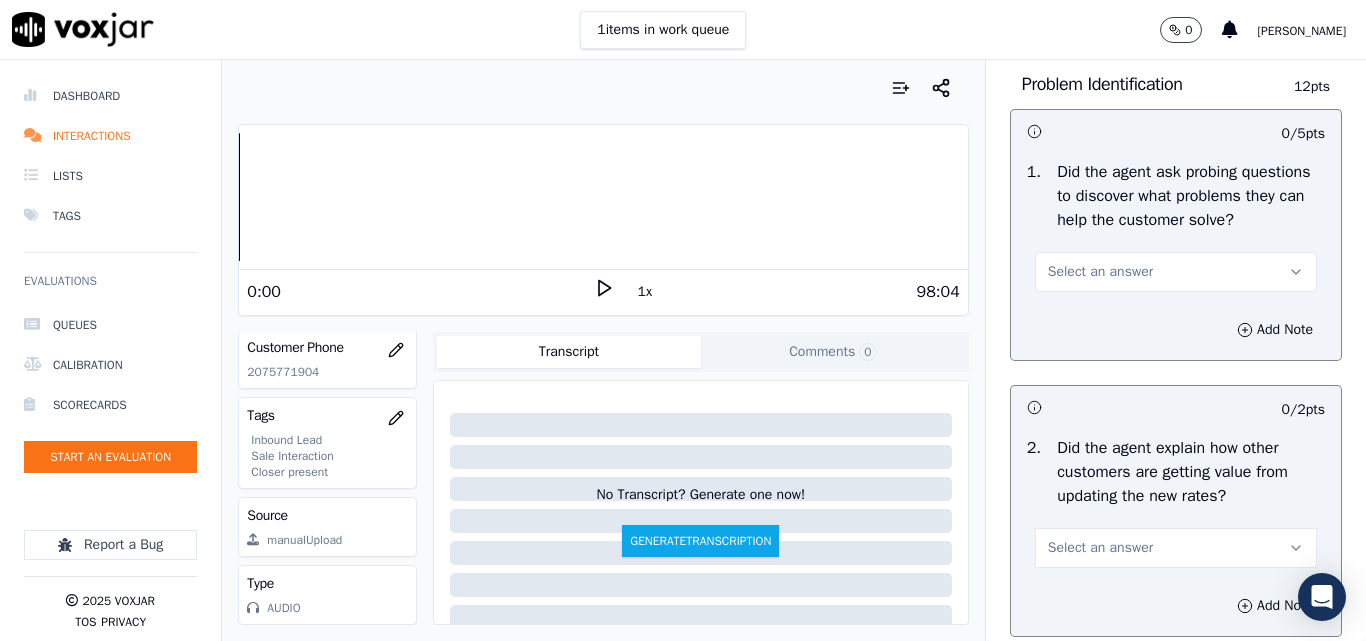 scroll, scrollTop: 1600, scrollLeft: 0, axis: vertical 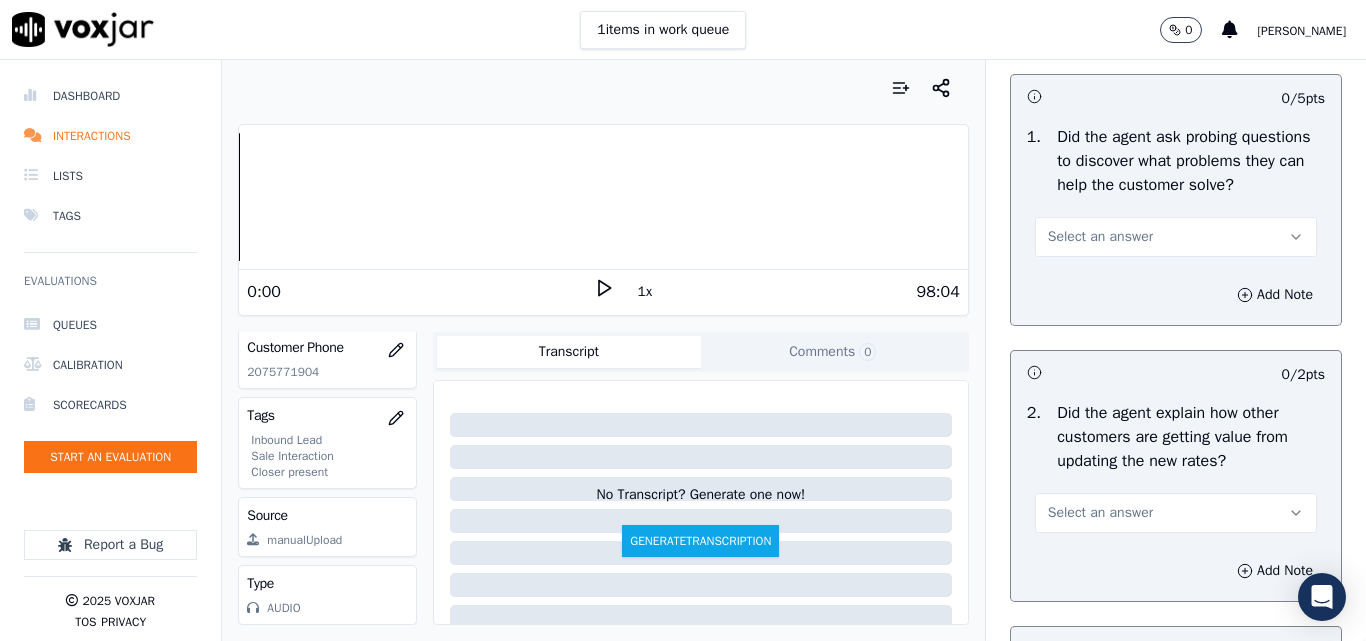 click on "Add Note" at bounding box center (1176, 295) 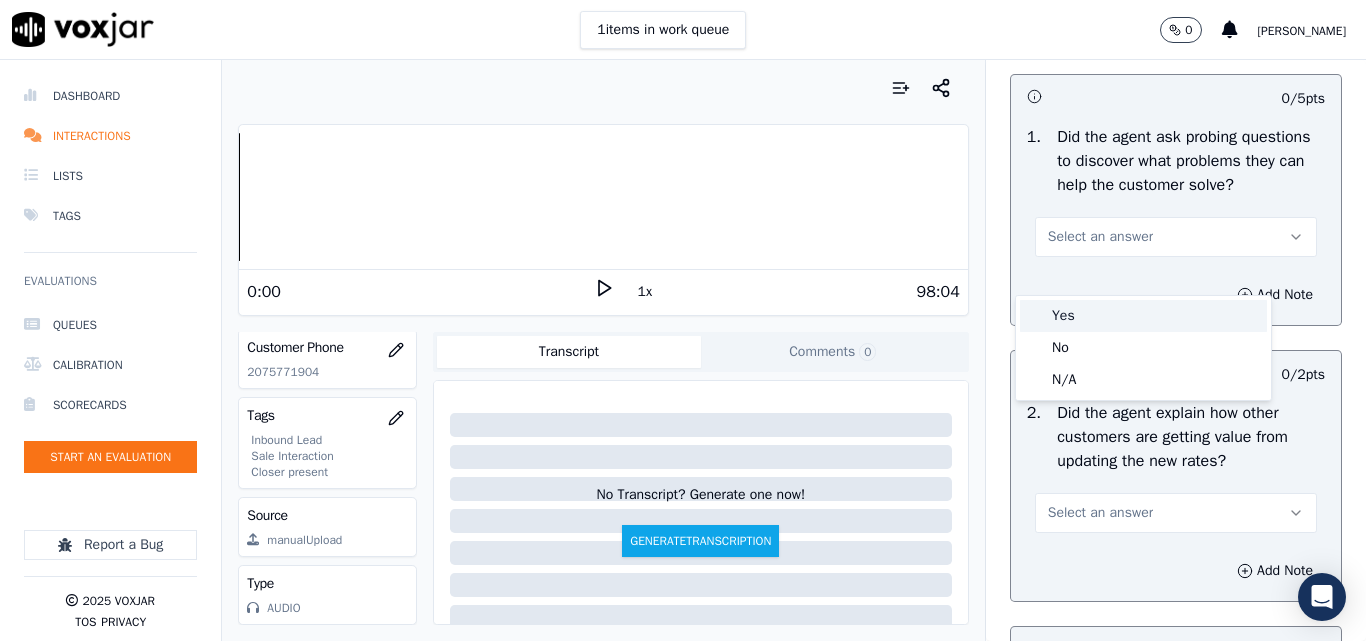 click on "Yes" at bounding box center [1143, 316] 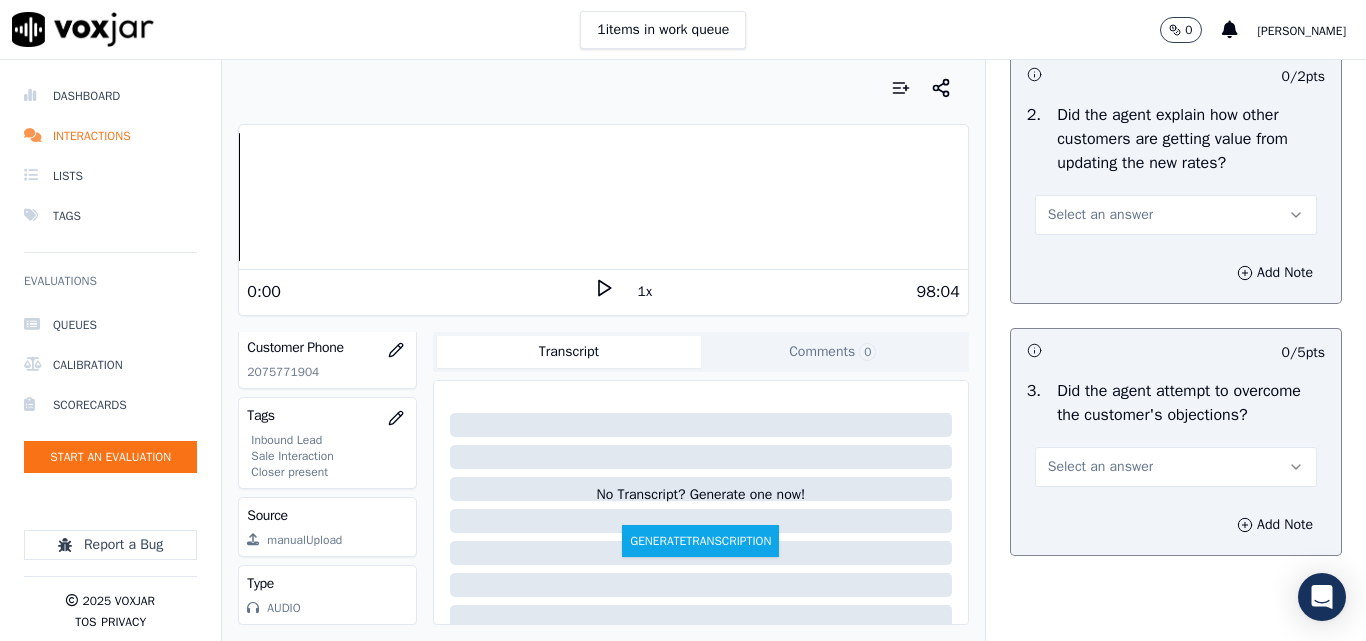 scroll, scrollTop: 1900, scrollLeft: 0, axis: vertical 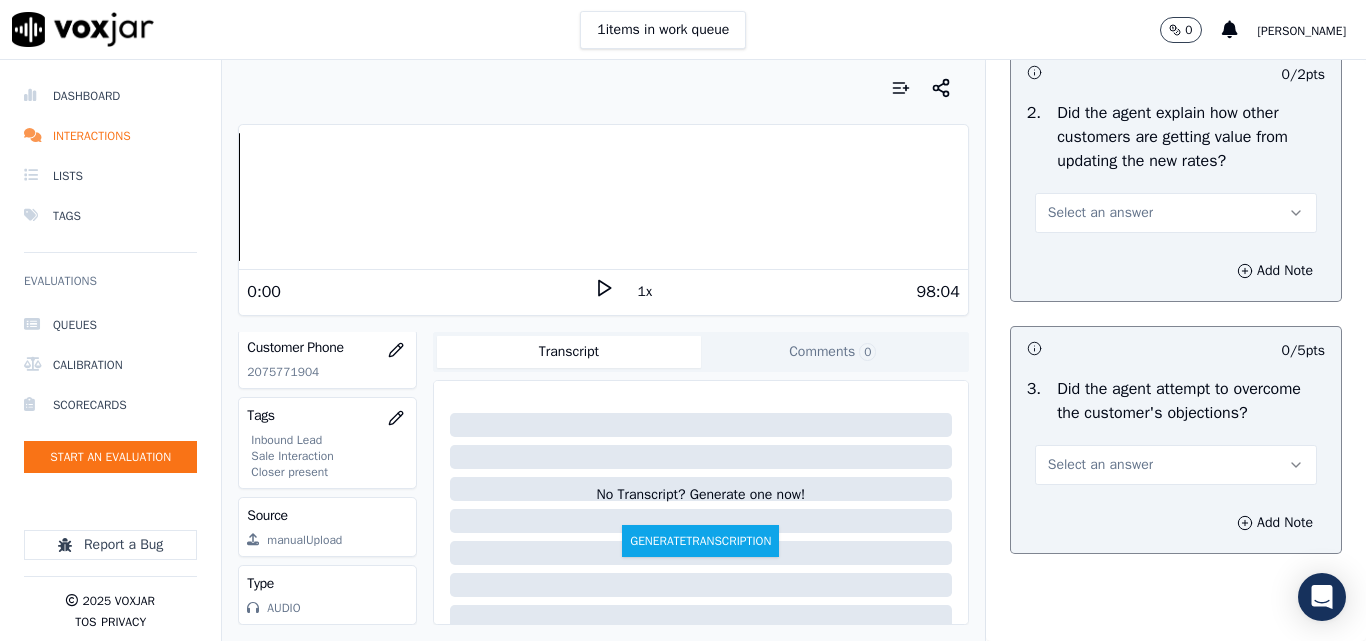 click on "Select an answer" at bounding box center [1100, 213] 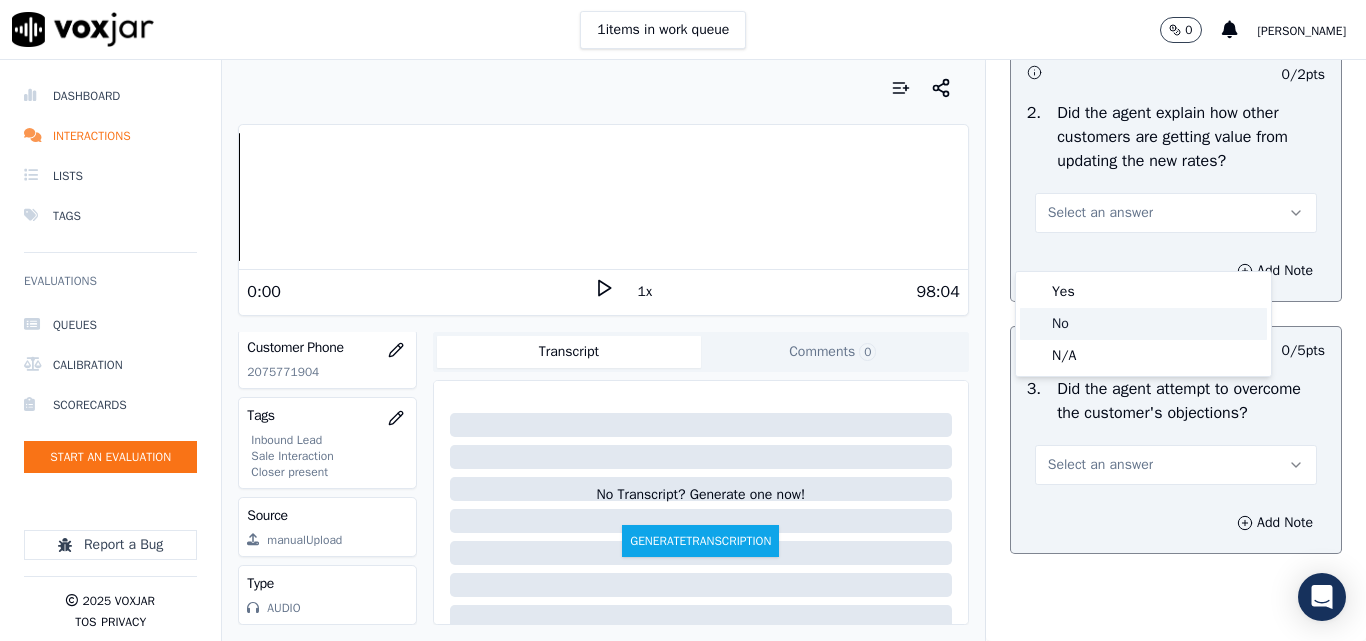 drag, startPoint x: 1065, startPoint y: 339, endPoint x: 1081, endPoint y: 347, distance: 17.888544 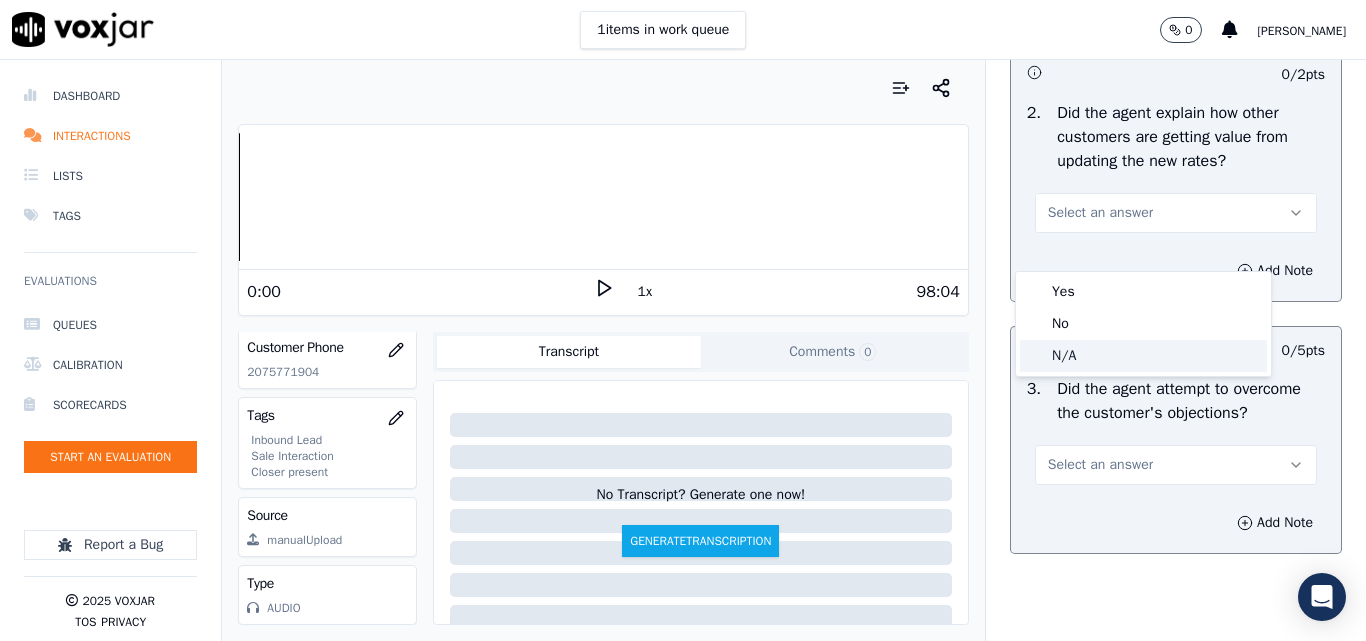 click on "N/A" 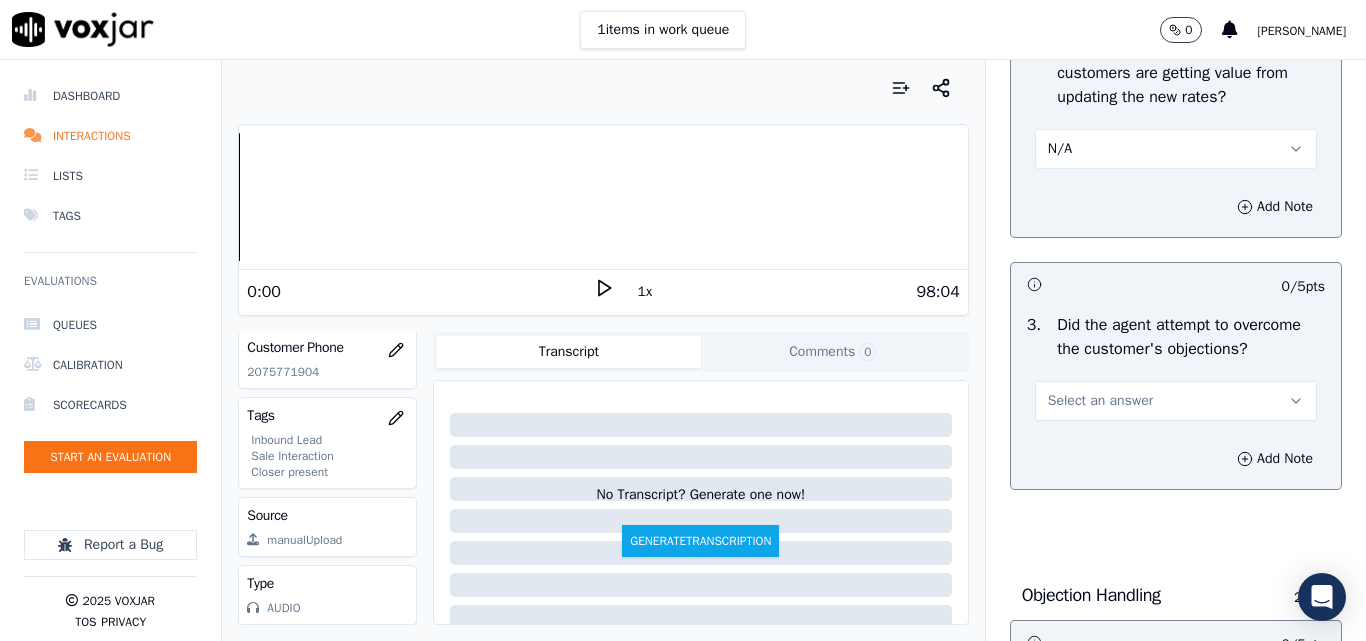 scroll, scrollTop: 2100, scrollLeft: 0, axis: vertical 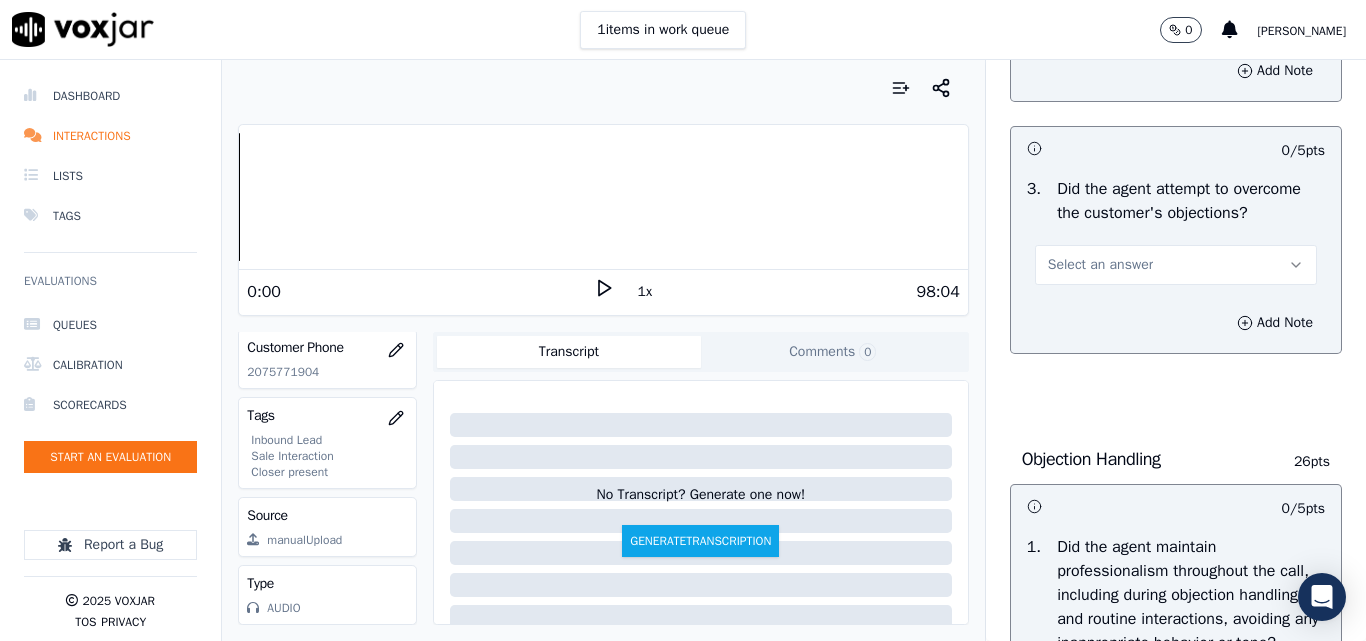 click on "Select an answer" at bounding box center [1100, 265] 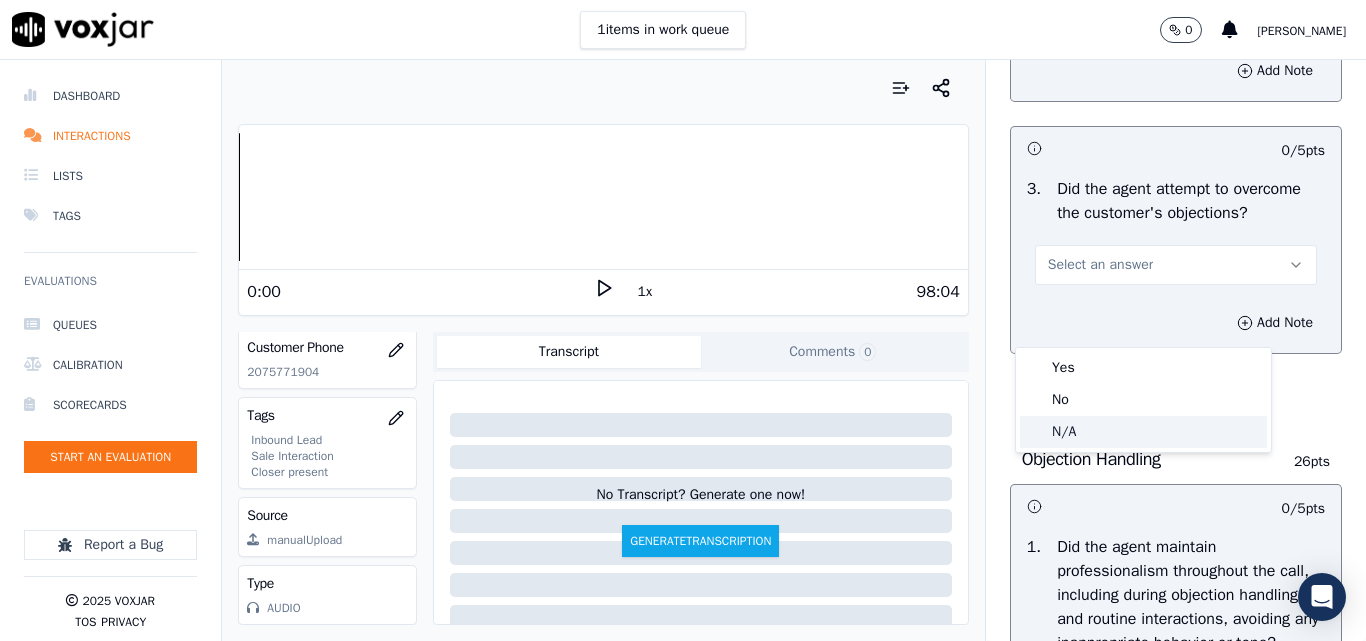 click on "N/A" 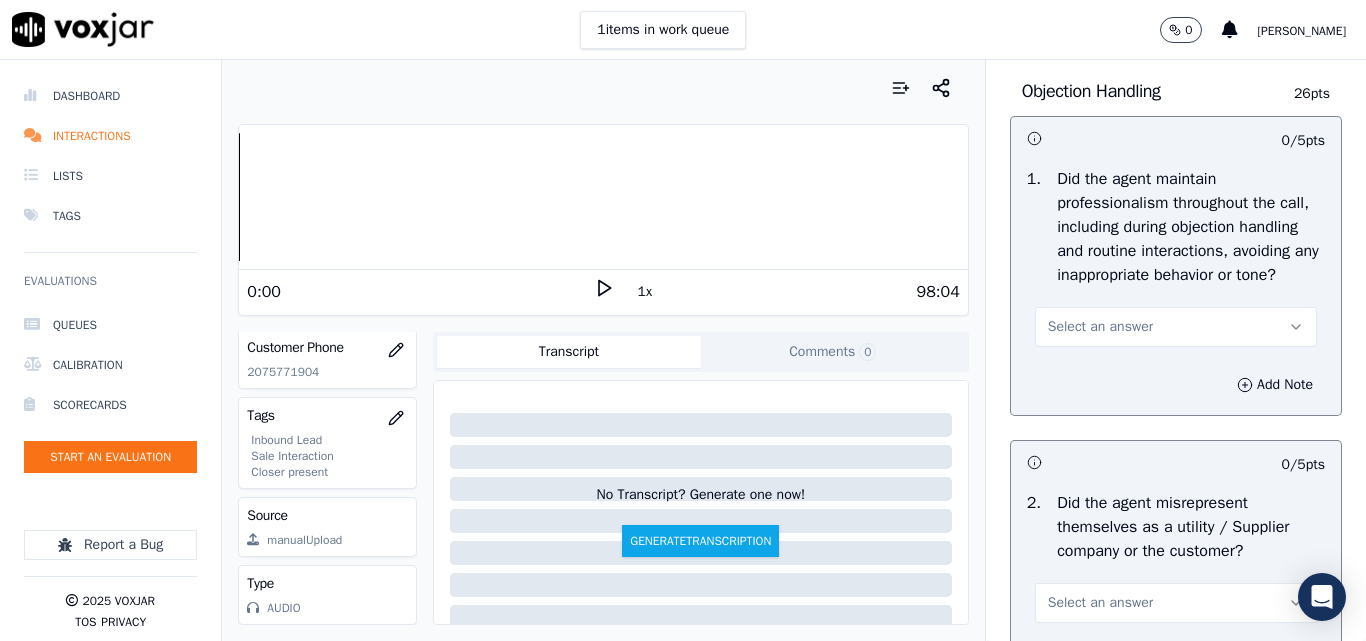 scroll, scrollTop: 2500, scrollLeft: 0, axis: vertical 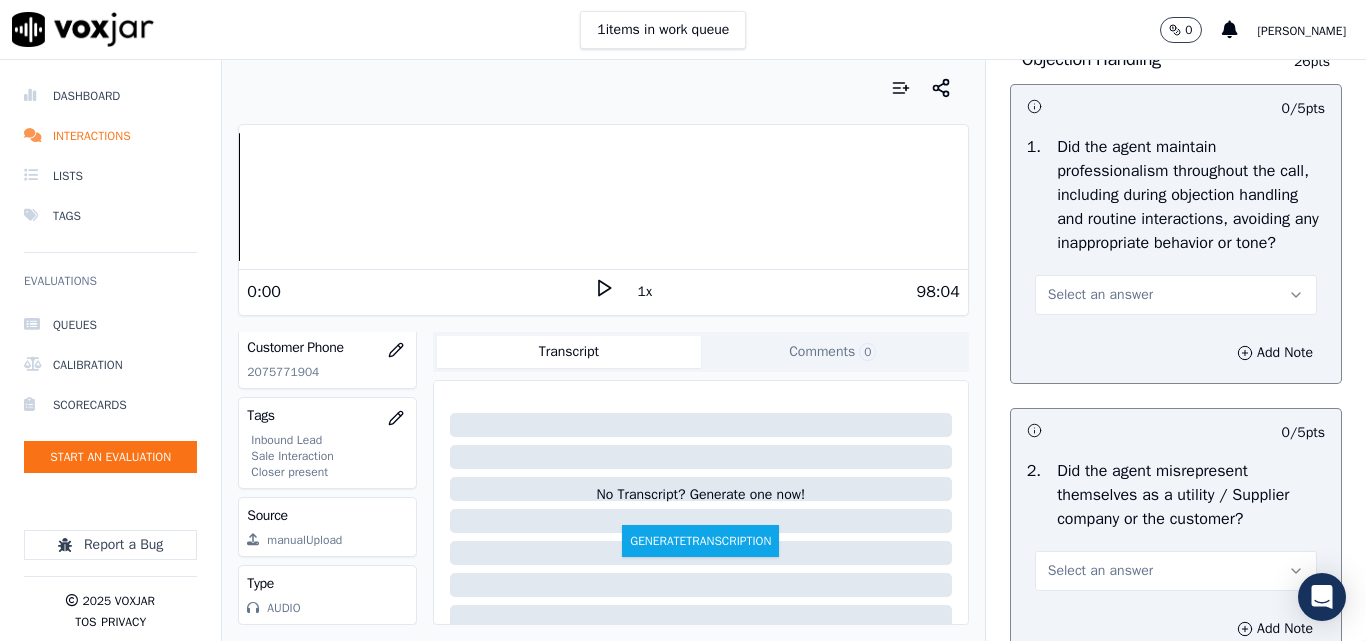 click on "Select an answer" at bounding box center [1100, 295] 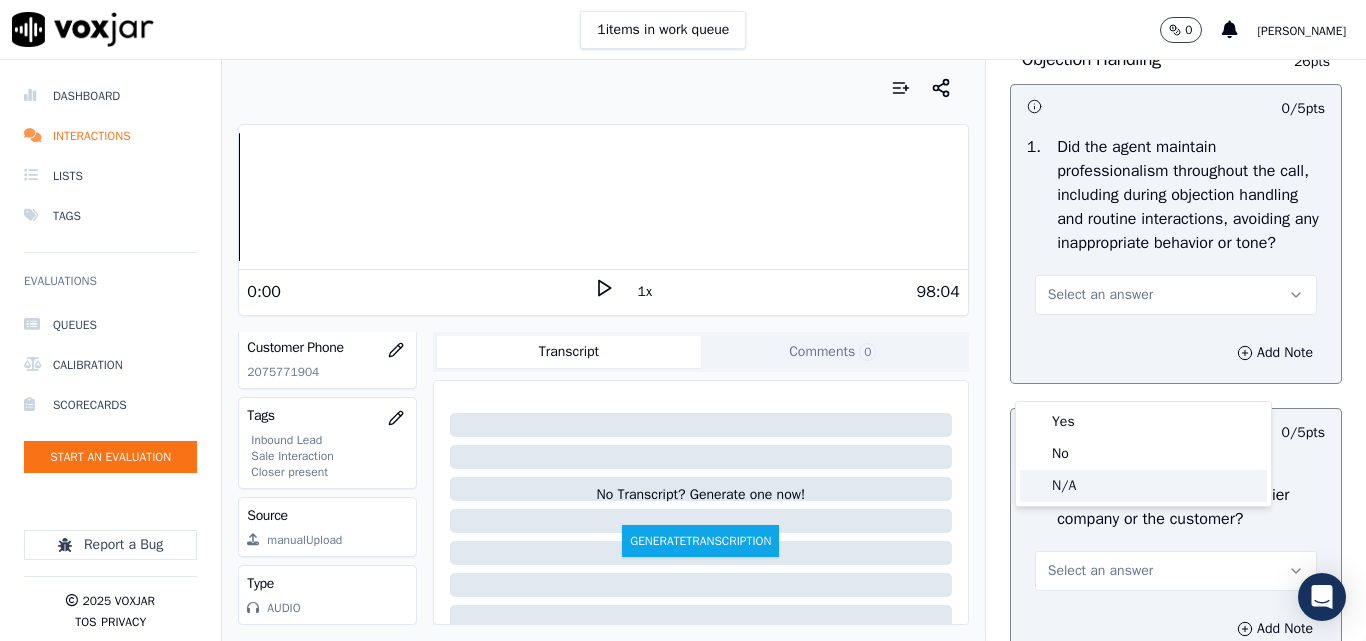 click on "N/A" 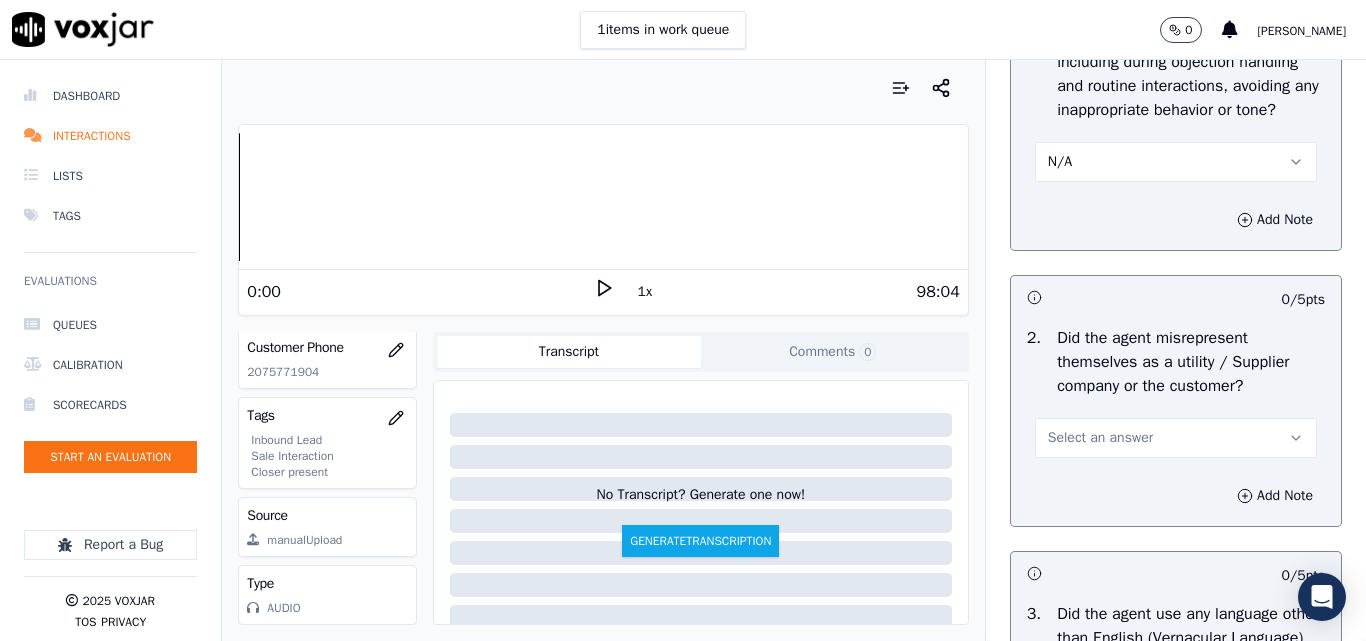 scroll, scrollTop: 2800, scrollLeft: 0, axis: vertical 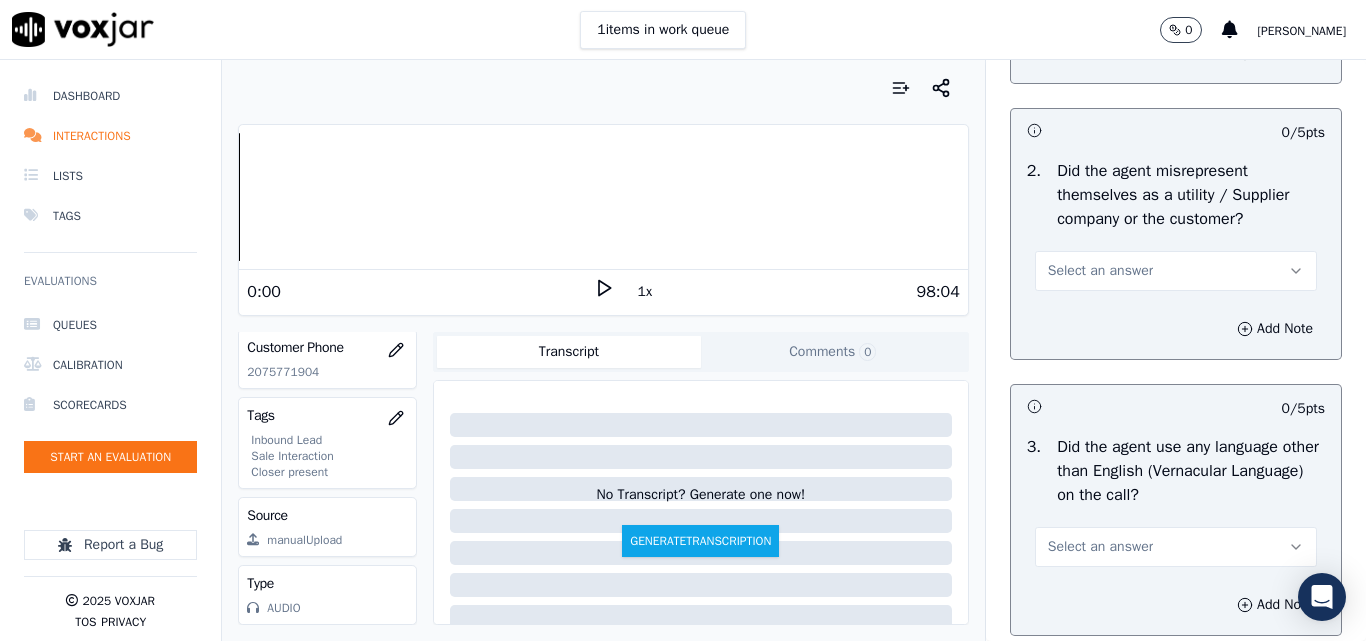 click on "Select an answer" at bounding box center (1100, 271) 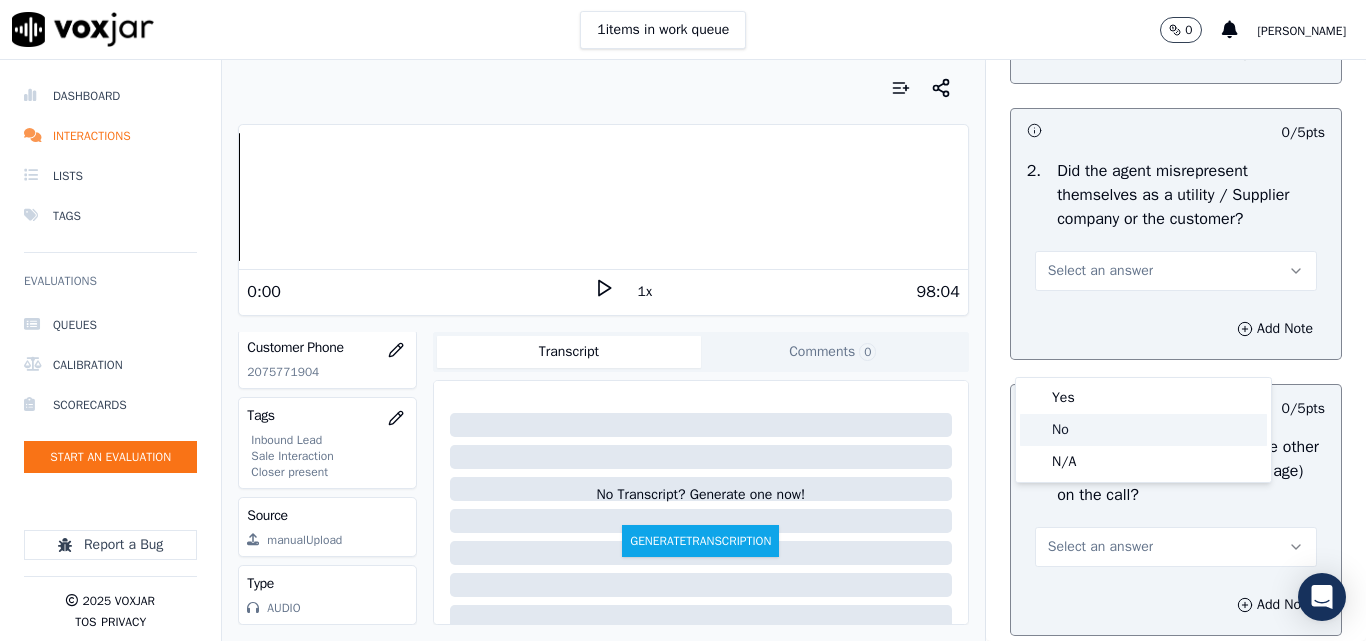 drag, startPoint x: 1071, startPoint y: 424, endPoint x: 1096, endPoint y: 415, distance: 26.57066 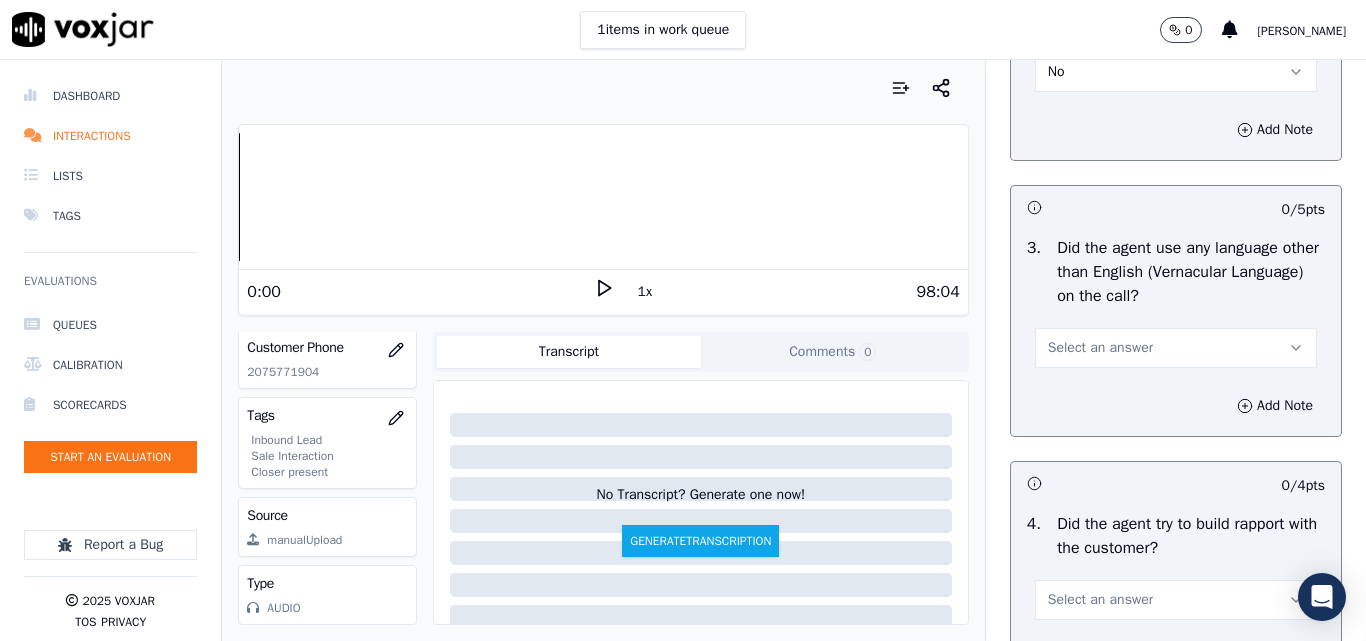 scroll, scrollTop: 3000, scrollLeft: 0, axis: vertical 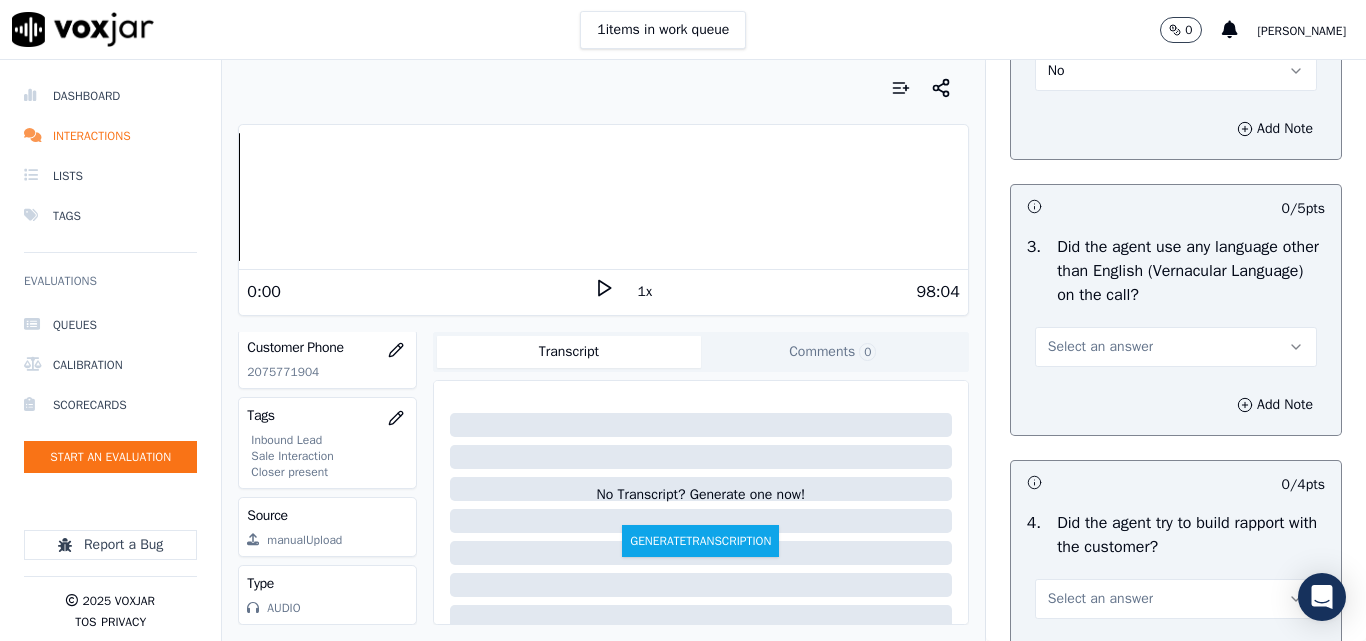 click on "Select an answer" at bounding box center [1100, 347] 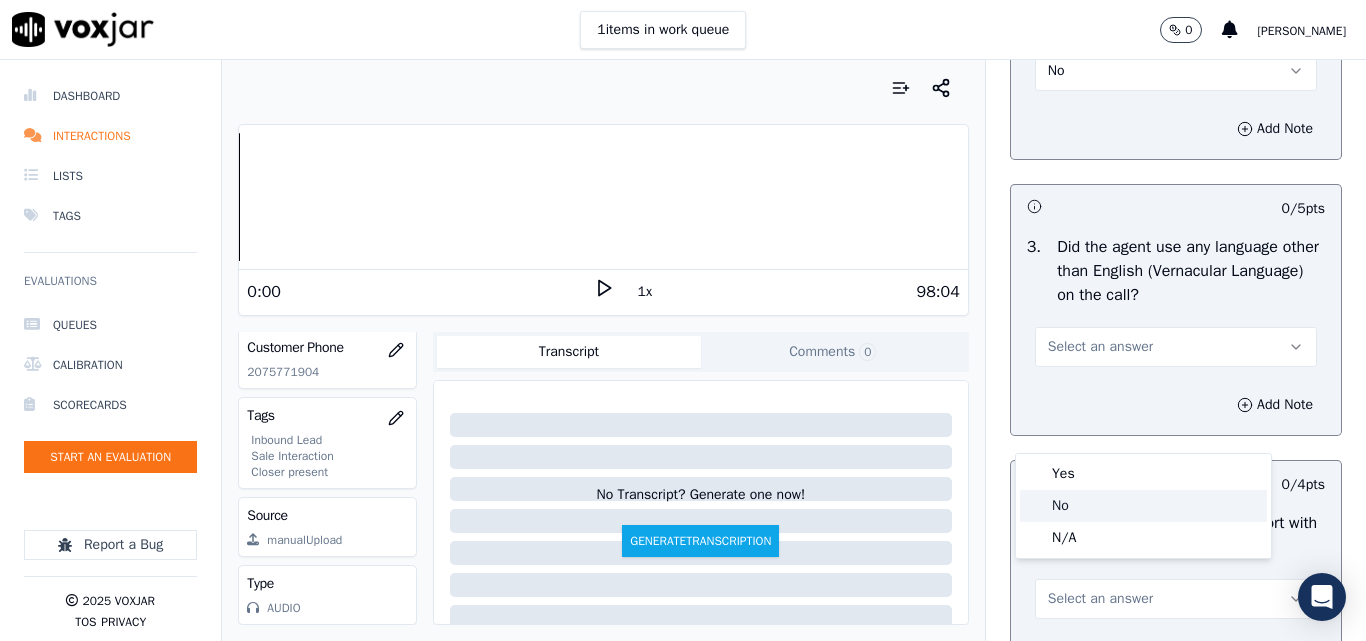drag, startPoint x: 1059, startPoint y: 505, endPoint x: 1101, endPoint y: 492, distance: 43.965897 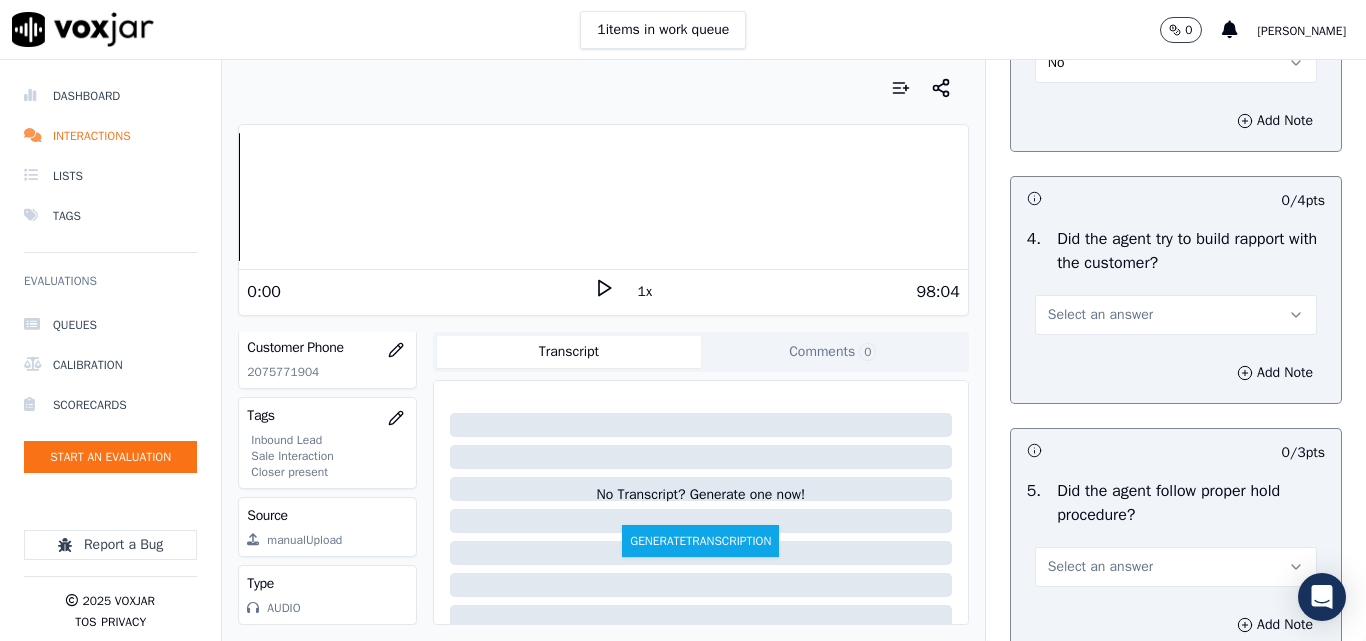 scroll, scrollTop: 3300, scrollLeft: 0, axis: vertical 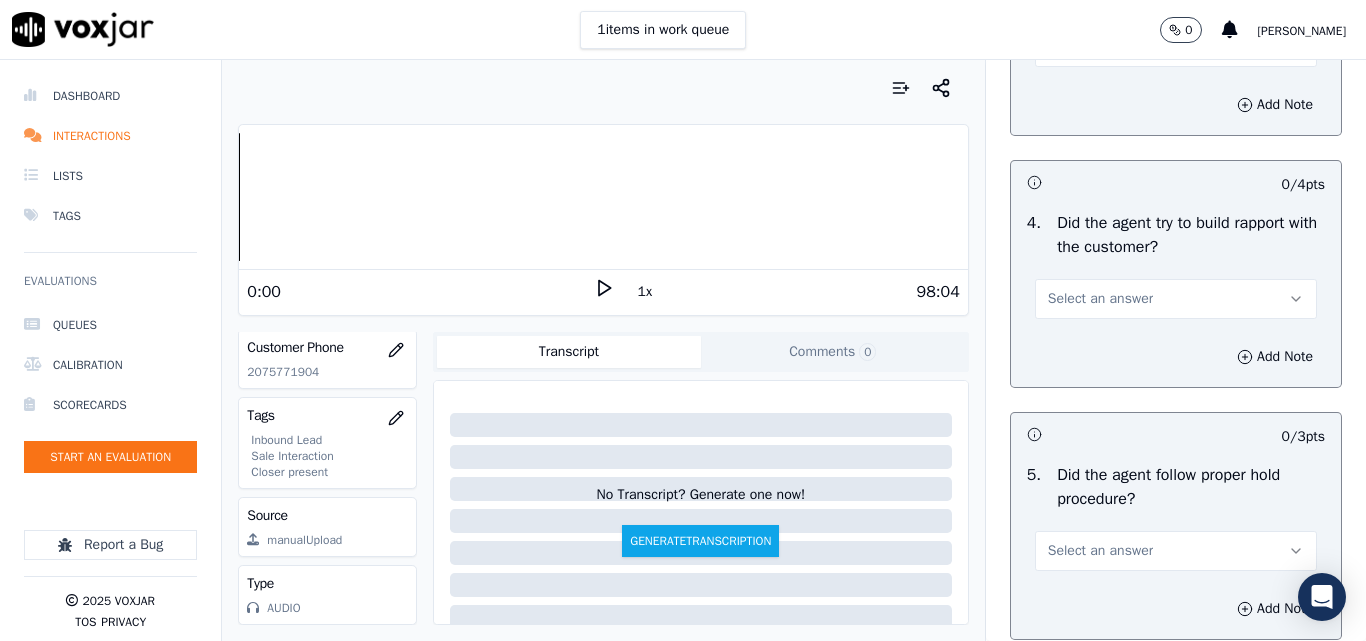 click on "Select an answer" at bounding box center [1100, 299] 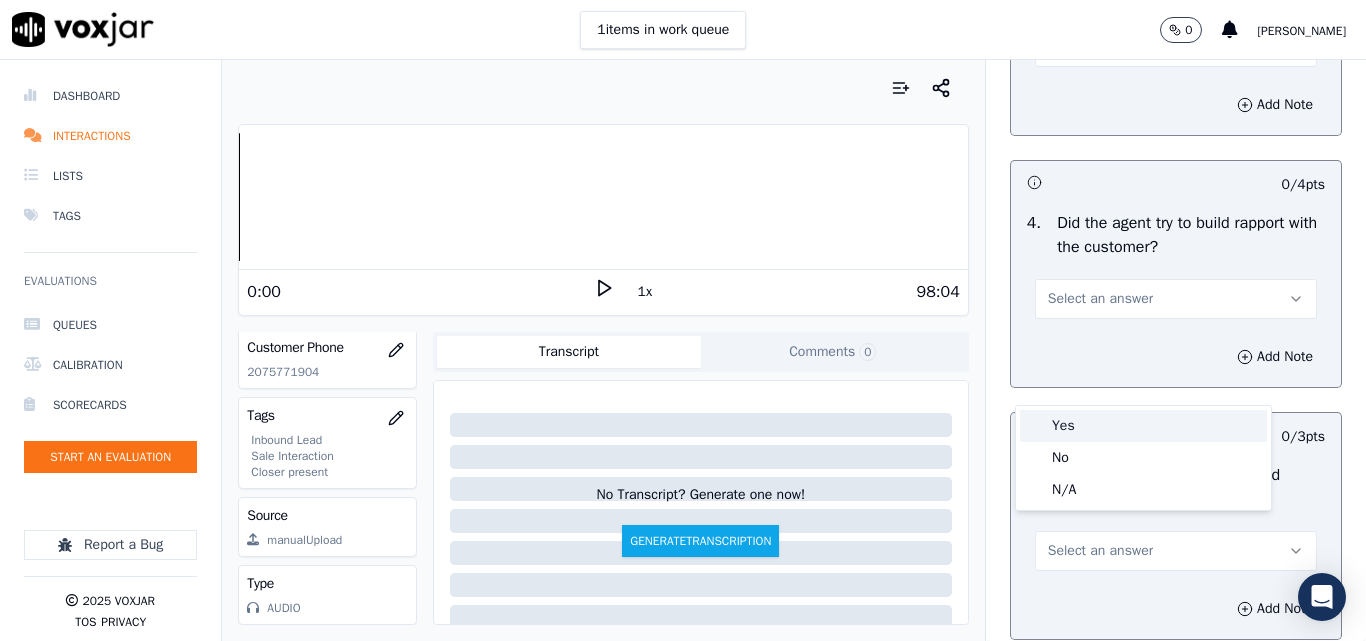 drag, startPoint x: 1074, startPoint y: 430, endPoint x: 1109, endPoint y: 405, distance: 43.011627 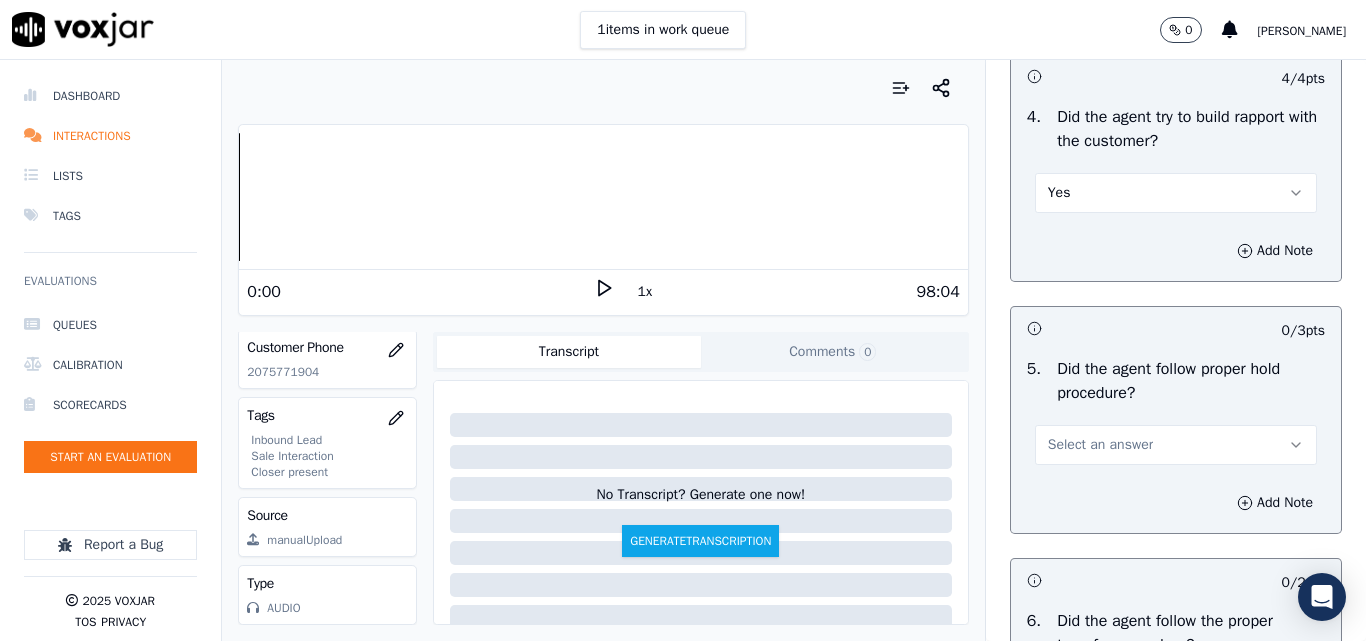scroll, scrollTop: 3500, scrollLeft: 0, axis: vertical 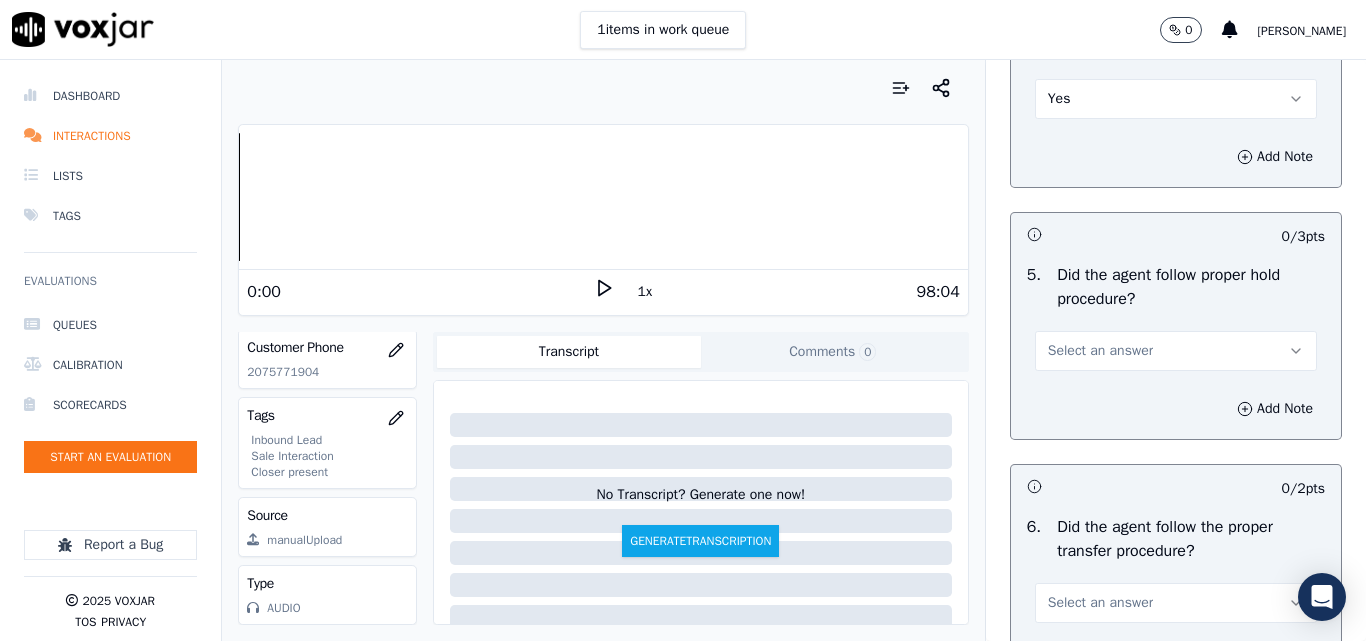 click on "Select an answer" at bounding box center [1100, 351] 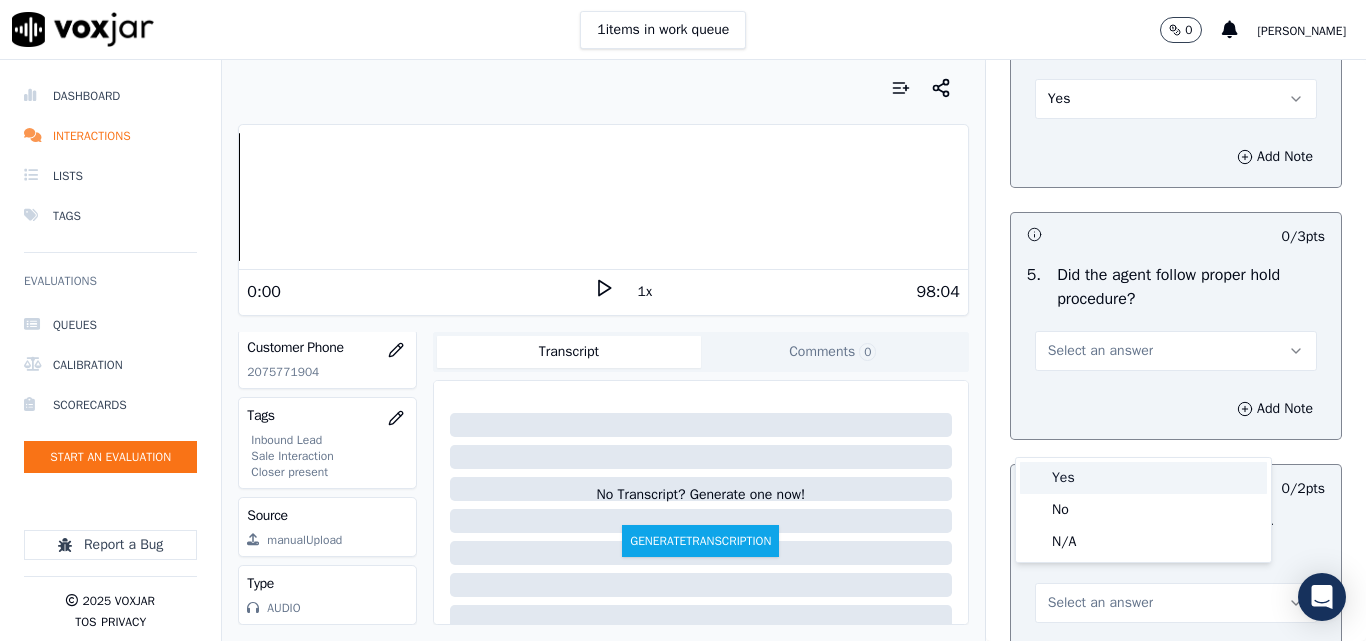 click on "Yes" at bounding box center [1143, 478] 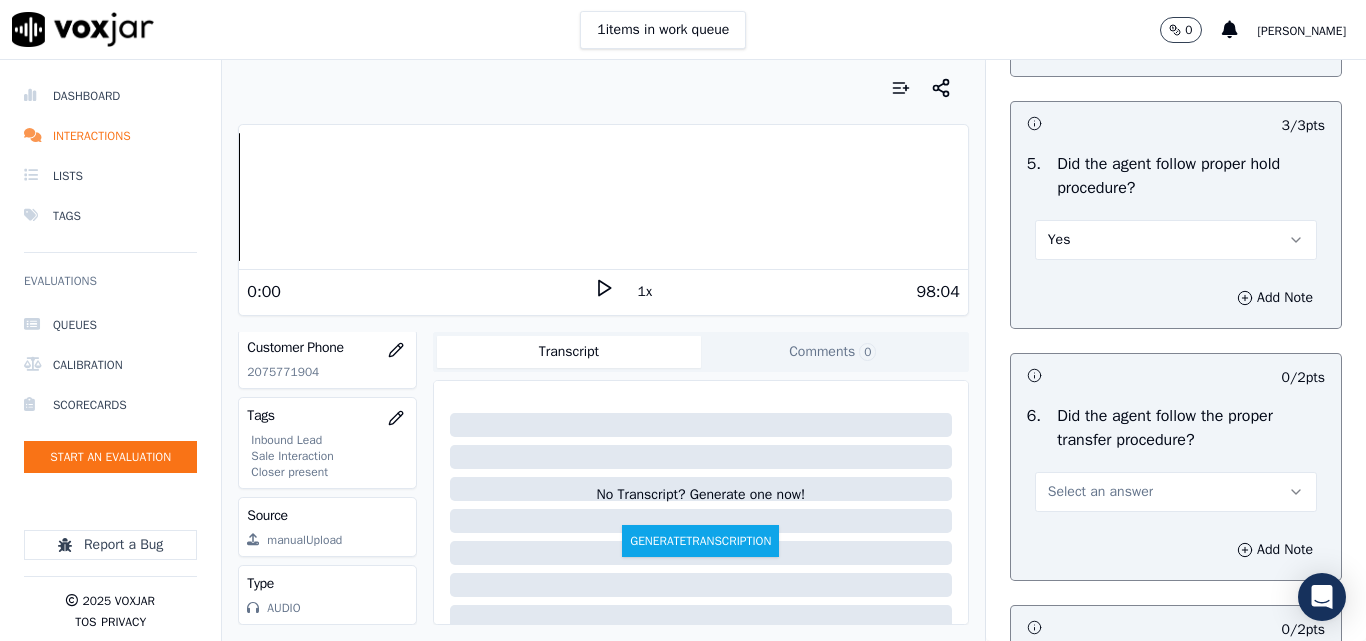 scroll, scrollTop: 3900, scrollLeft: 0, axis: vertical 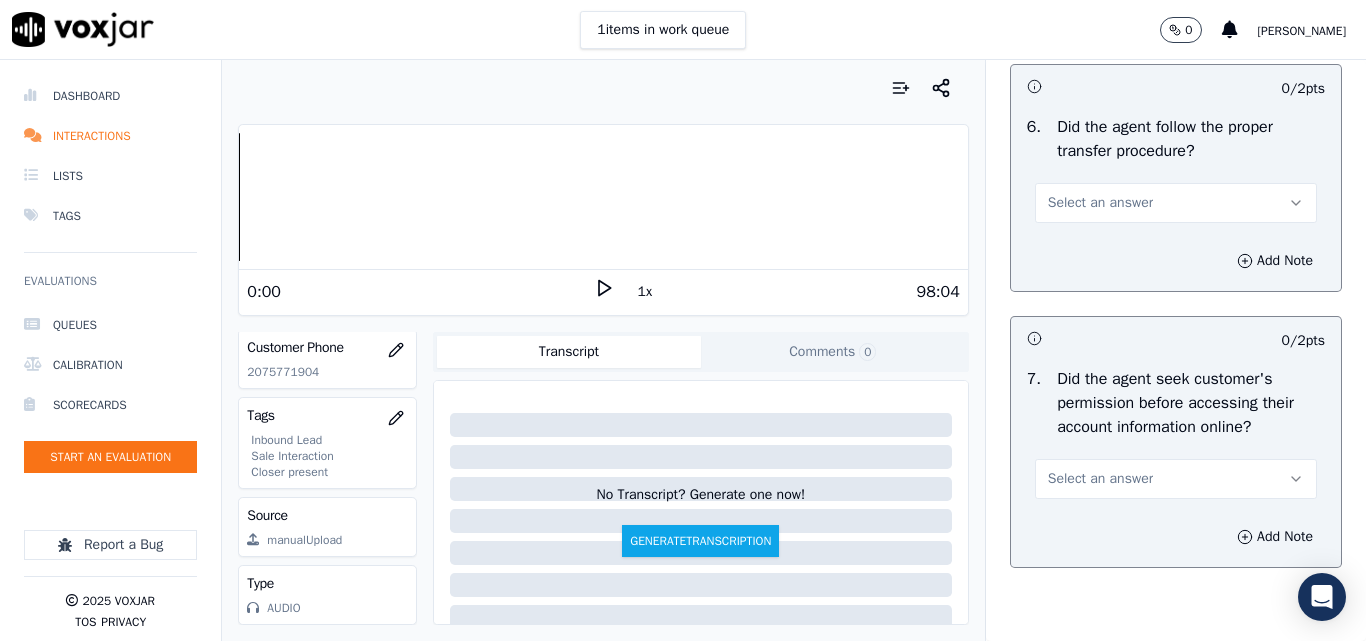 click on "Select an answer" at bounding box center (1100, 203) 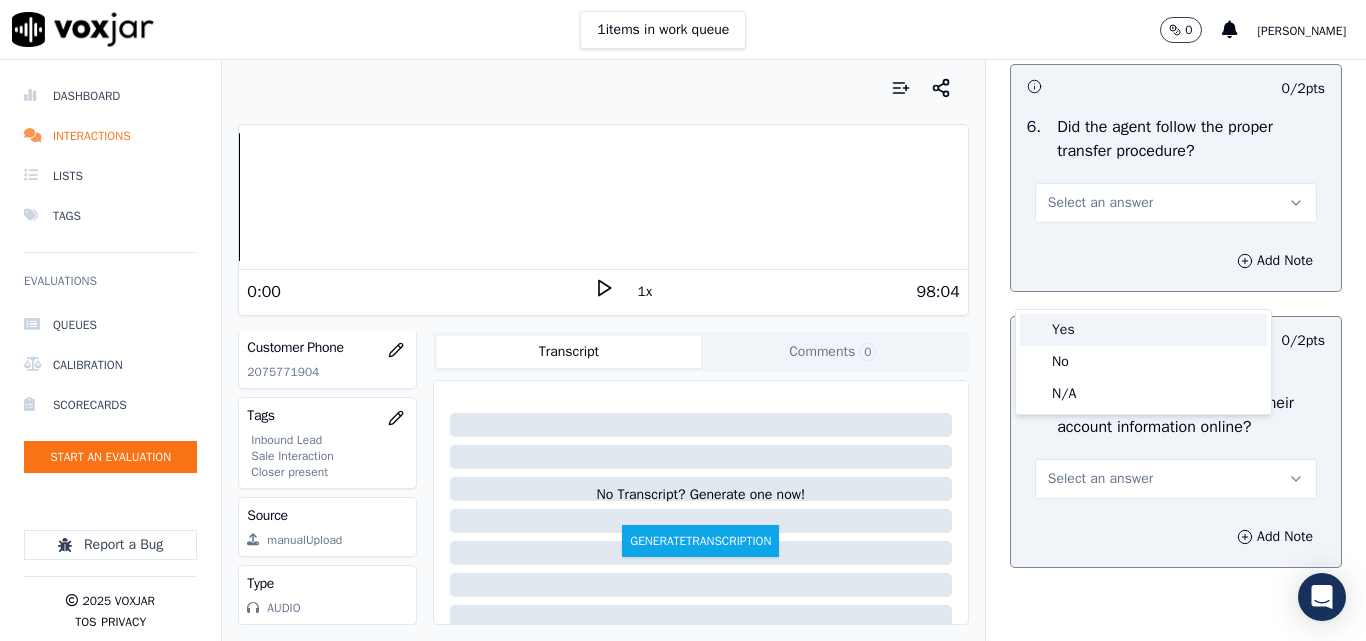click on "Yes" at bounding box center (1143, 330) 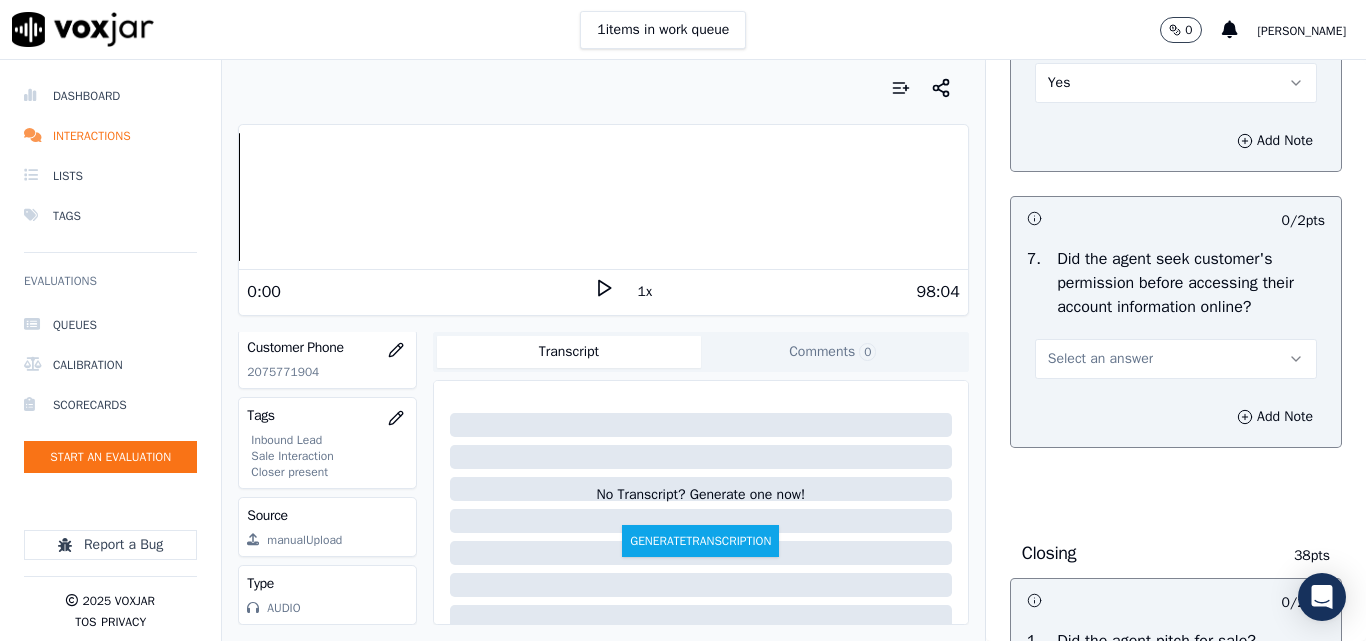 scroll, scrollTop: 4200, scrollLeft: 0, axis: vertical 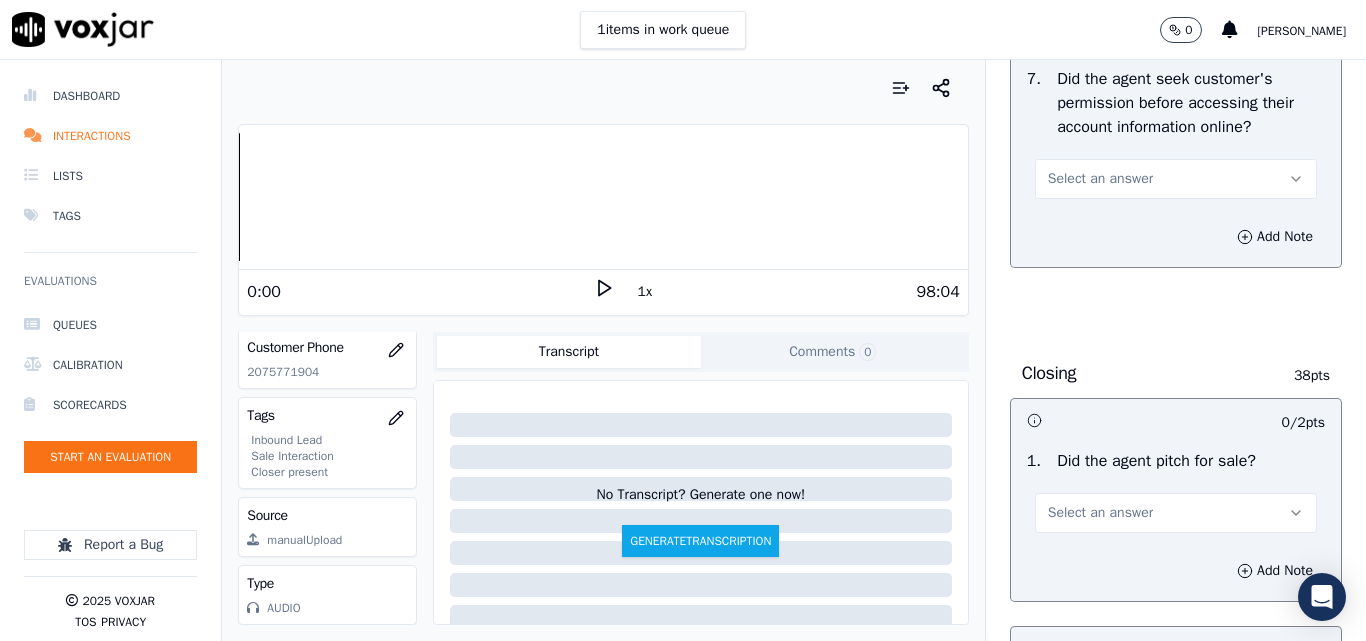 click on "Select an answer" at bounding box center (1100, 179) 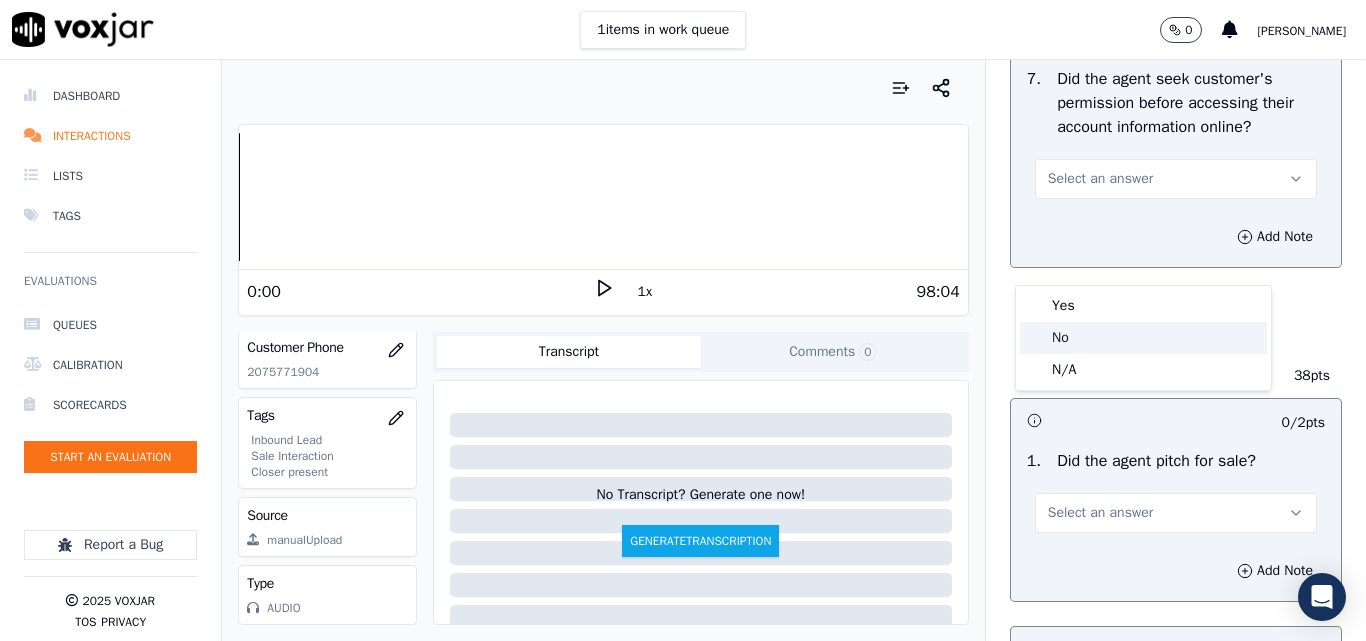 click on "No" 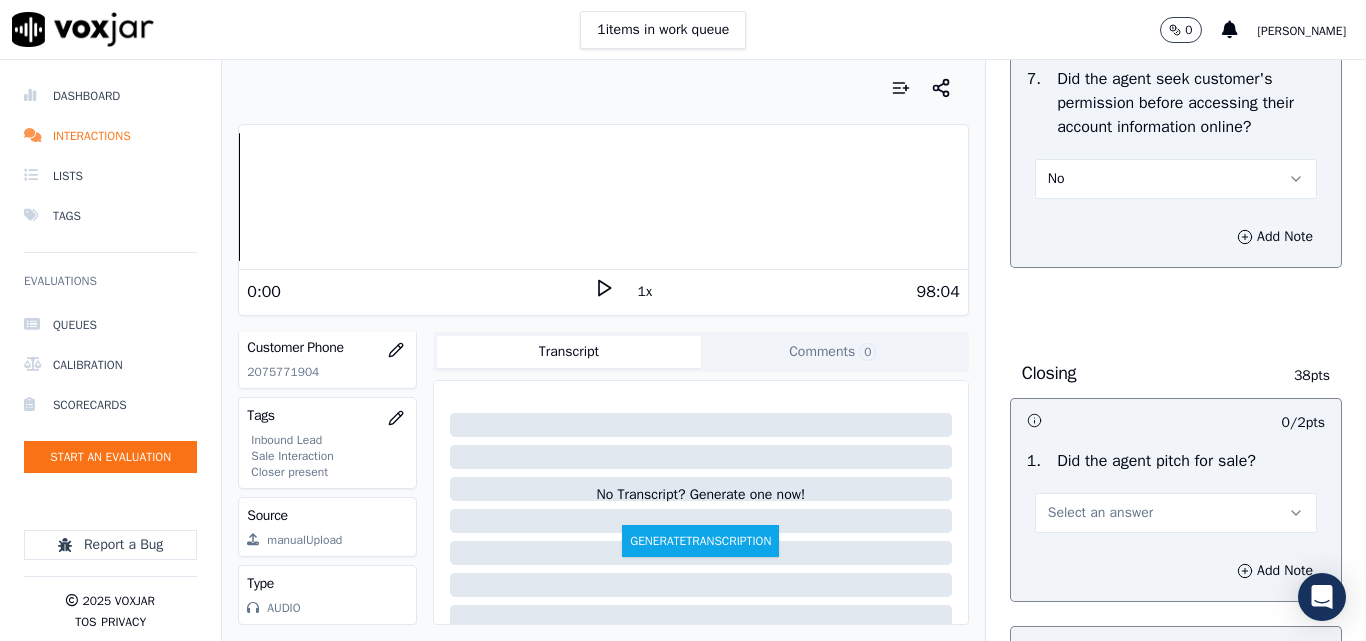 click on "No" at bounding box center [1176, 179] 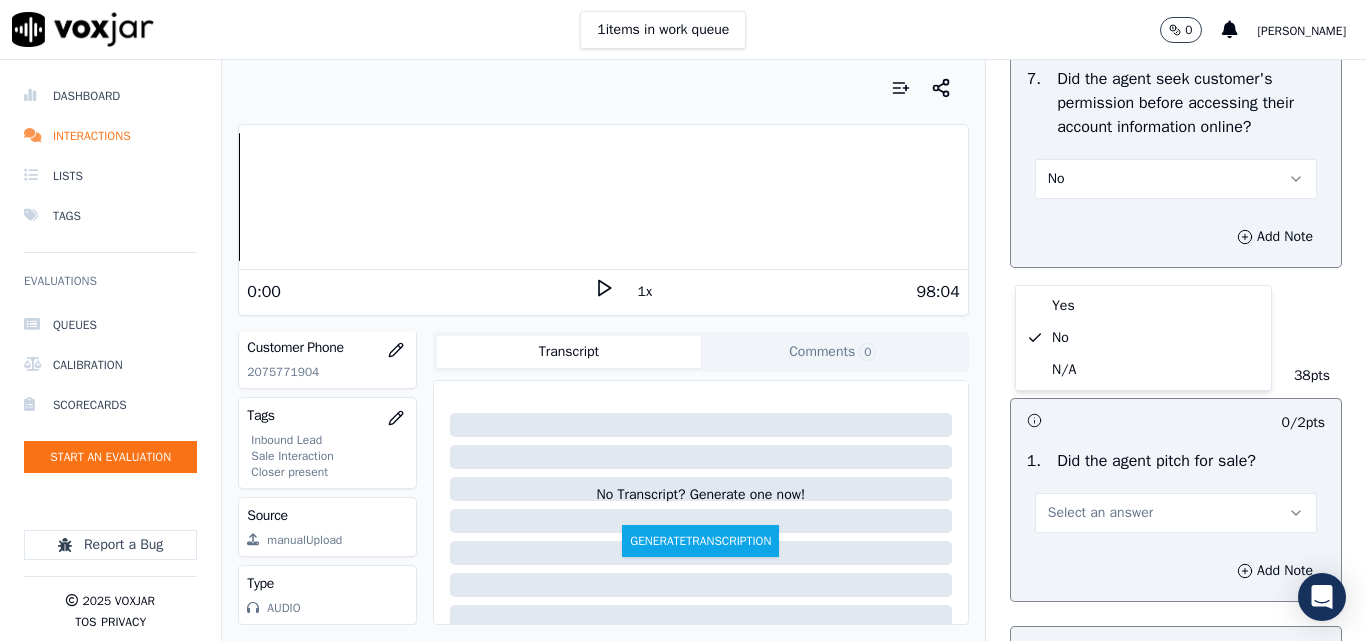 click on "No" at bounding box center (1176, 179) 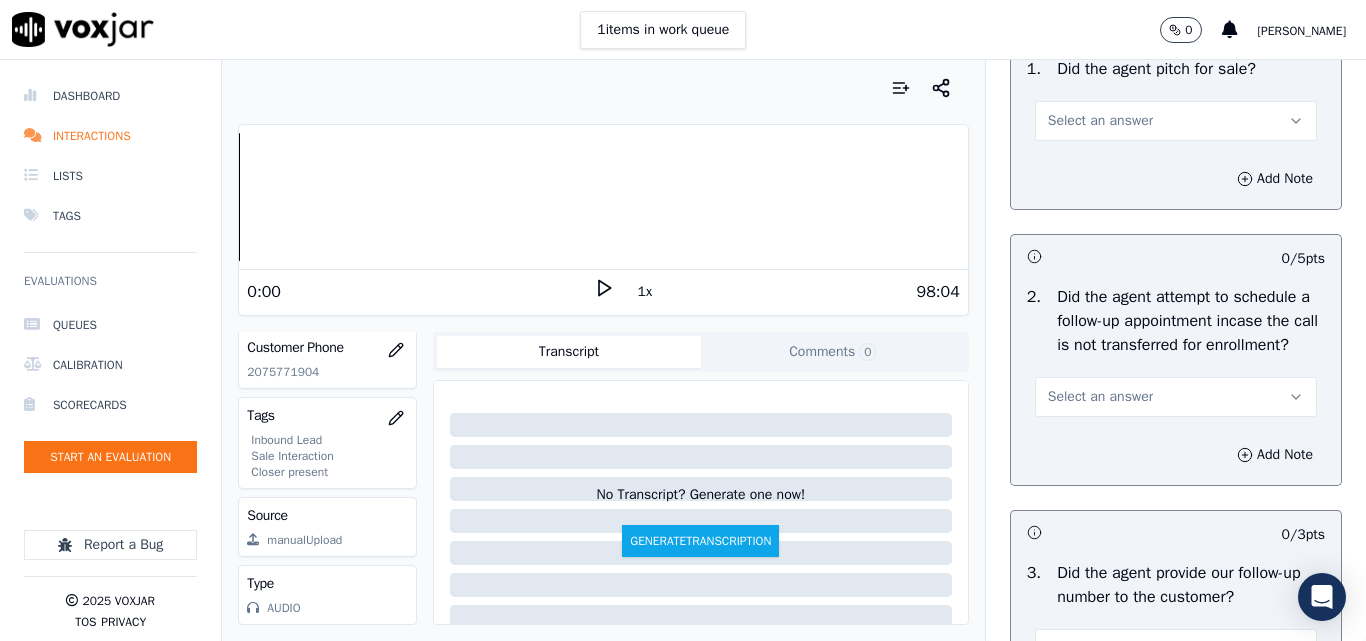 scroll, scrollTop: 4600, scrollLeft: 0, axis: vertical 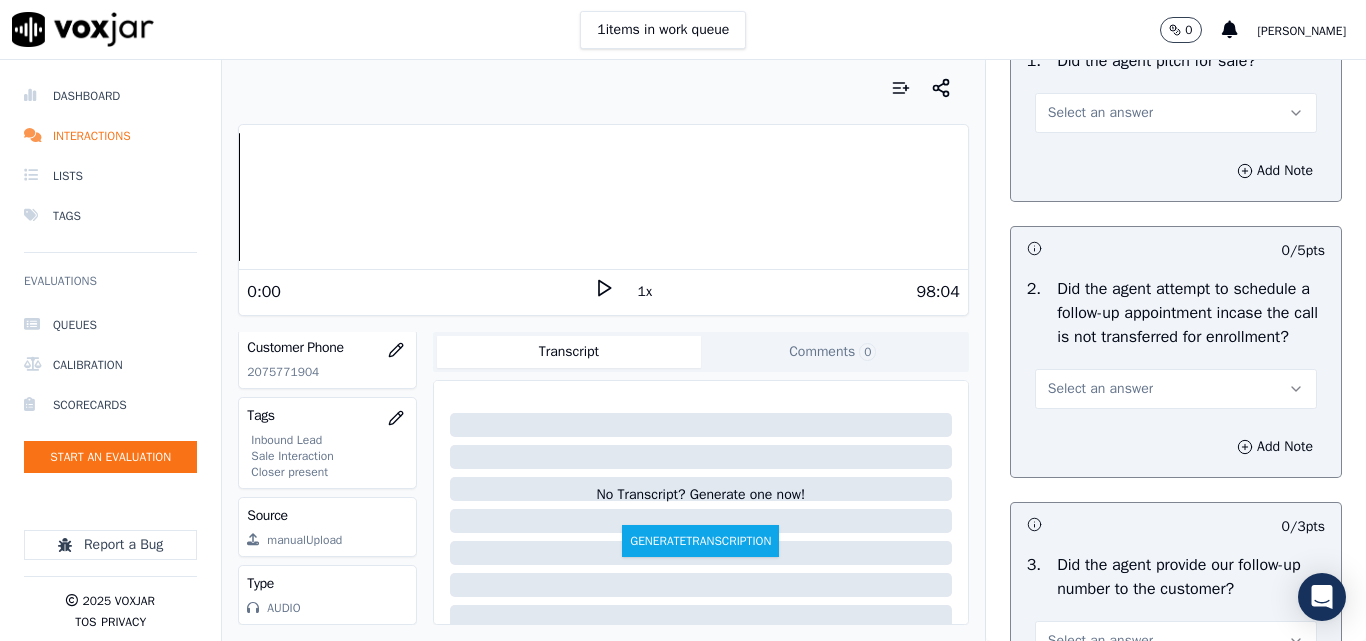 click on "Select an answer" at bounding box center (1176, 113) 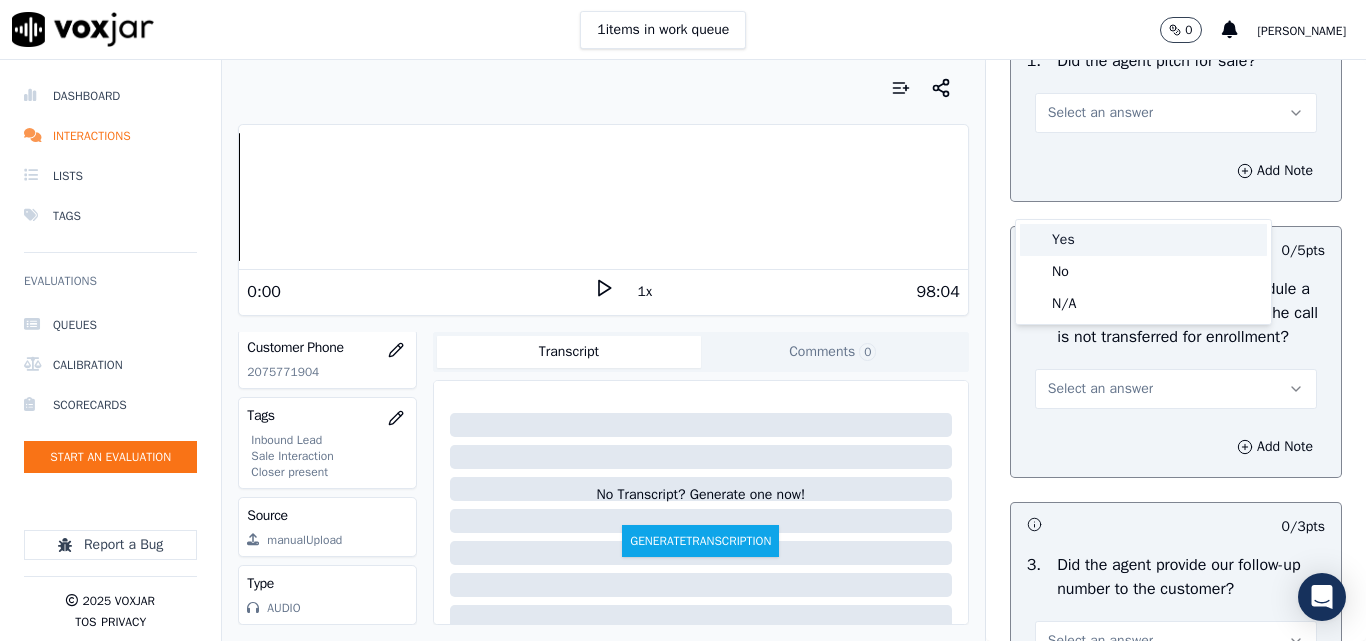 click on "Yes" at bounding box center [1143, 240] 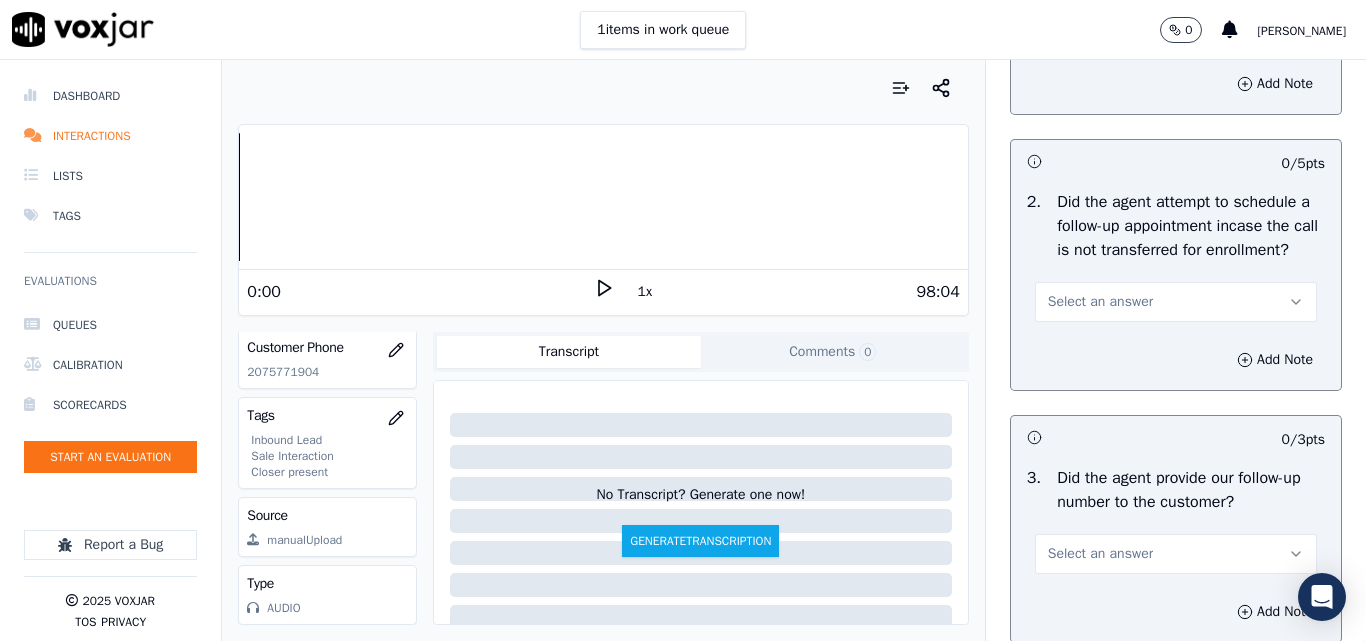 scroll, scrollTop: 4800, scrollLeft: 0, axis: vertical 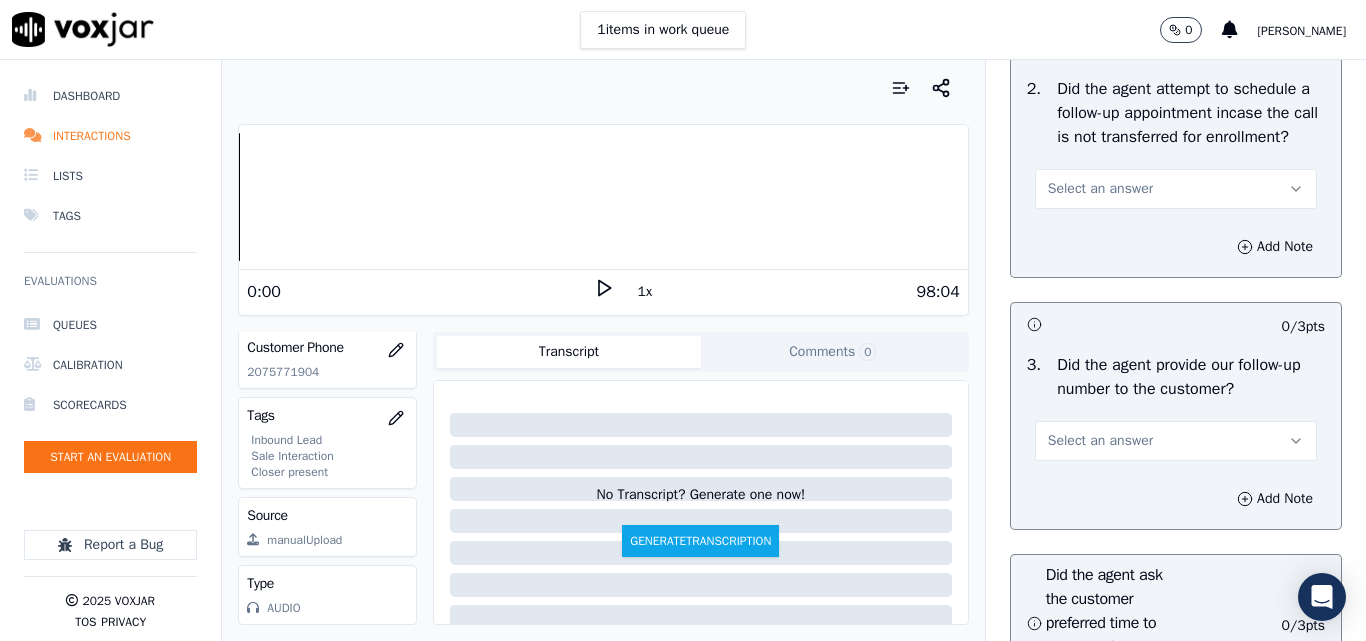 click on "Select an answer" at bounding box center [1100, 189] 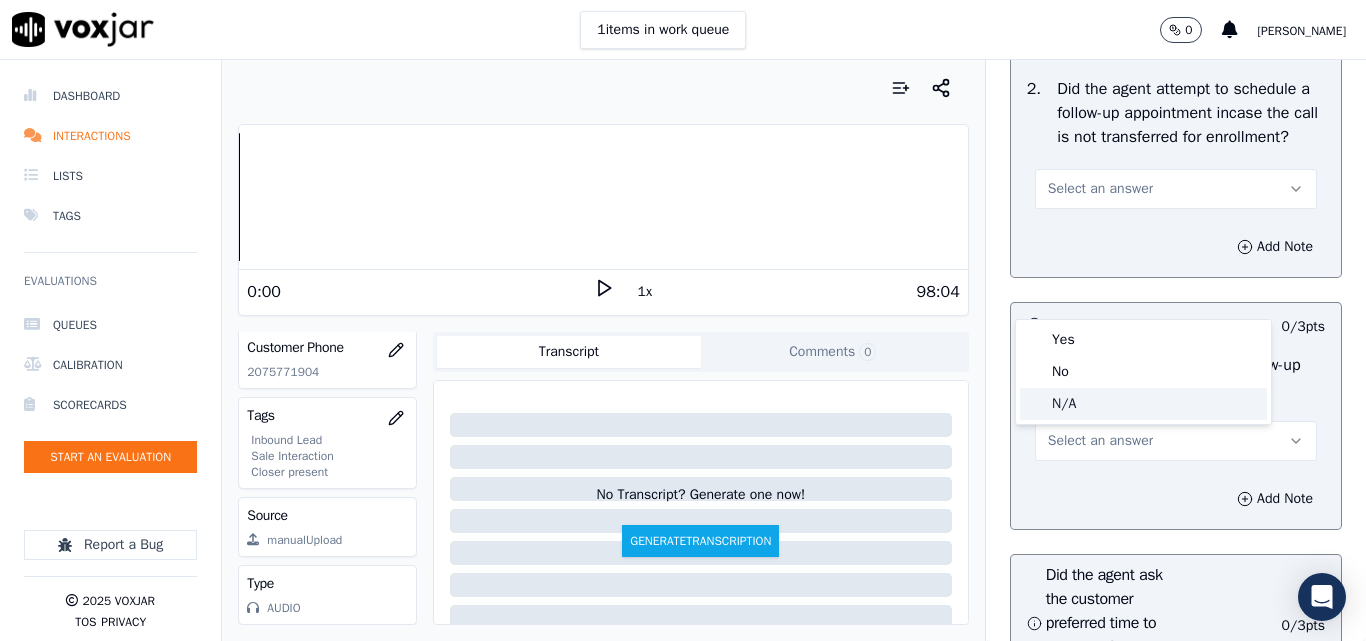click on "N/A" 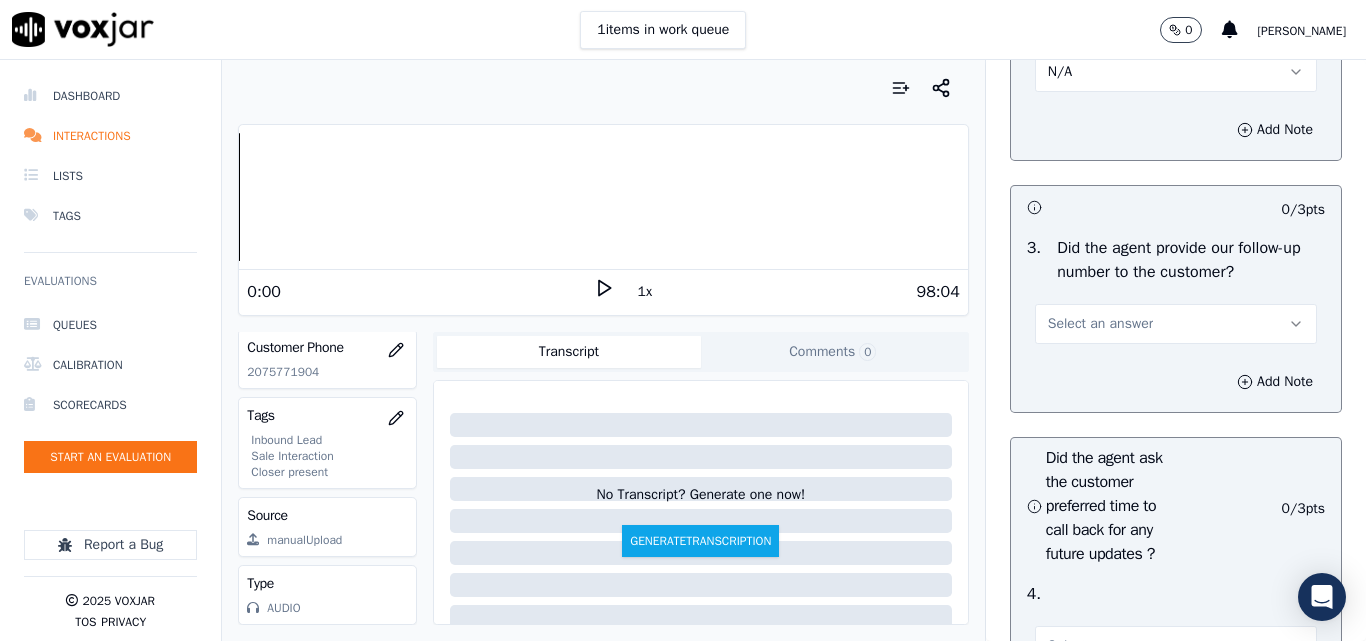 scroll, scrollTop: 5100, scrollLeft: 0, axis: vertical 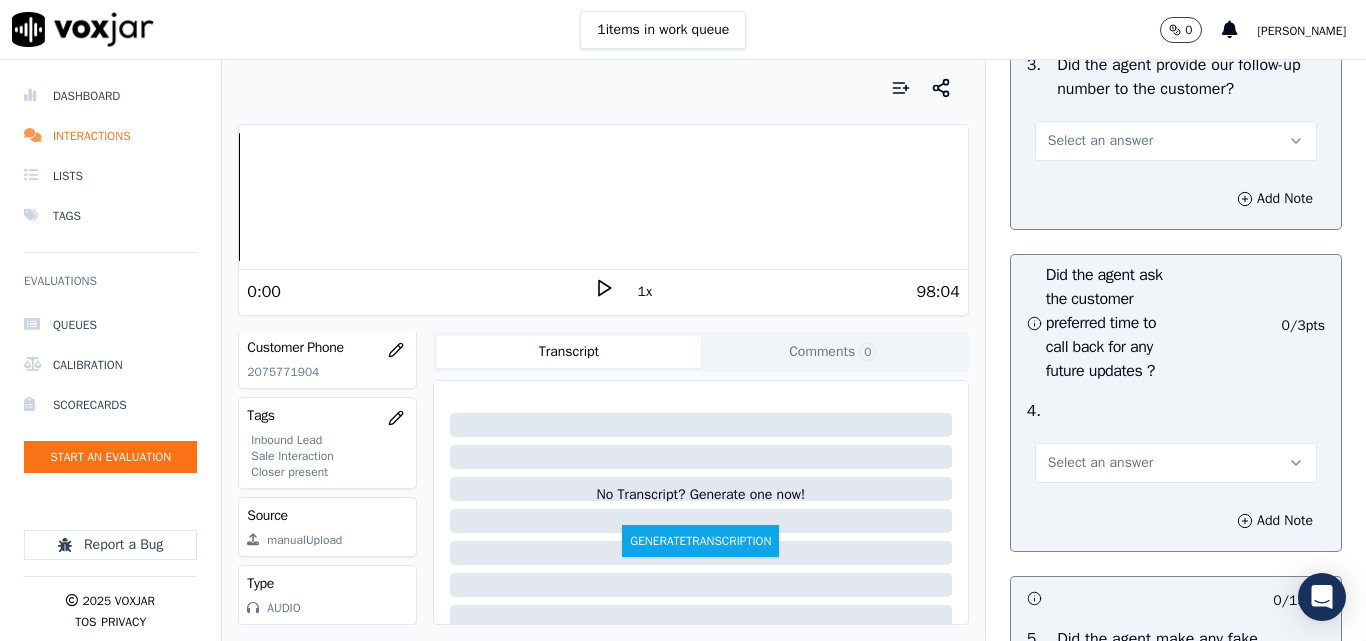 click on "Select an answer" at bounding box center [1100, 141] 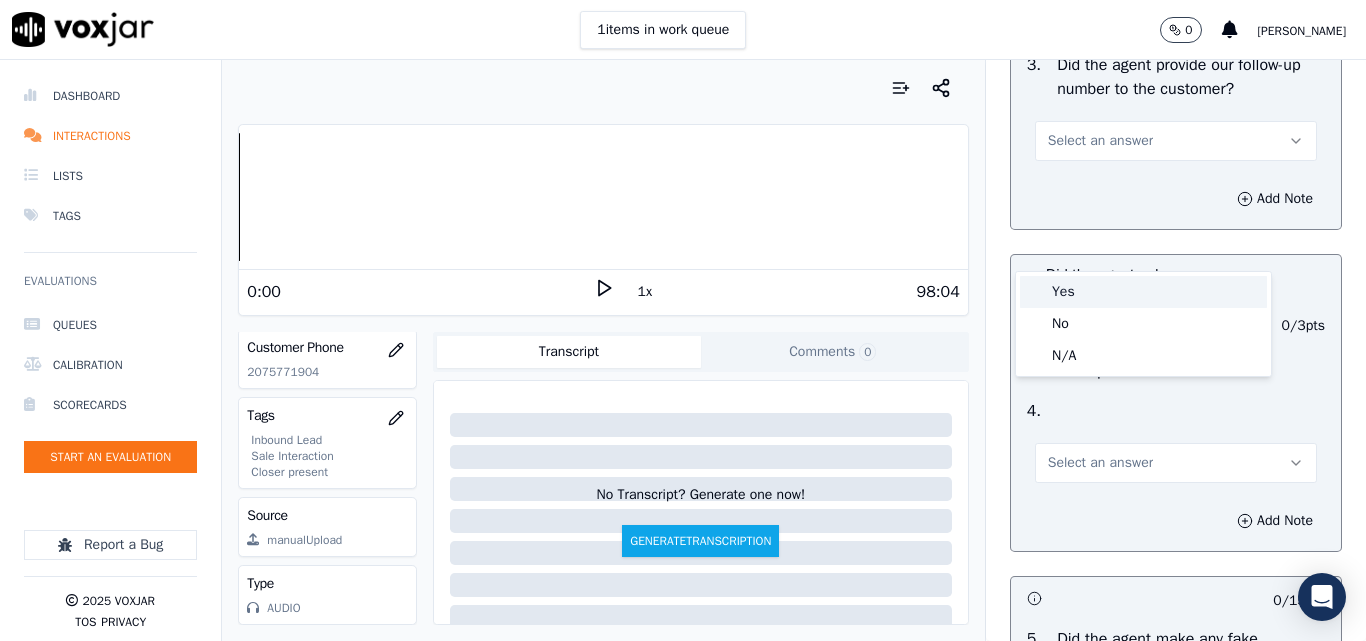 click on "Yes" at bounding box center [1143, 292] 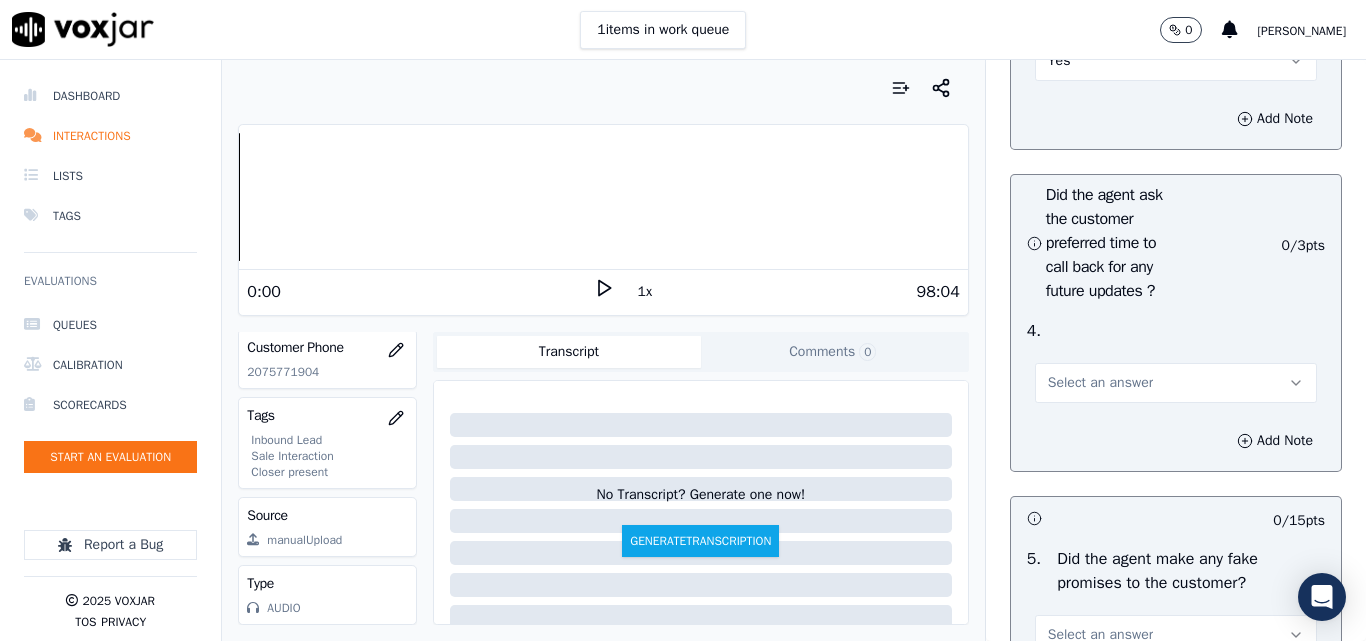 scroll, scrollTop: 5300, scrollLeft: 0, axis: vertical 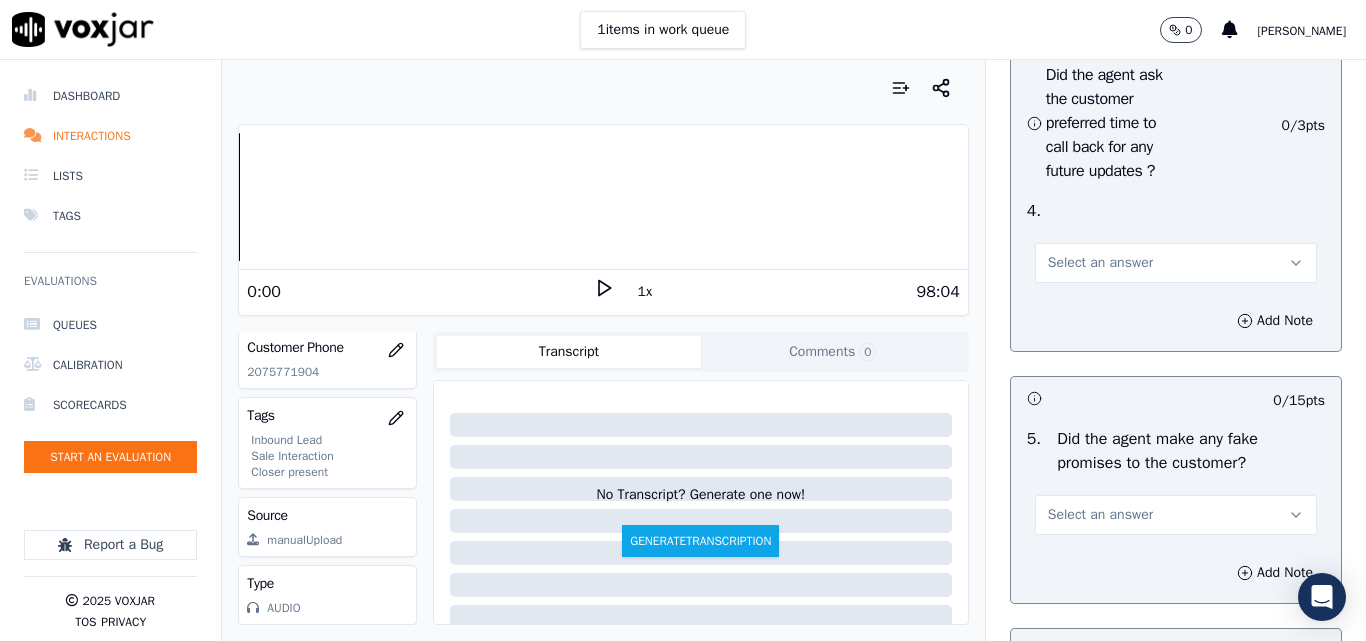 click on "Select an answer" at bounding box center (1100, 263) 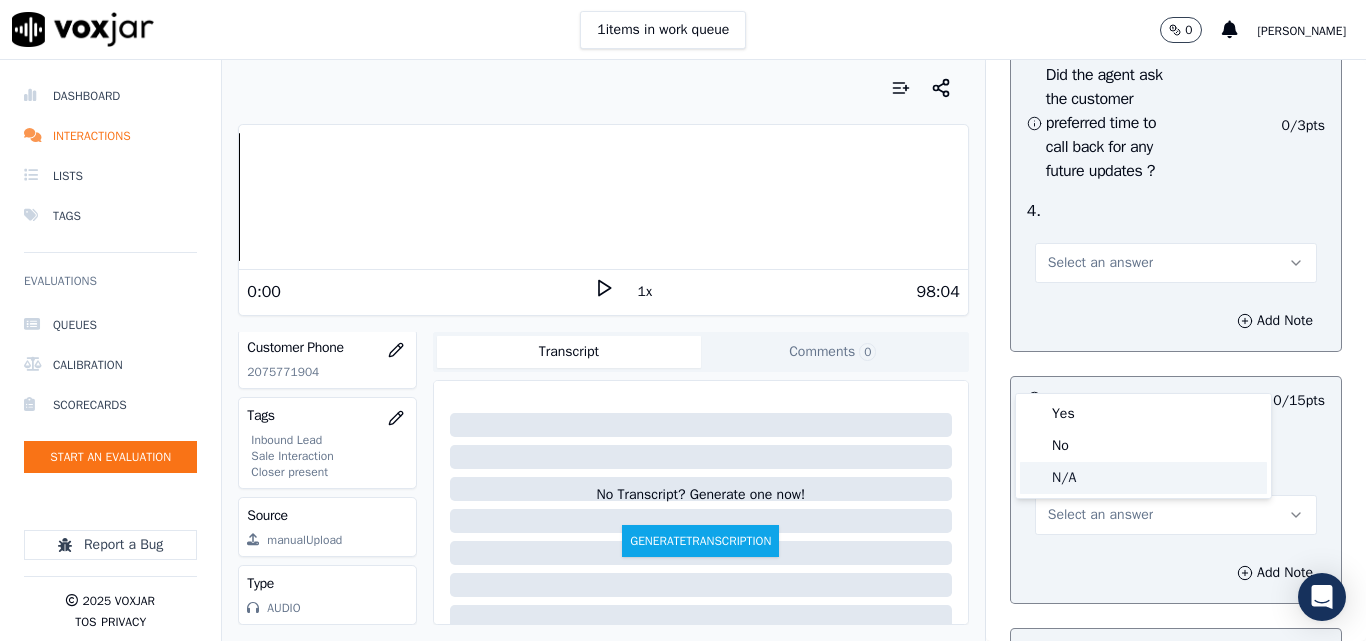 click on "N/A" 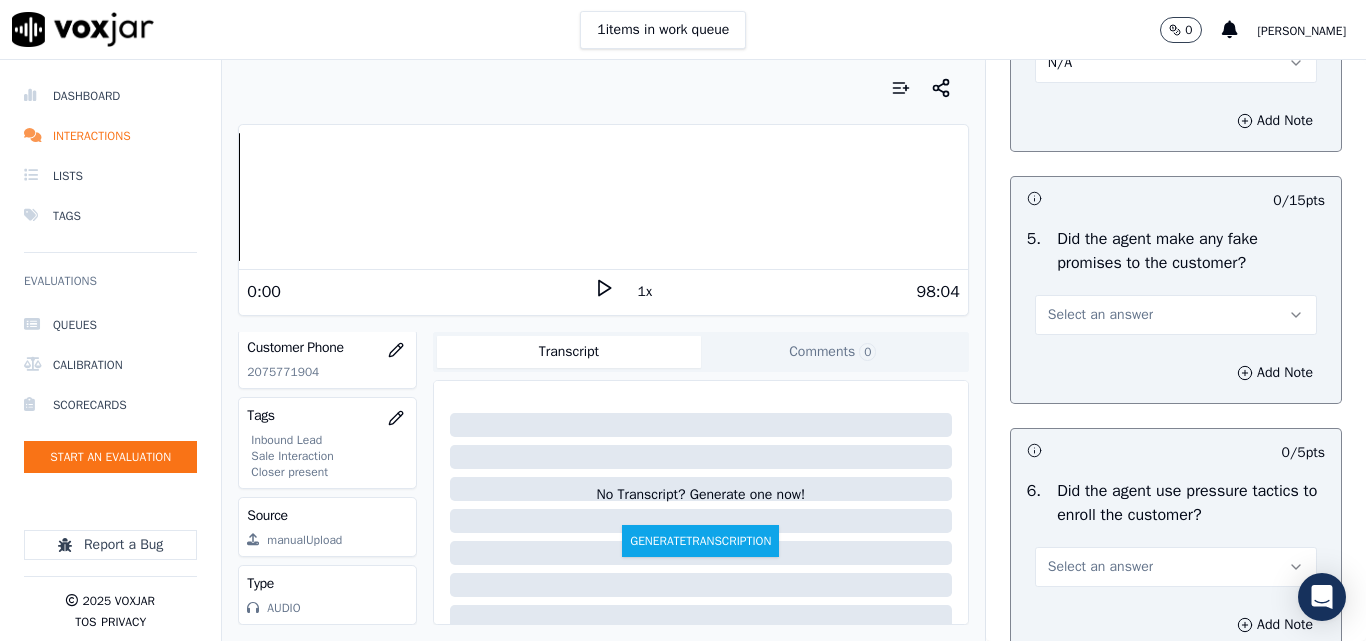scroll, scrollTop: 5600, scrollLeft: 0, axis: vertical 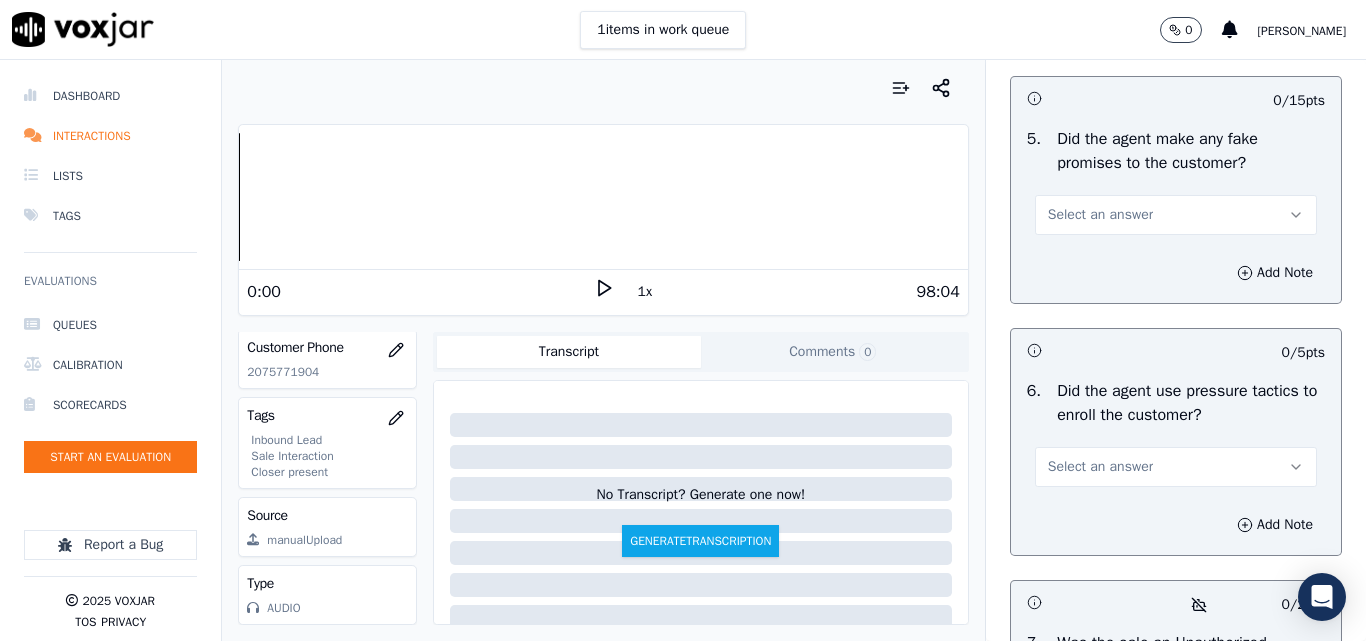 click on "Select an answer" at bounding box center (1100, 215) 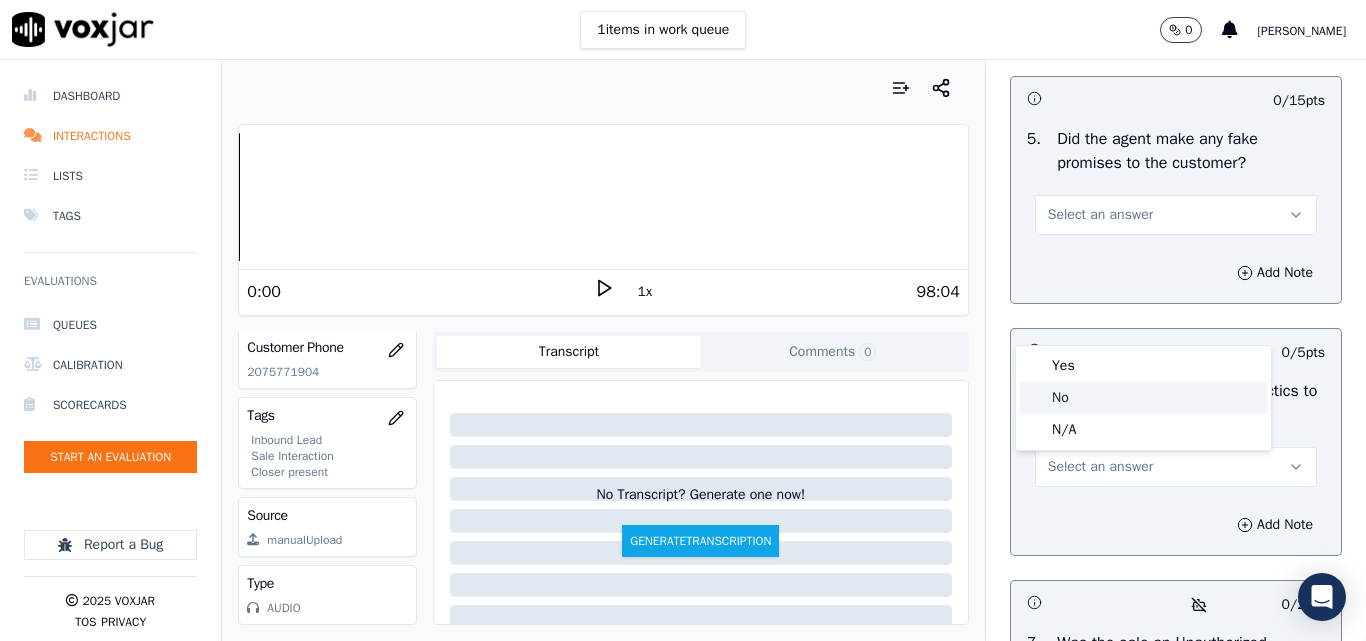 click on "No" 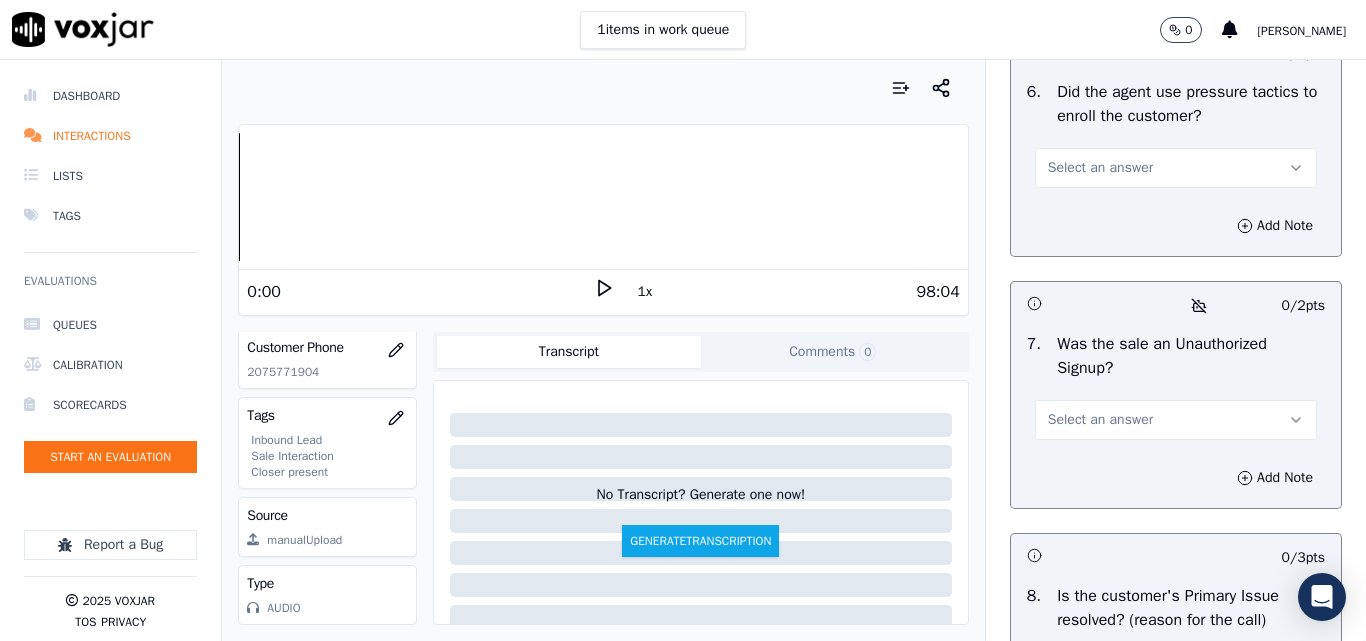 scroll, scrollTop: 5900, scrollLeft: 0, axis: vertical 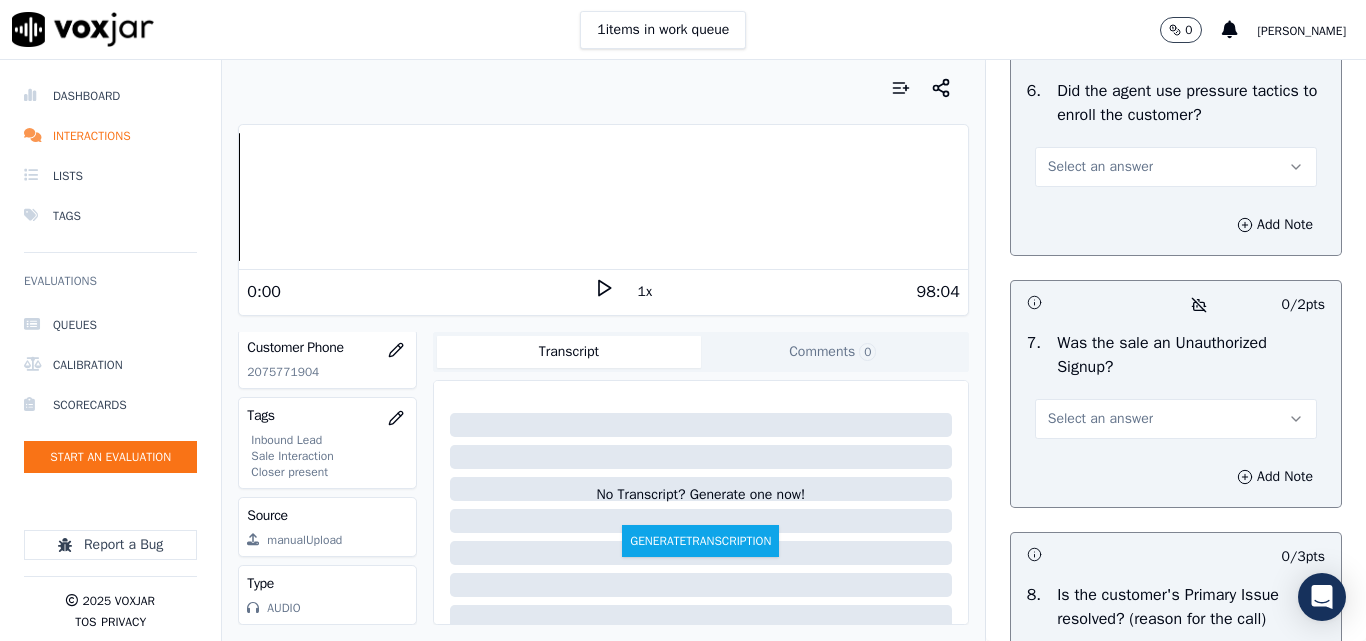 click on "Select an answer" at bounding box center [1100, 167] 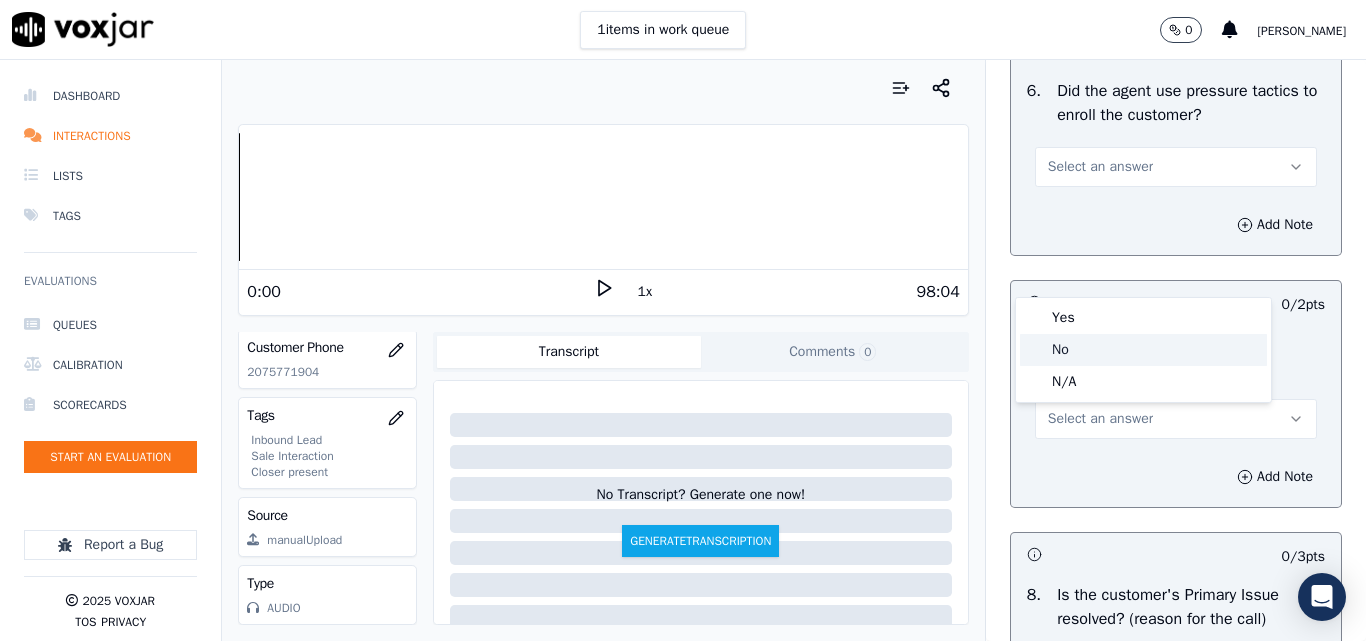 drag, startPoint x: 1070, startPoint y: 347, endPoint x: 1081, endPoint y: 351, distance: 11.7046995 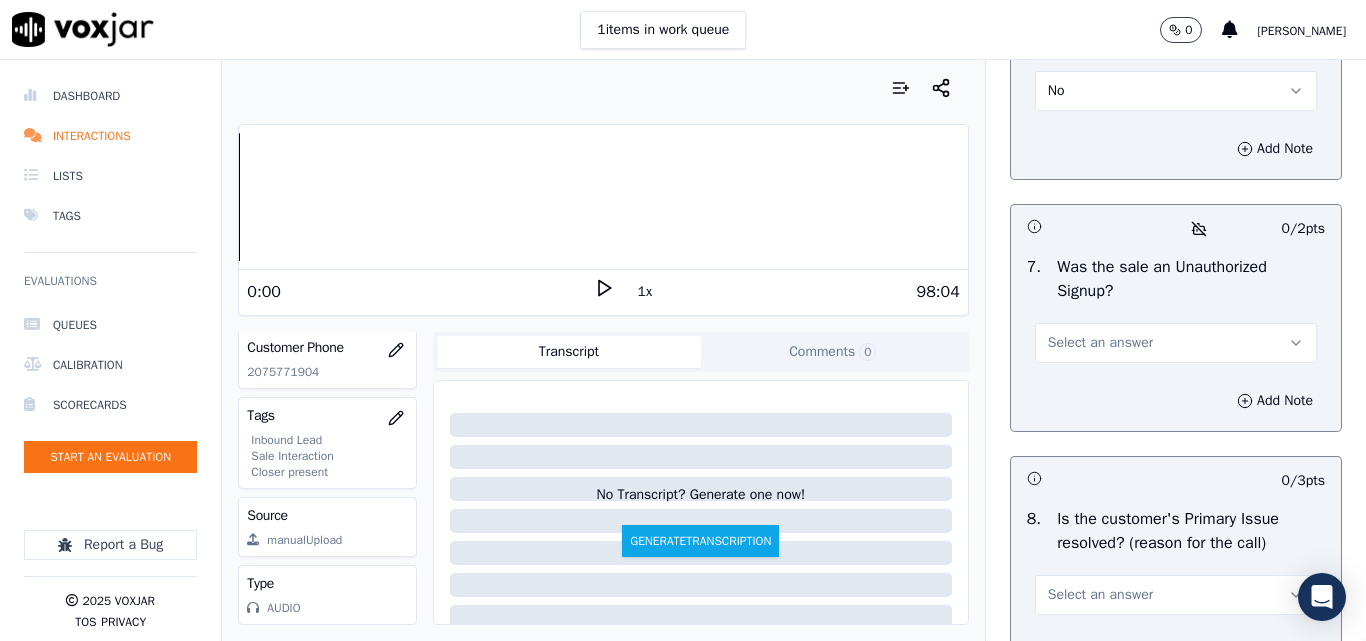 scroll, scrollTop: 6100, scrollLeft: 0, axis: vertical 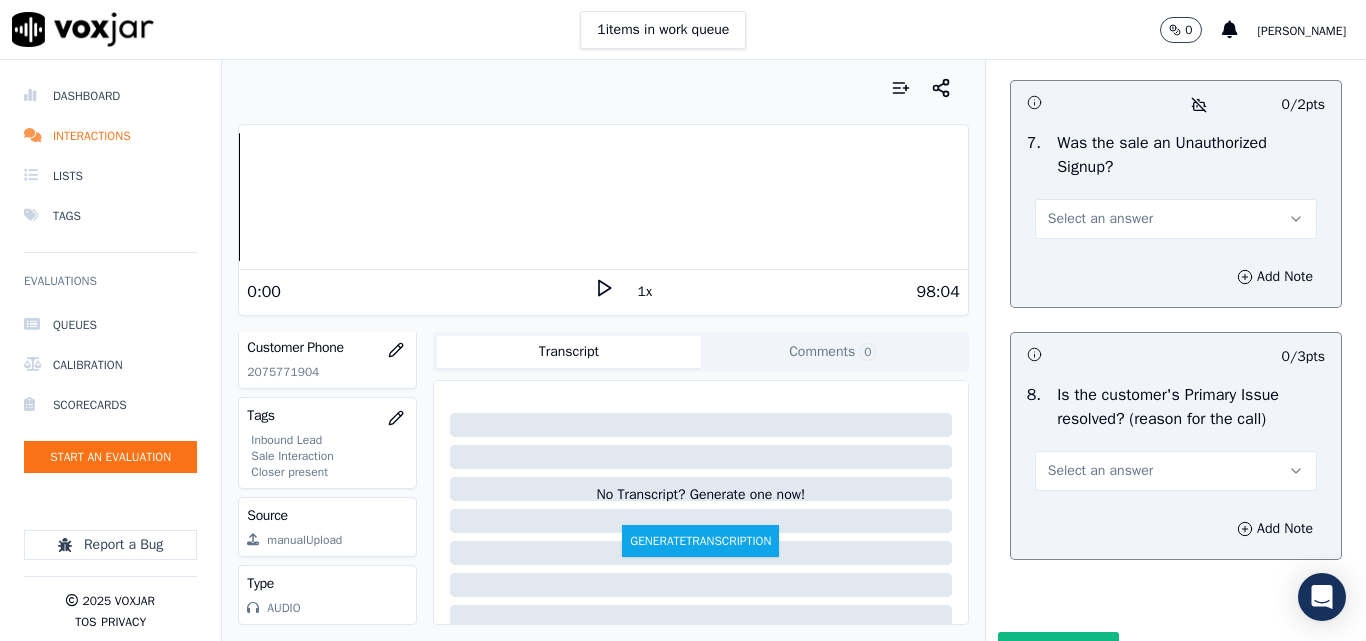 click on "Select an answer" at bounding box center (1100, 219) 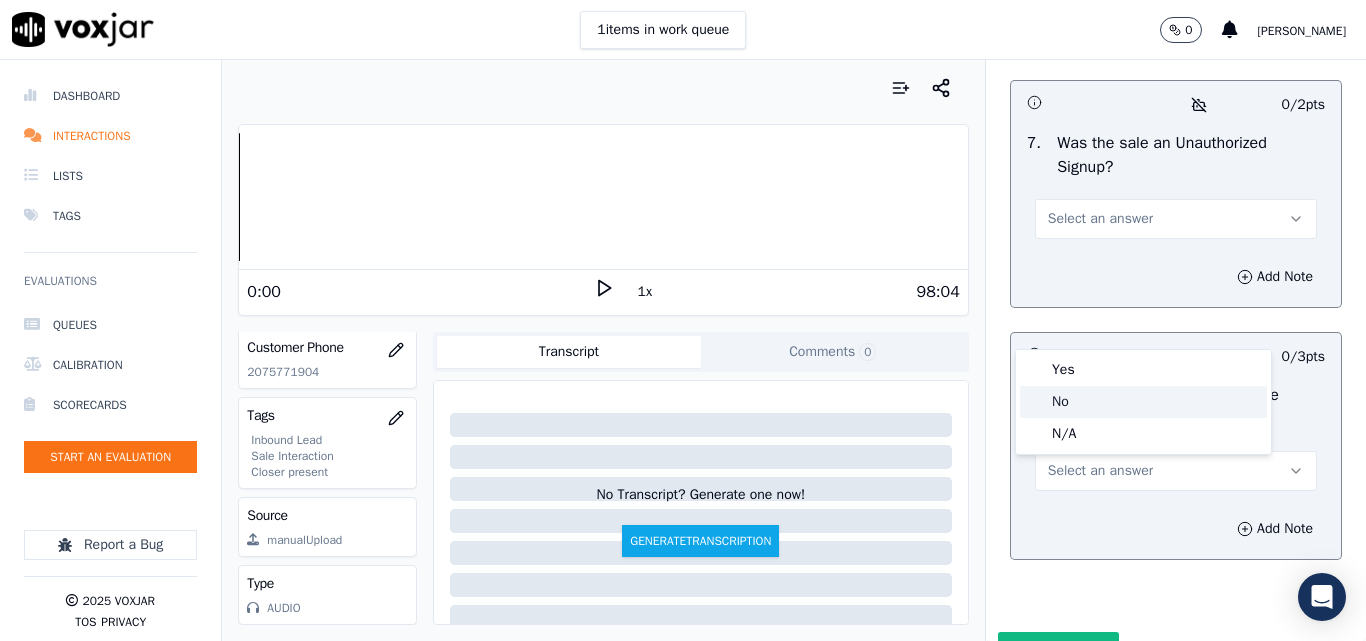 click on "No" 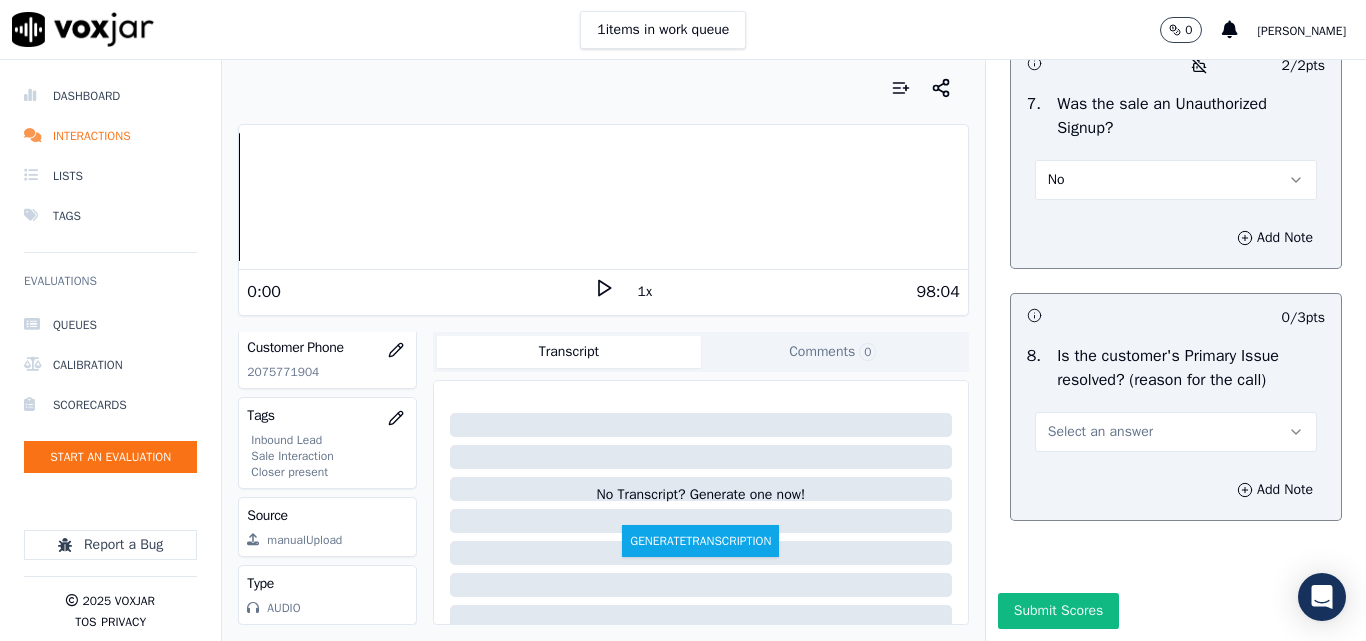 scroll, scrollTop: 6290, scrollLeft: 0, axis: vertical 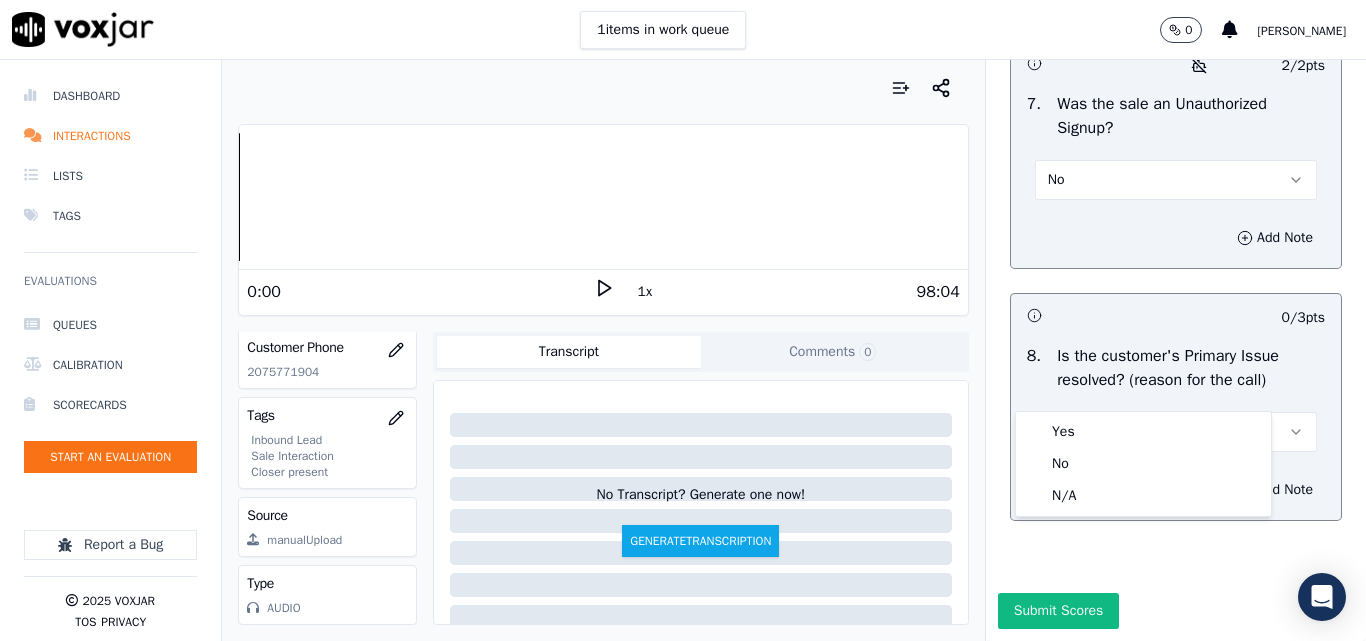 click on "Select an answer" at bounding box center [1100, 432] 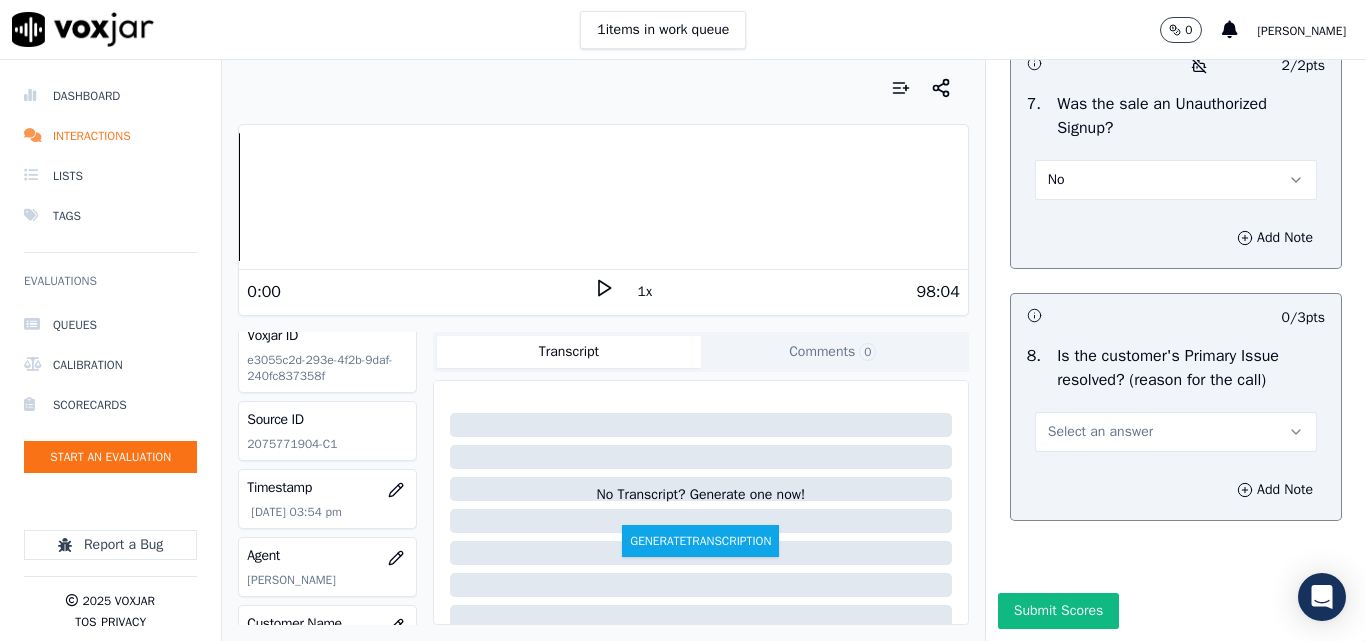 scroll, scrollTop: 0, scrollLeft: 0, axis: both 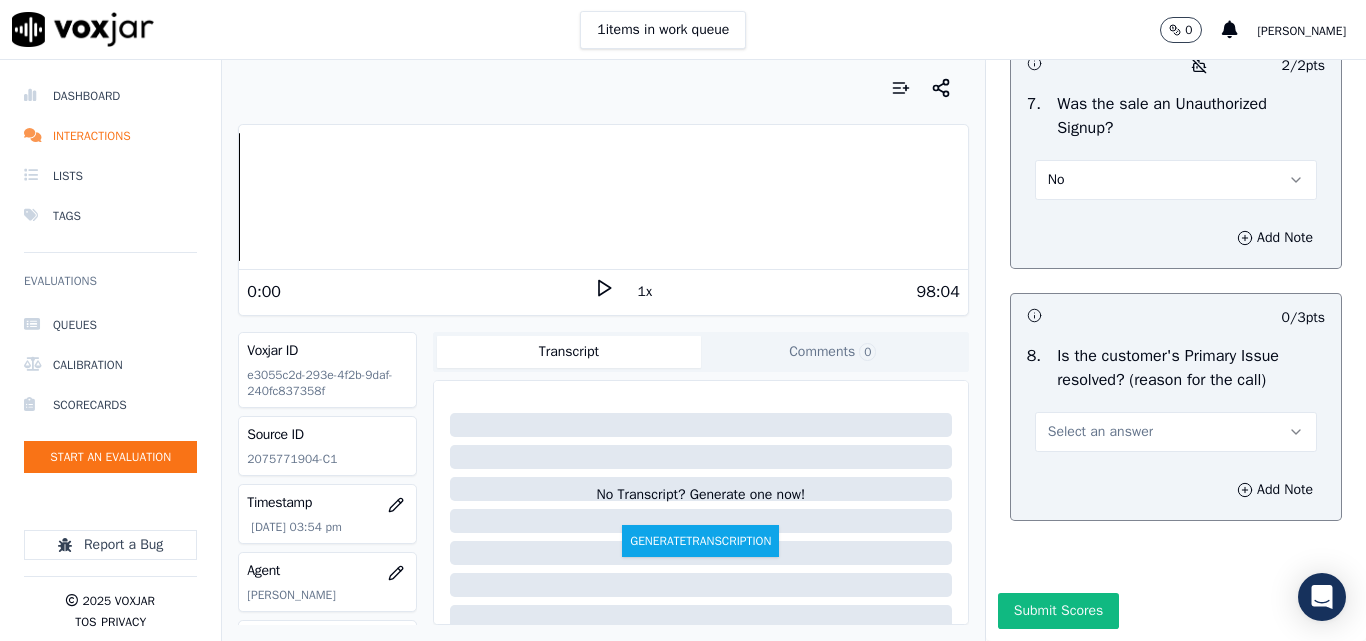 click on "Select an answer" at bounding box center (1100, 432) 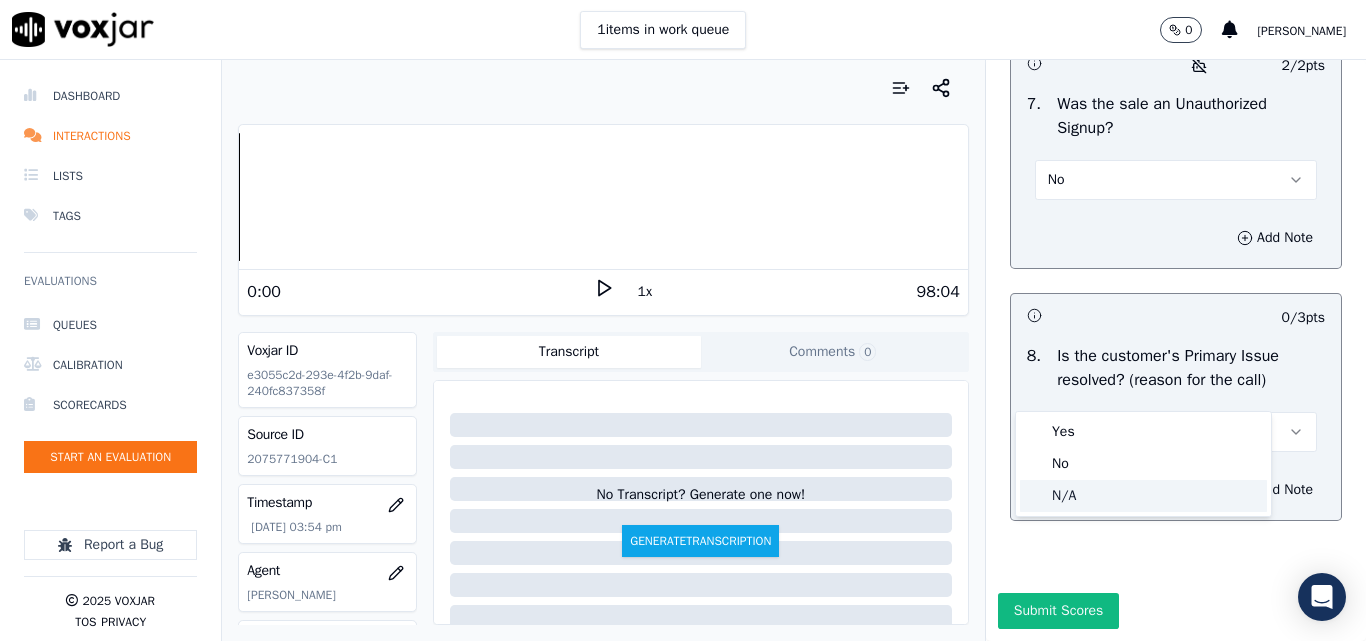 click on "N/A" 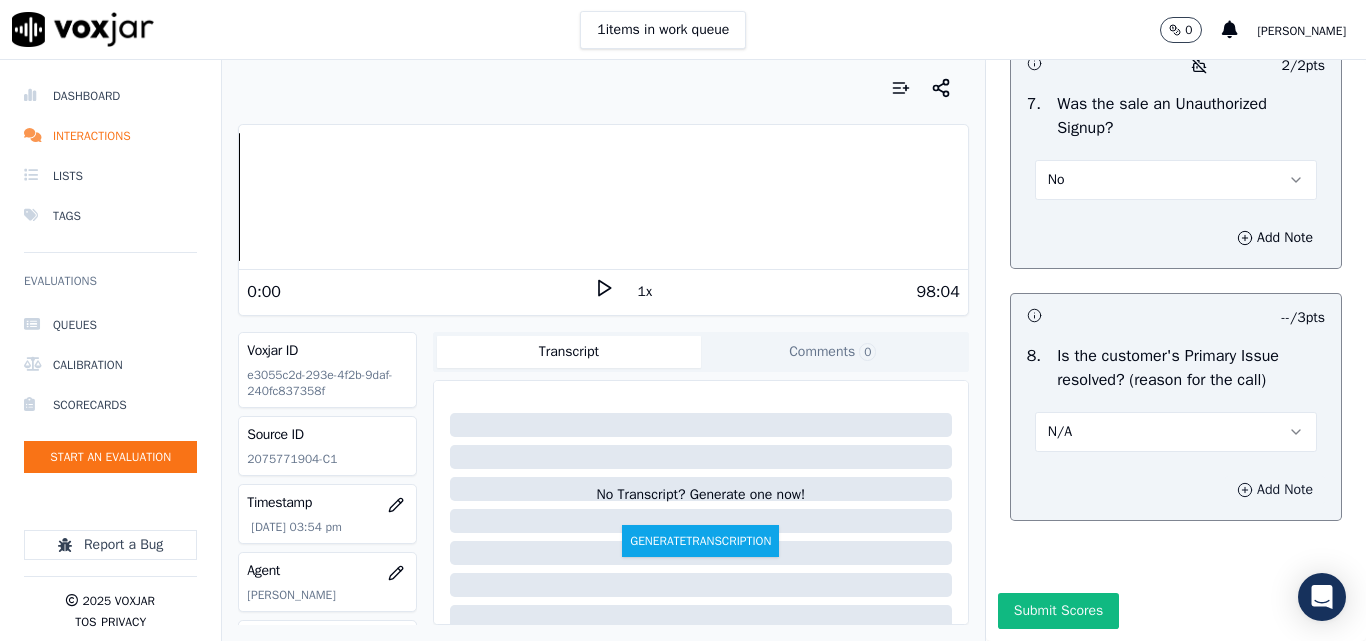 click 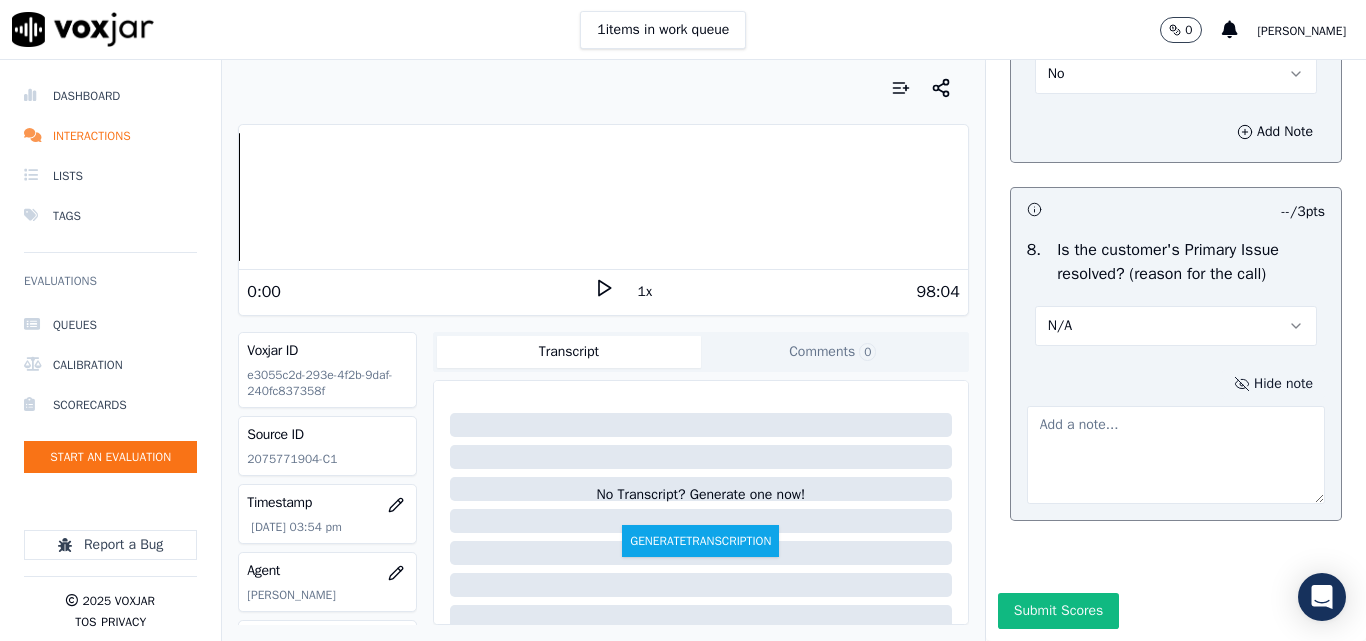 click at bounding box center (1176, 455) 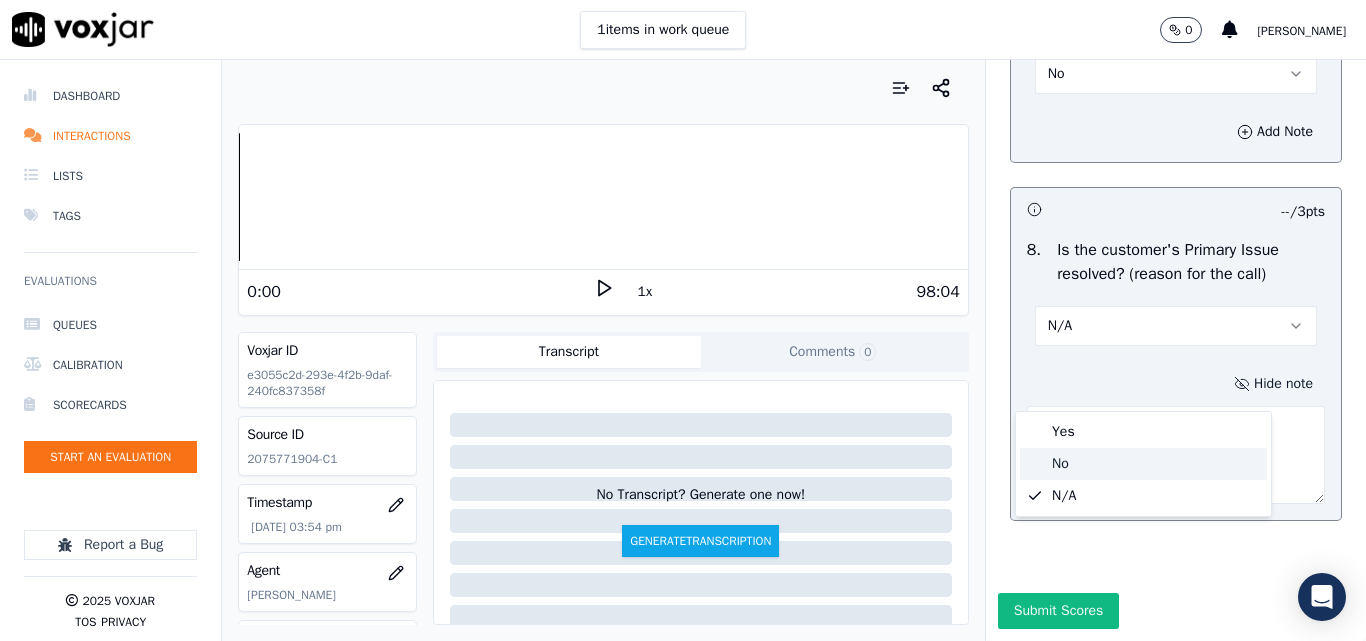 click on "No" 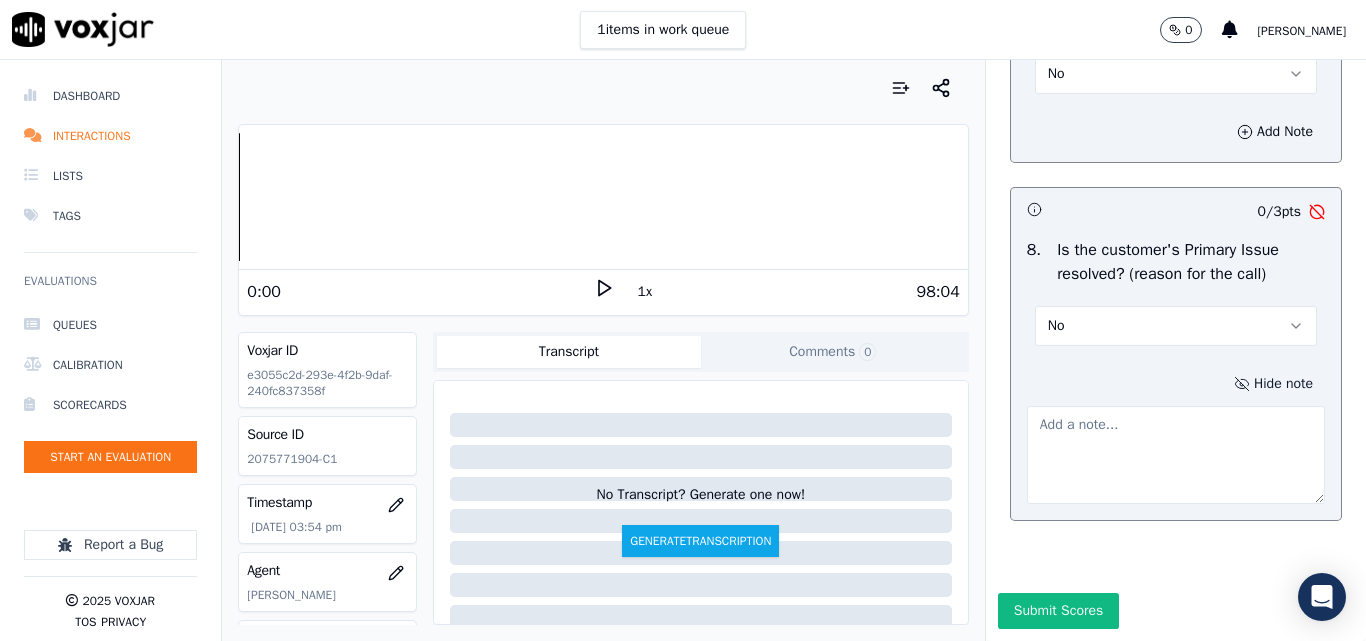 click at bounding box center [1176, 455] 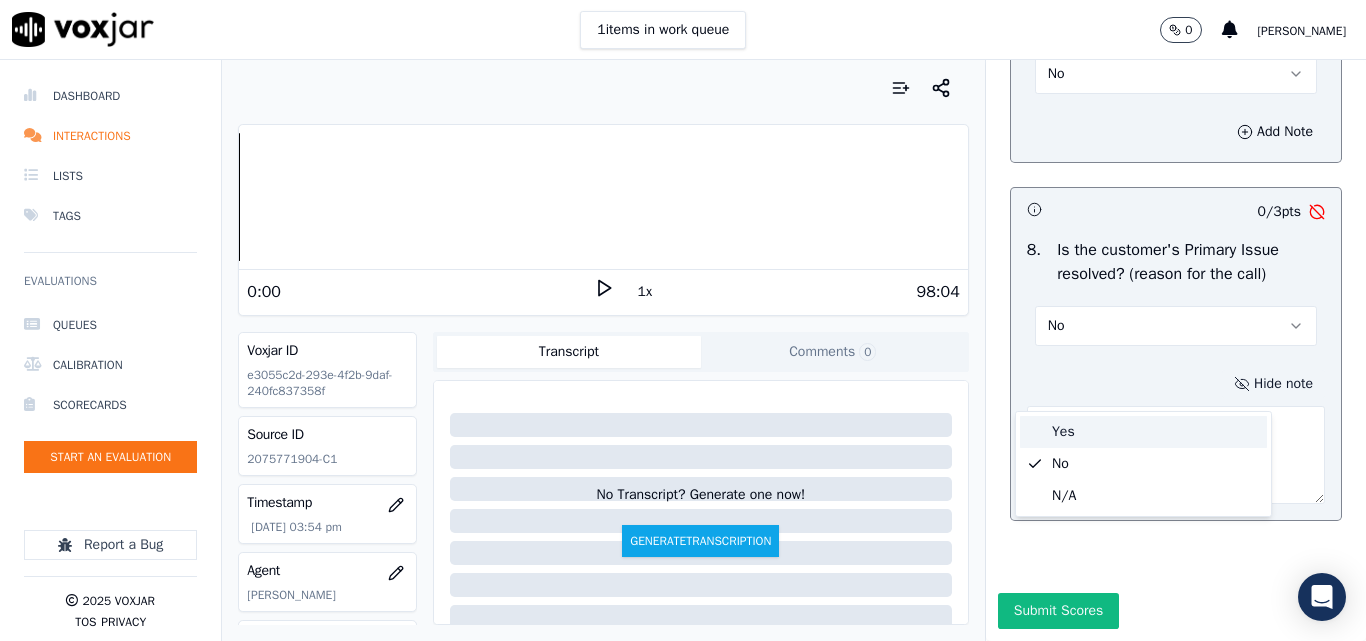 click on "Yes" at bounding box center (1143, 432) 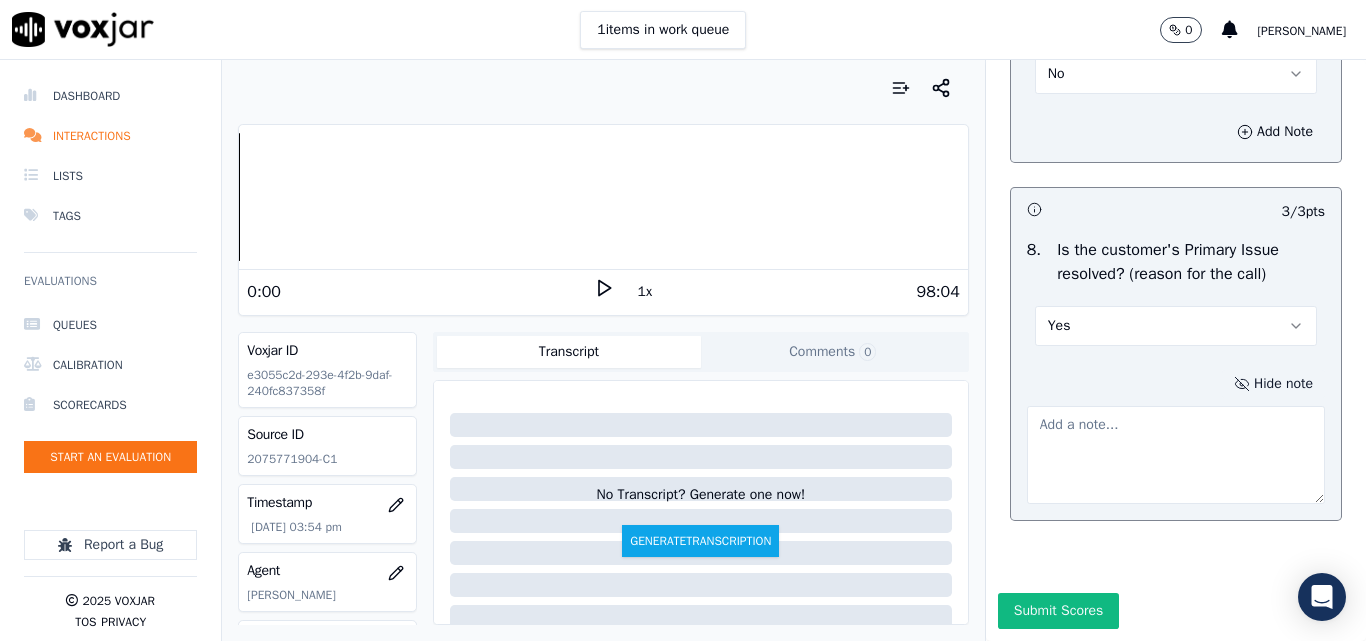 click 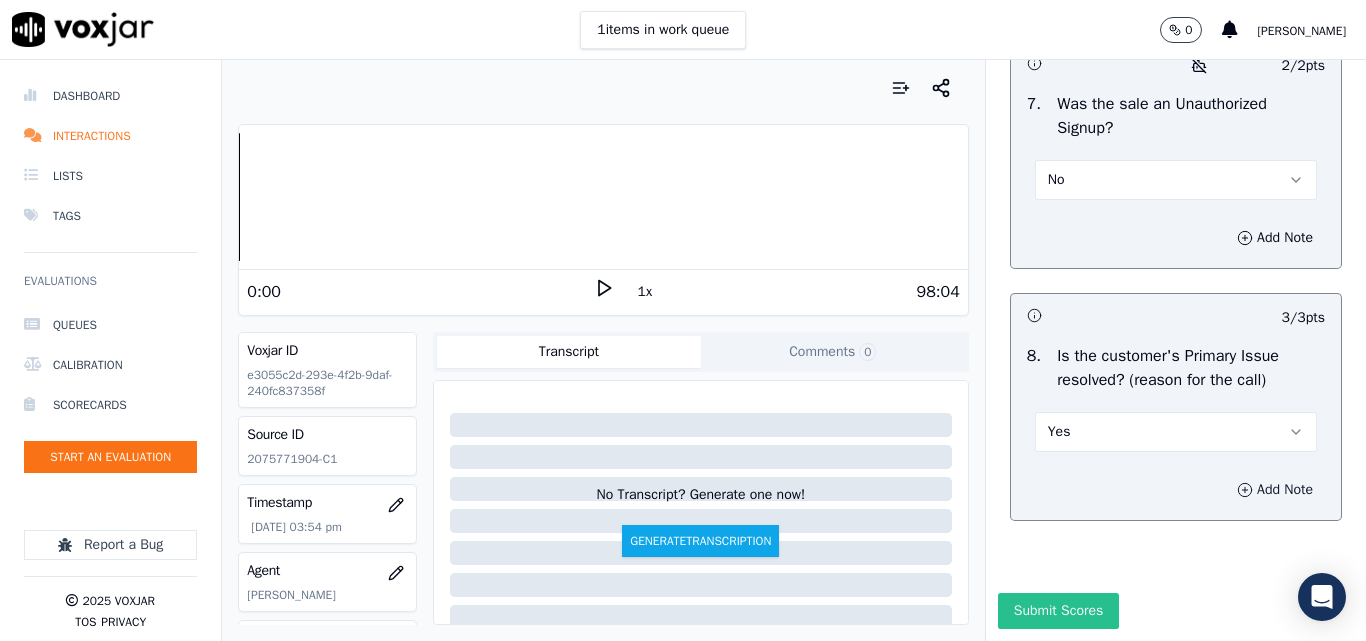 click on "Submit Scores" at bounding box center [1058, 611] 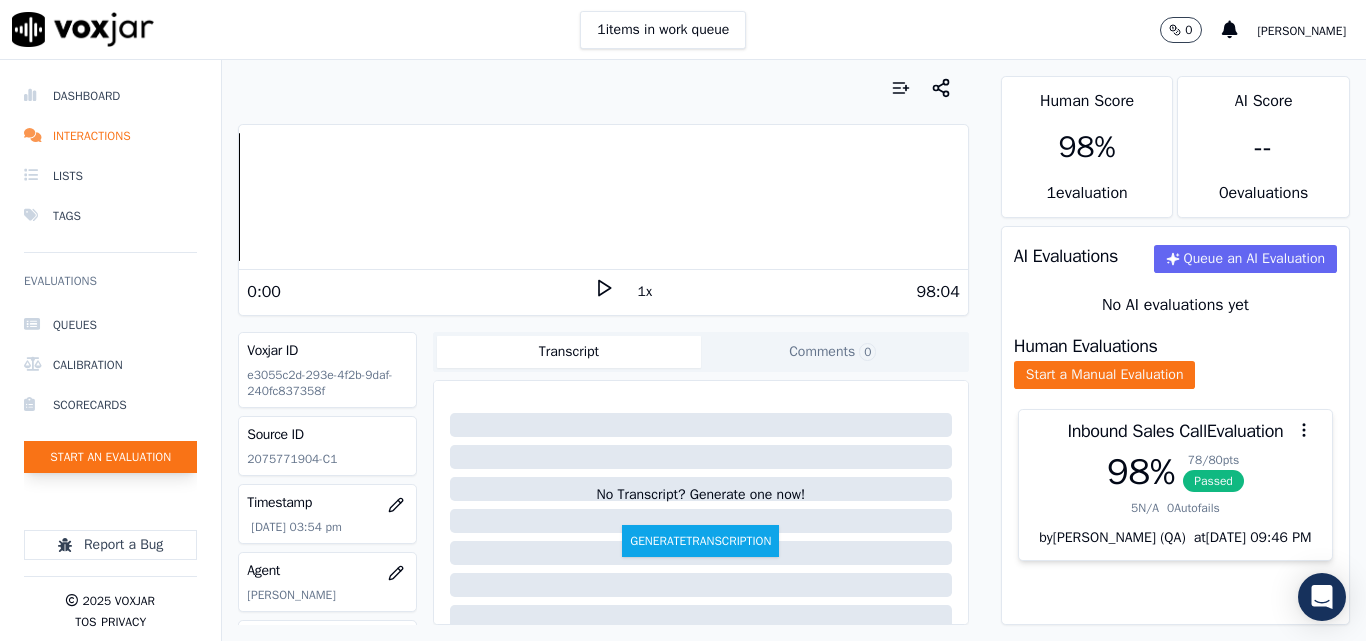 click on "Start an Evaluation" 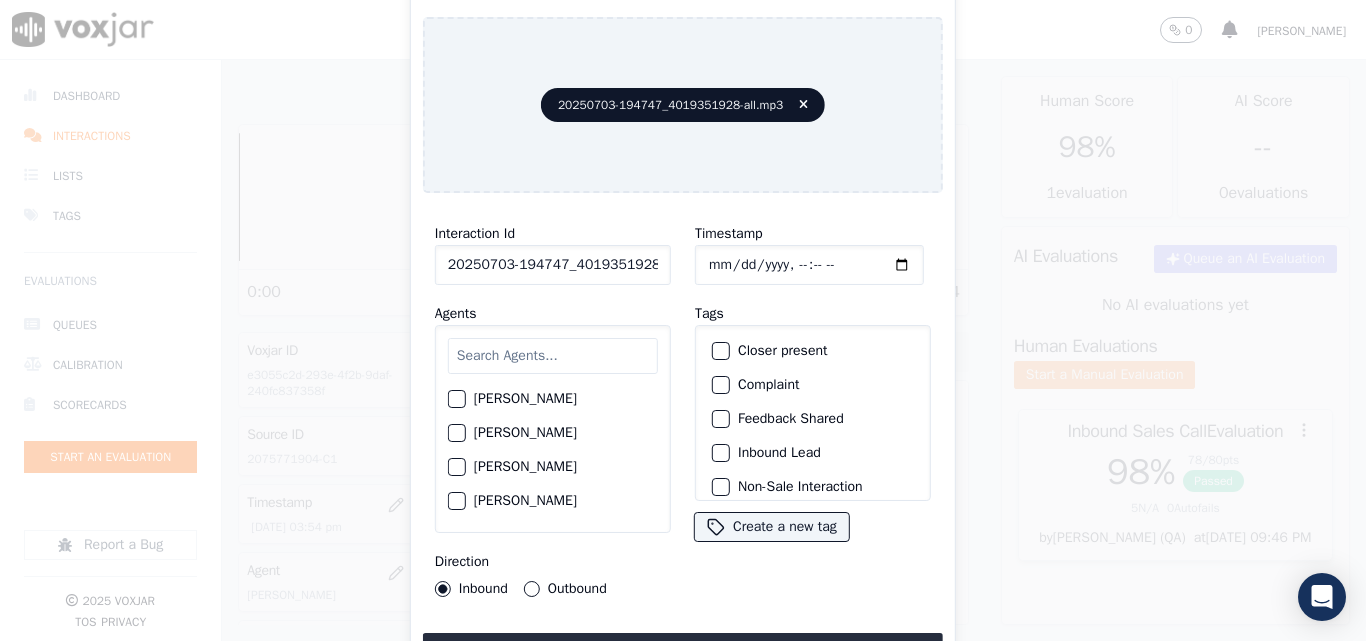 scroll, scrollTop: 0, scrollLeft: 40, axis: horizontal 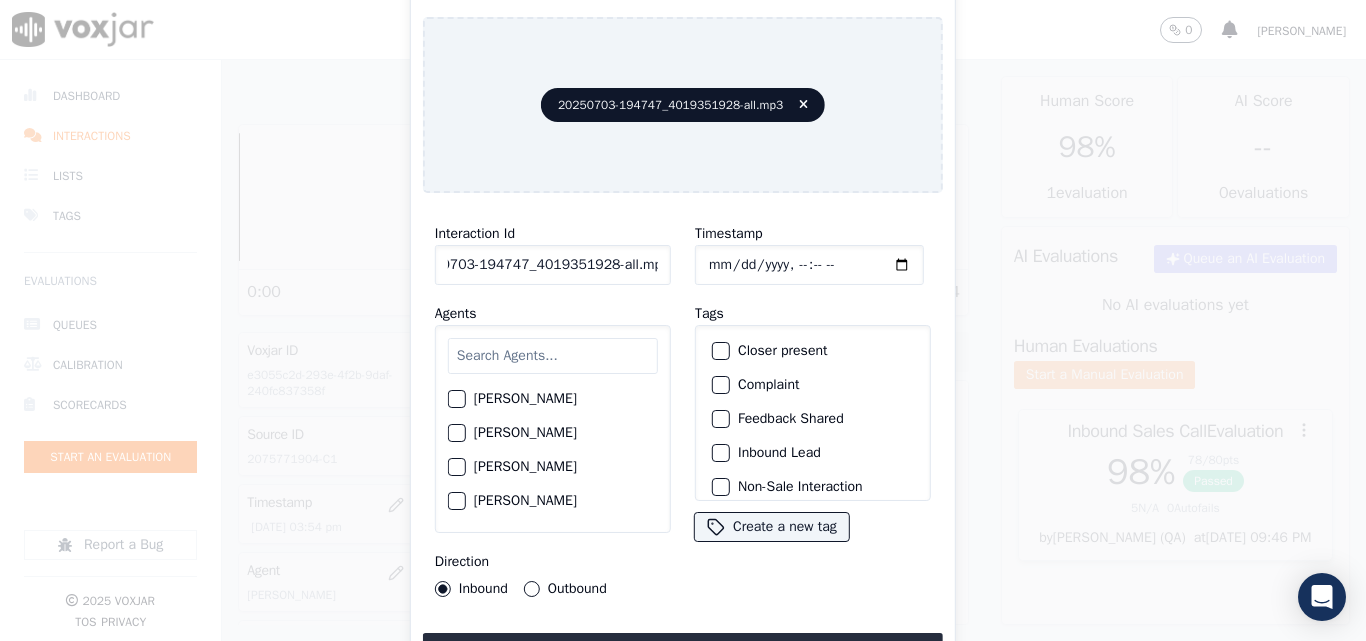 drag, startPoint x: 638, startPoint y: 260, endPoint x: 766, endPoint y: 252, distance: 128.24976 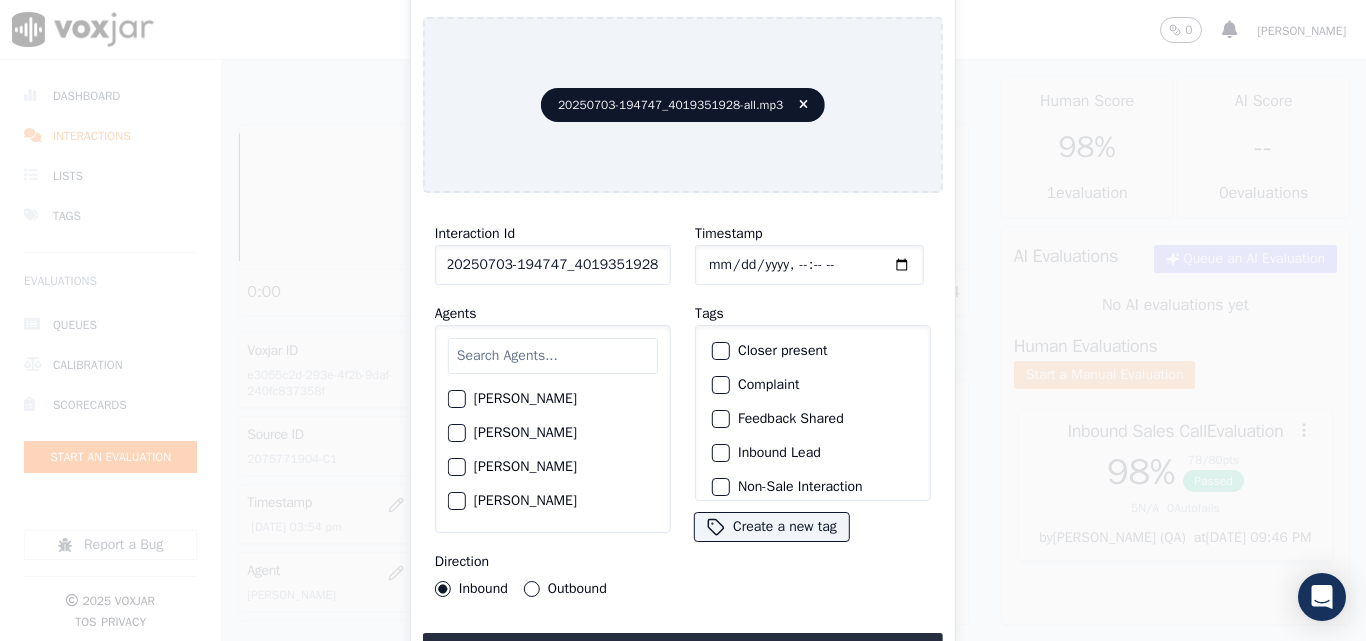 scroll, scrollTop: 0, scrollLeft: 9, axis: horizontal 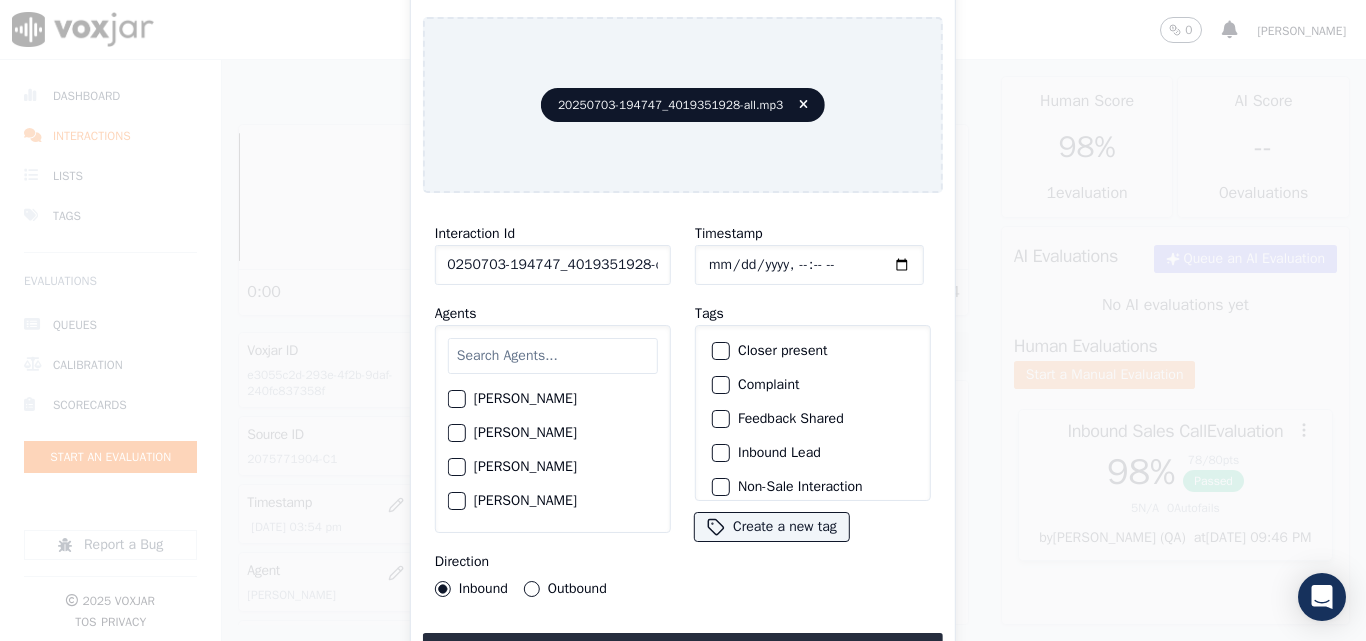 click on "20250703-194747_4019351928-c1" 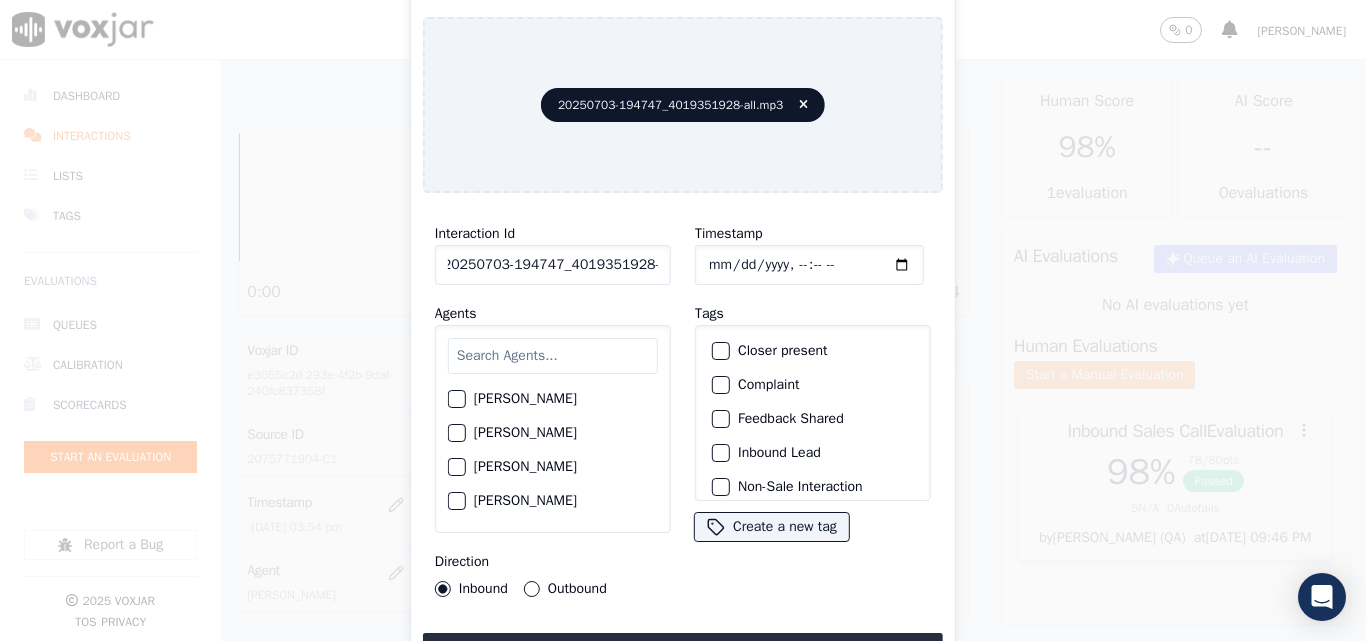 scroll, scrollTop: 0, scrollLeft: 13, axis: horizontal 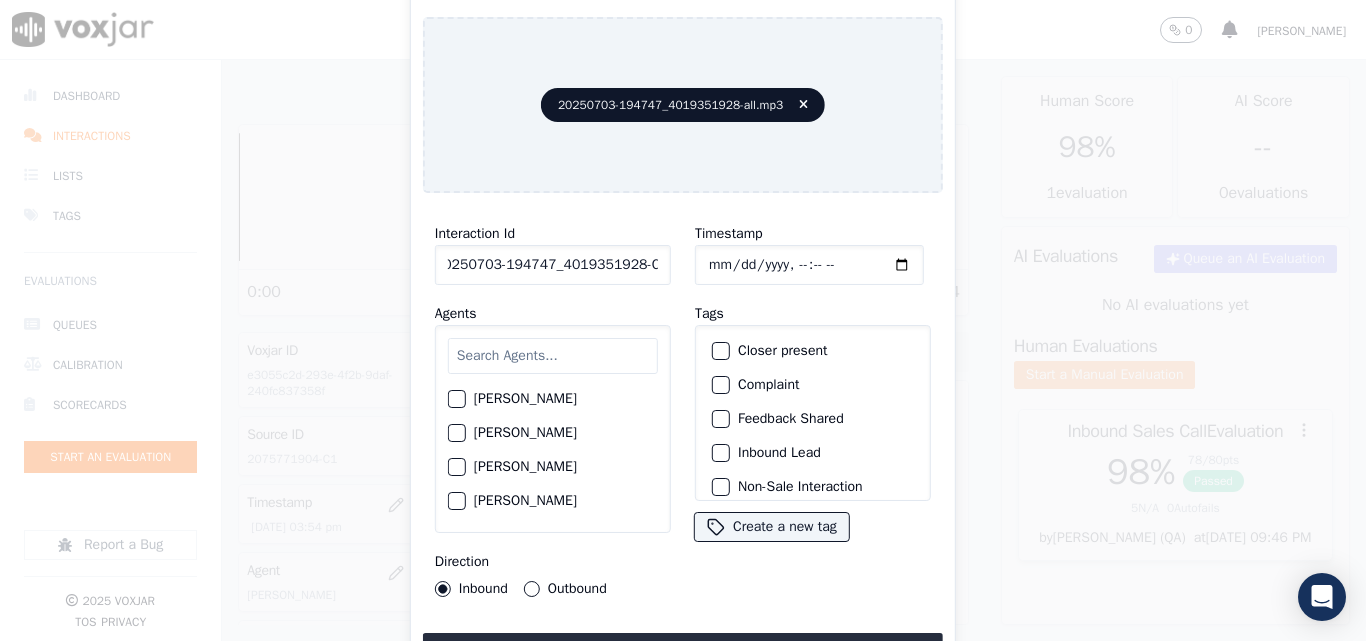 type on "20250703-194747_4019351928-C11" 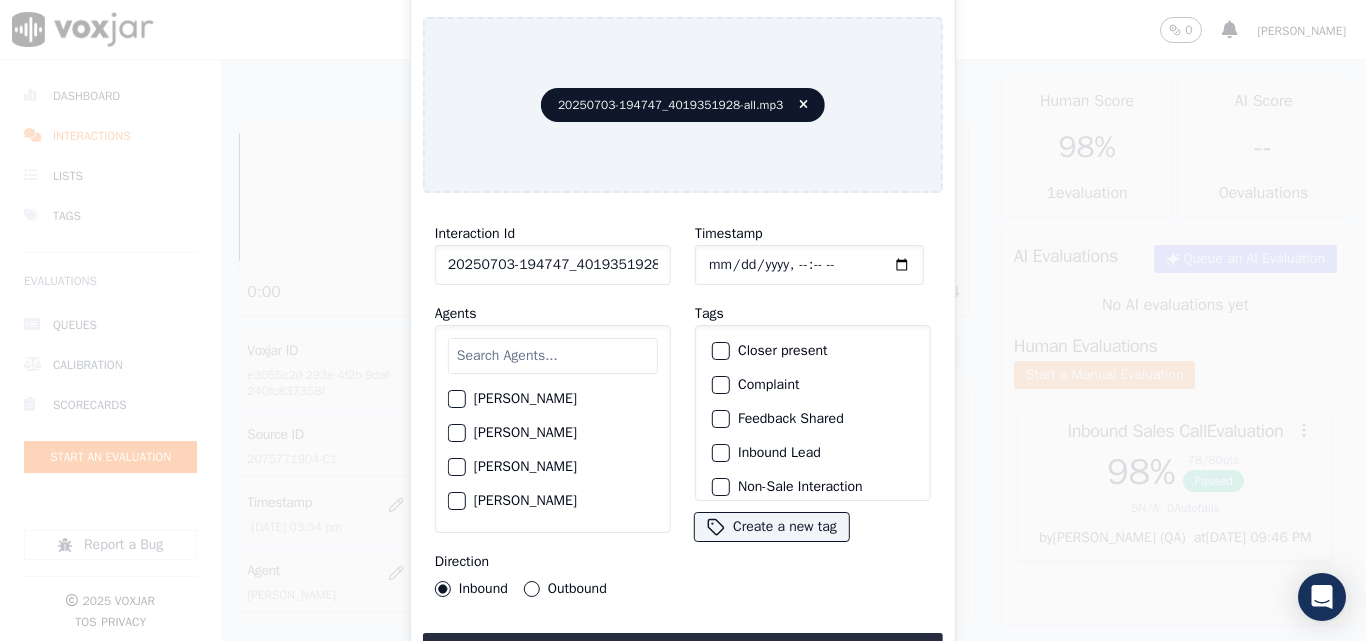 type on "[DATE]T16:19" 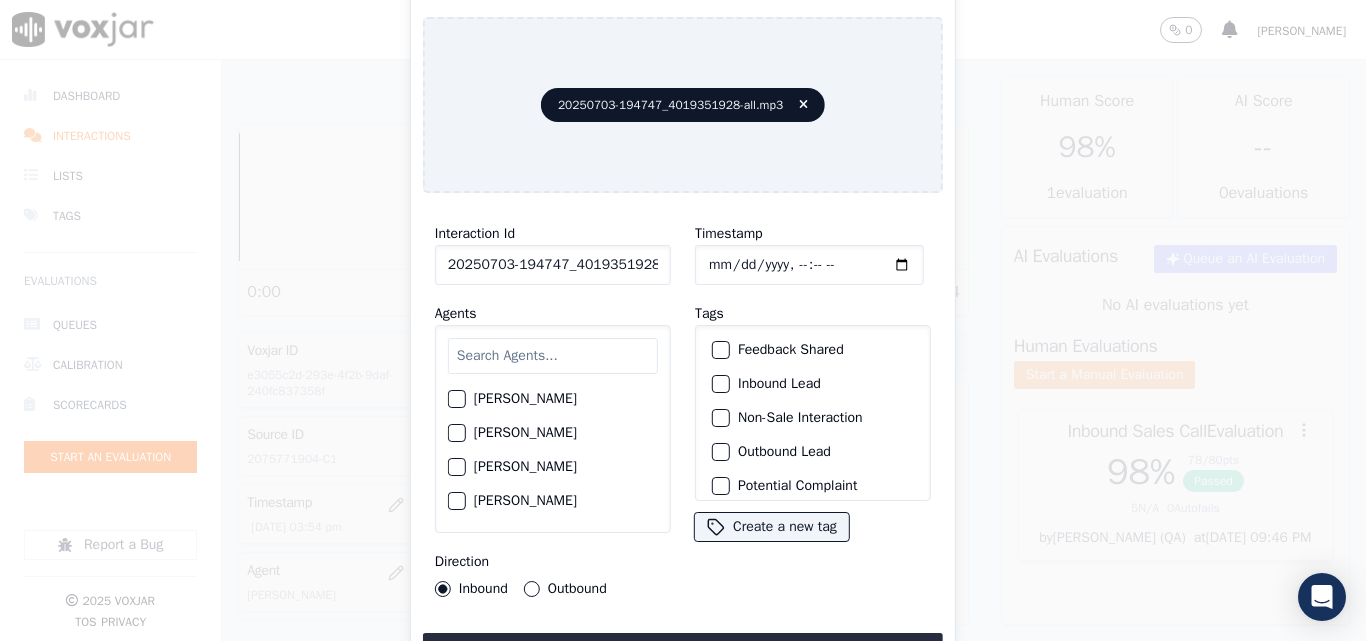scroll, scrollTop: 100, scrollLeft: 0, axis: vertical 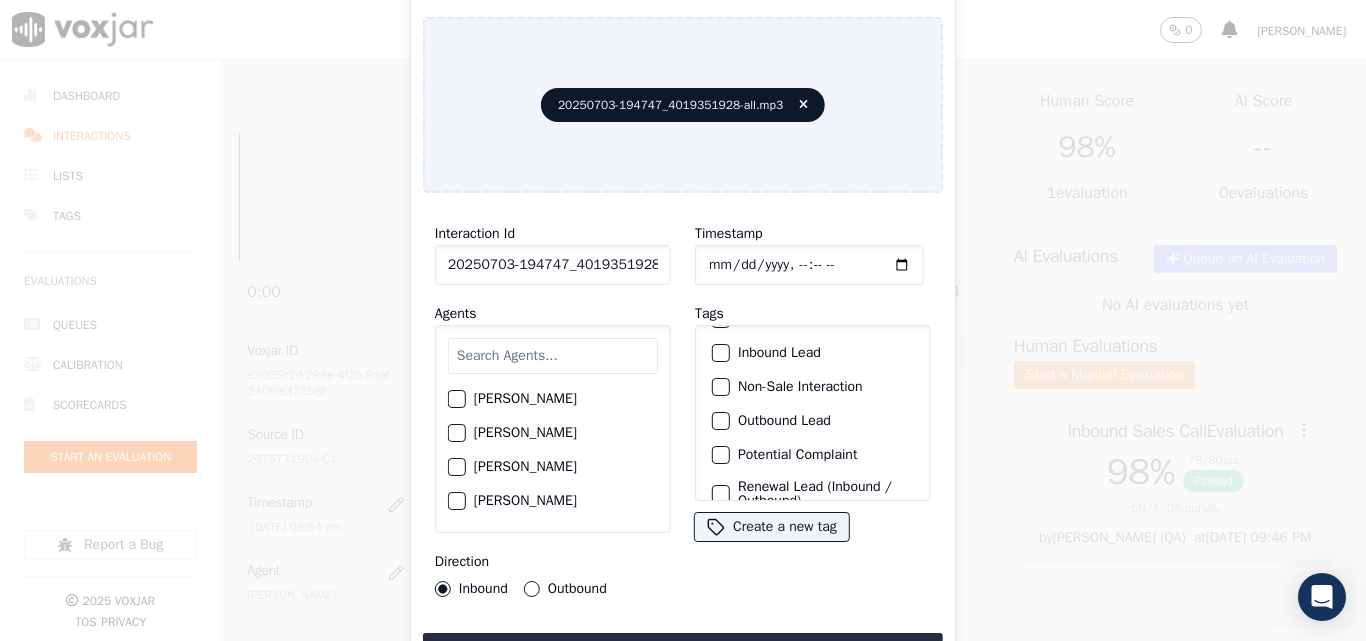 click on "Inbound Lead" 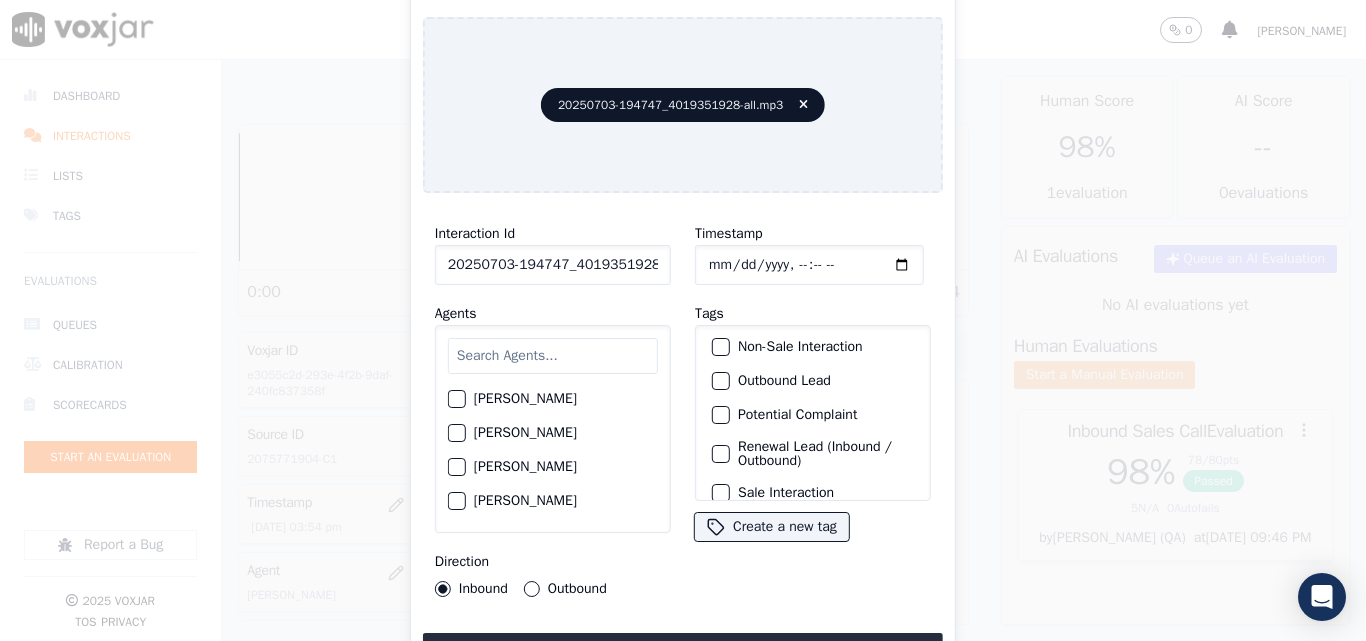 scroll, scrollTop: 173, scrollLeft: 0, axis: vertical 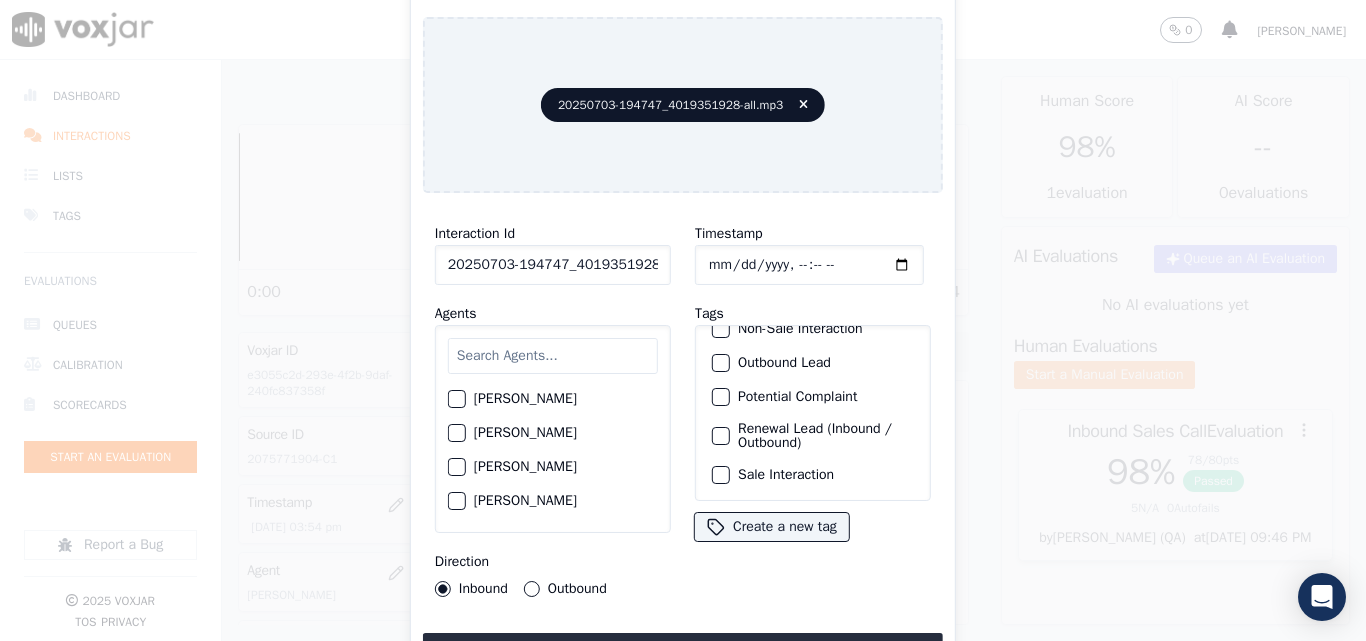 click on "Sale Interaction" 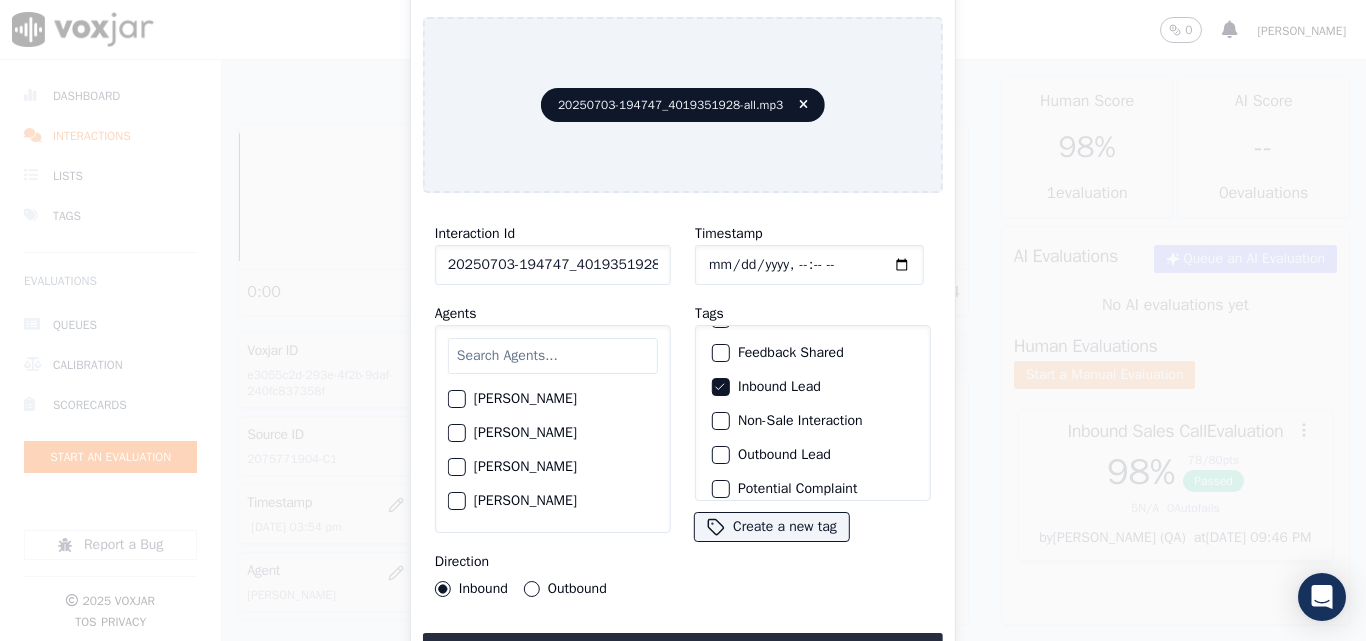 scroll, scrollTop: 100, scrollLeft: 0, axis: vertical 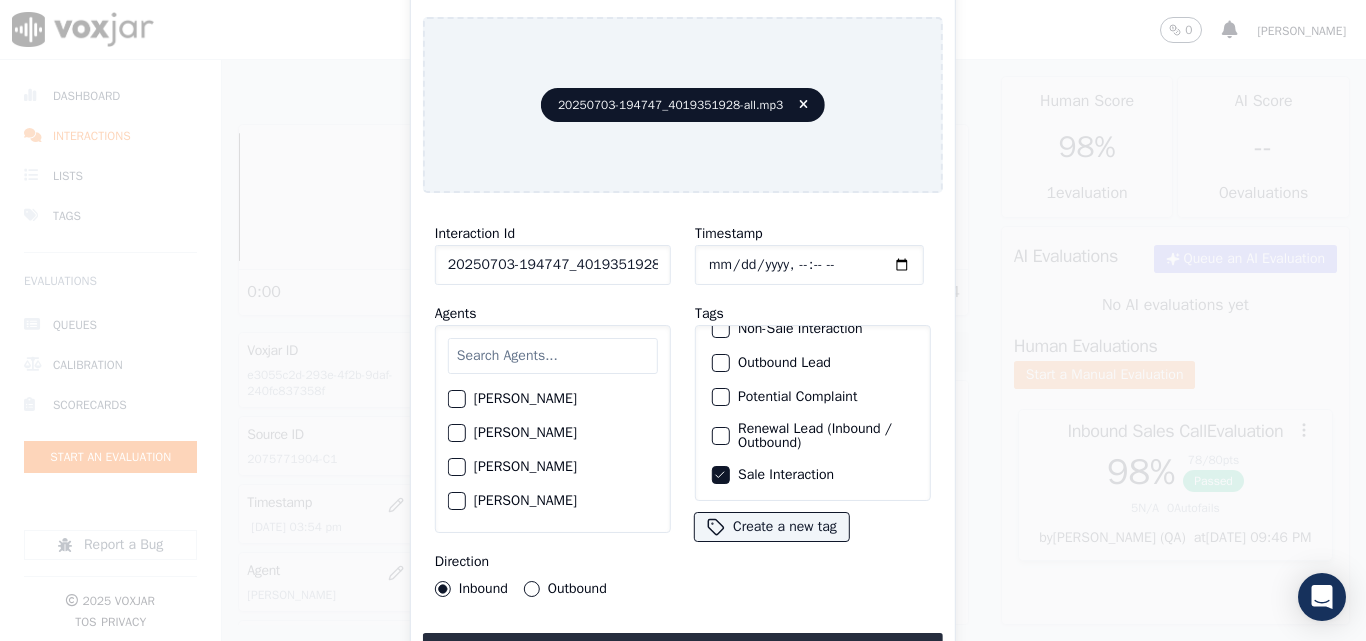click on "Renewal Lead (Inbound / Outbound)" 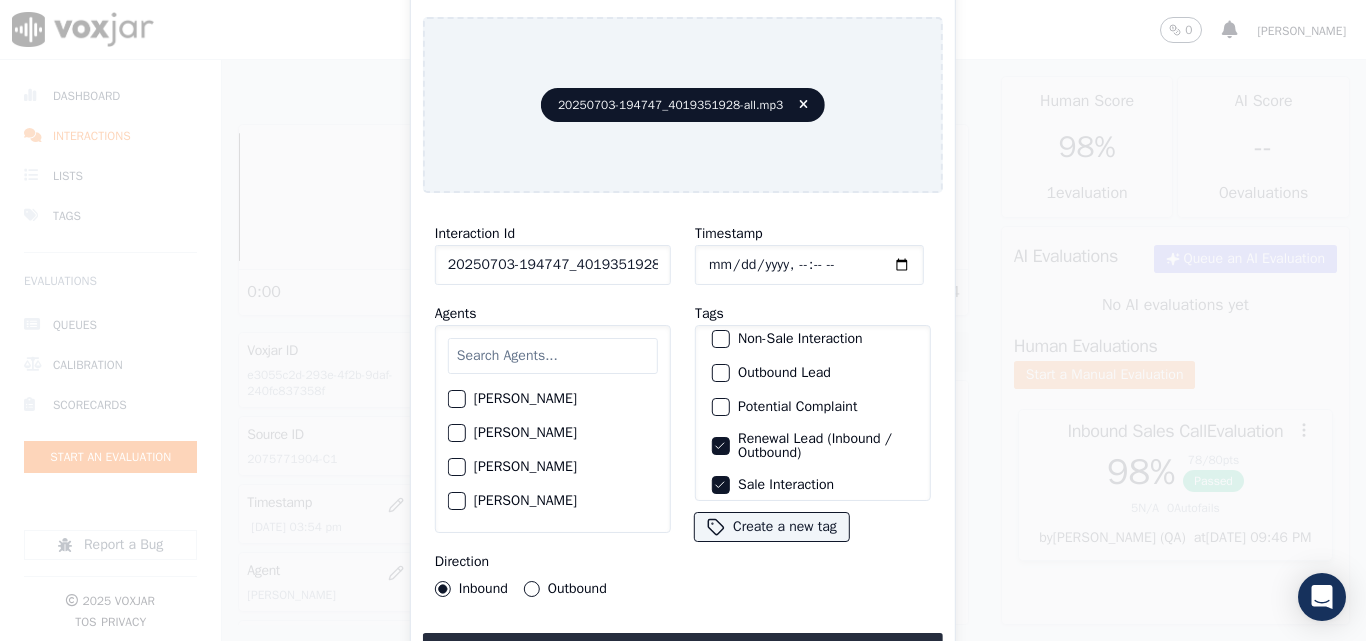 scroll, scrollTop: 73, scrollLeft: 0, axis: vertical 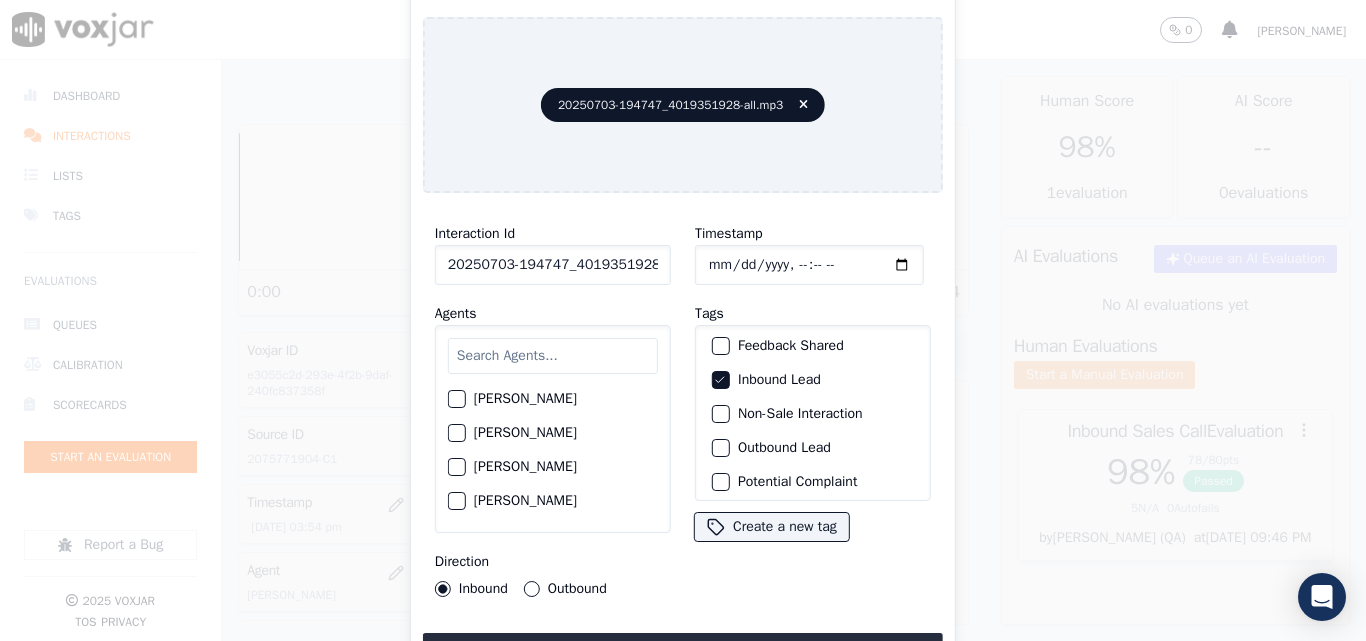 click 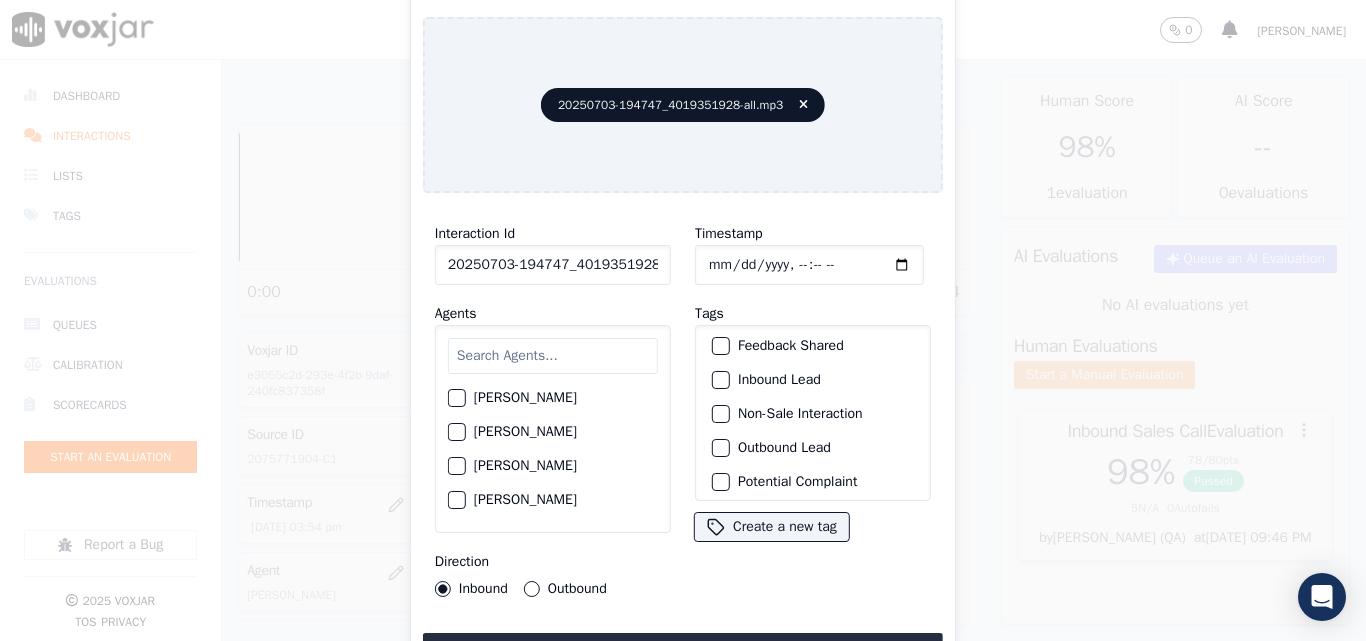 scroll, scrollTop: 0, scrollLeft: 0, axis: both 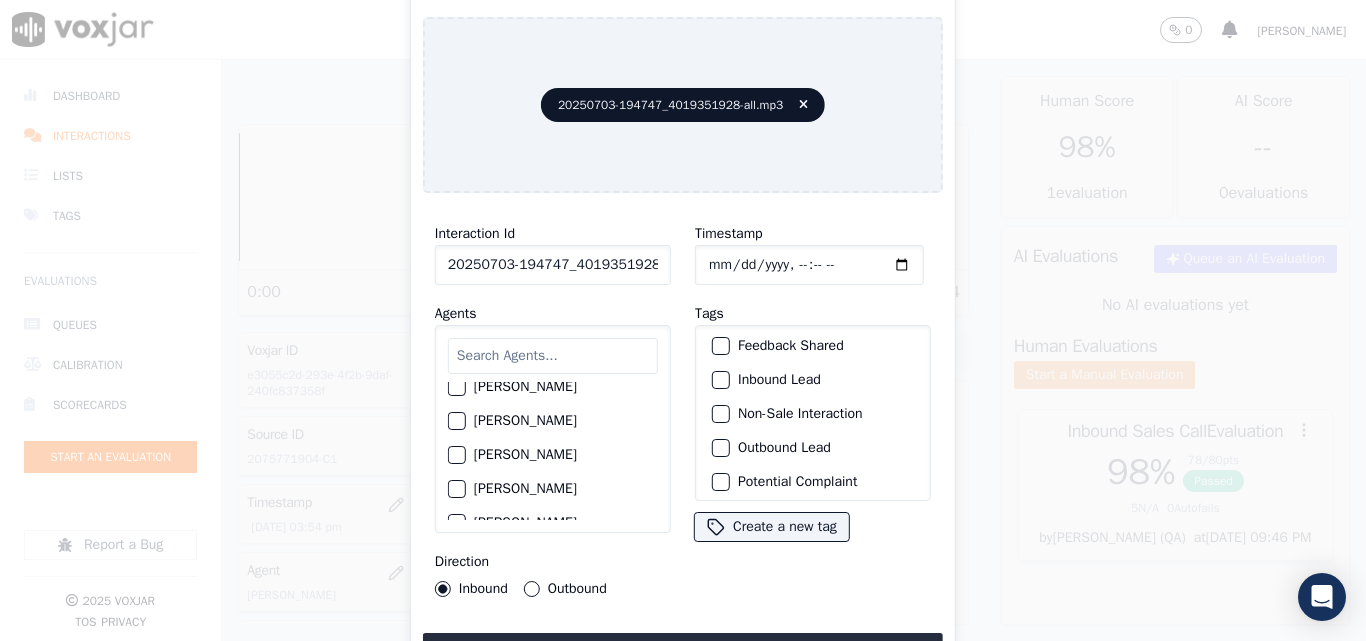 click on "[PERSON_NAME]" 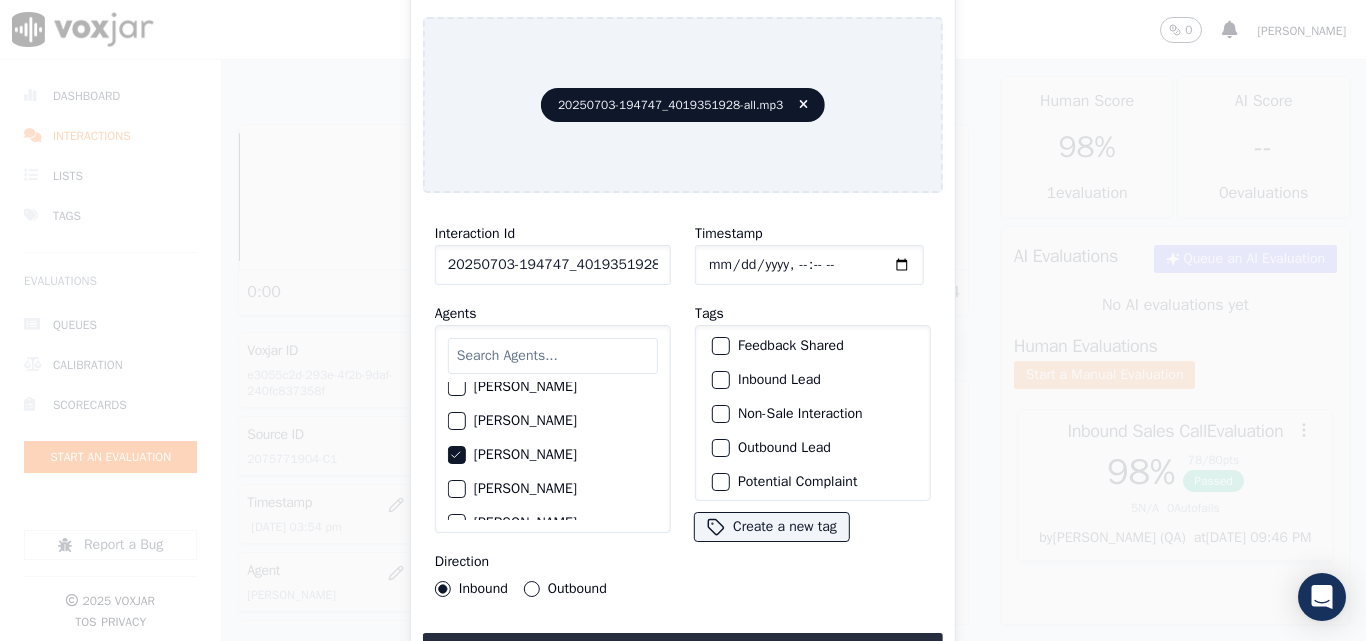 drag, startPoint x: 536, startPoint y: 580, endPoint x: 654, endPoint y: 587, distance: 118.20744 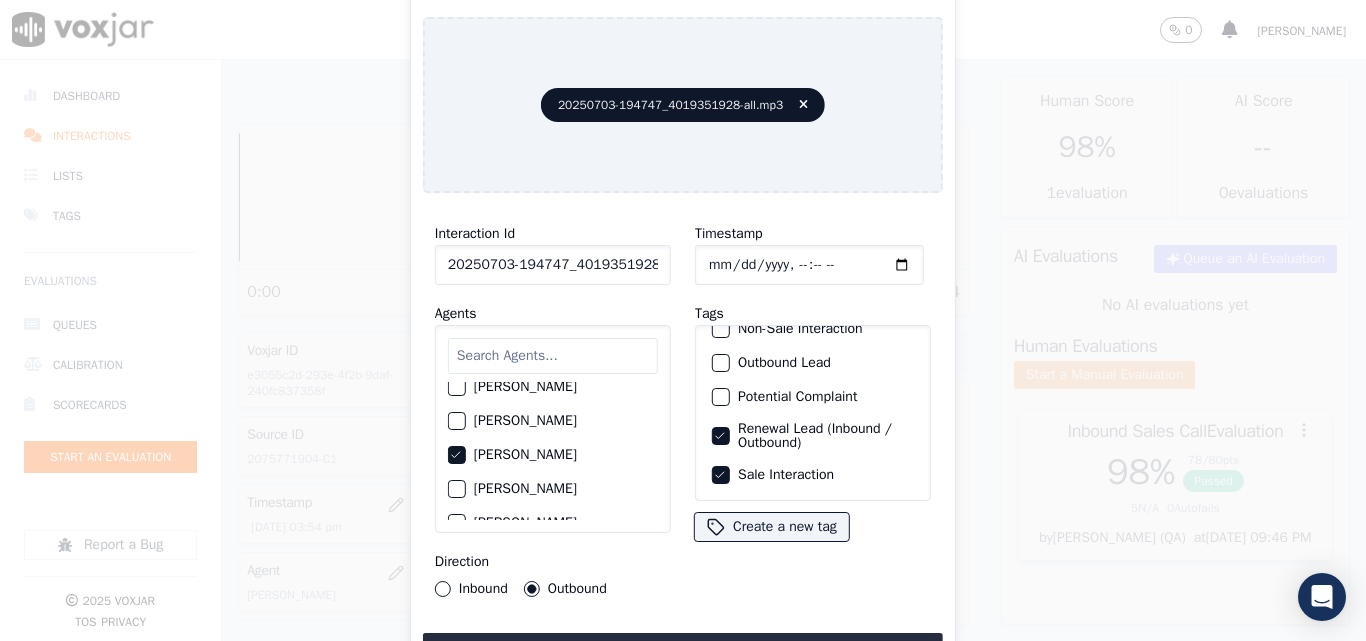 scroll, scrollTop: 173, scrollLeft: 0, axis: vertical 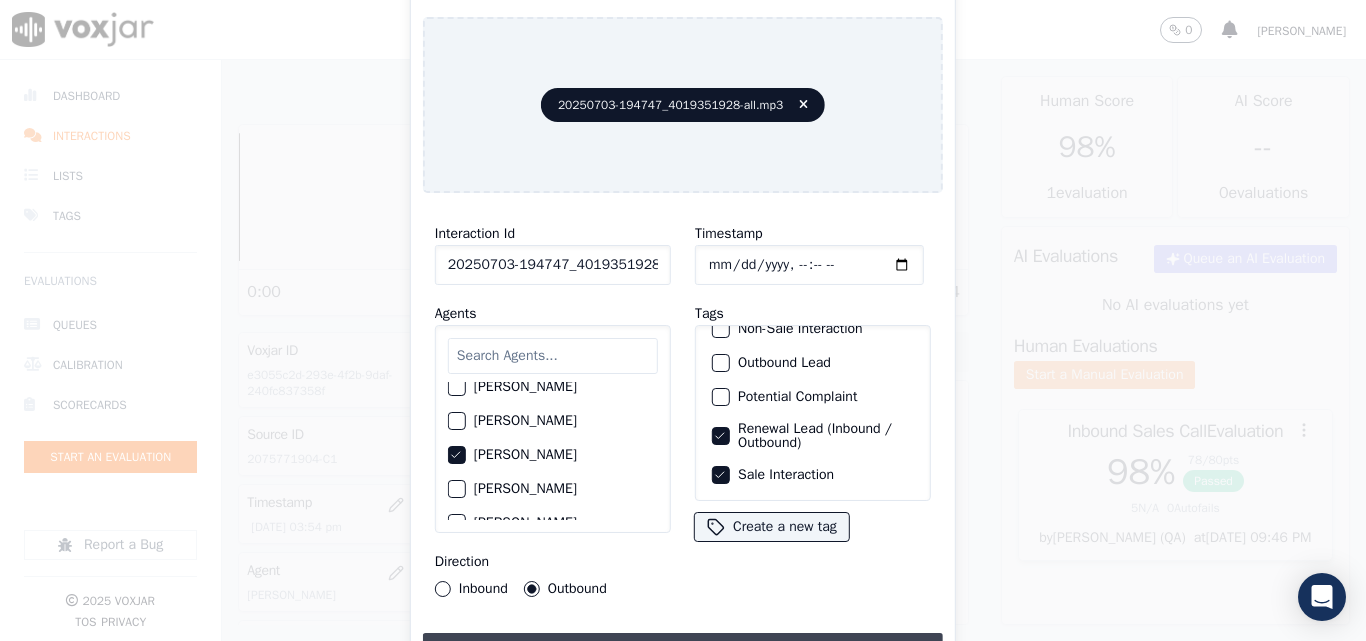 click on "Upload interaction to start evaluation" at bounding box center (683, 651) 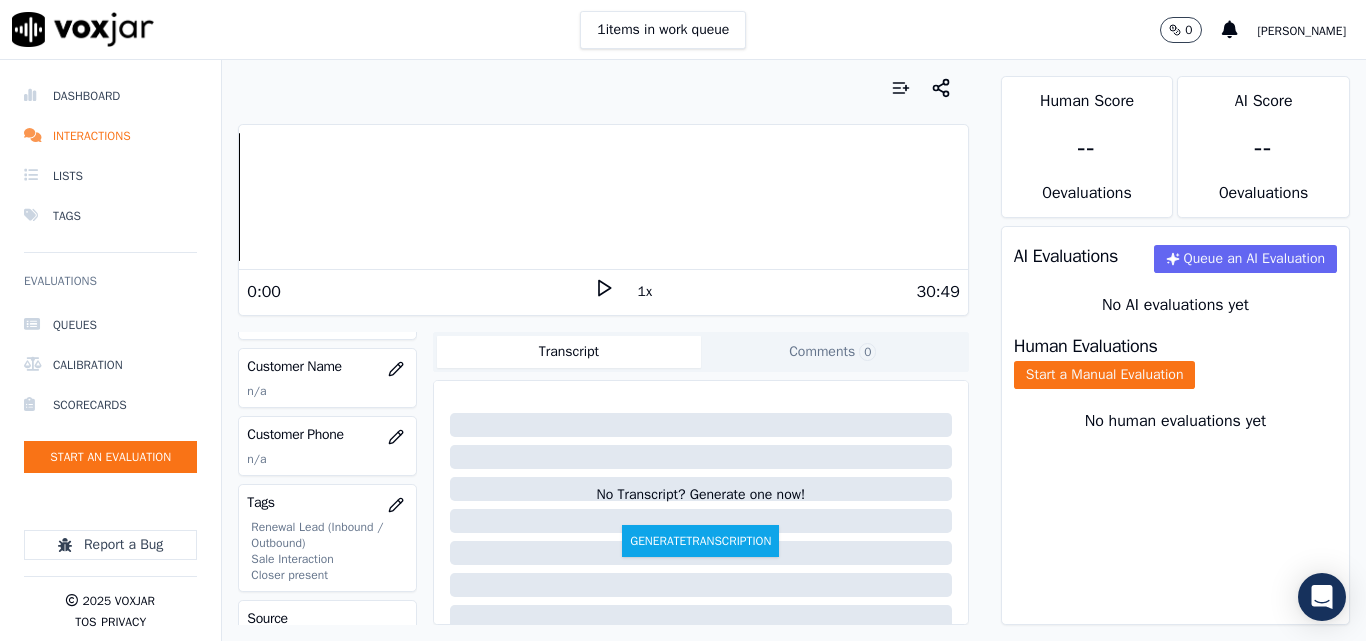 scroll, scrollTop: 300, scrollLeft: 0, axis: vertical 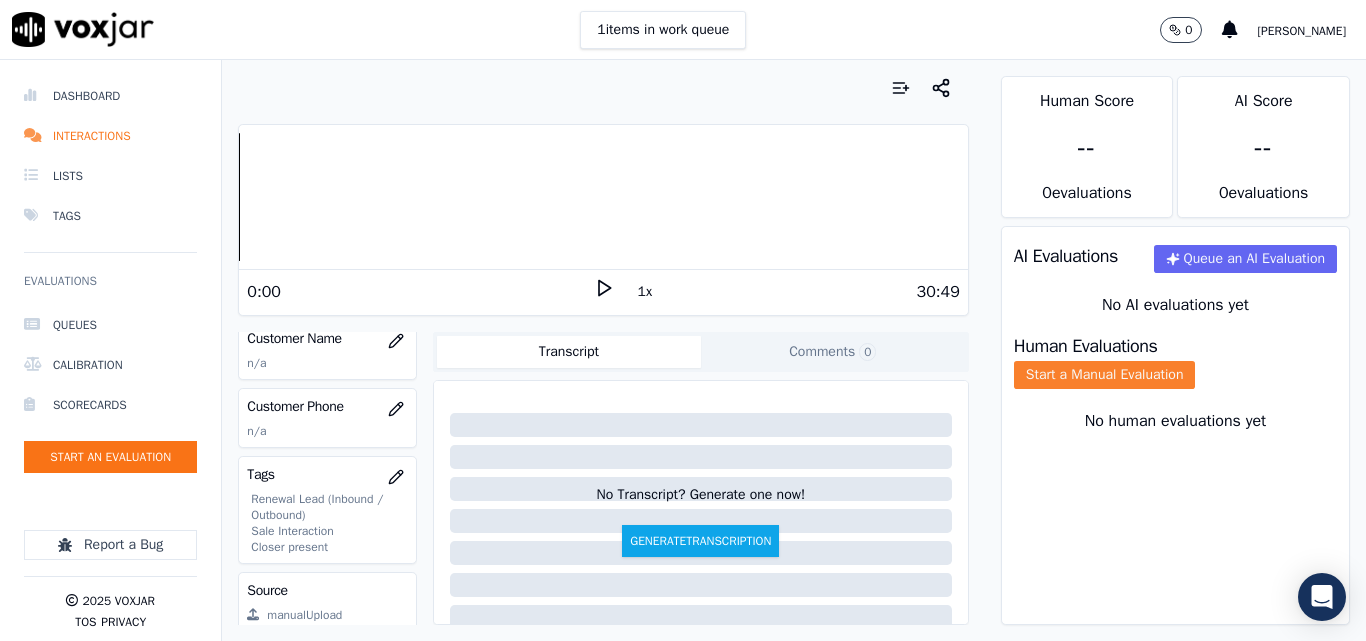 click on "Start a Manual Evaluation" 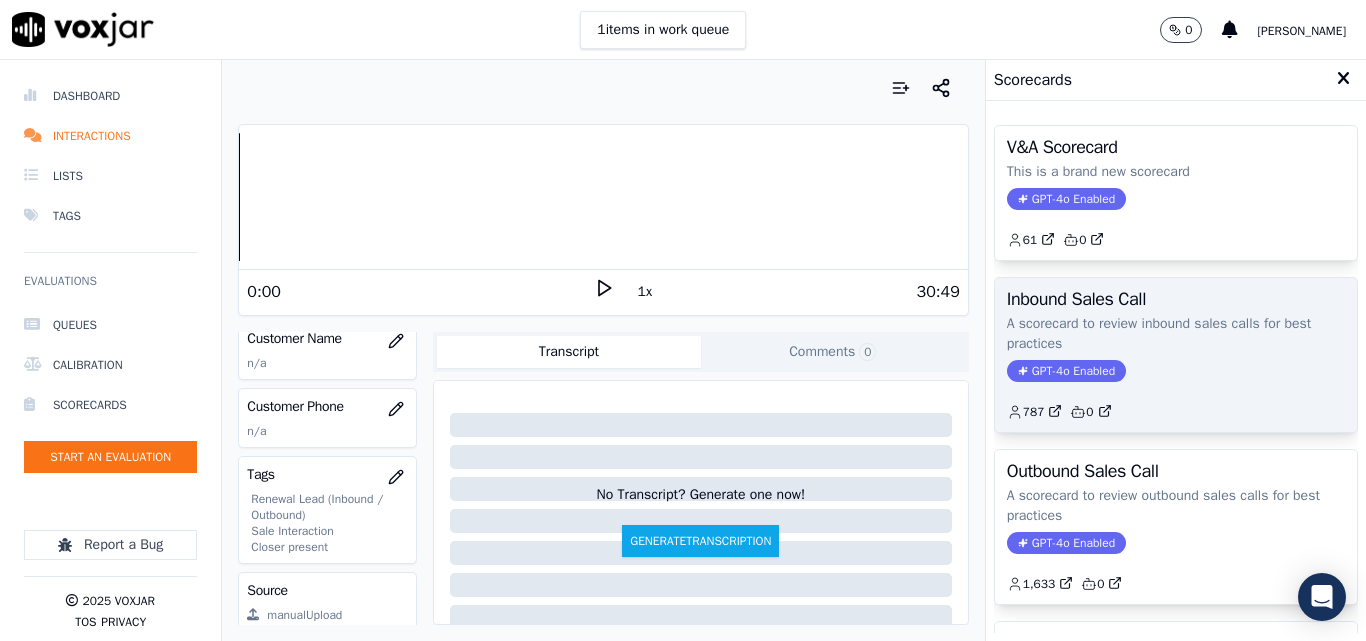 click on "GPT-4o Enabled" 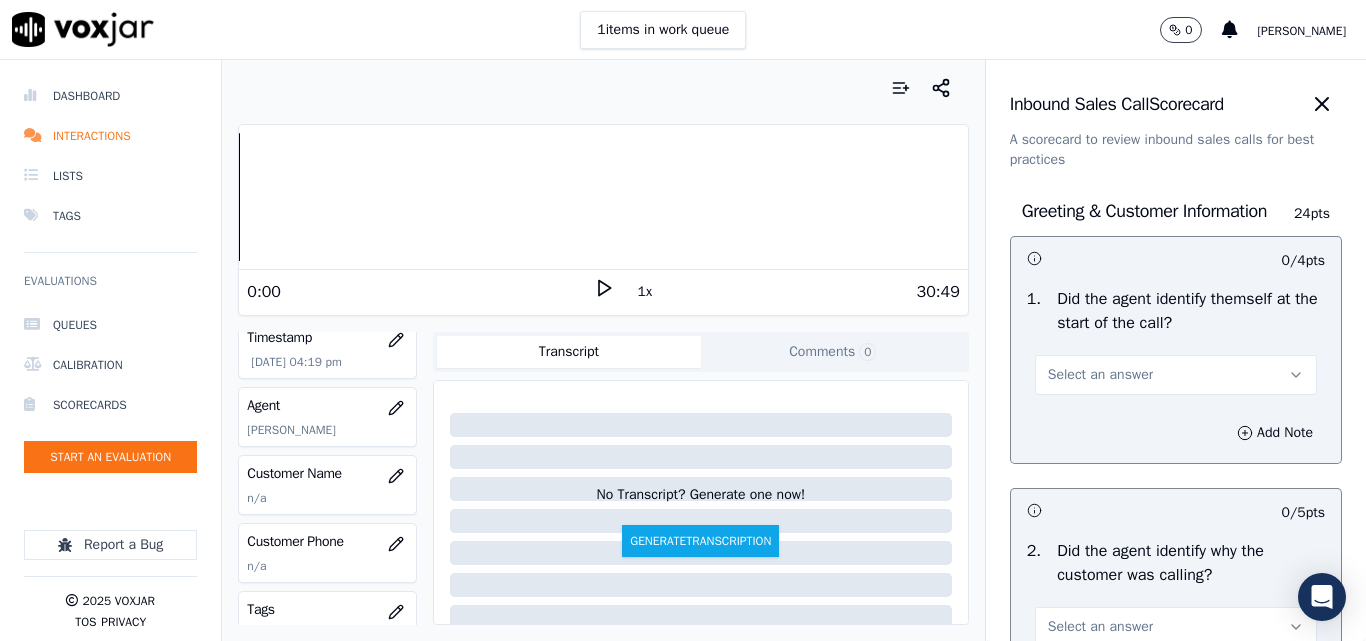 scroll, scrollTop: 200, scrollLeft: 0, axis: vertical 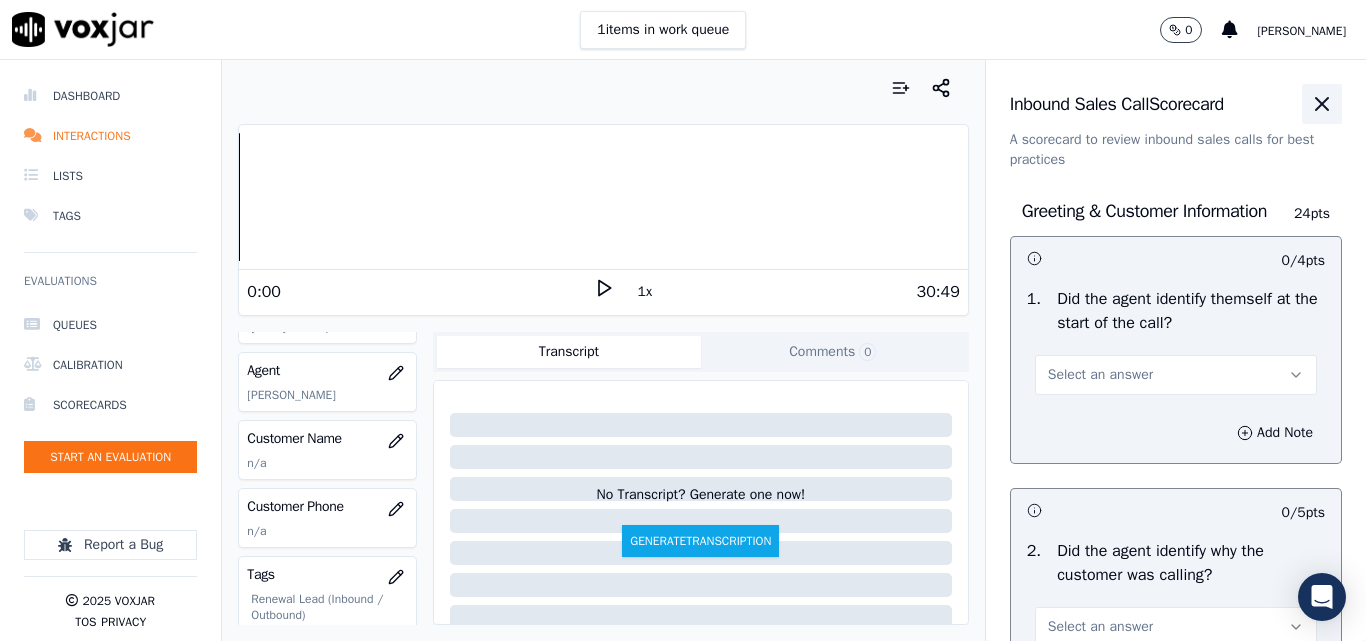 click 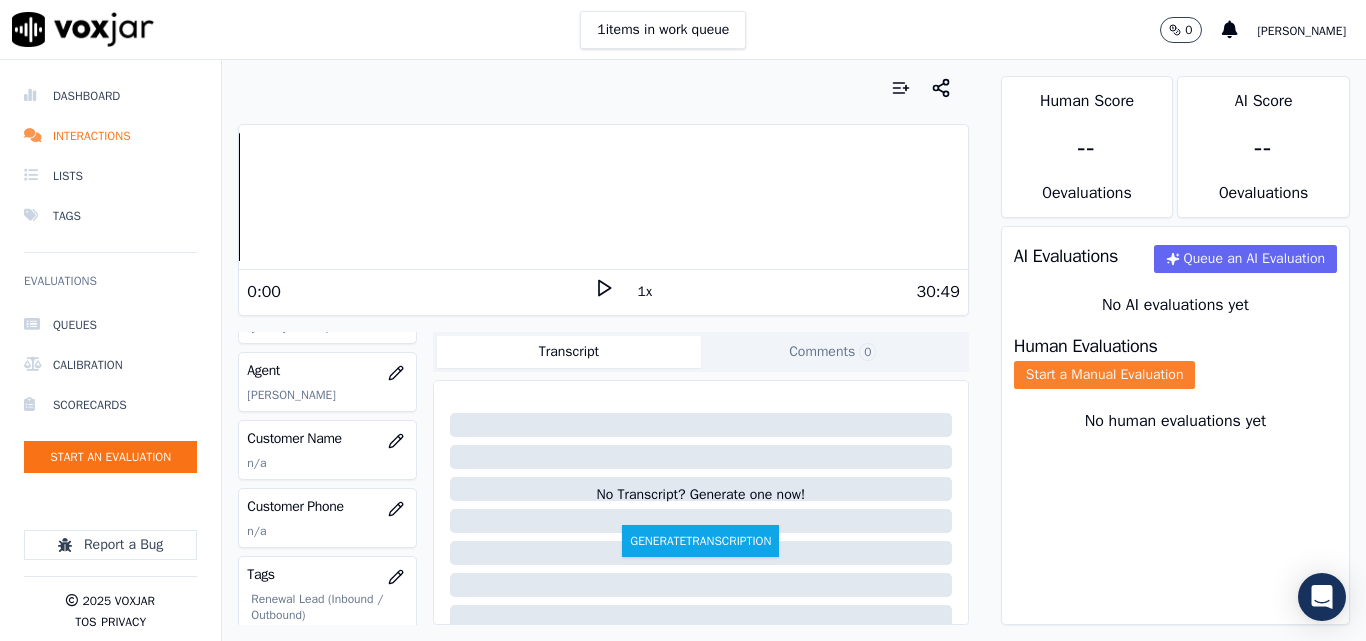 click on "Start a Manual Evaluation" 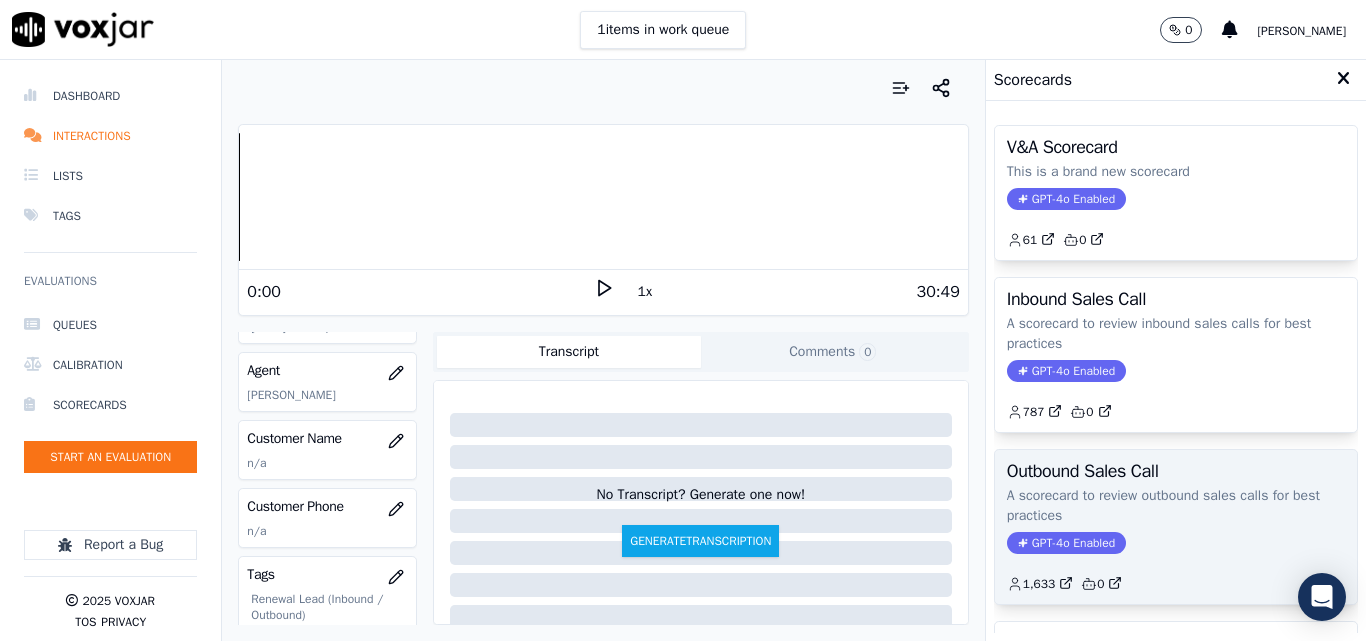 click on "Outbound Sales Call   A scorecard to review outbound sales calls for best practices     GPT-4o Enabled       1,633         0" at bounding box center [1176, 527] 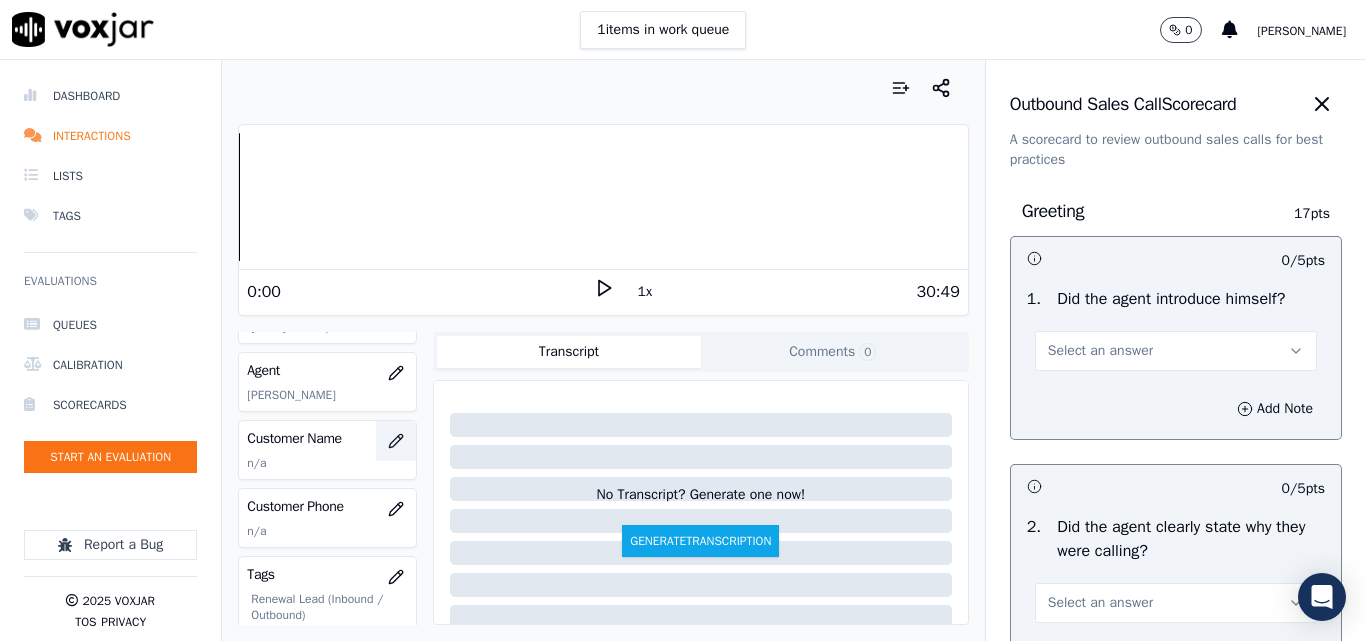 click at bounding box center (396, 441) 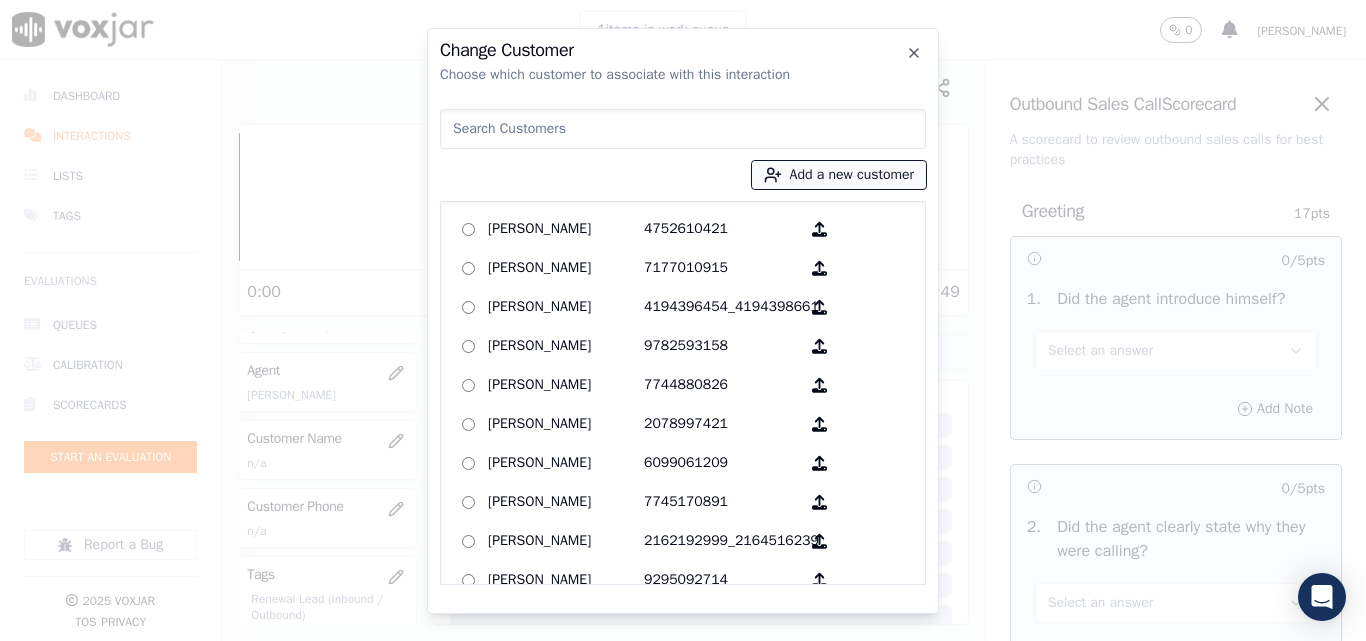 click on "Add a new customer" at bounding box center (839, 175) 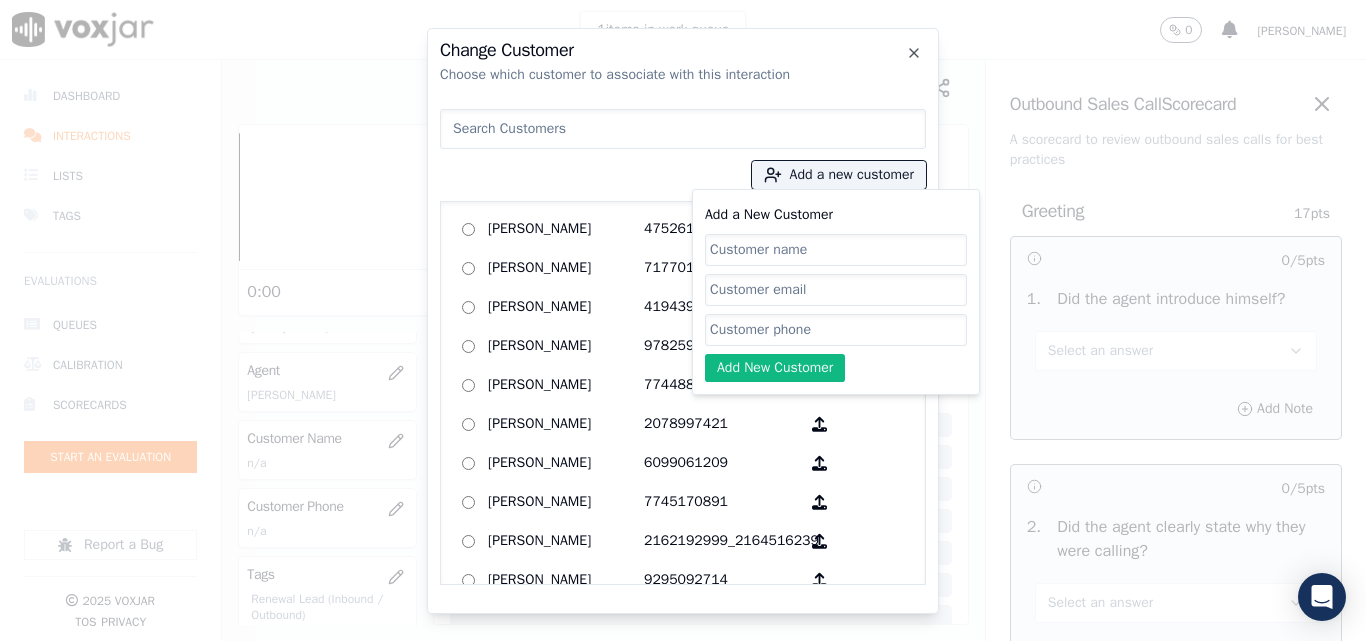 click on "Add a New Customer" 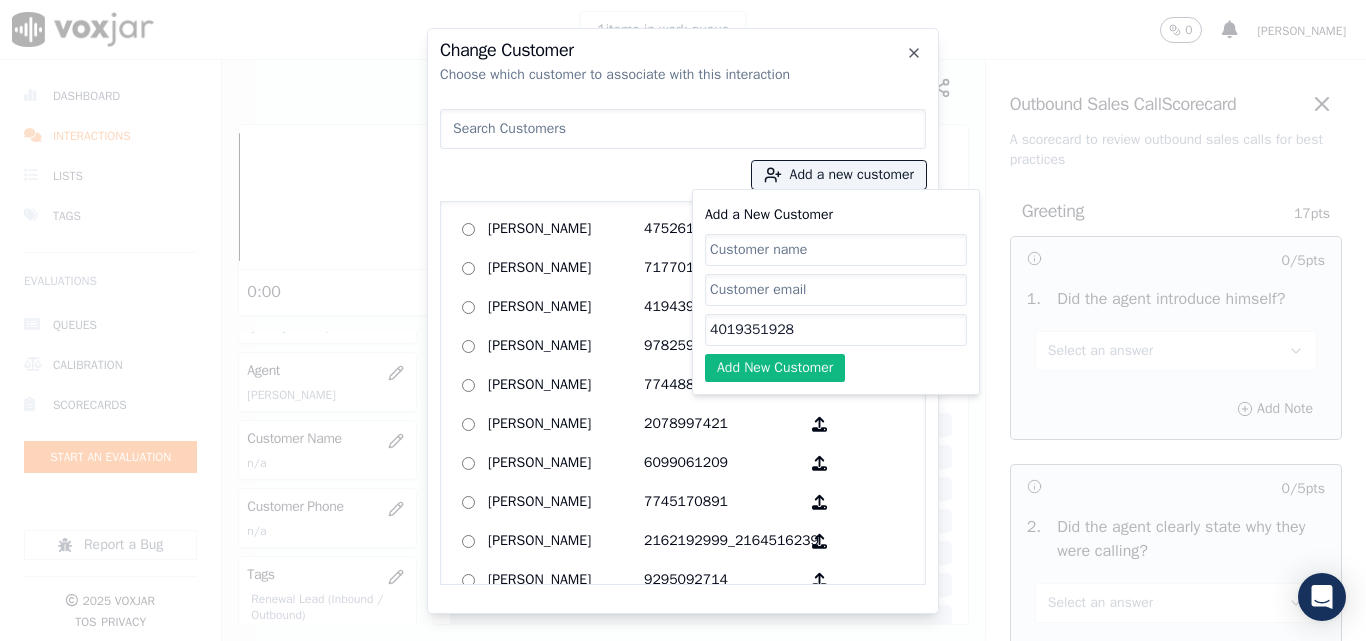 type on "4019351928" 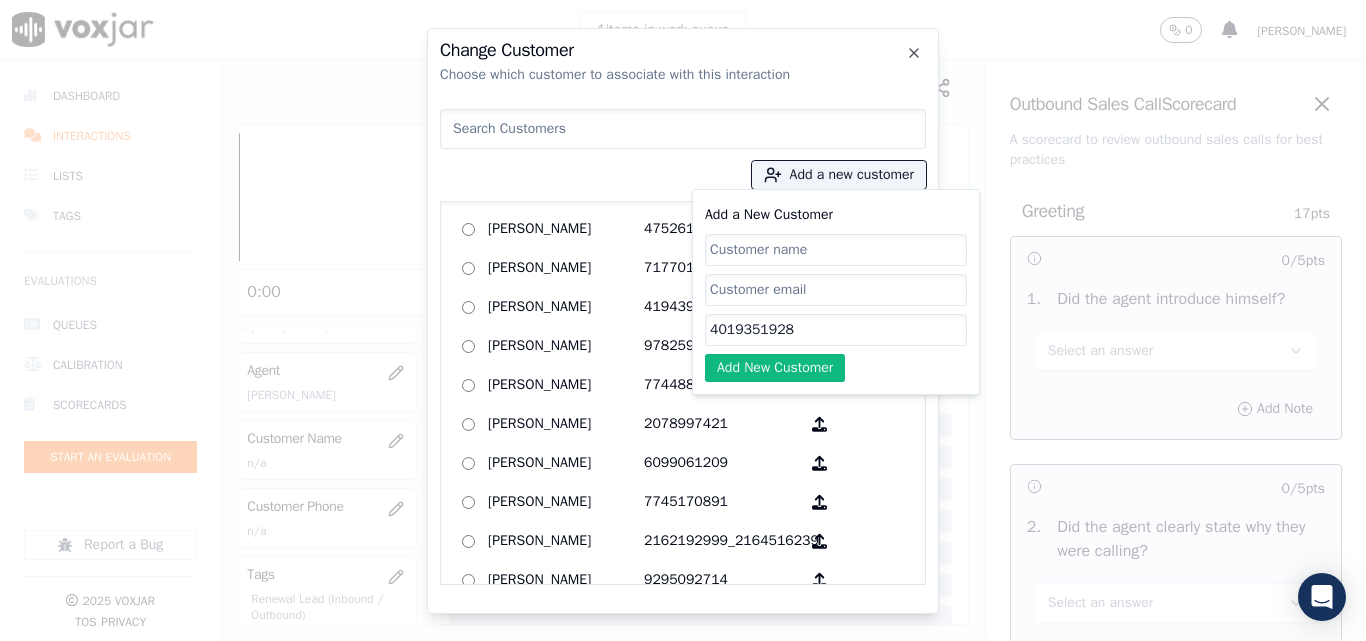 paste on "[PERSON_NAME]" 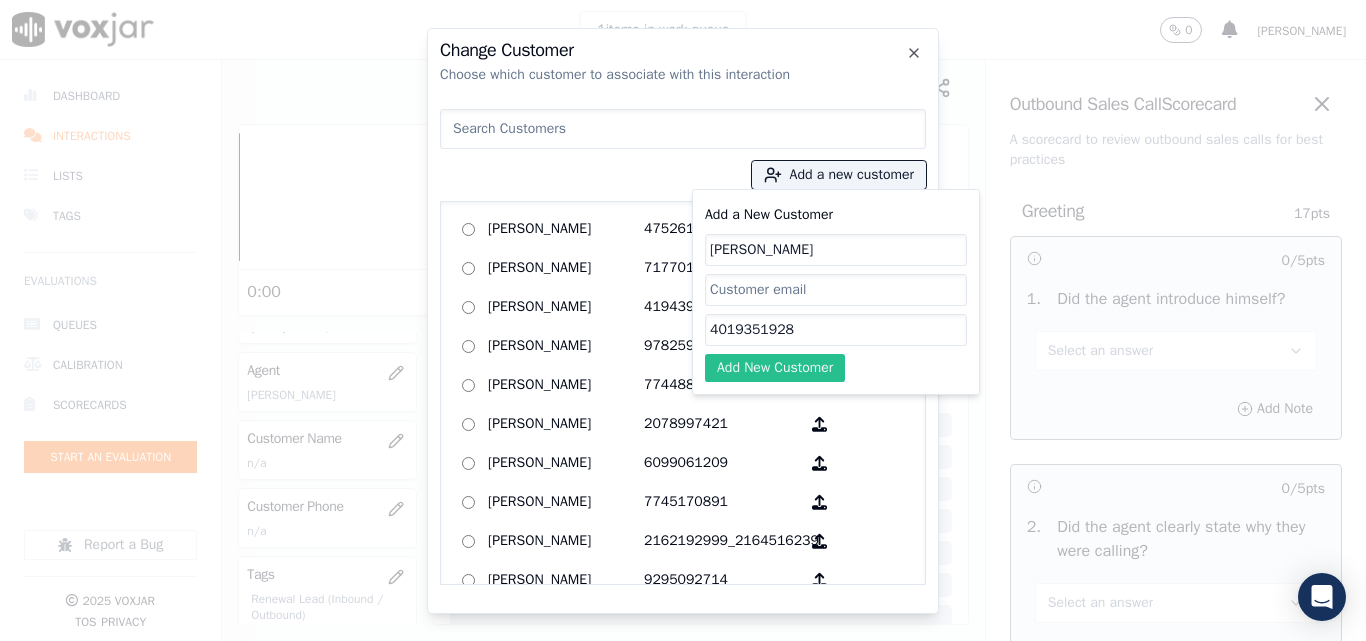 type on "[PERSON_NAME]" 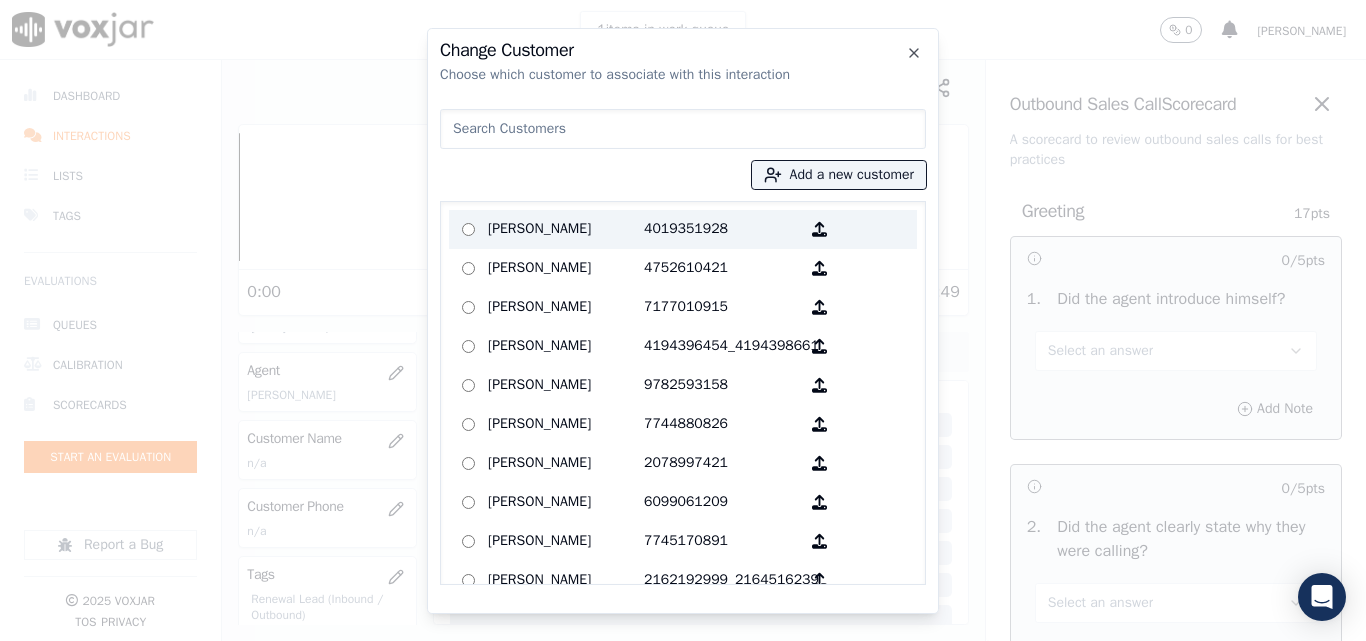 click on "[PERSON_NAME]" at bounding box center [566, 229] 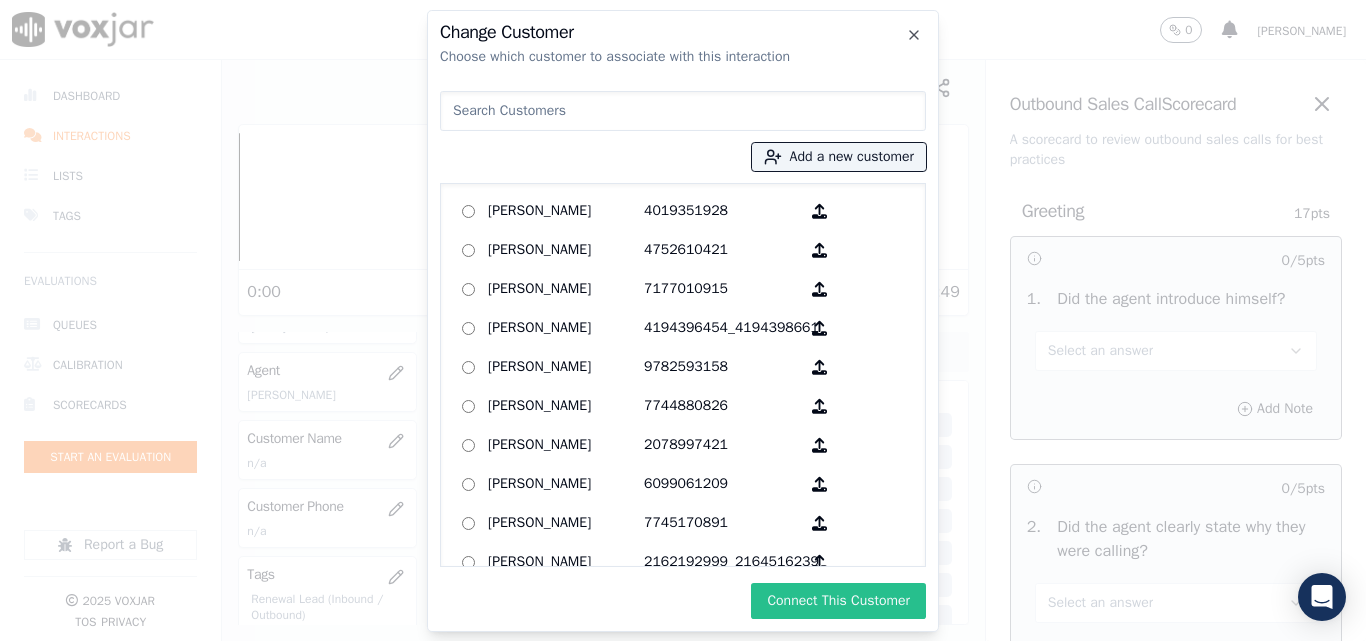 click on "Connect This Customer" at bounding box center [838, 601] 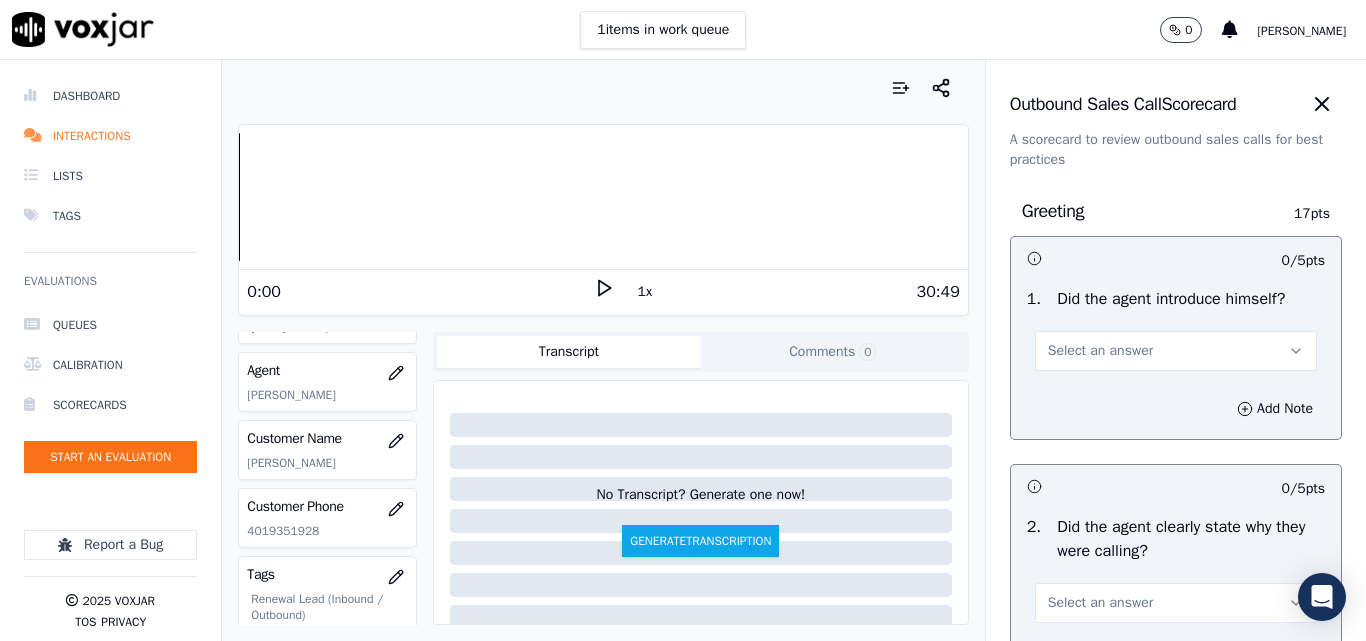 click on "Select an answer" at bounding box center (1100, 351) 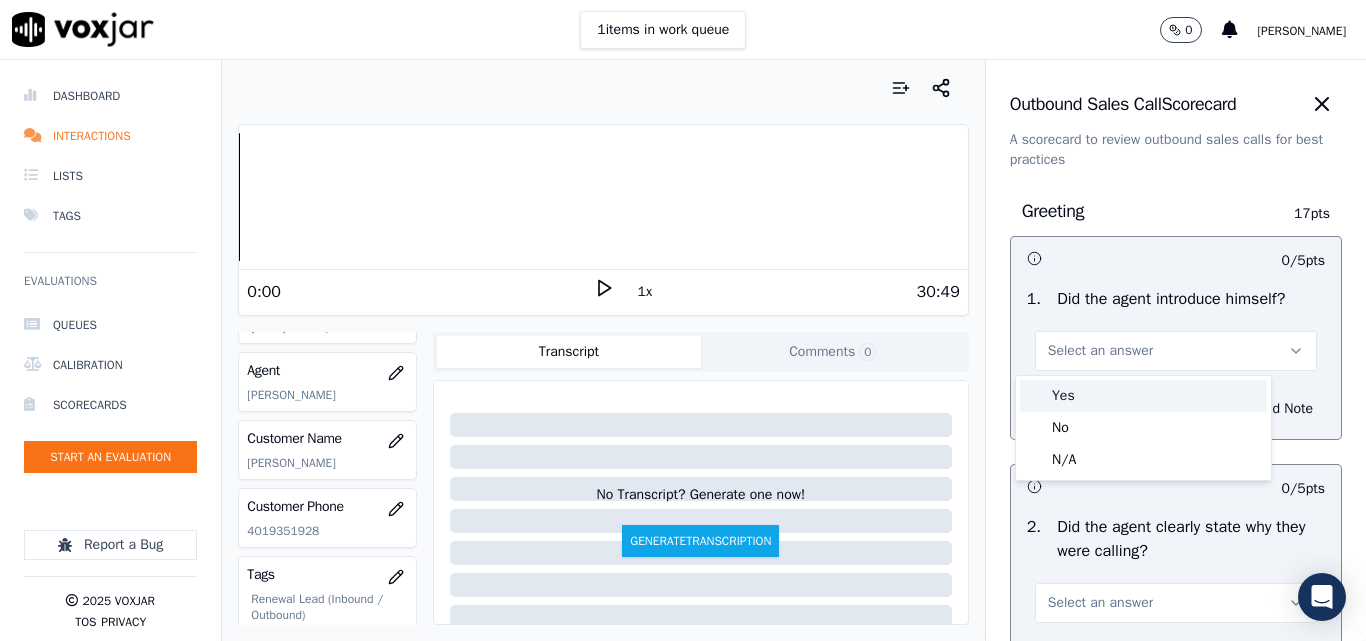 drag, startPoint x: 1072, startPoint y: 390, endPoint x: 1109, endPoint y: 376, distance: 39.56008 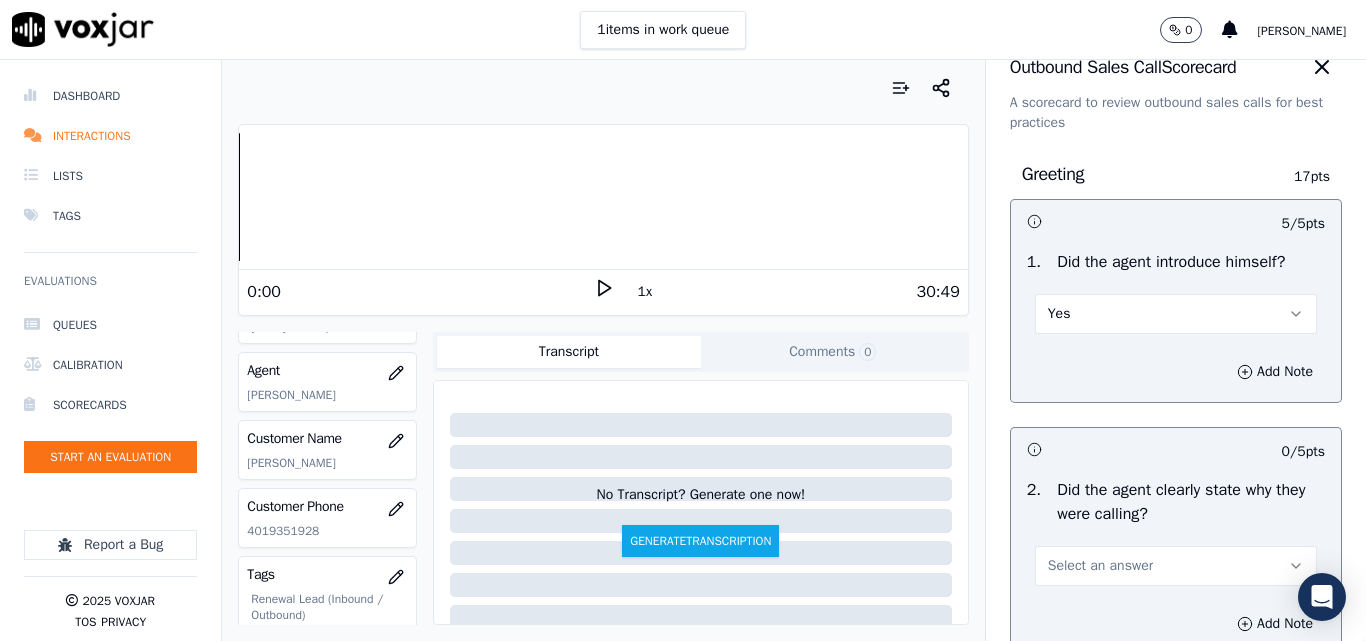 scroll, scrollTop: 100, scrollLeft: 0, axis: vertical 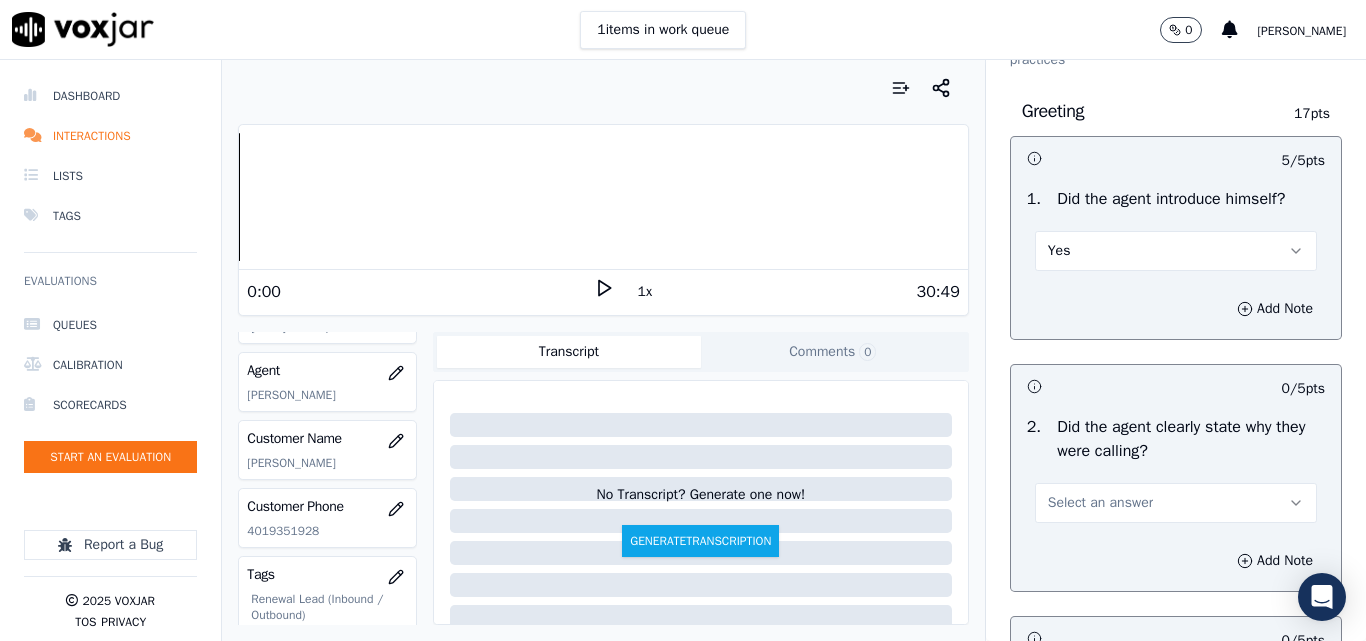 click on "Select an answer" at bounding box center [1100, 503] 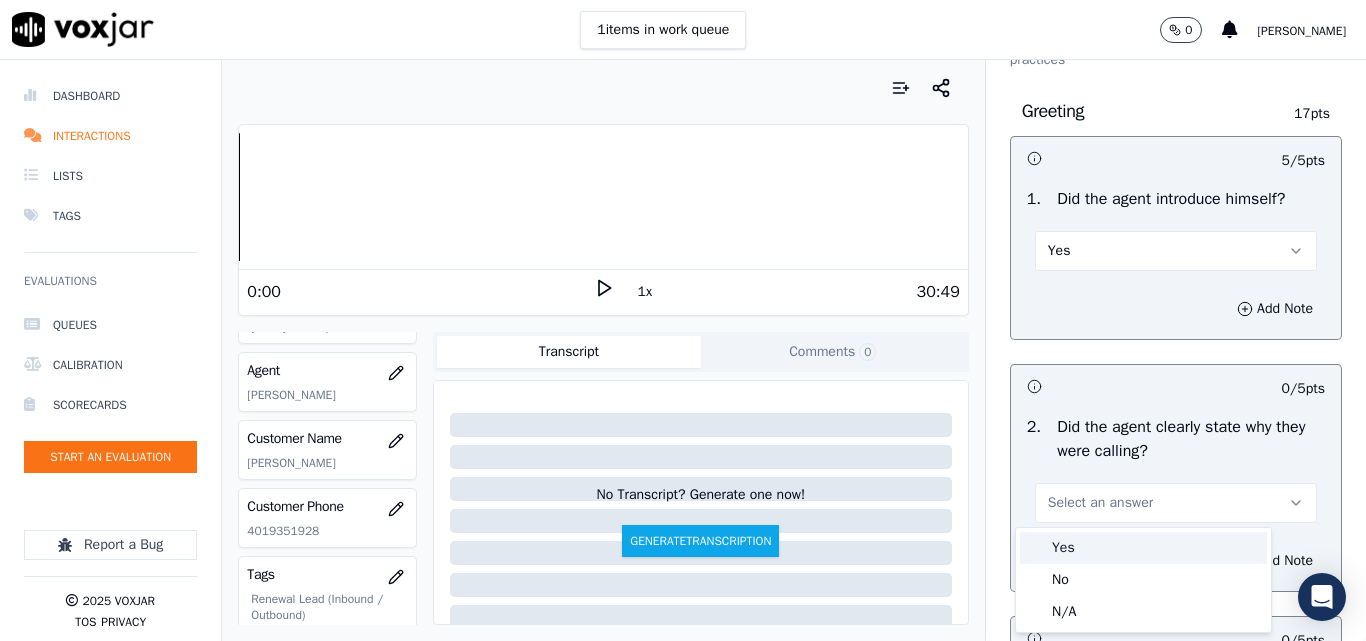 drag, startPoint x: 1069, startPoint y: 532, endPoint x: 1092, endPoint y: 549, distance: 28.600698 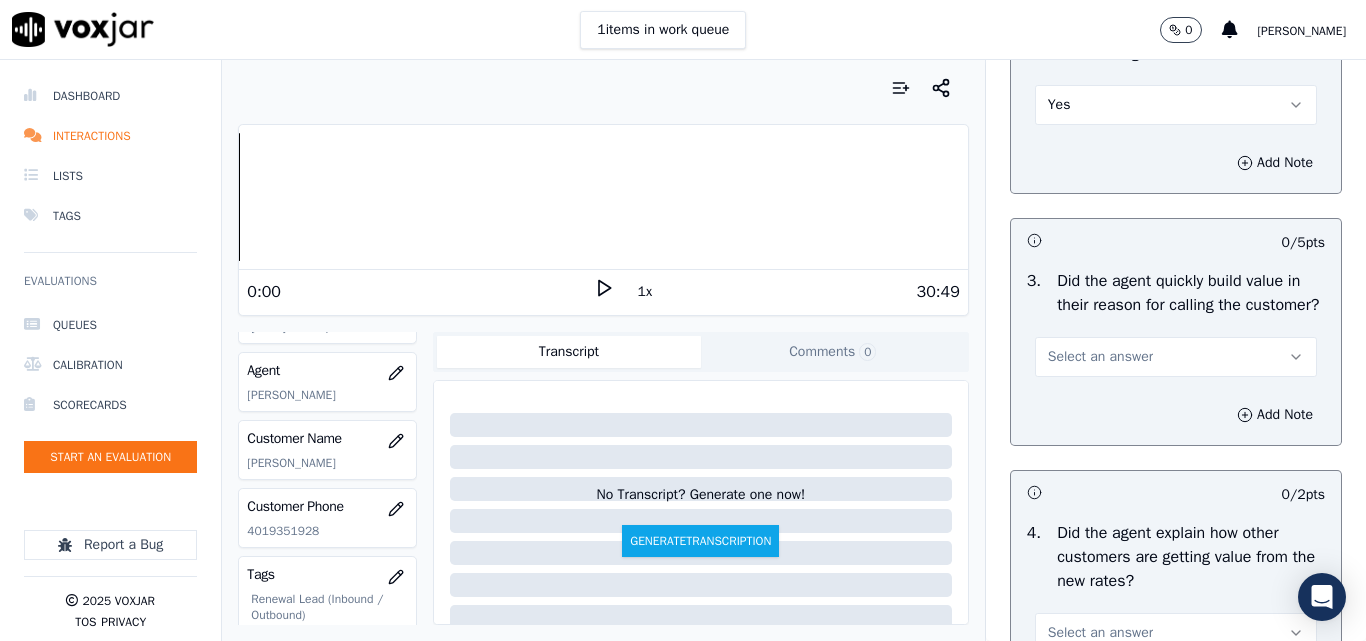 scroll, scrollTop: 500, scrollLeft: 0, axis: vertical 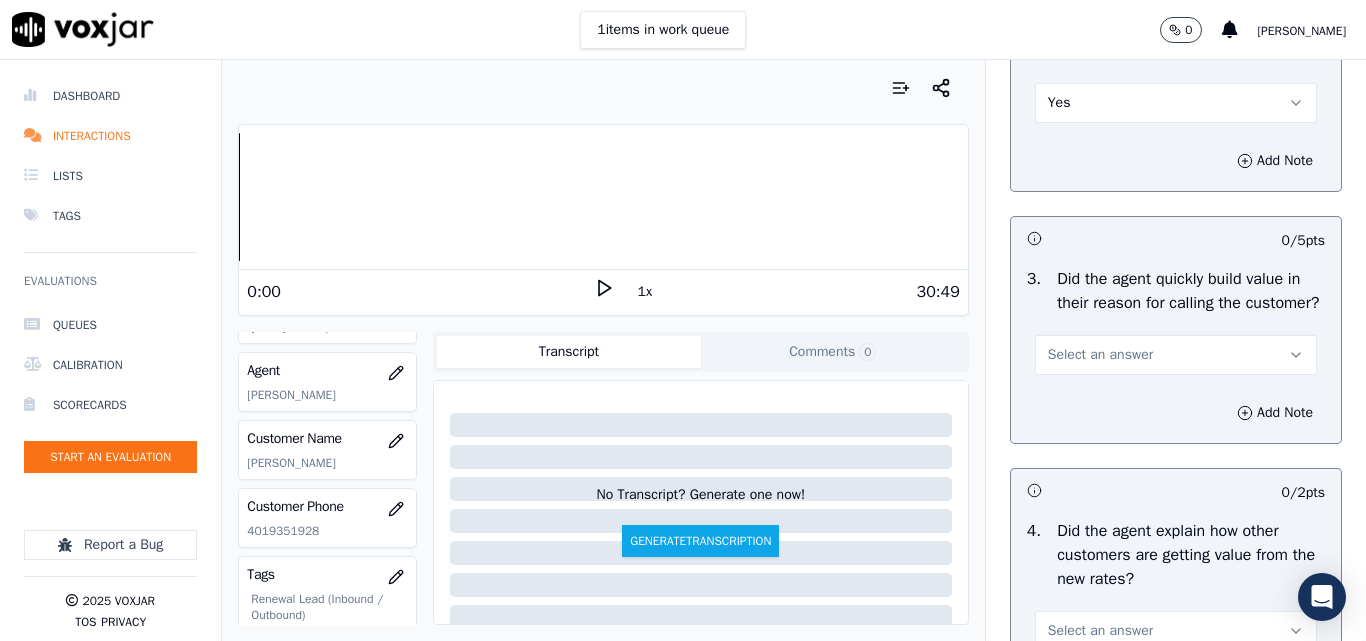 click on "Select an answer" at bounding box center [1100, 355] 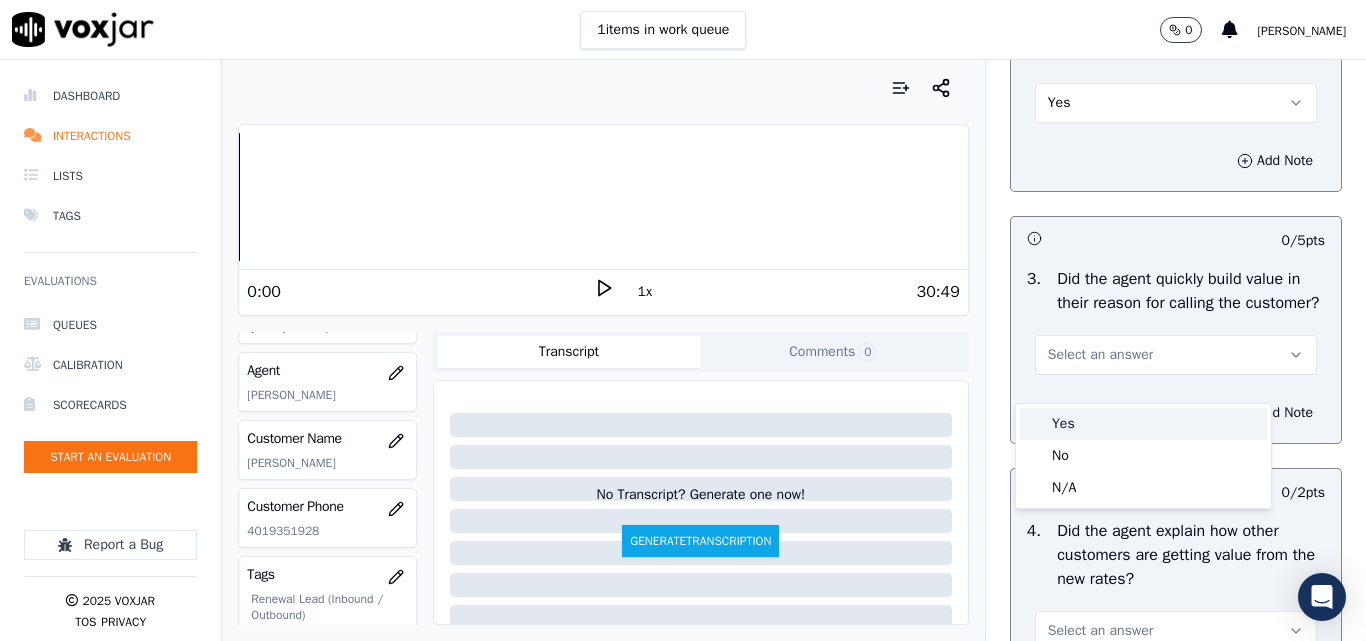 click on "Yes" at bounding box center [1143, 424] 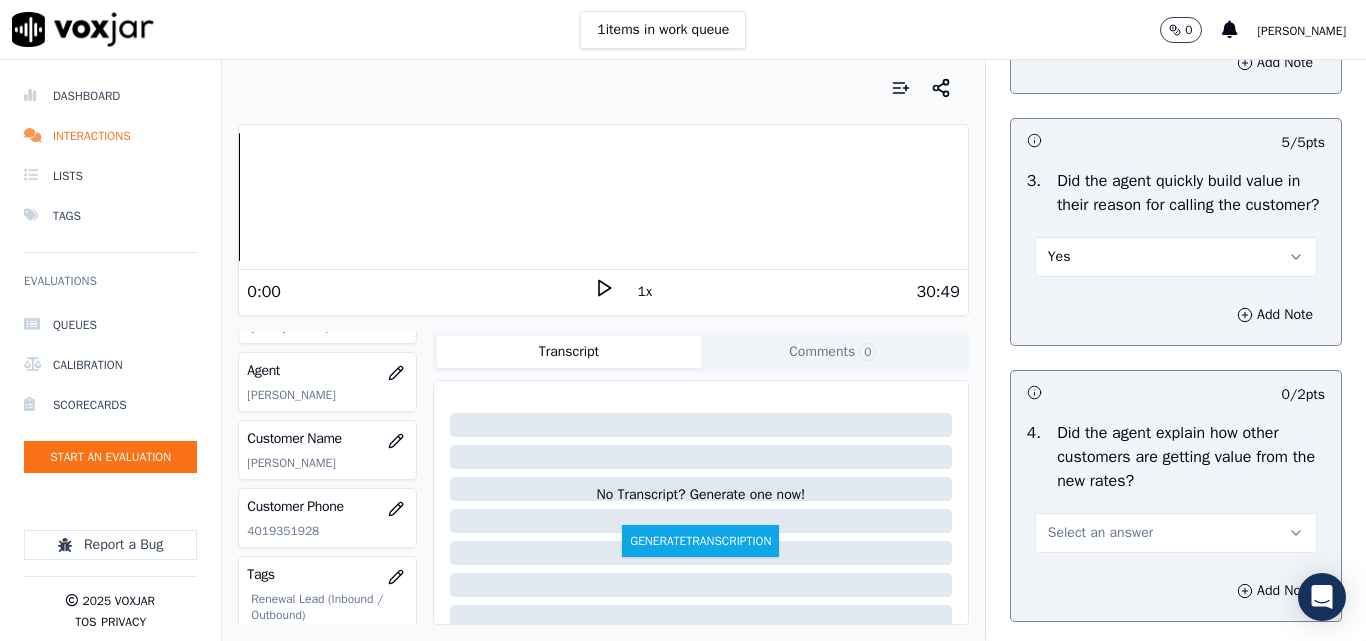 scroll, scrollTop: 700, scrollLeft: 0, axis: vertical 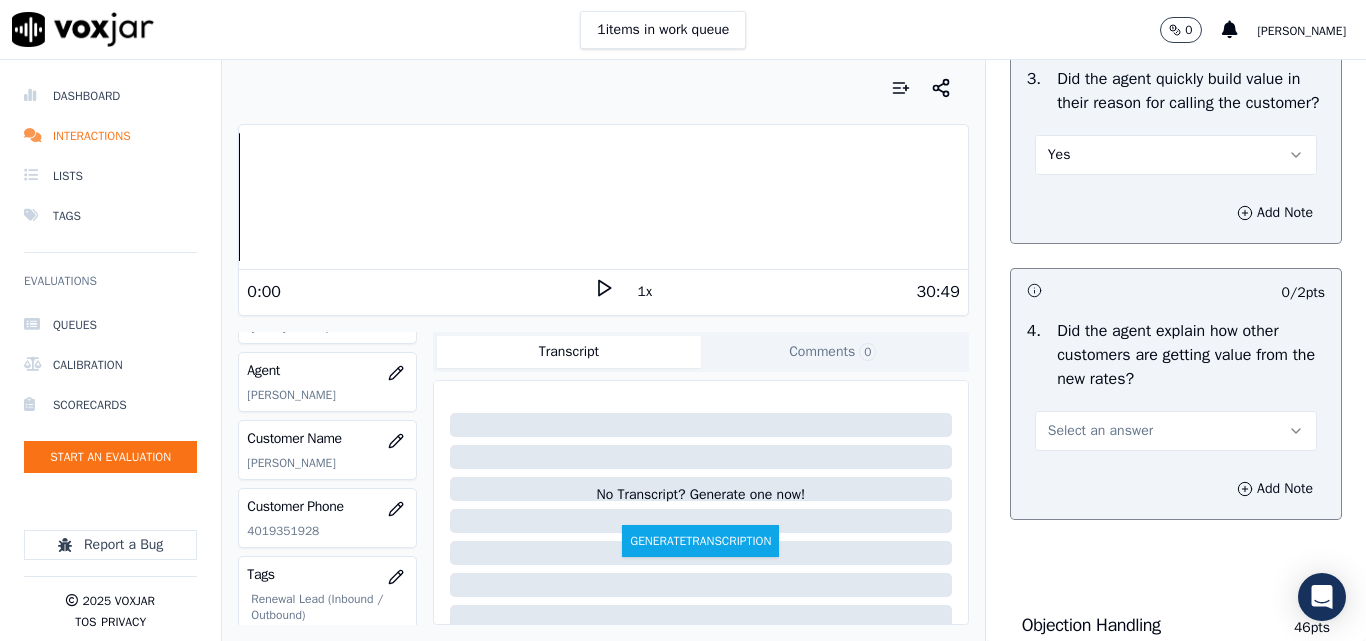 click on "Select an answer" at bounding box center (1100, 431) 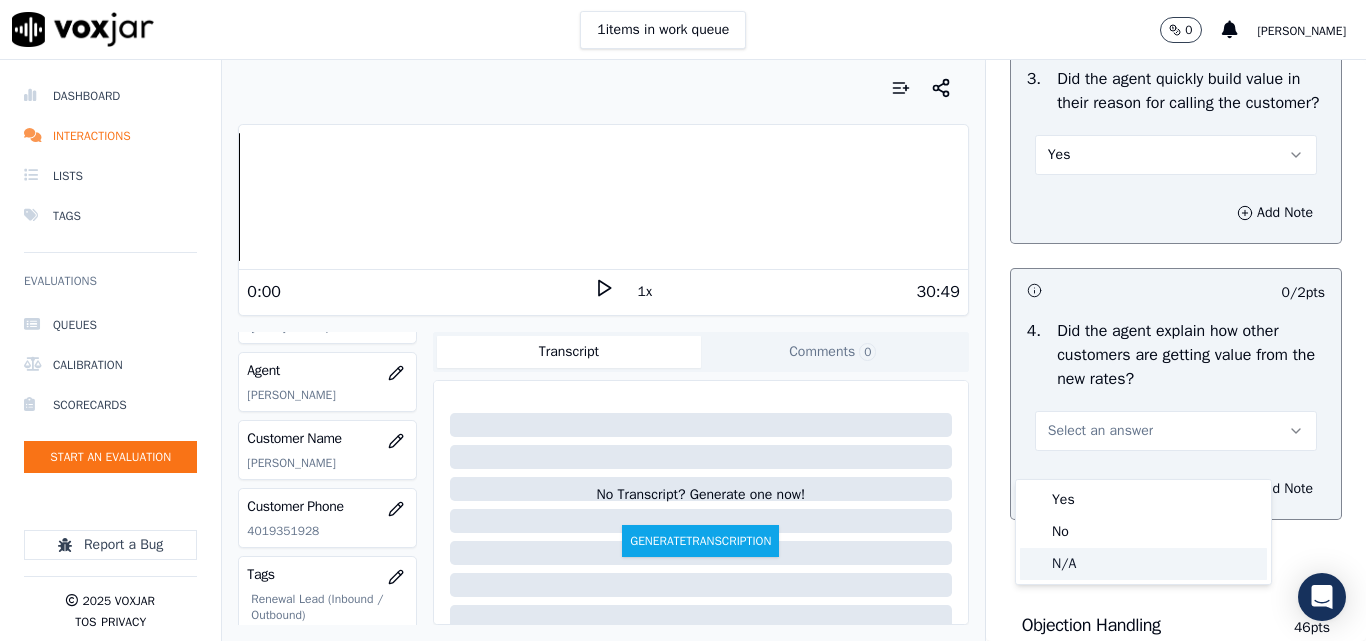 click on "N/A" 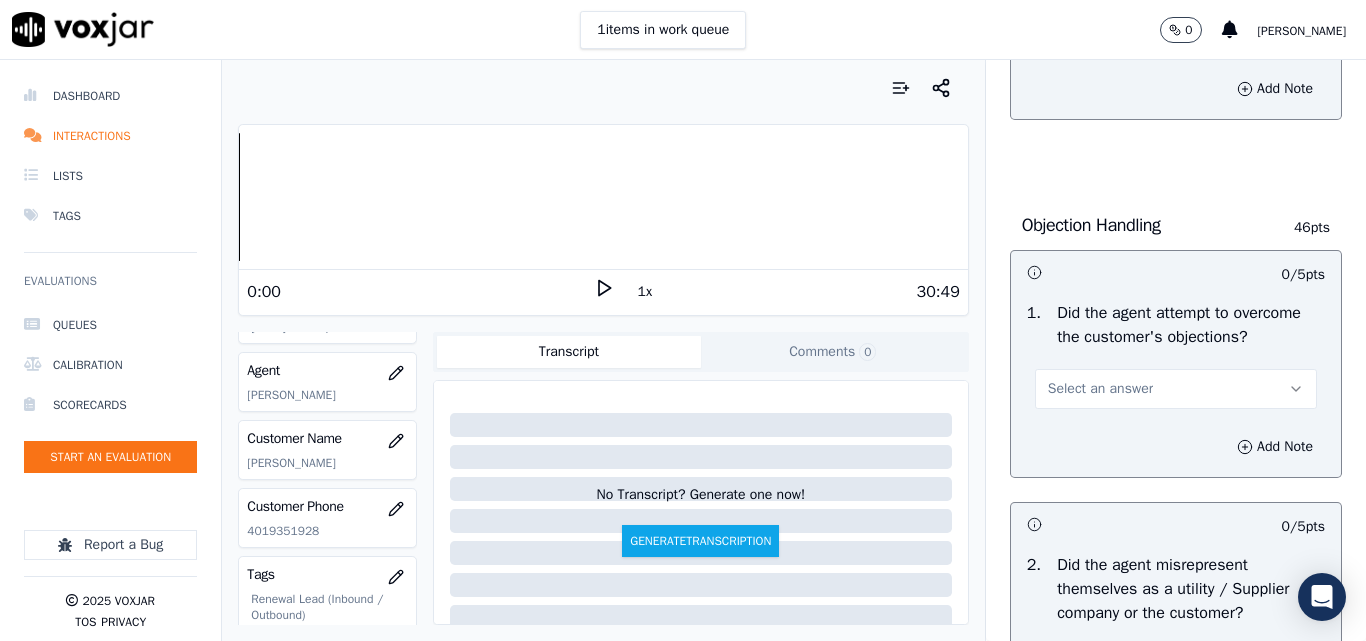 scroll, scrollTop: 1300, scrollLeft: 0, axis: vertical 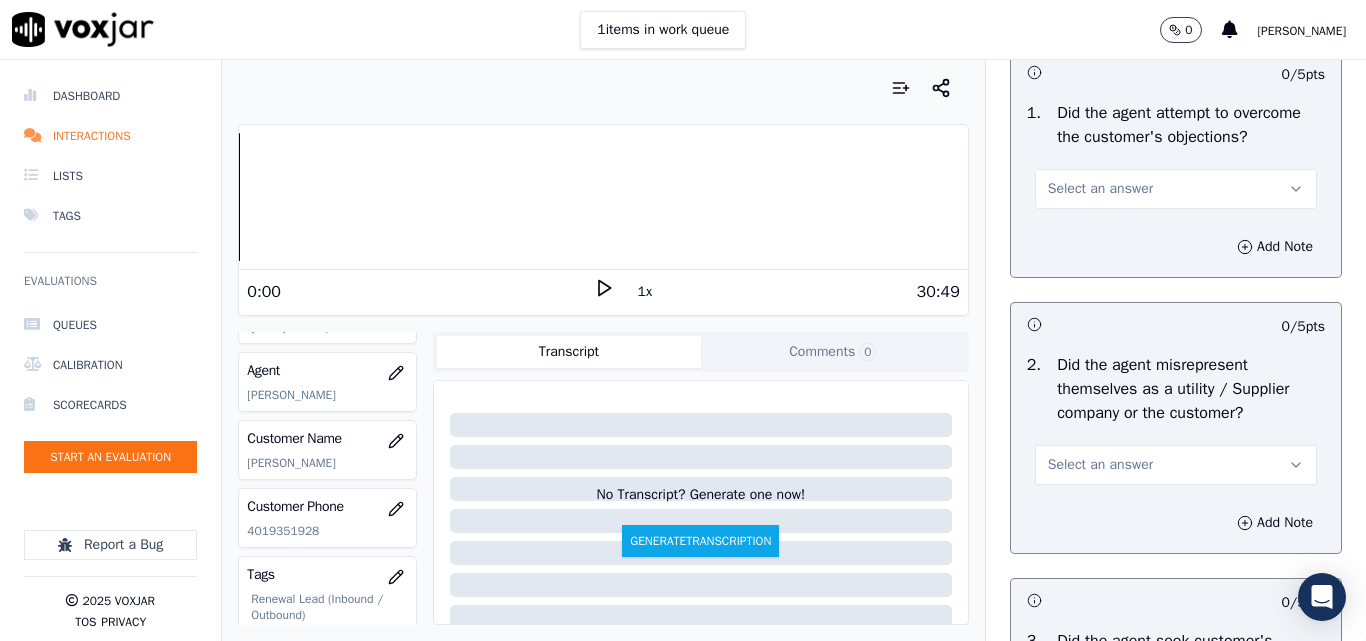 click on "Select an answer" at bounding box center (1100, 189) 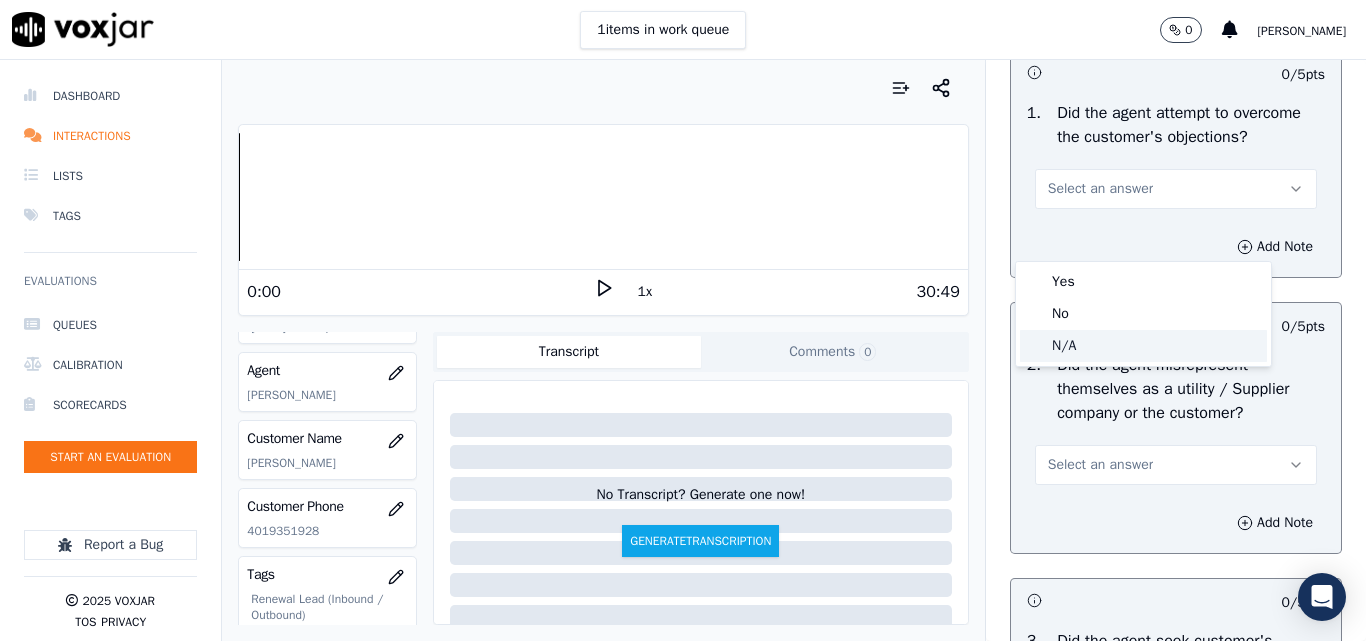 drag, startPoint x: 1073, startPoint y: 339, endPoint x: 1079, endPoint y: 350, distance: 12.529964 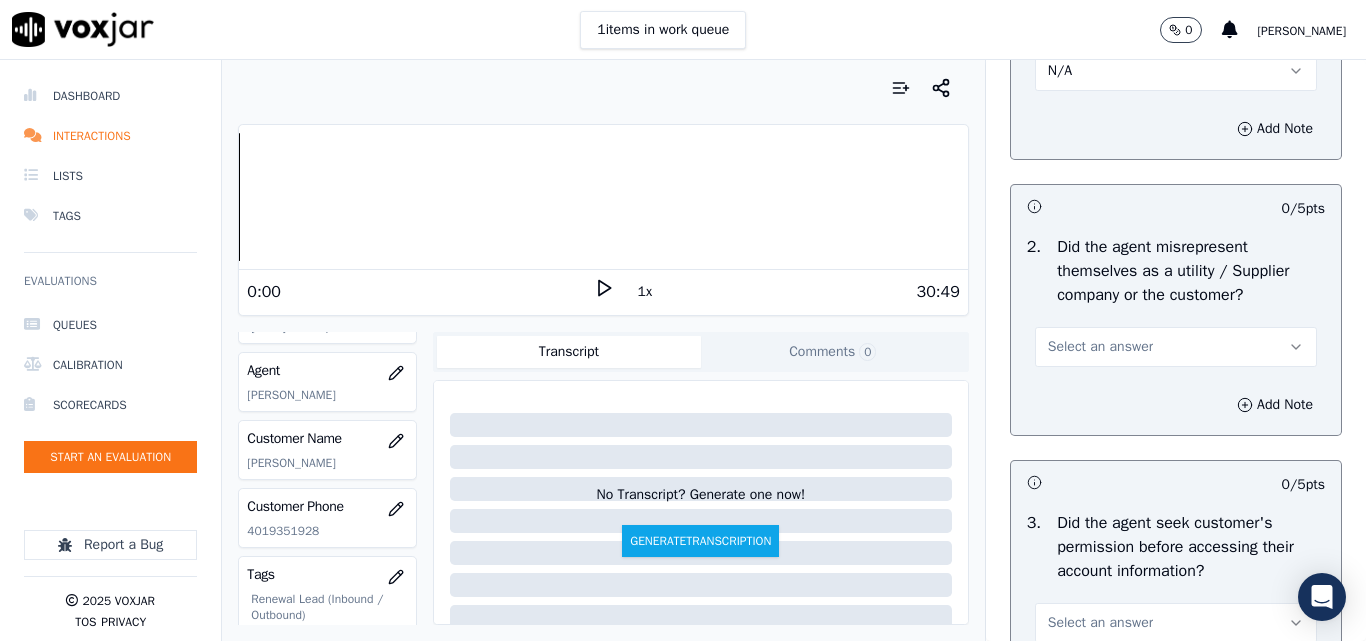 scroll, scrollTop: 1600, scrollLeft: 0, axis: vertical 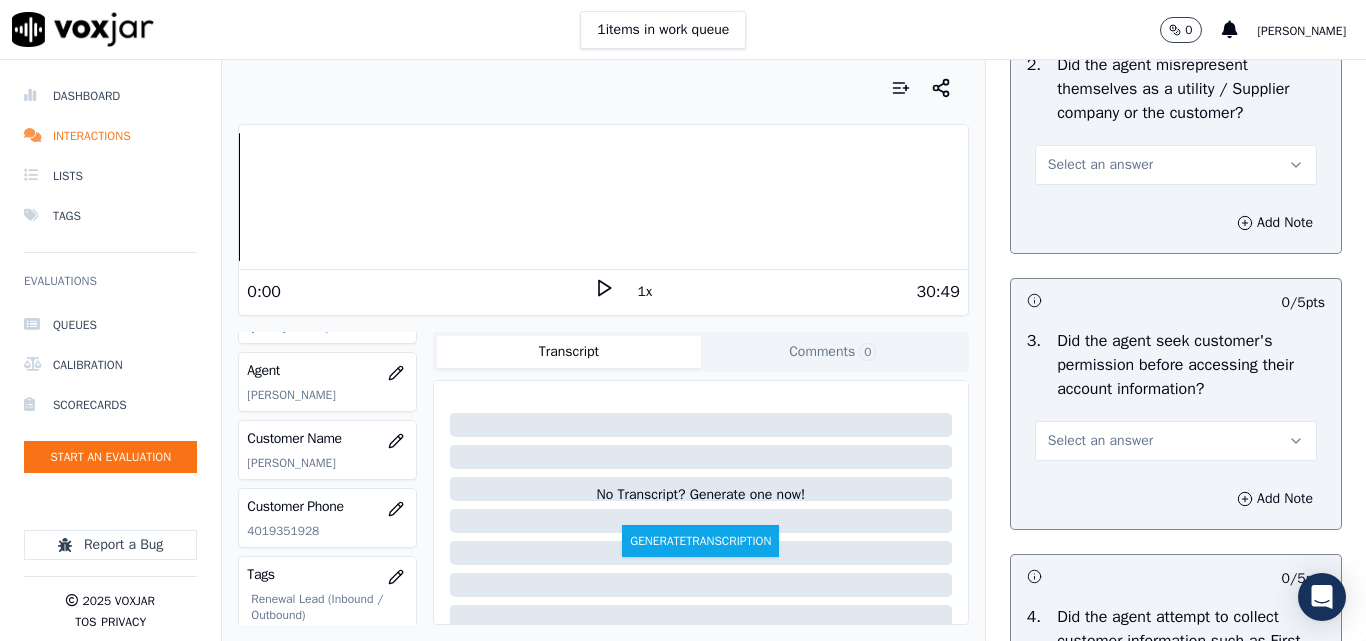 click on "Select an answer" at bounding box center (1100, 165) 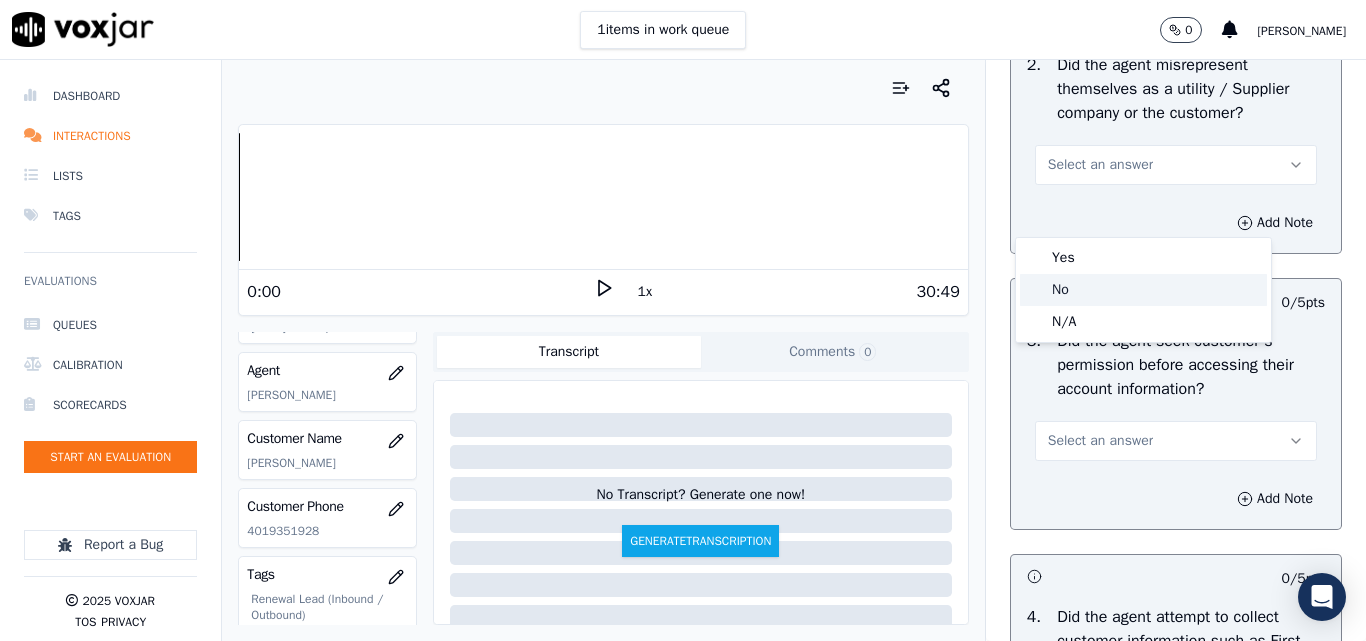 click on "No" 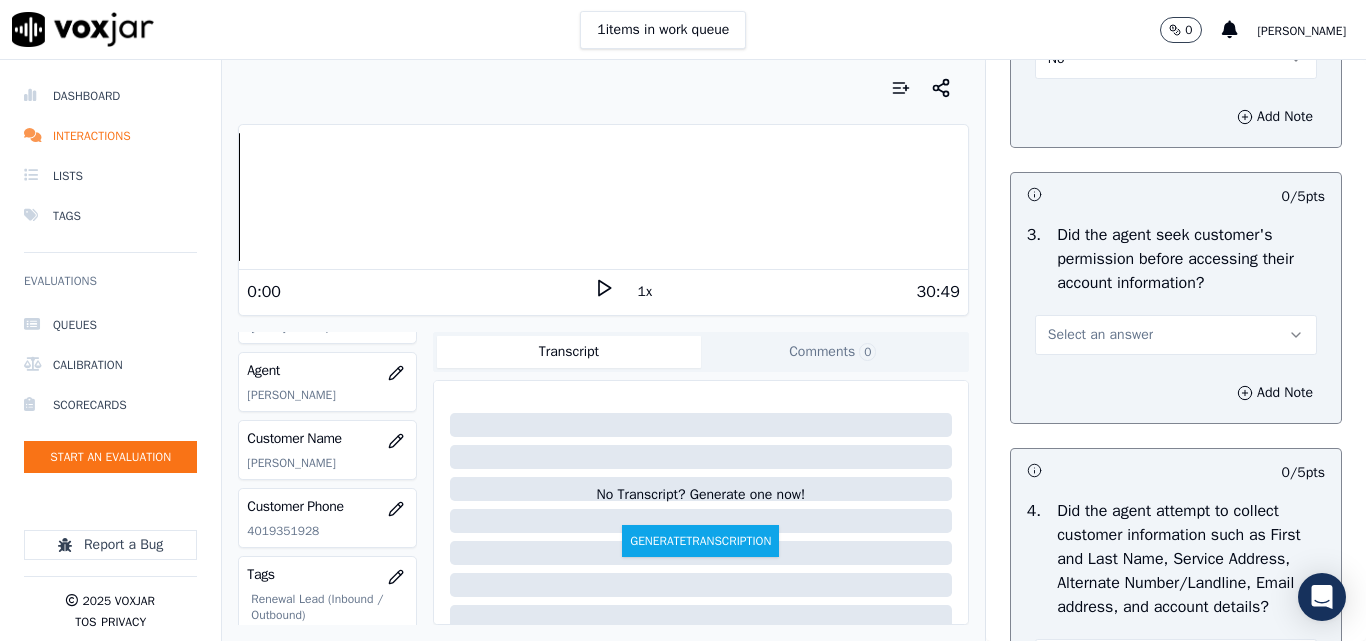 scroll, scrollTop: 1800, scrollLeft: 0, axis: vertical 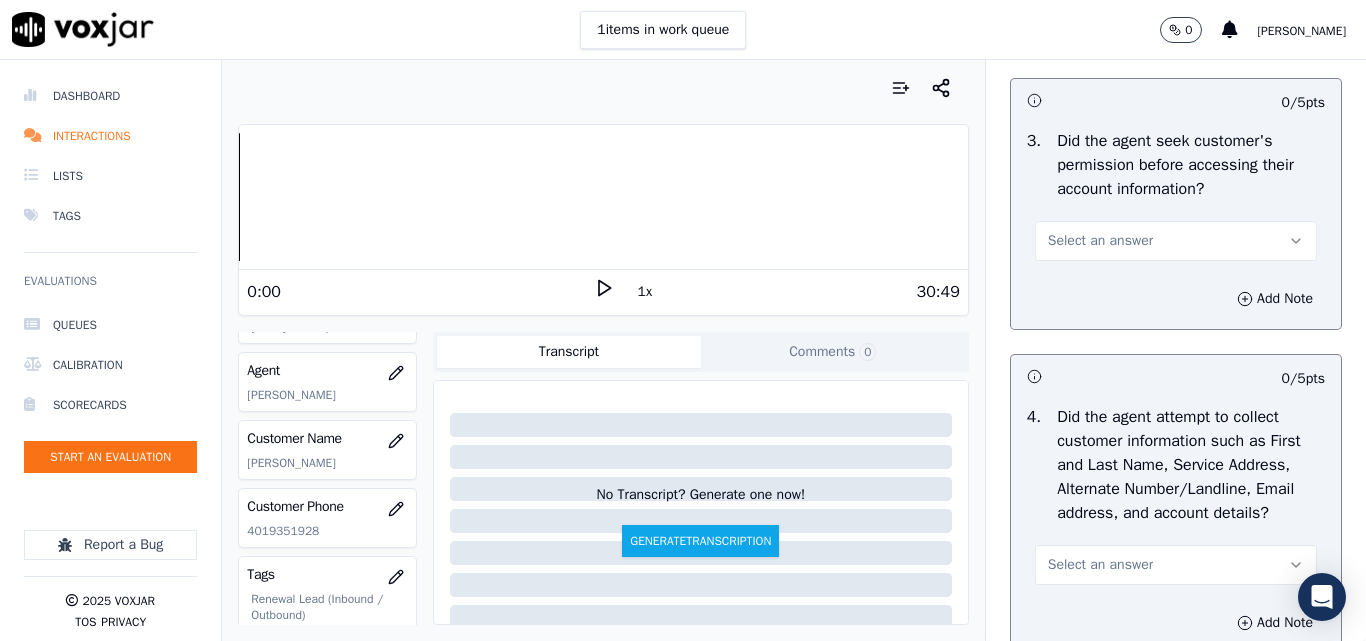 click on "Select an answer" at bounding box center (1100, 241) 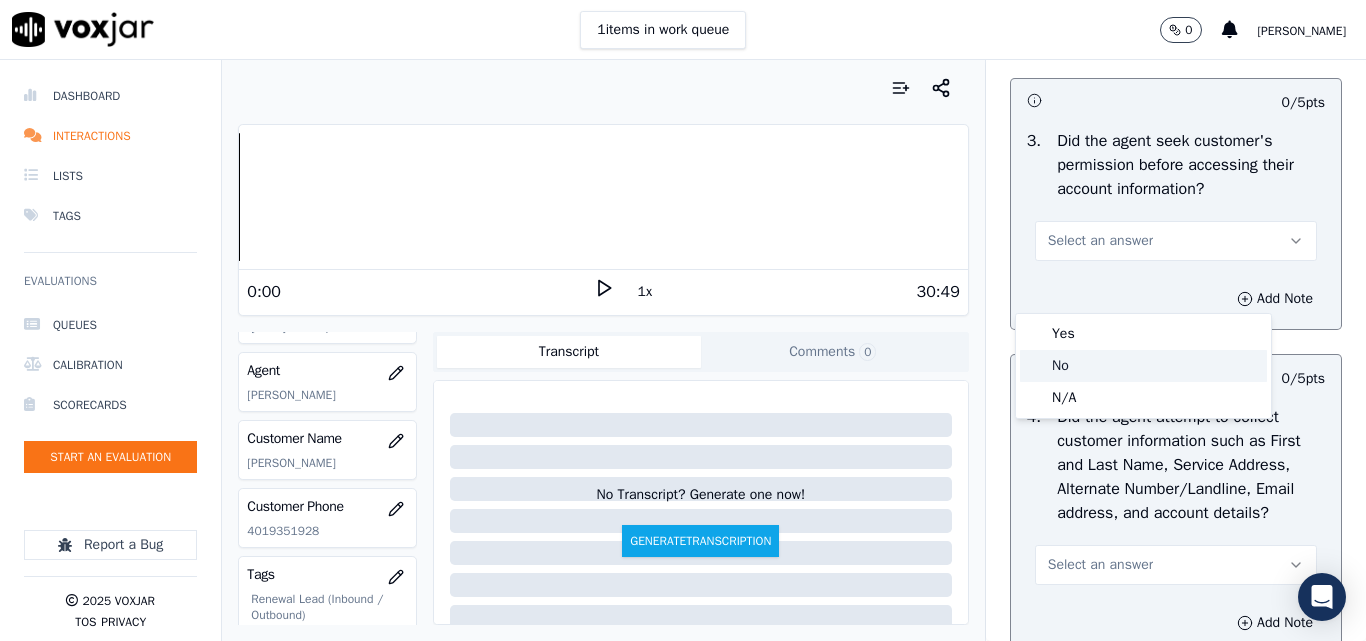 click on "No" 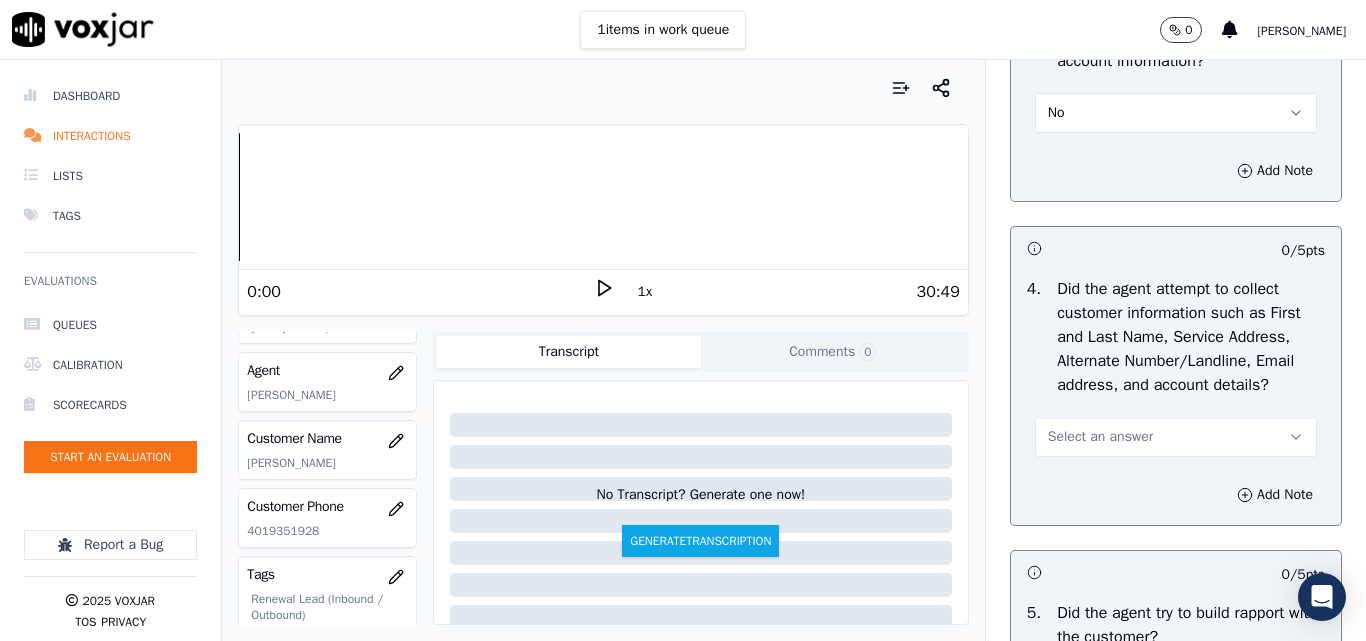 scroll, scrollTop: 2100, scrollLeft: 0, axis: vertical 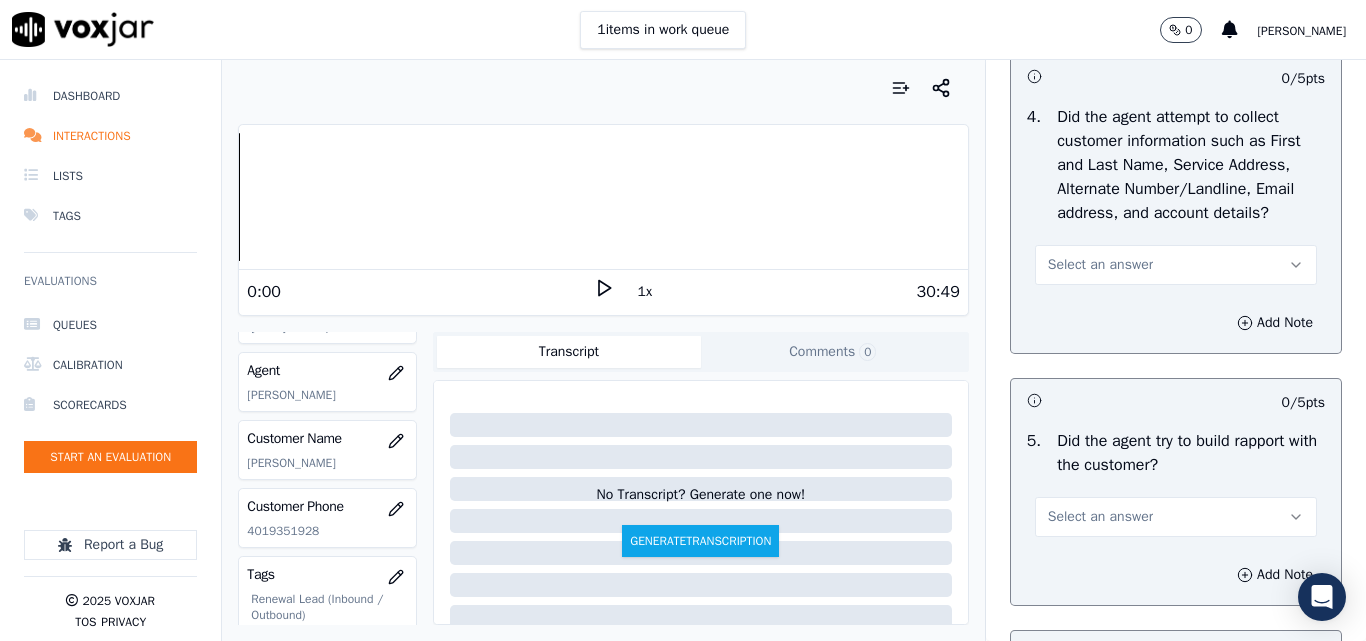 click on "Select an answer" at bounding box center [1176, 265] 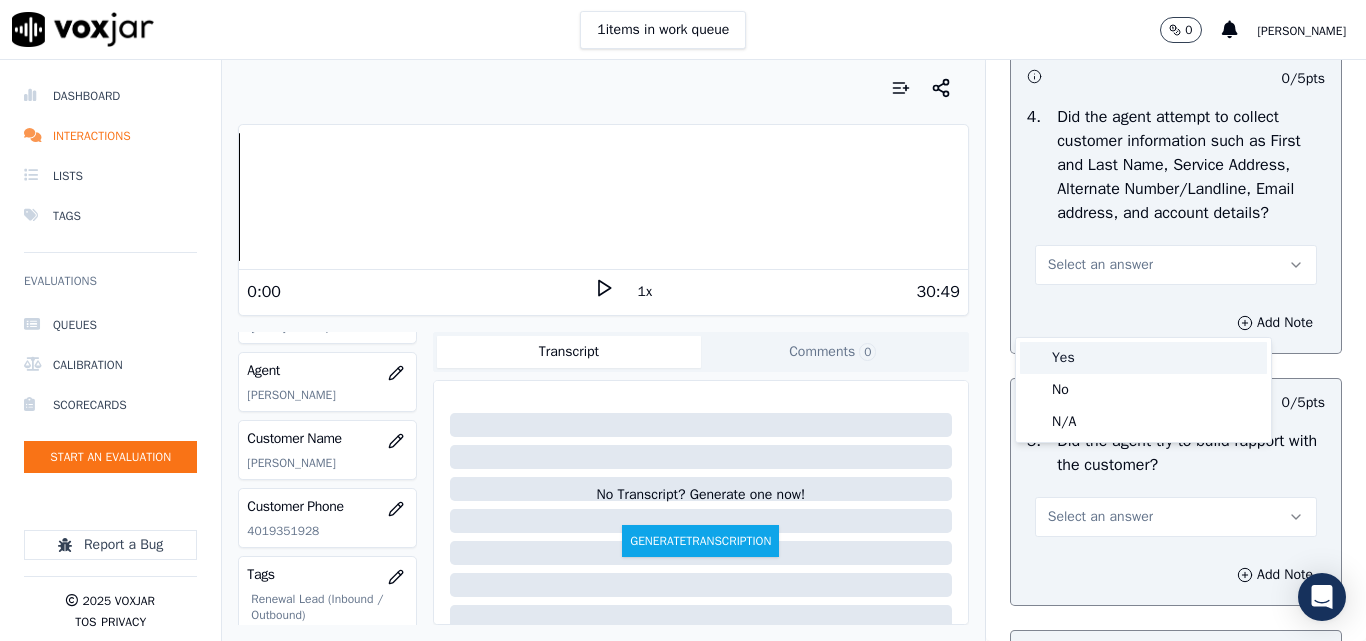 click on "Yes" at bounding box center [1143, 358] 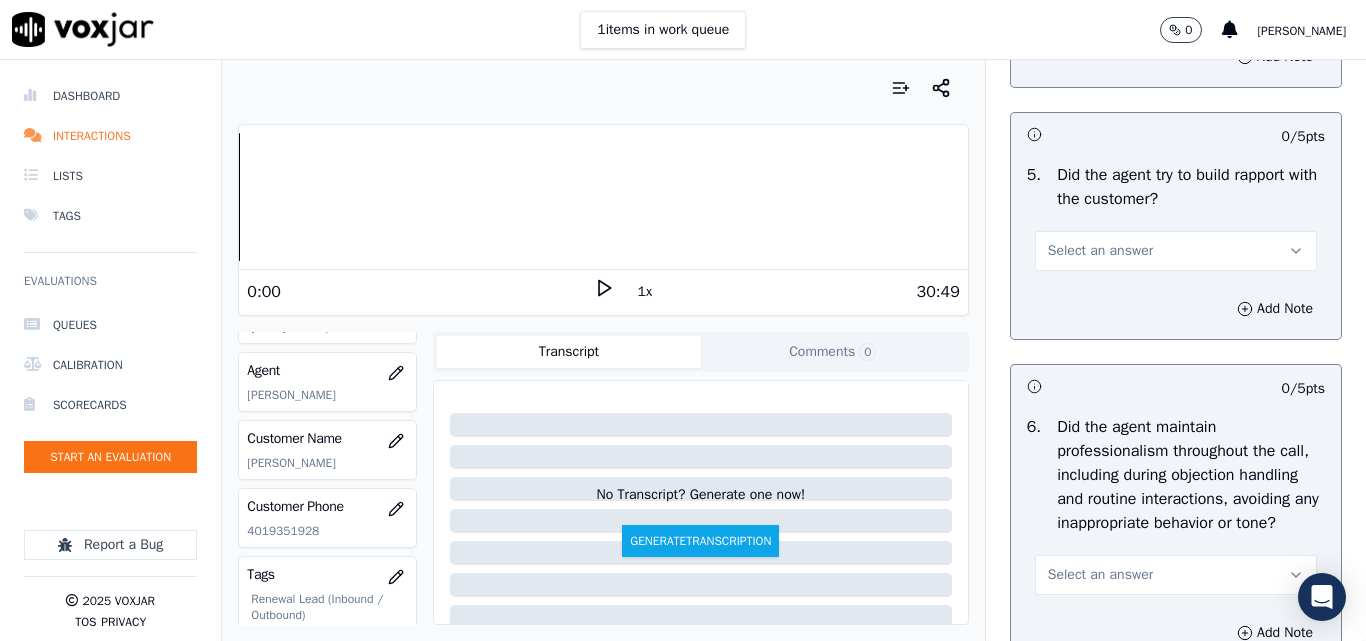 scroll, scrollTop: 2400, scrollLeft: 0, axis: vertical 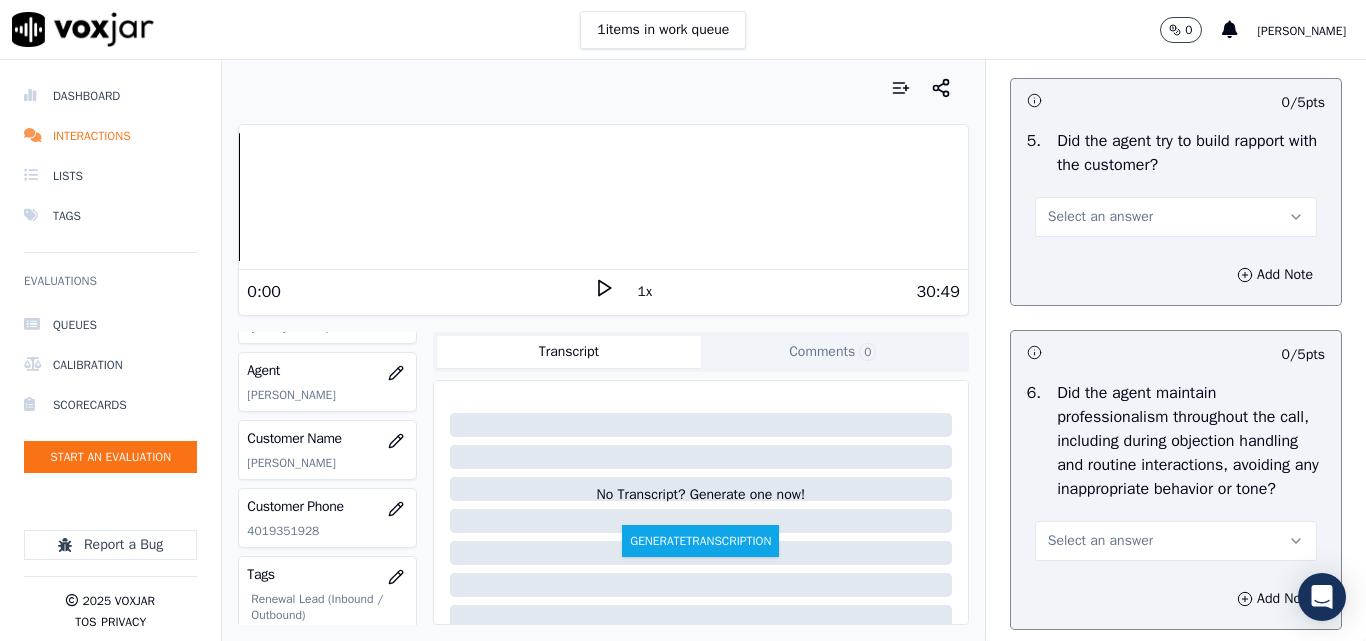 click on "Select an answer" at bounding box center [1100, 217] 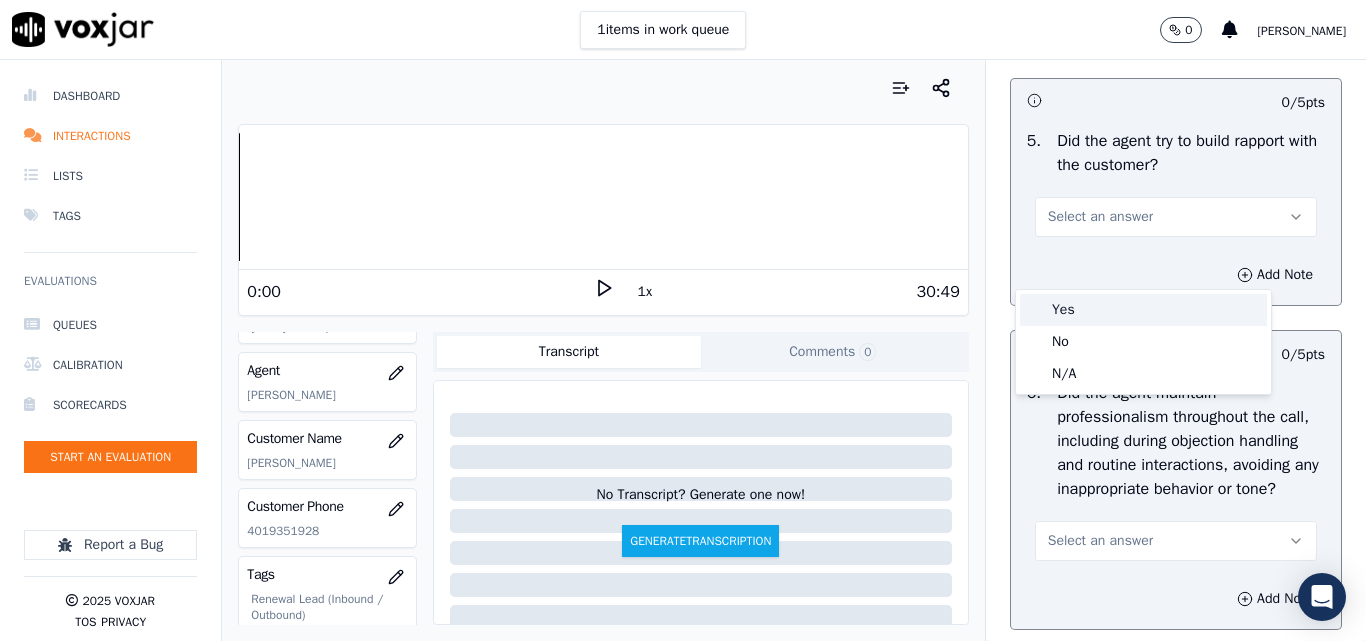 click on "Yes" at bounding box center [1143, 310] 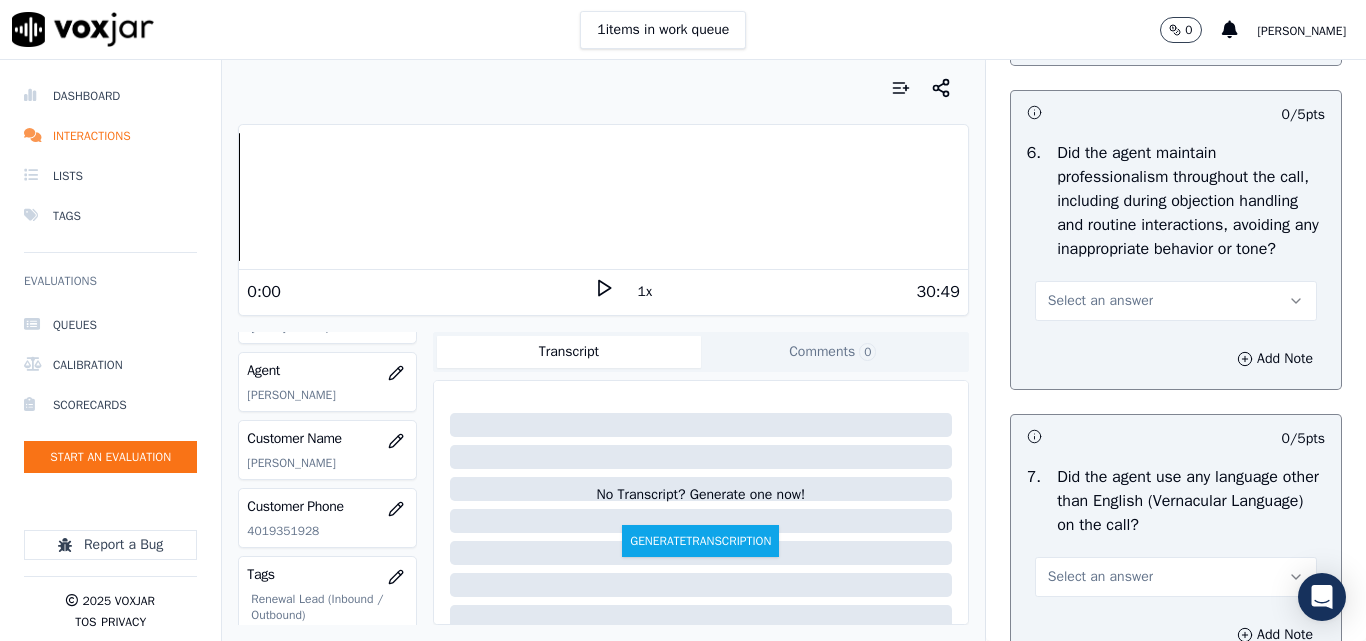 scroll, scrollTop: 2700, scrollLeft: 0, axis: vertical 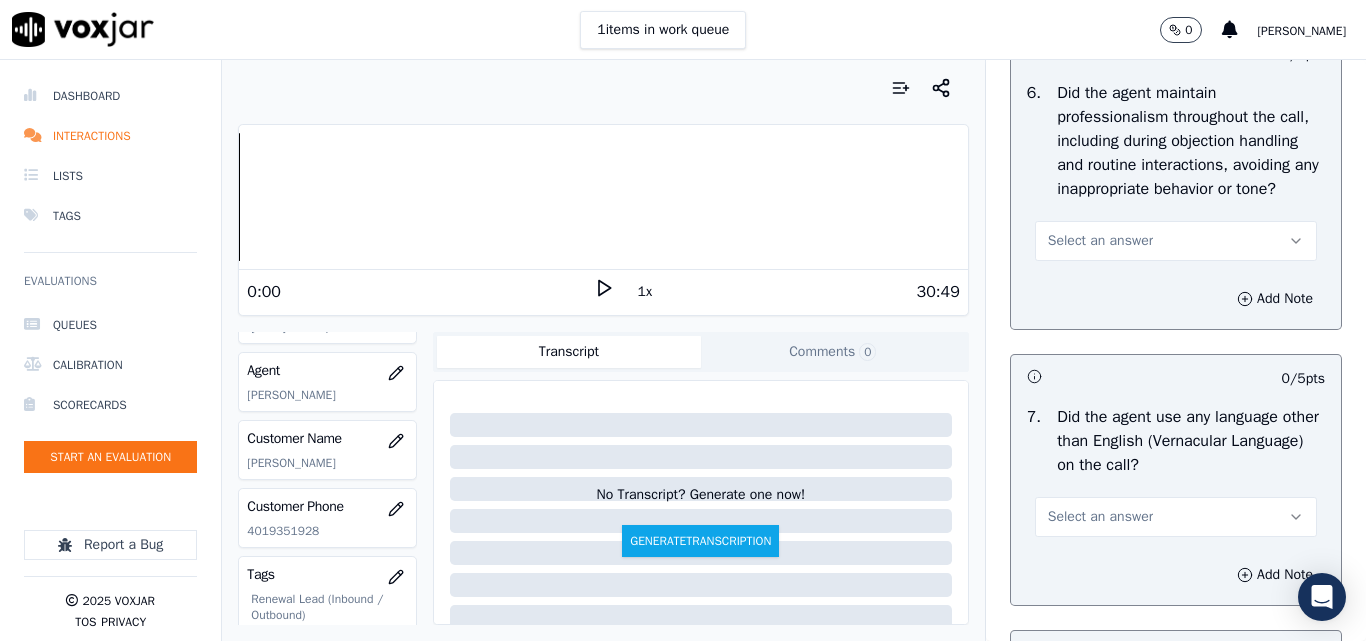 click on "Select an answer" at bounding box center (1100, 241) 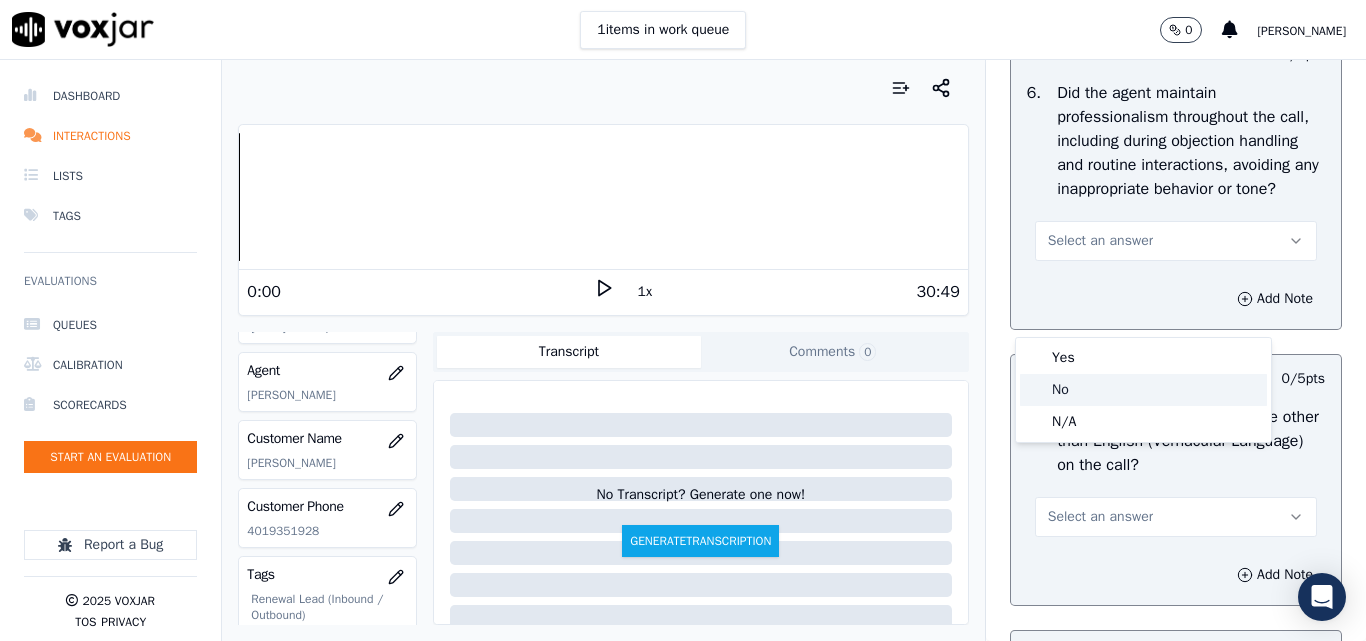 click on "No" 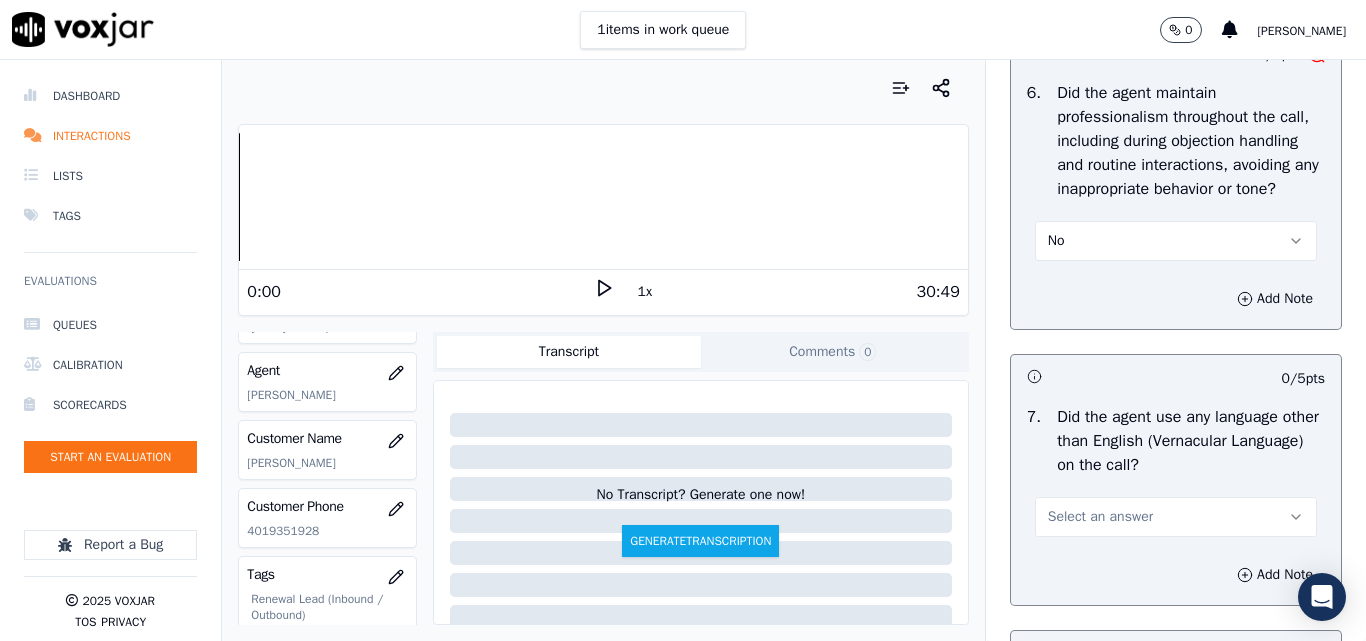 drag, startPoint x: 1080, startPoint y: 302, endPoint x: 1077, endPoint y: 331, distance: 29.15476 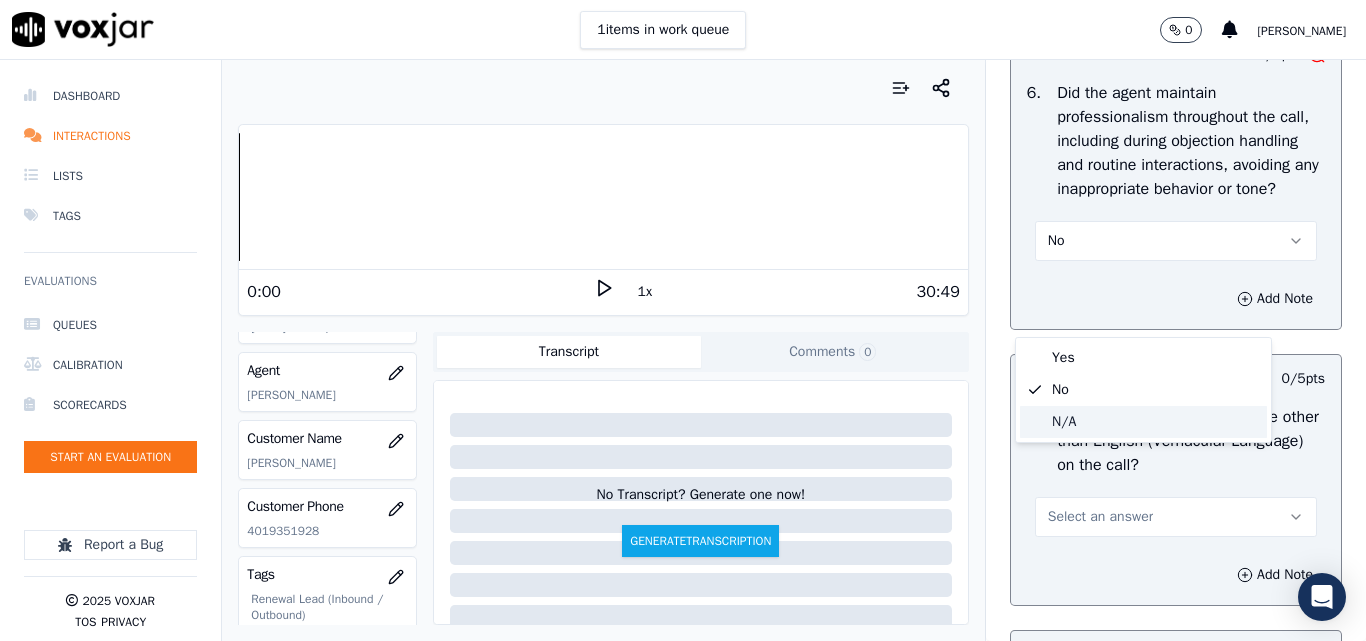 click on "N/A" 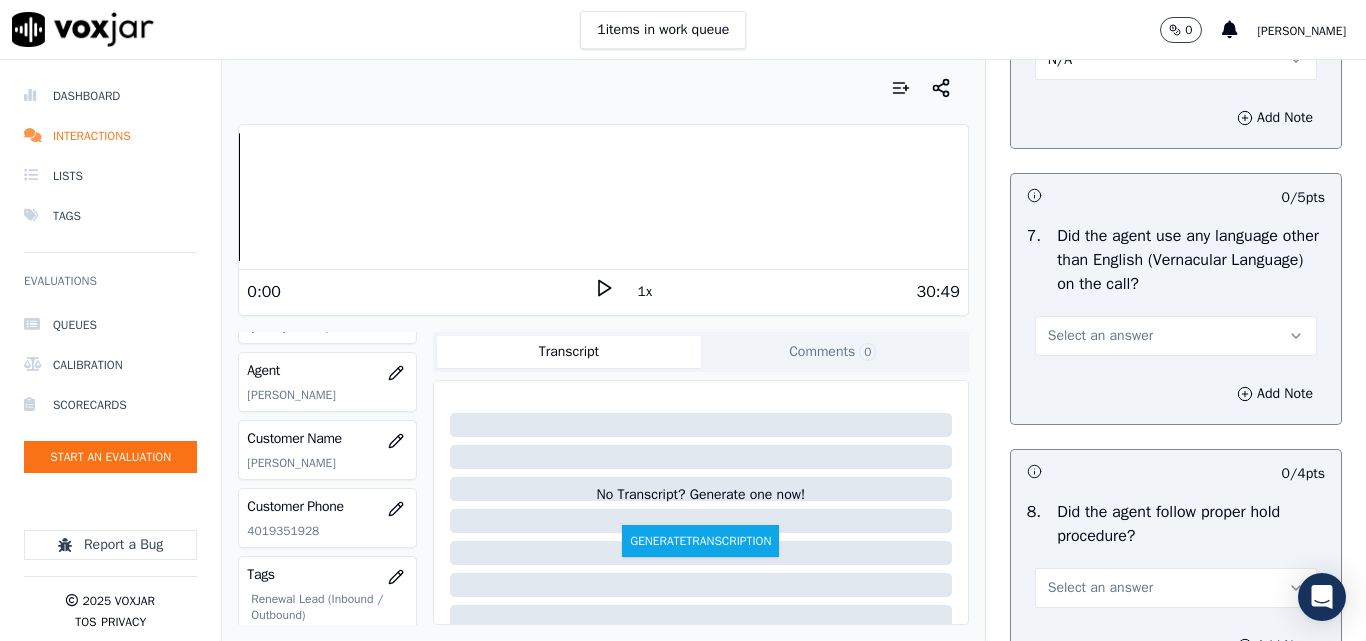 scroll, scrollTop: 3000, scrollLeft: 0, axis: vertical 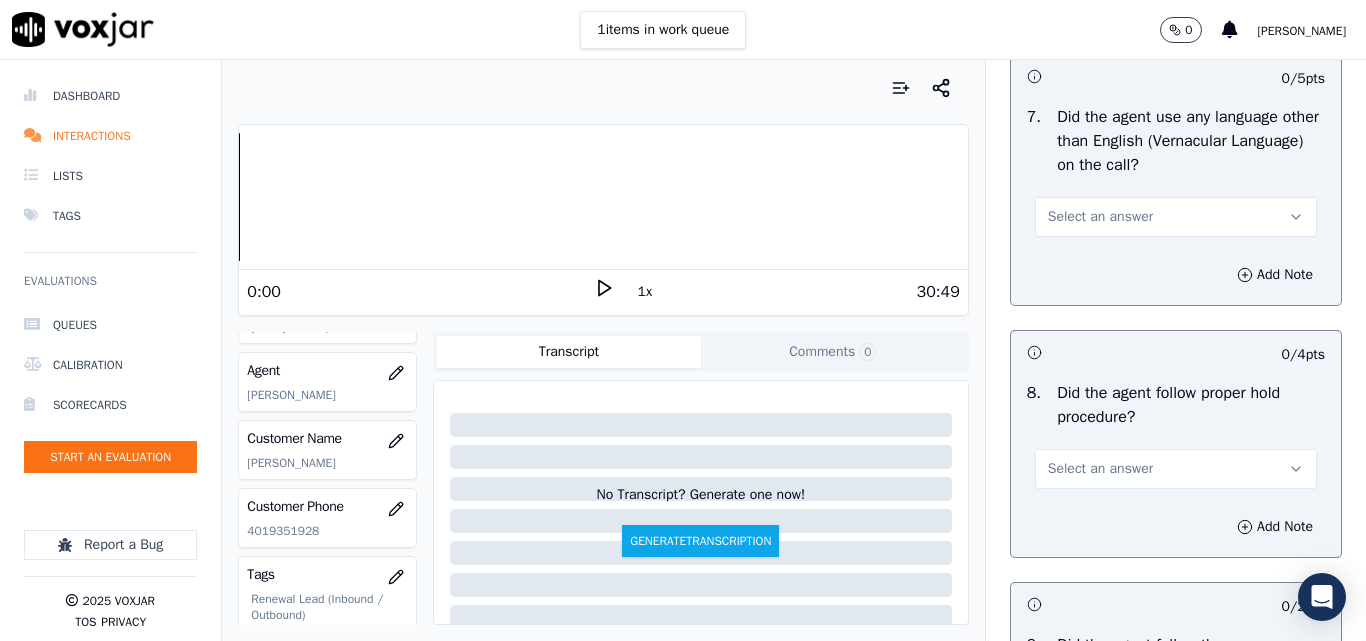 click on "Select an answer" at bounding box center (1100, 217) 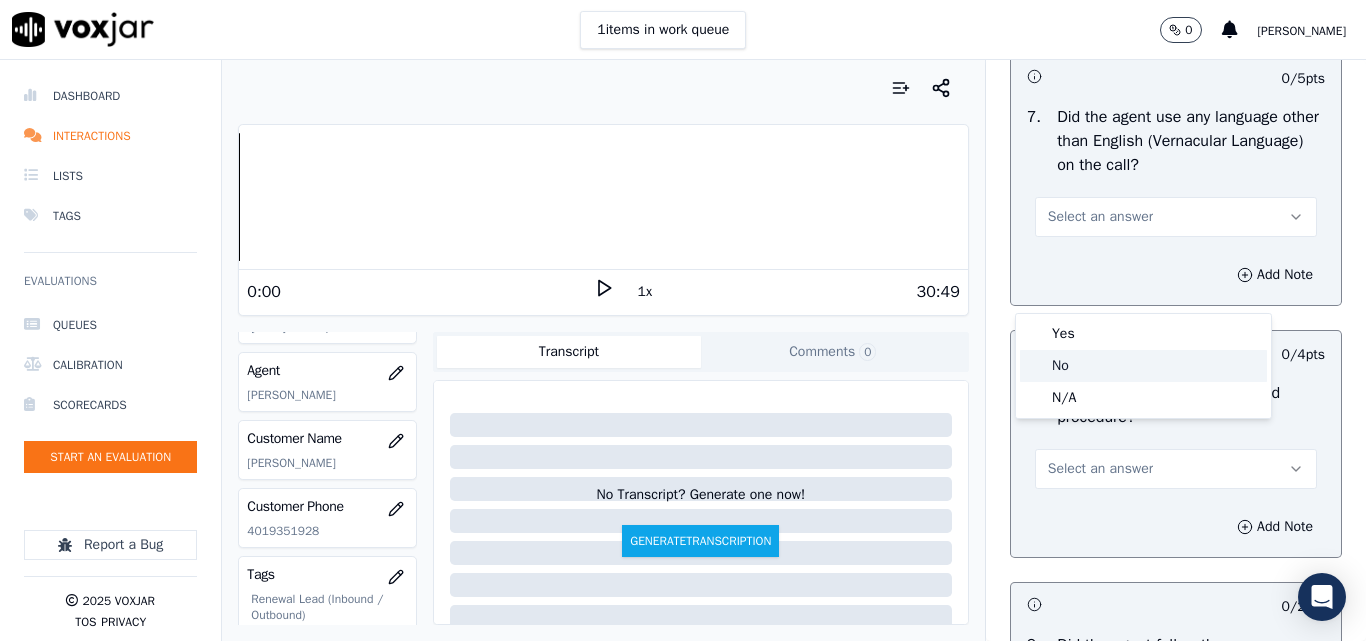click on "No" 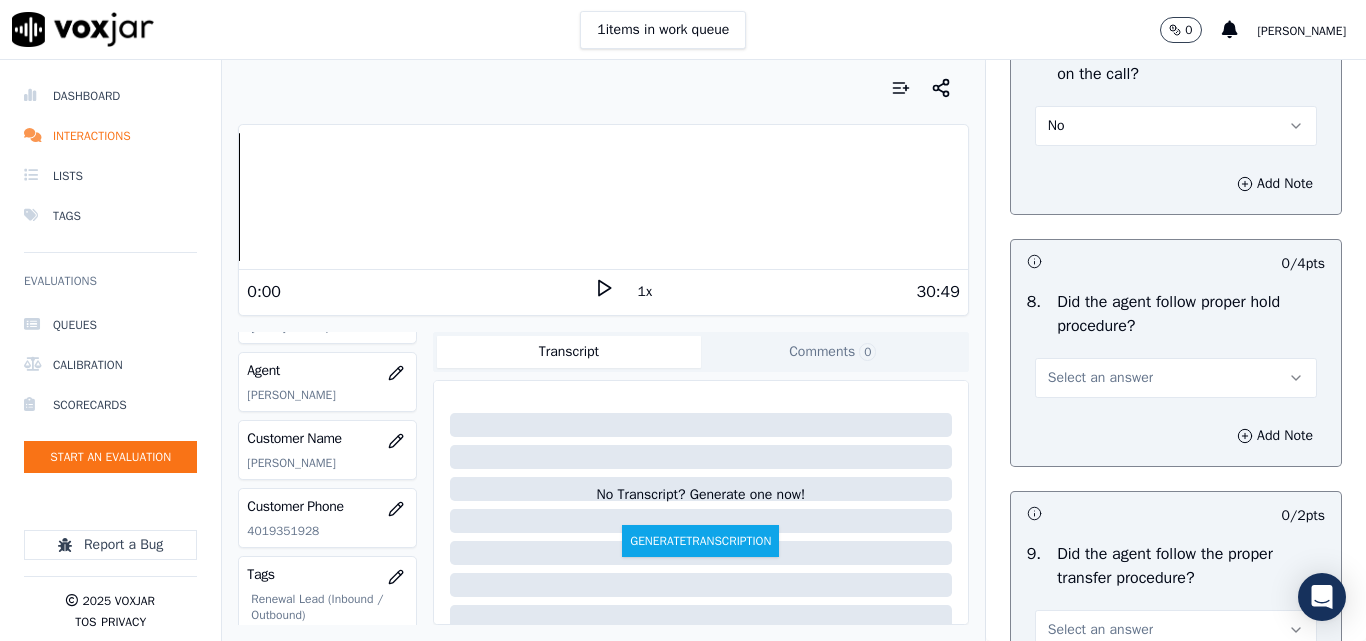 scroll, scrollTop: 3200, scrollLeft: 0, axis: vertical 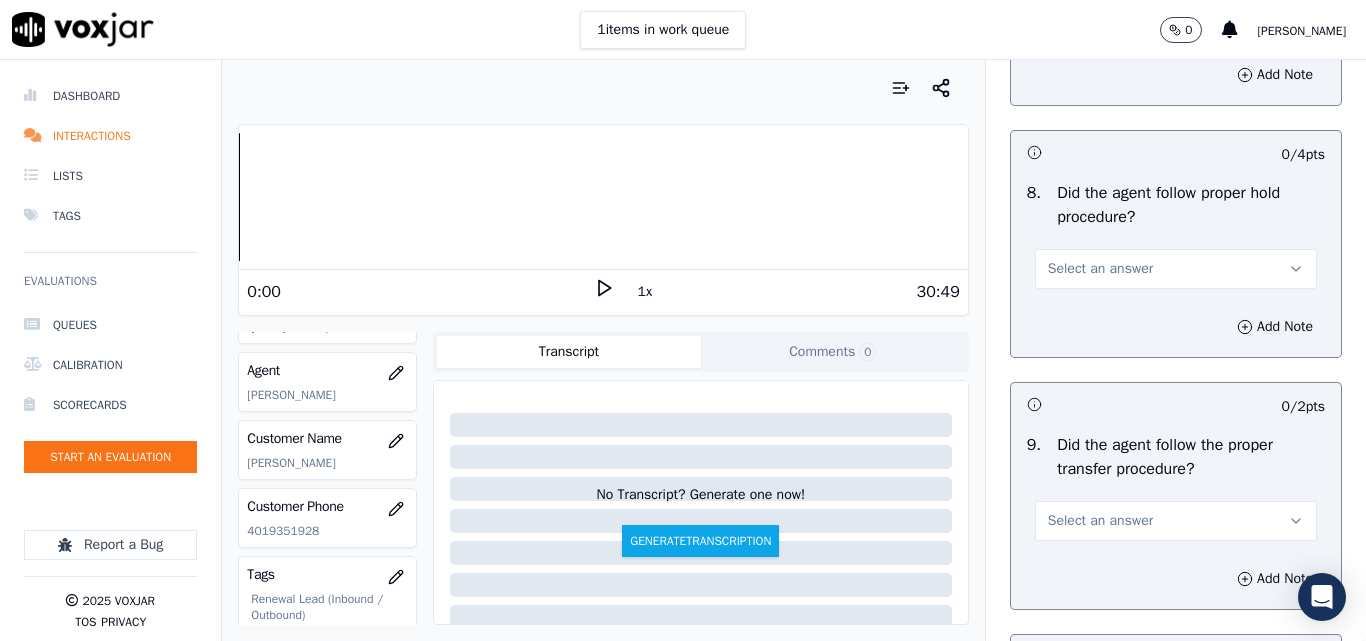 click on "Select an answer" at bounding box center (1100, 269) 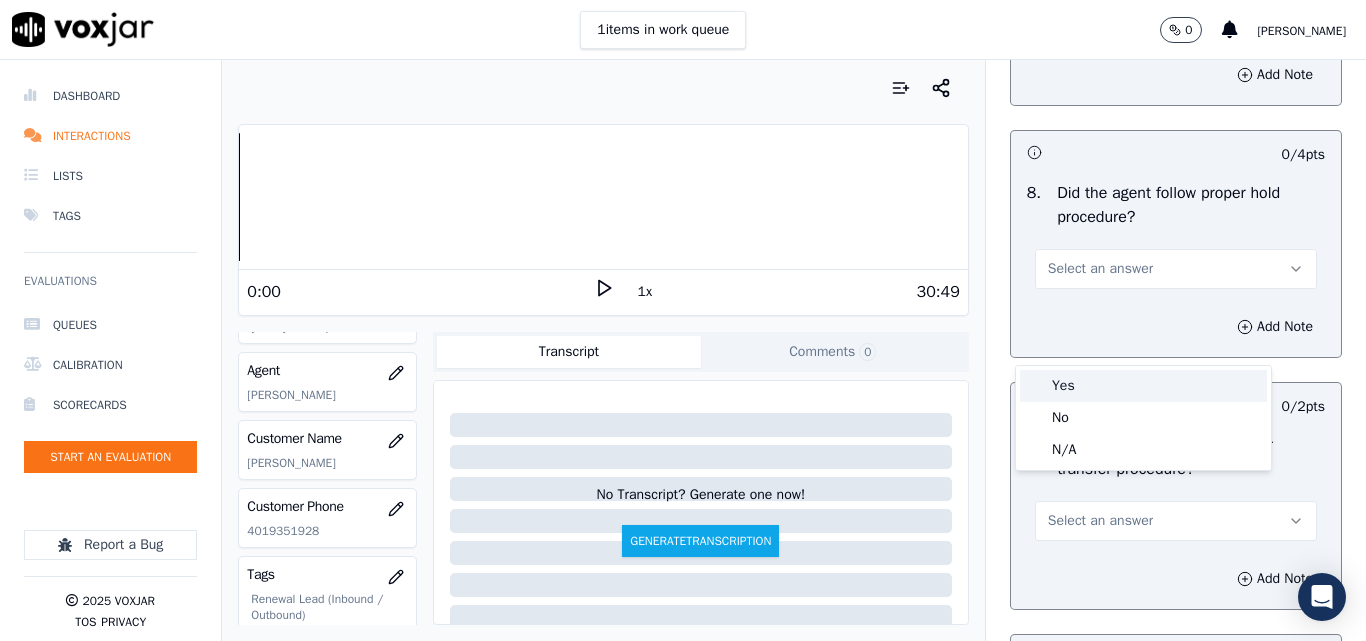 click on "Yes" at bounding box center (1143, 386) 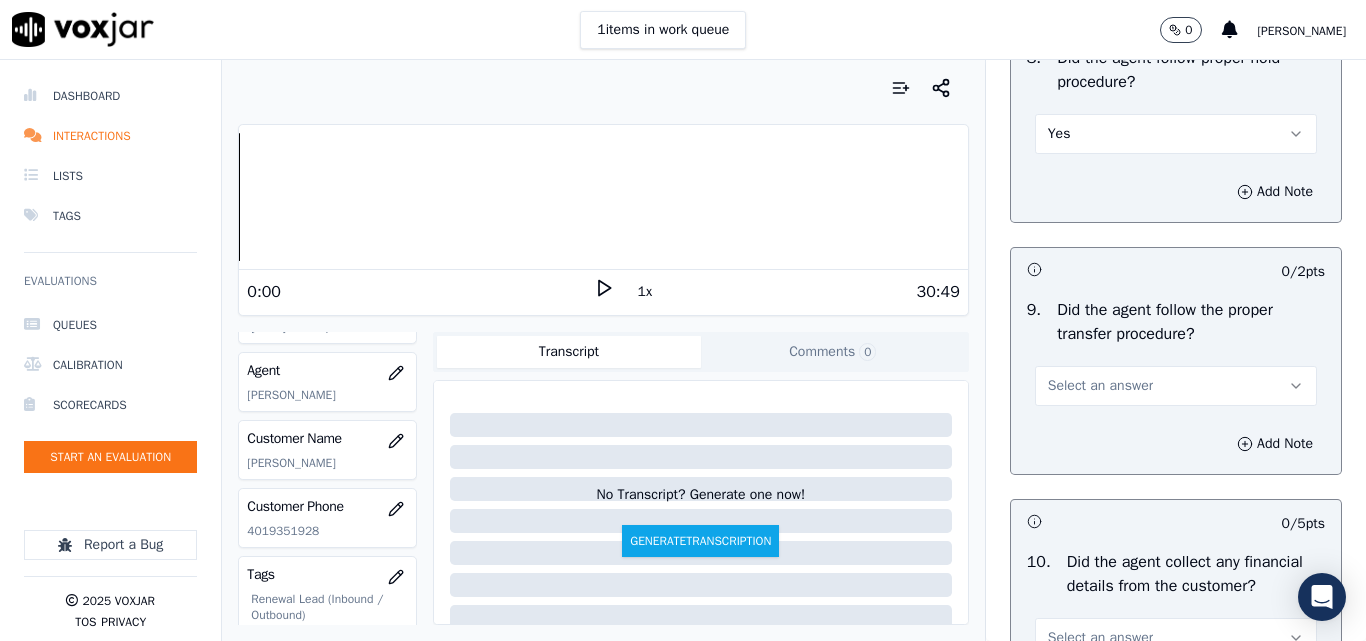 scroll, scrollTop: 3500, scrollLeft: 0, axis: vertical 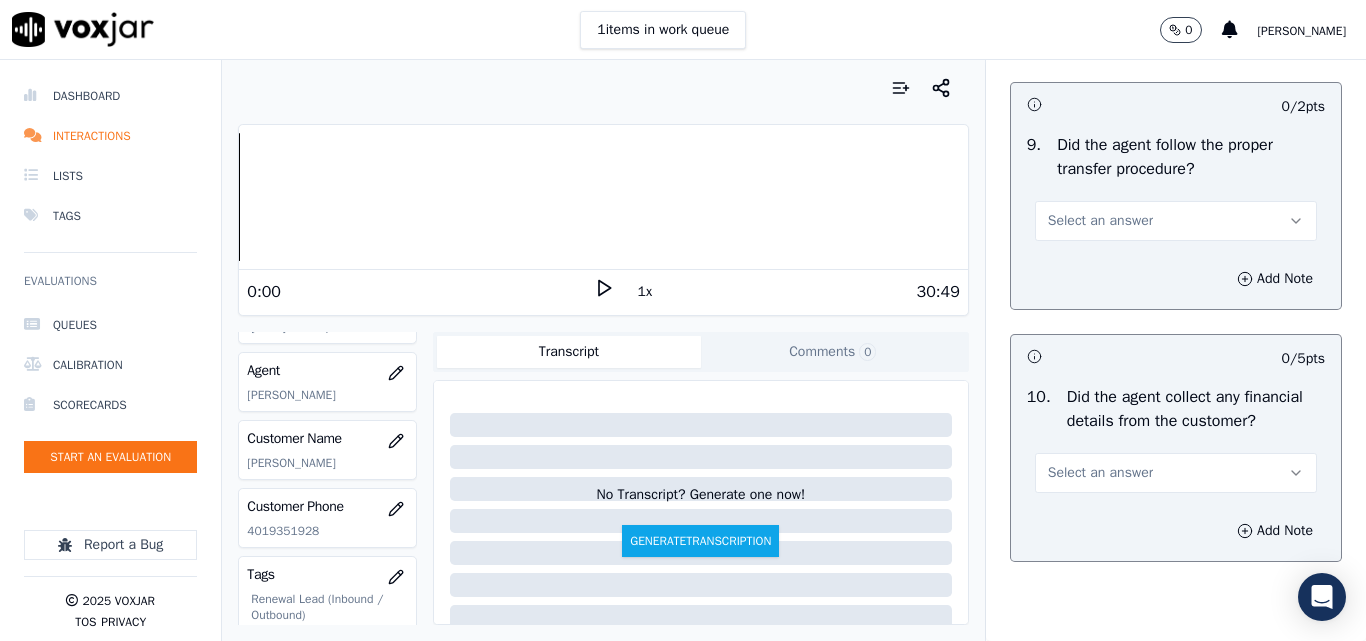 click on "Select an answer" at bounding box center (1100, 221) 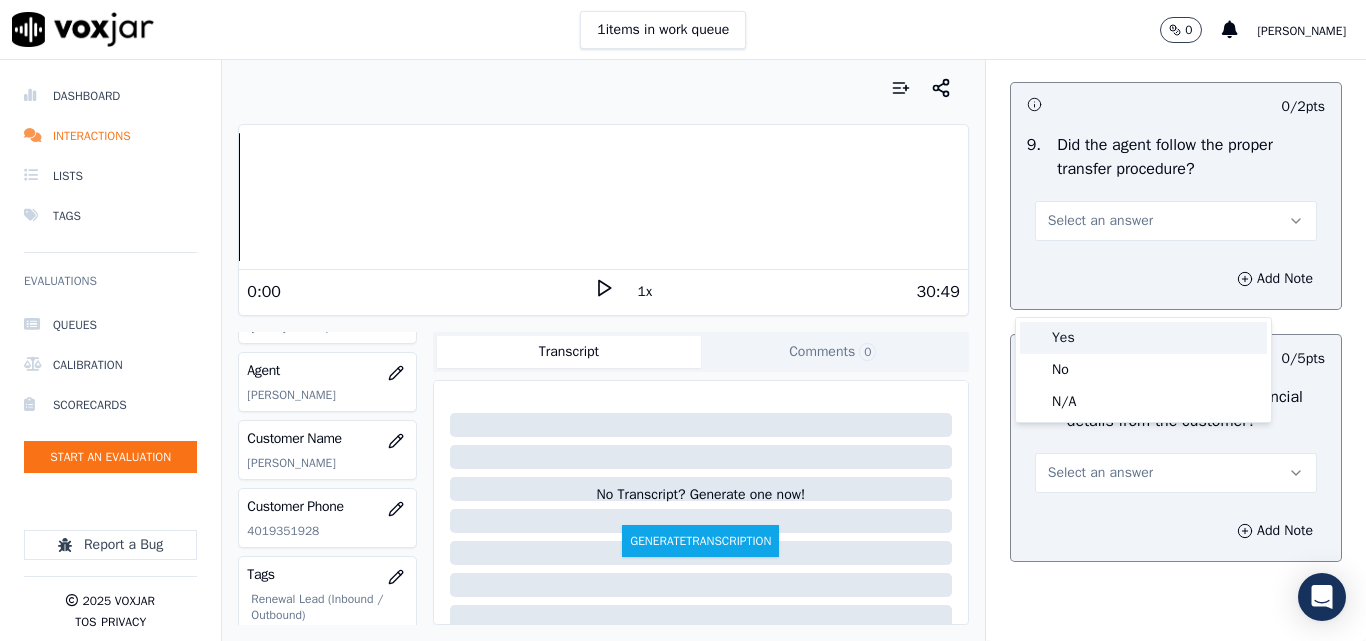 click on "Yes" at bounding box center [1143, 338] 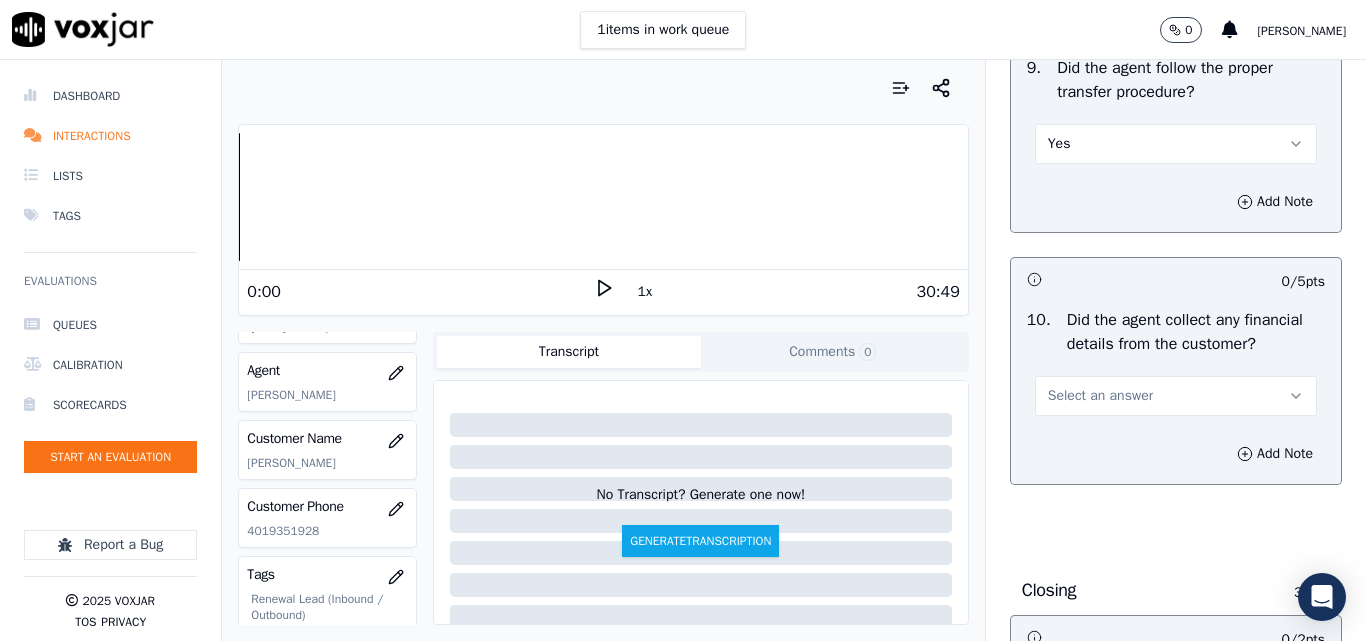 scroll, scrollTop: 3700, scrollLeft: 0, axis: vertical 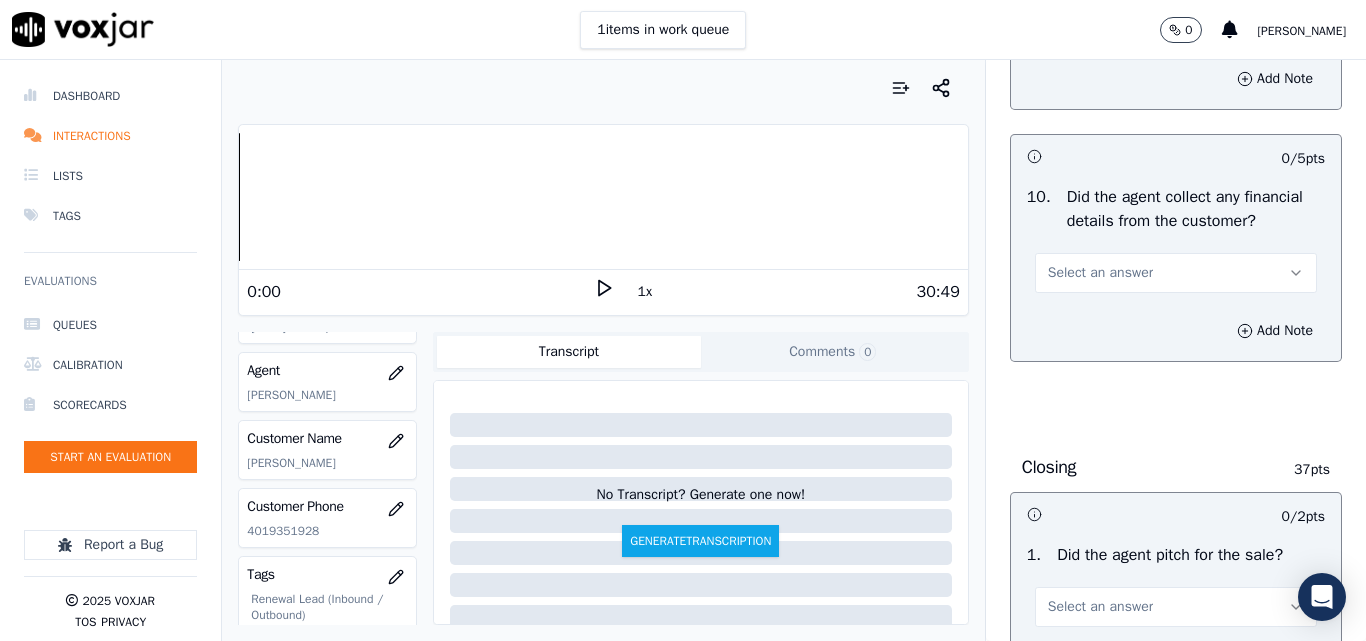 click on "Select an answer" at bounding box center (1100, 273) 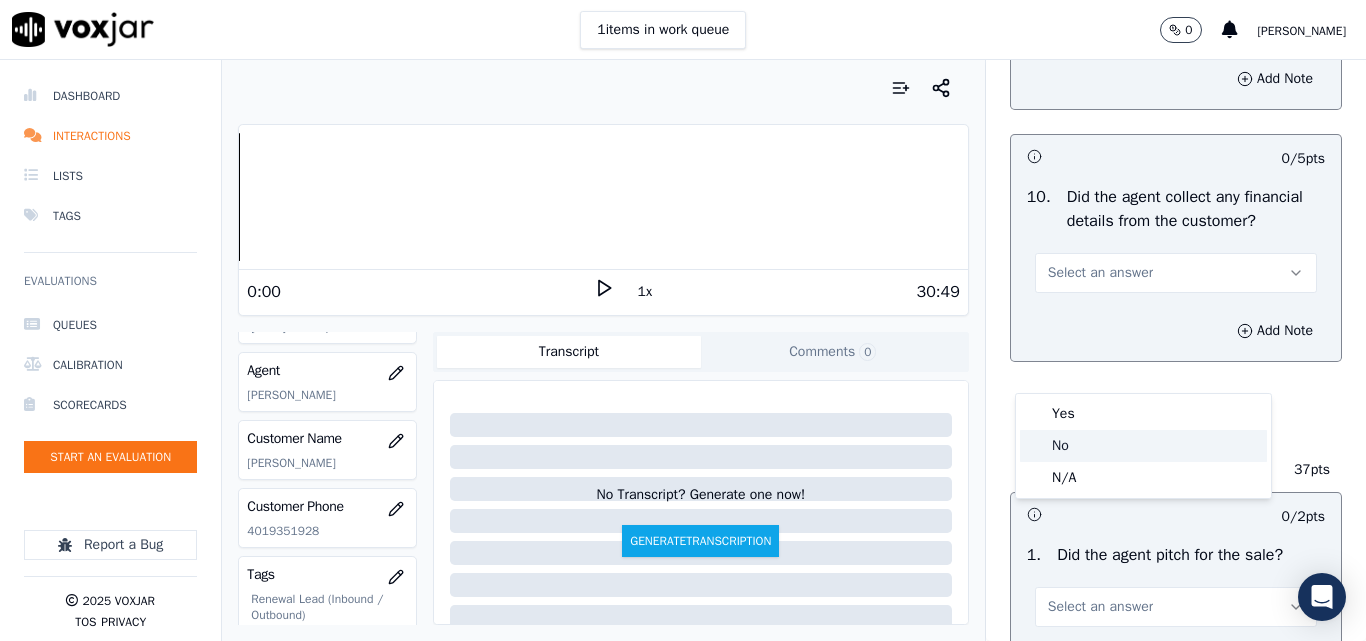 click on "No" 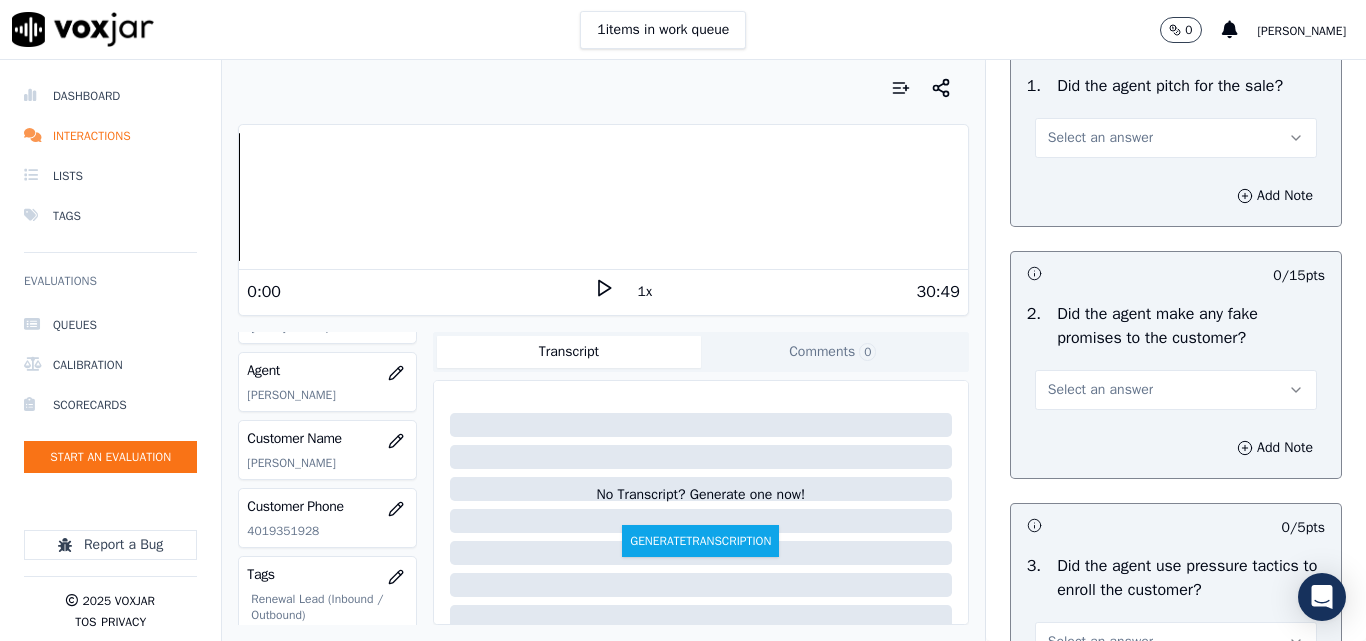 scroll, scrollTop: 4200, scrollLeft: 0, axis: vertical 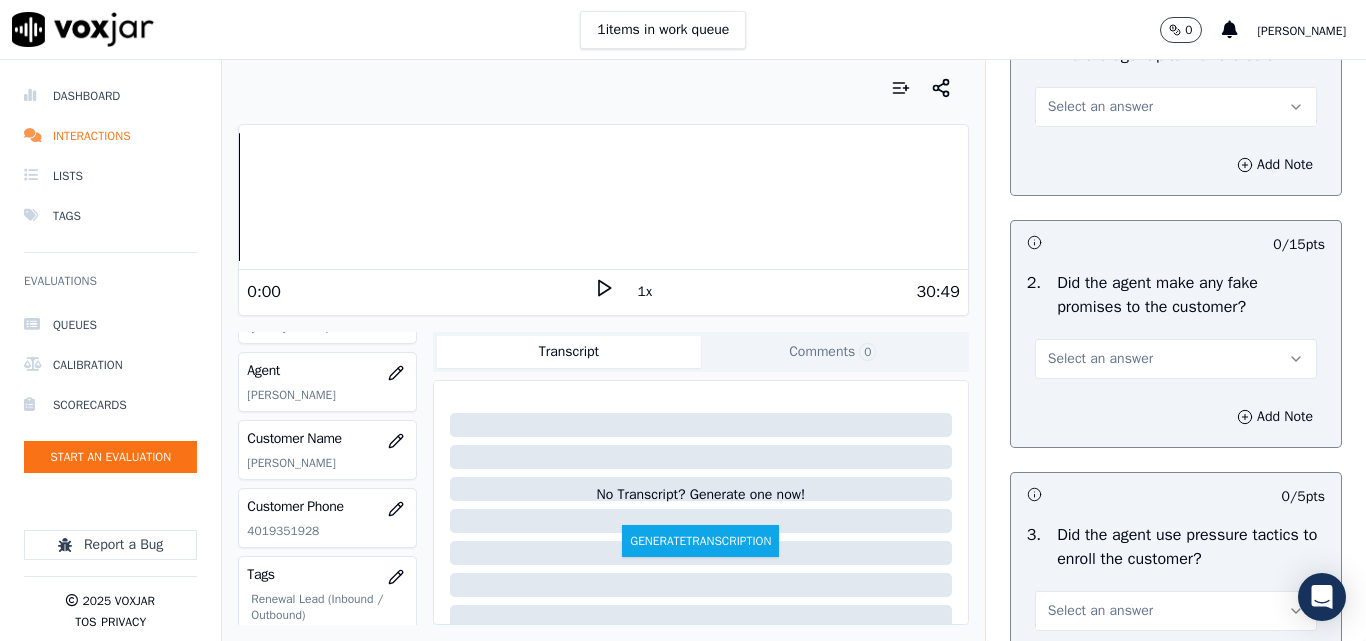 click on "Select an answer" at bounding box center [1100, 107] 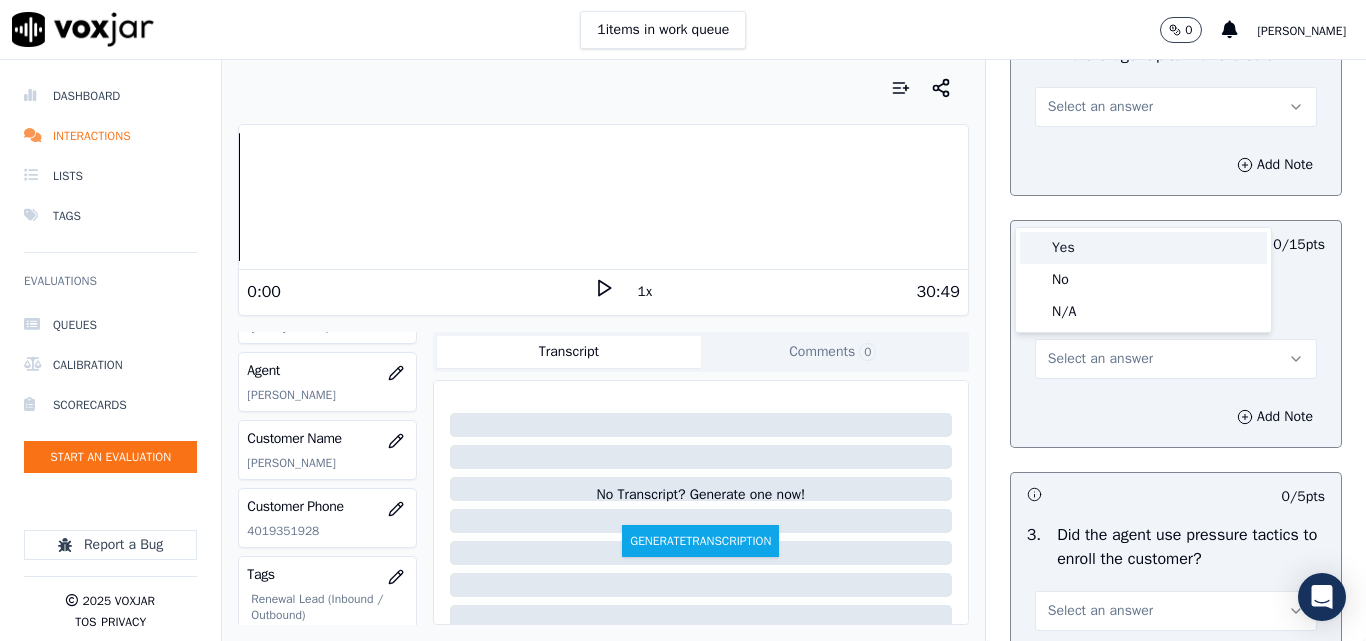 click on "Yes" at bounding box center (1143, 248) 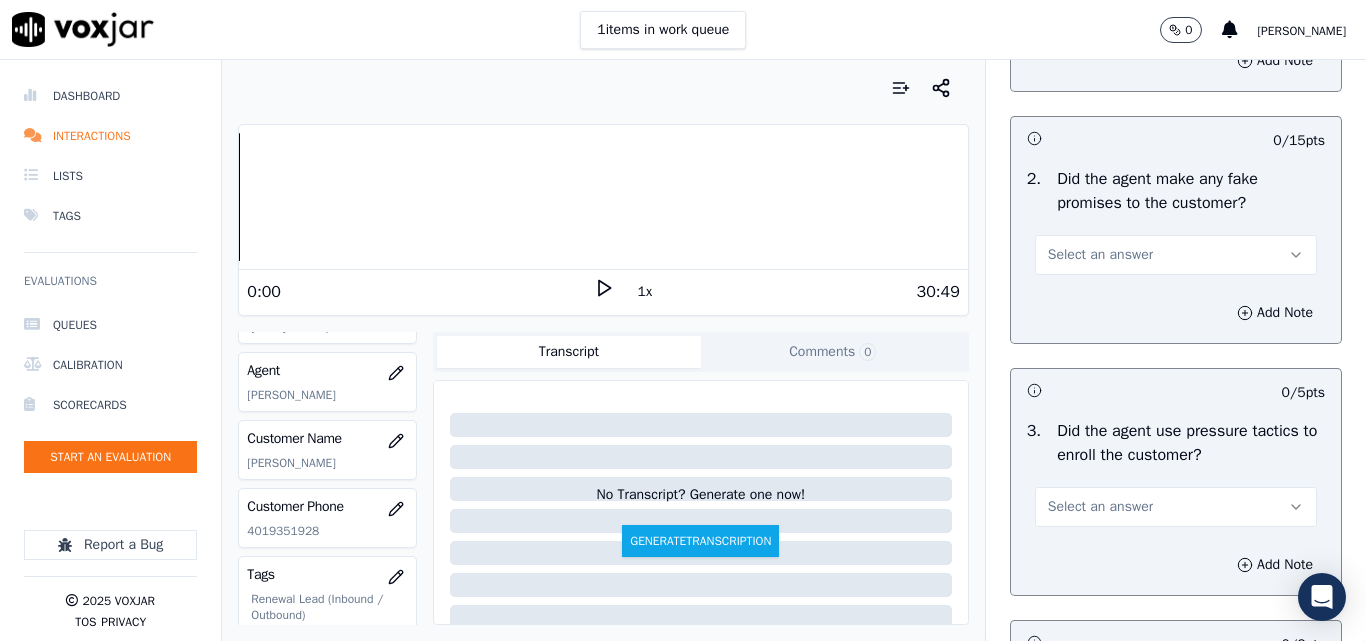 scroll, scrollTop: 4400, scrollLeft: 0, axis: vertical 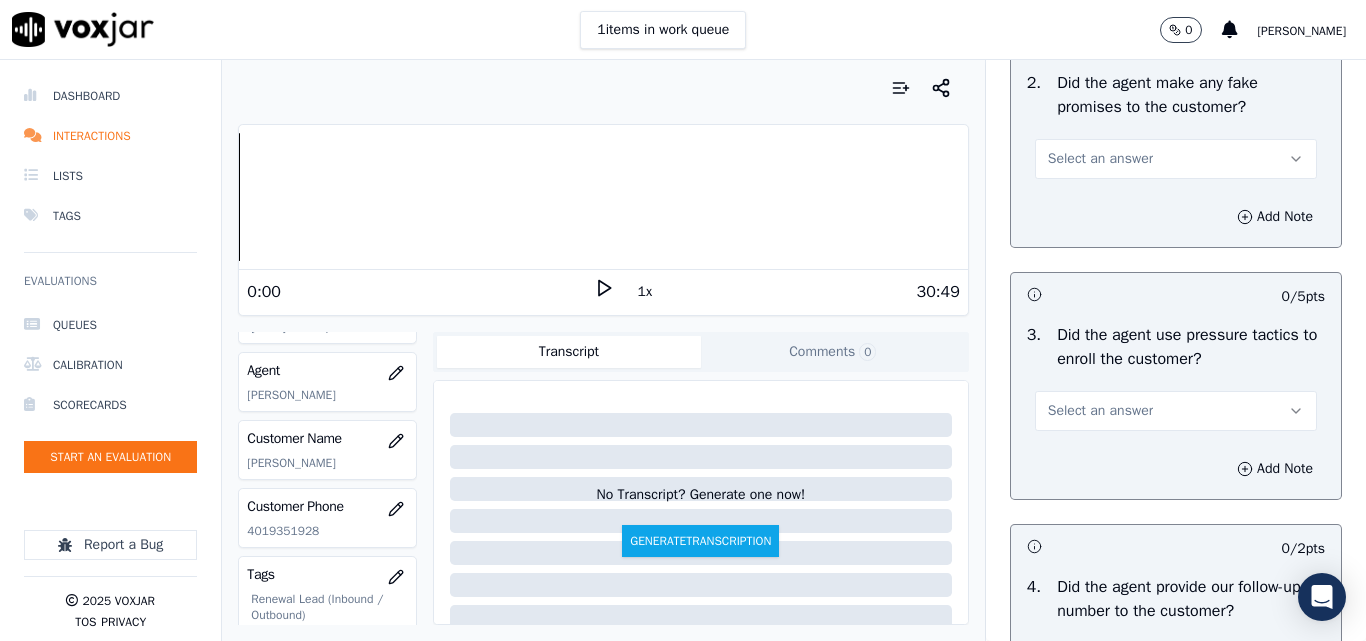 click on "Select an answer" at bounding box center (1100, 159) 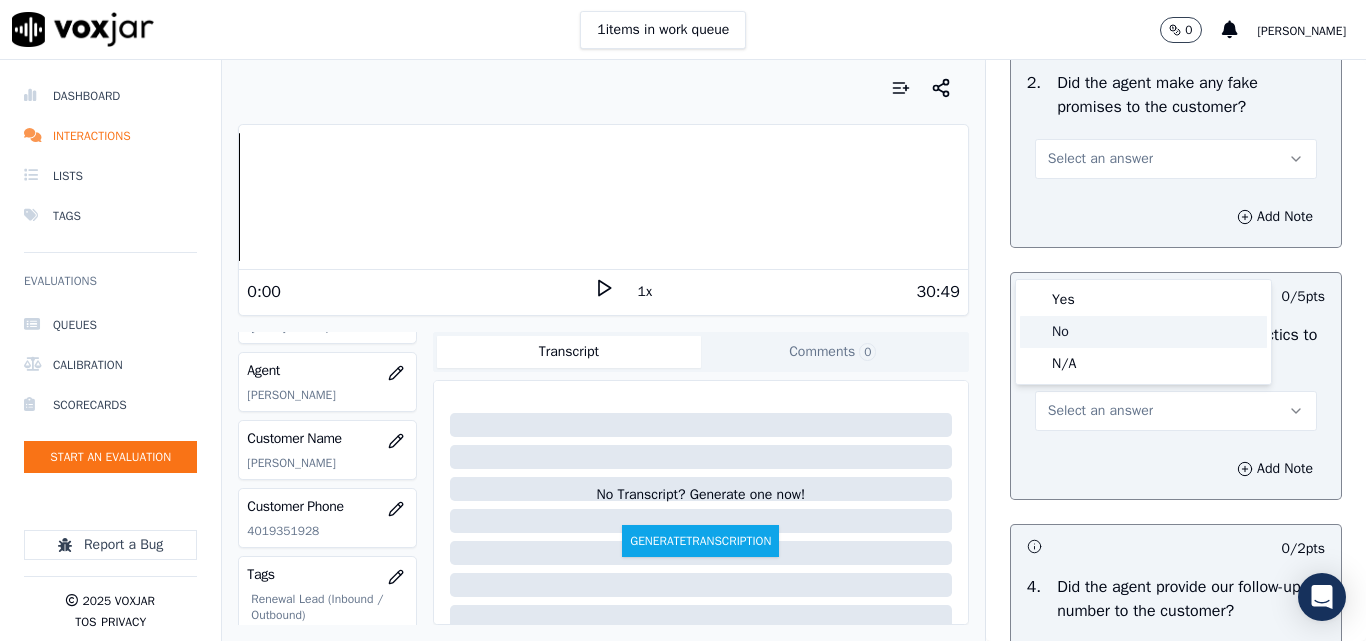 click on "No" 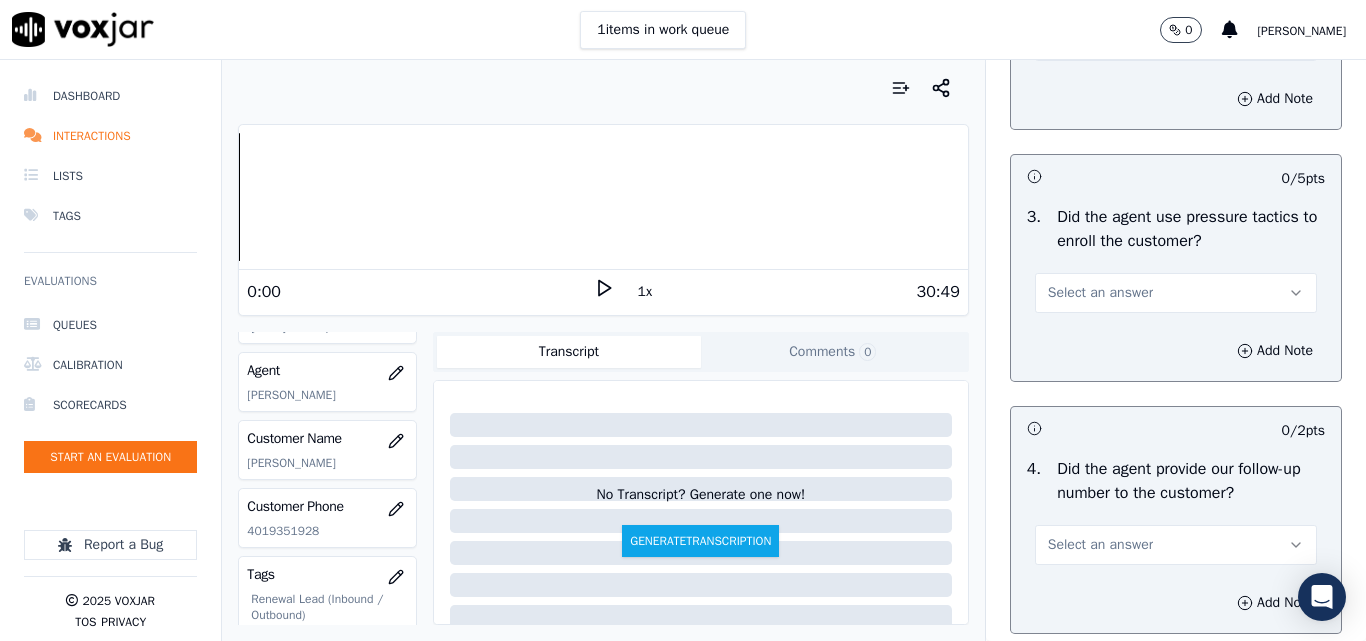 scroll, scrollTop: 4700, scrollLeft: 0, axis: vertical 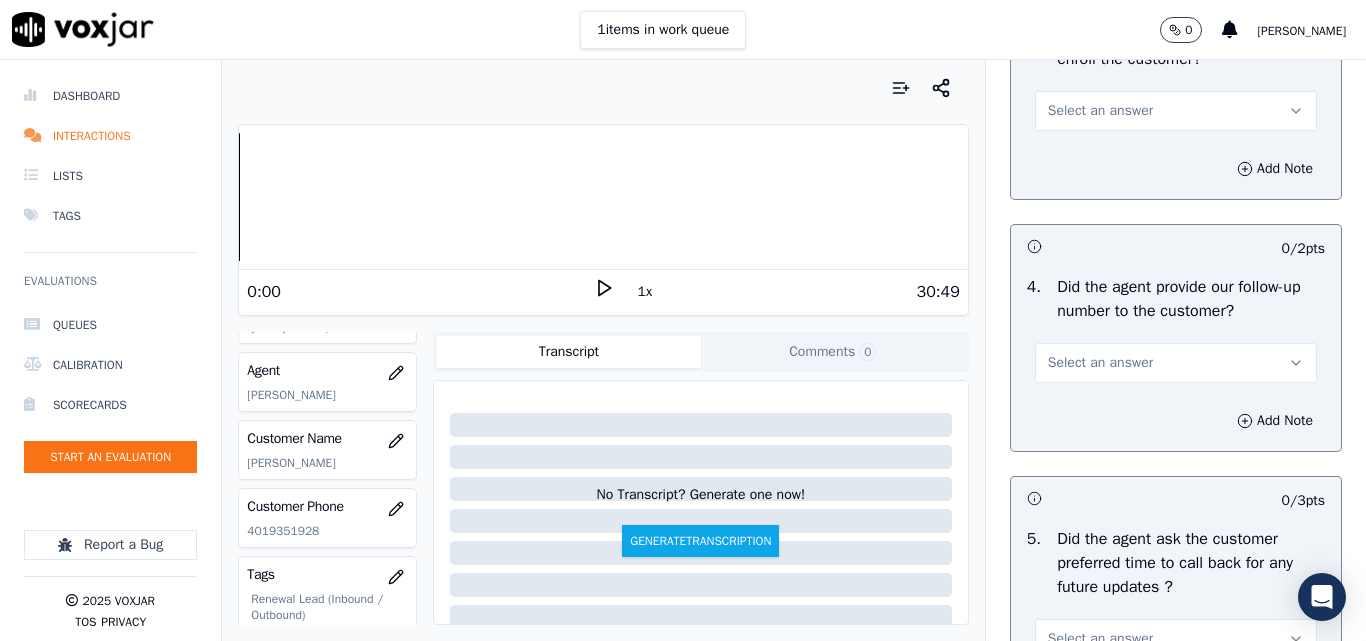 click on "Select an answer" at bounding box center (1100, 111) 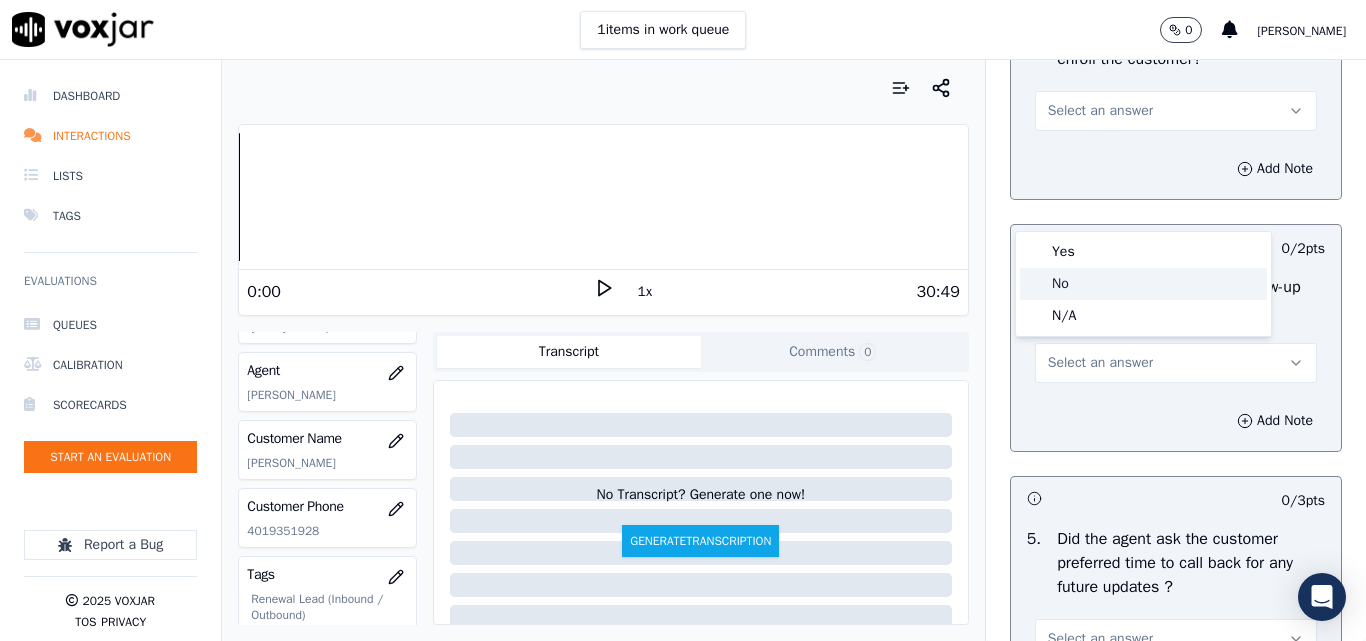 click on "No" 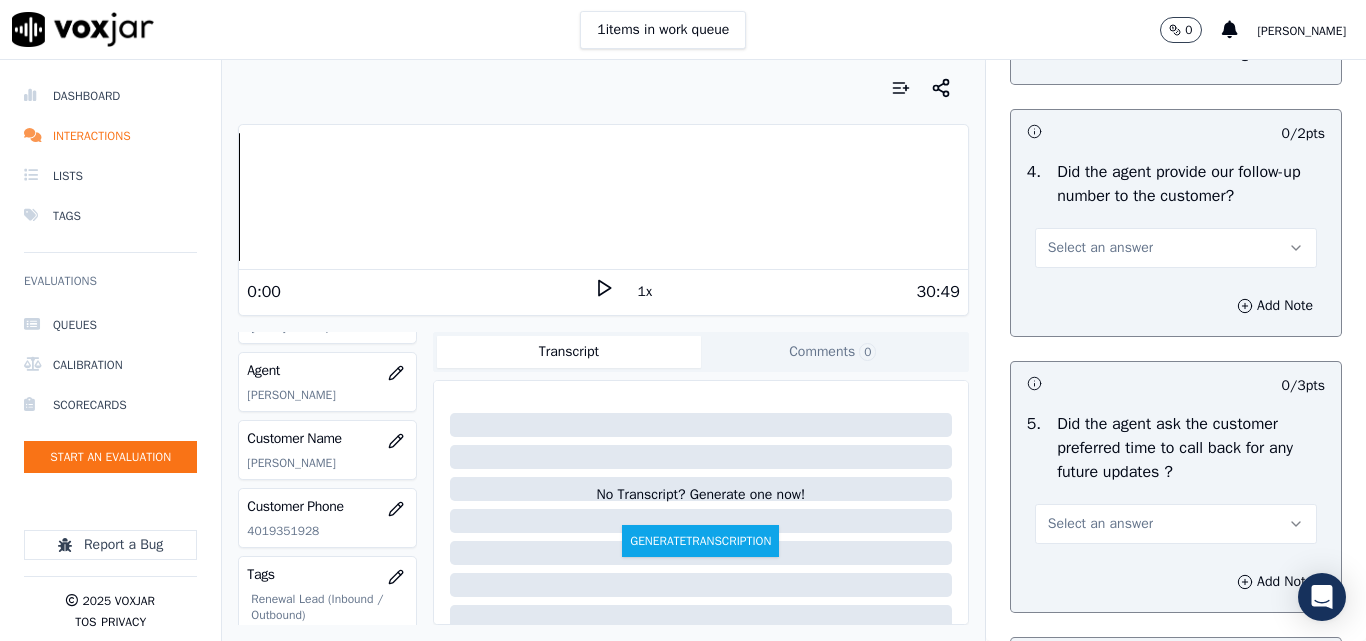 scroll, scrollTop: 4900, scrollLeft: 0, axis: vertical 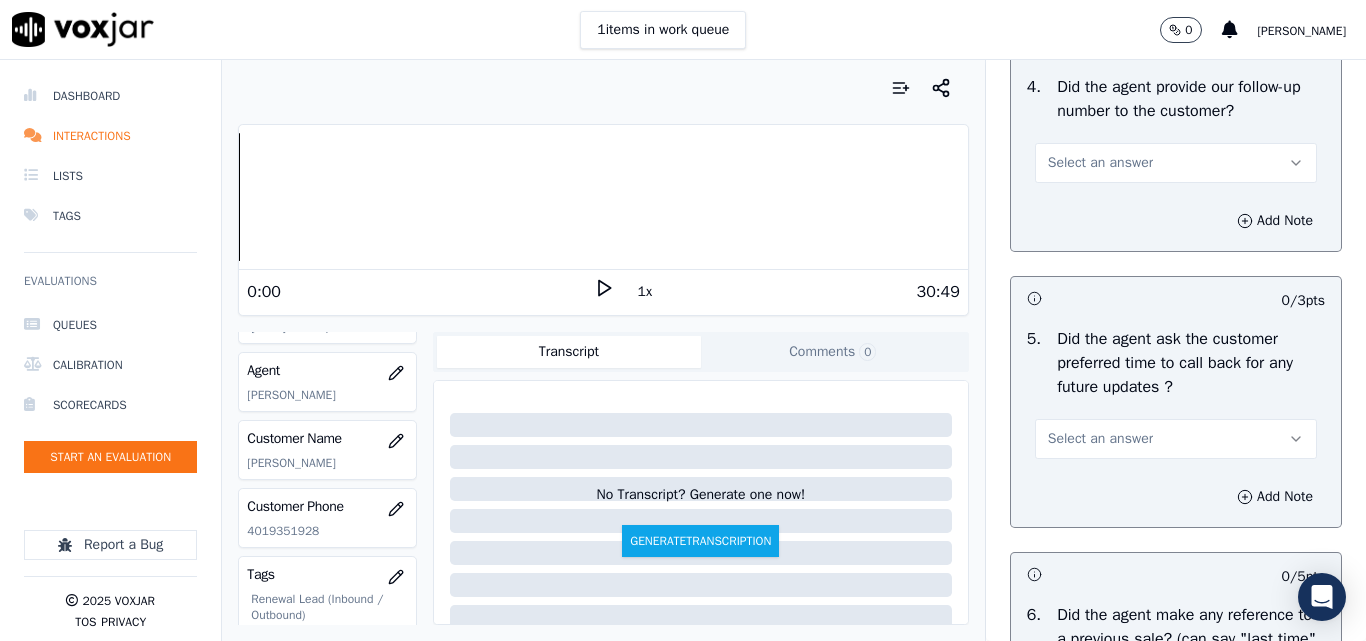 click on "Select an answer" at bounding box center [1100, 163] 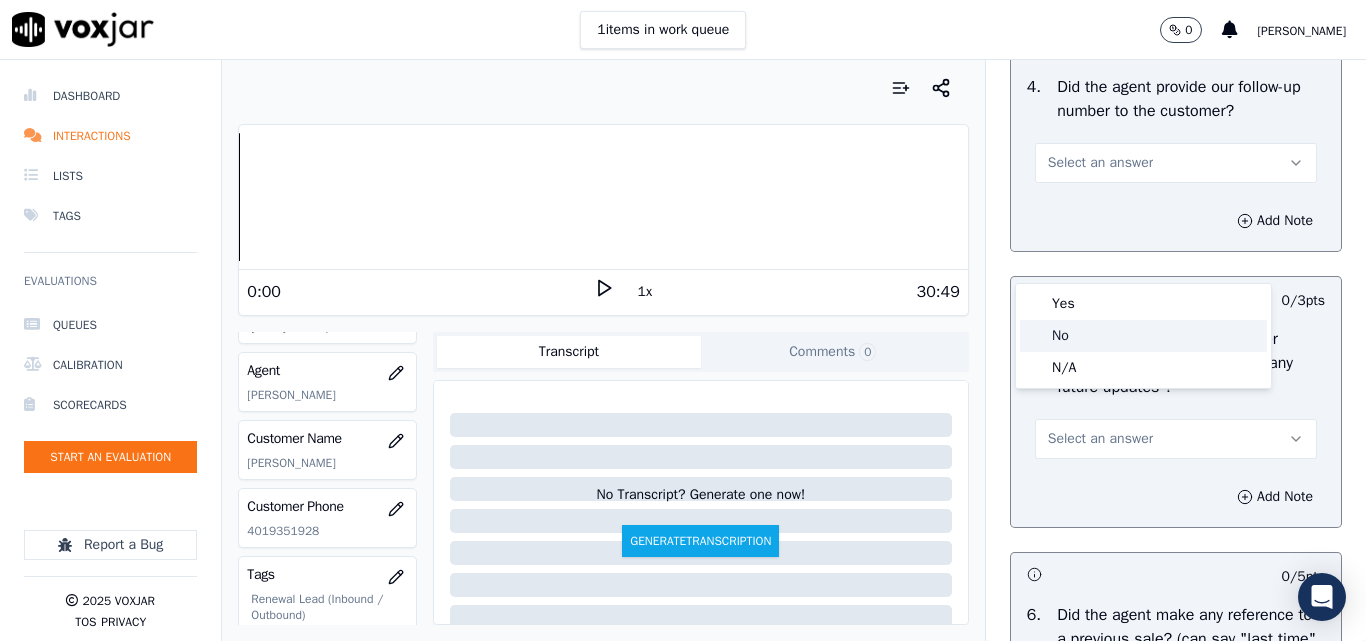 click on "No" 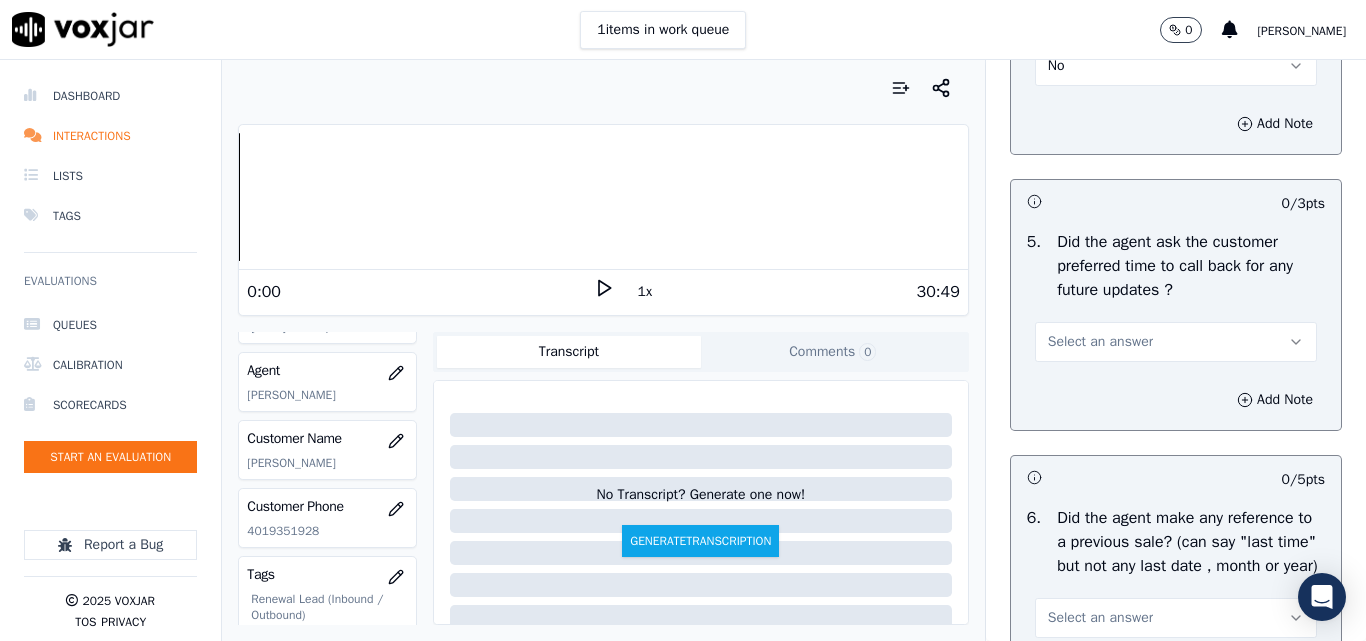 scroll, scrollTop: 5100, scrollLeft: 0, axis: vertical 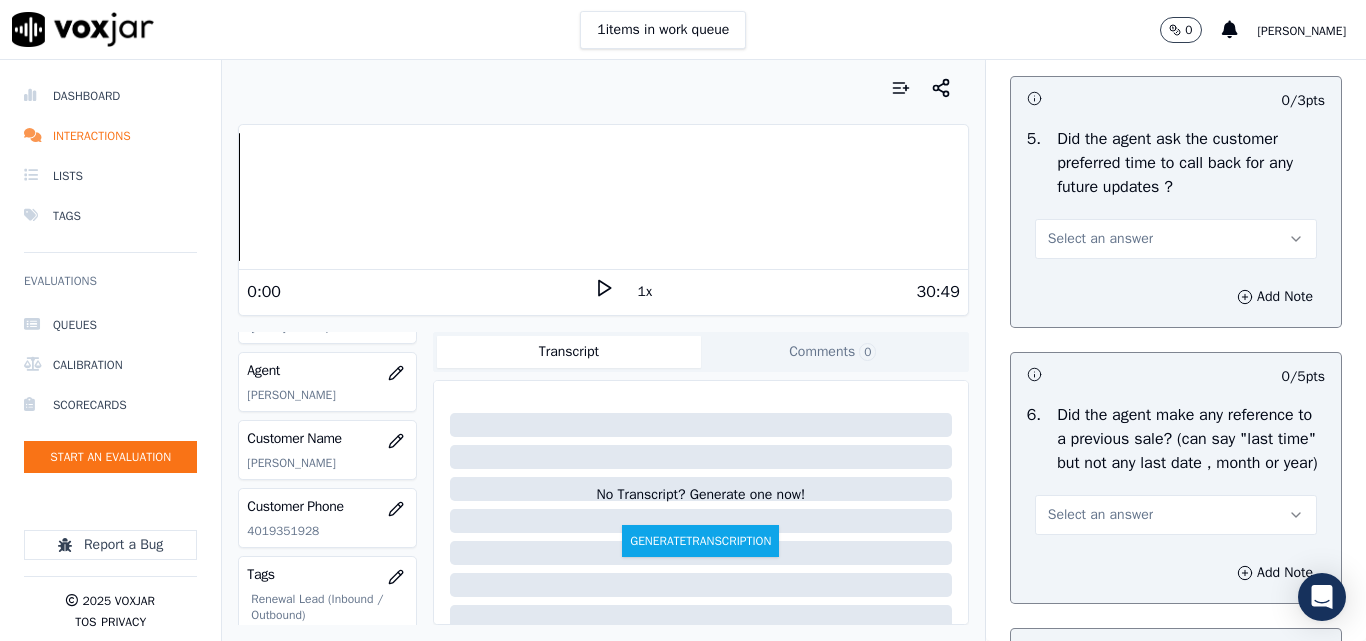 click on "Select an answer" at bounding box center [1100, 239] 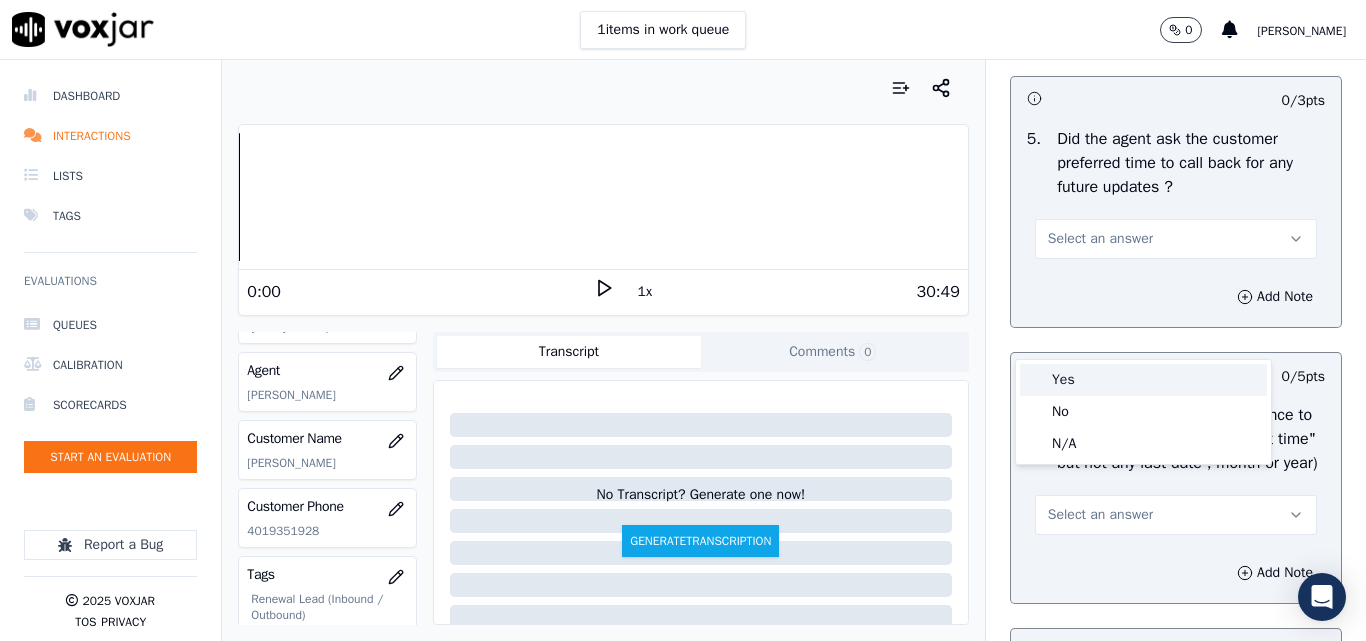 click on "Yes" at bounding box center [1143, 380] 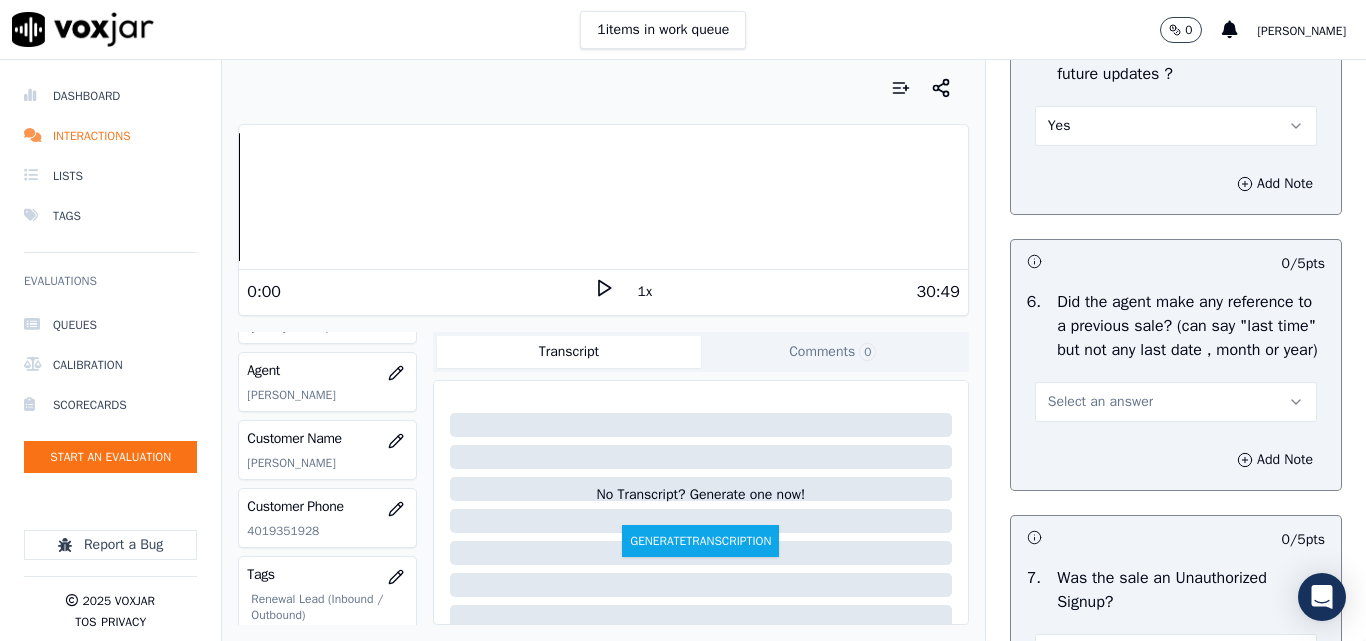 scroll, scrollTop: 5300, scrollLeft: 0, axis: vertical 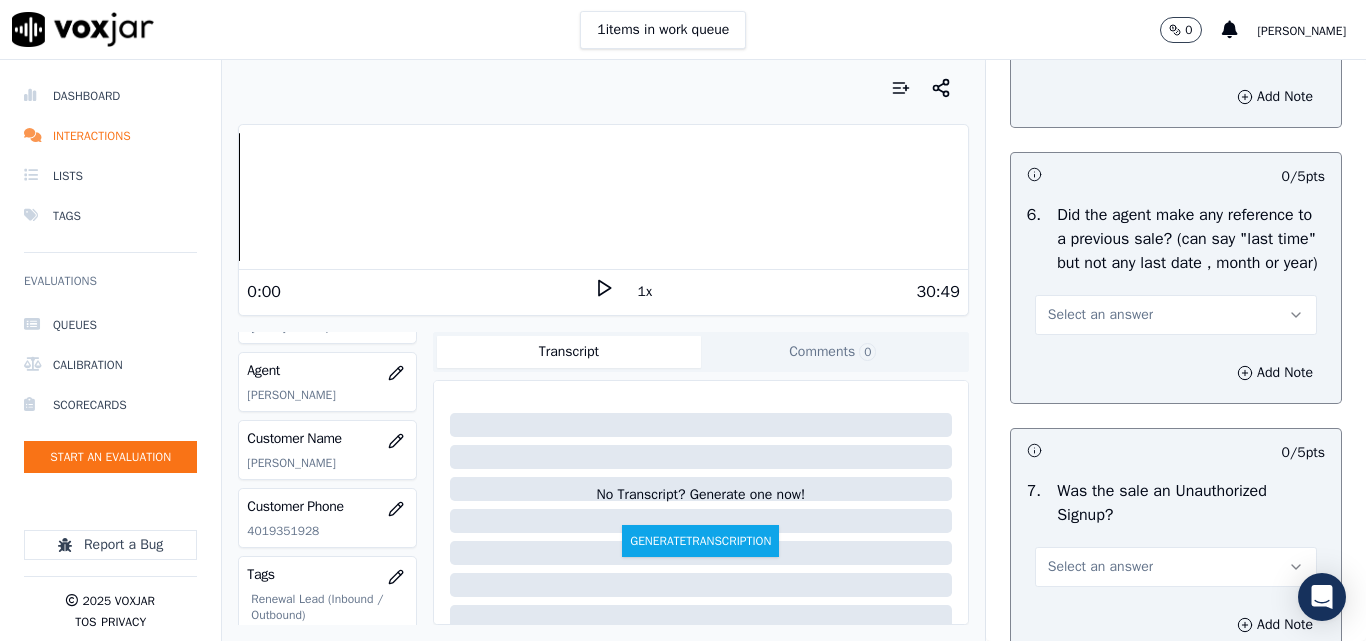 click on "Yes" at bounding box center [1176, 39] 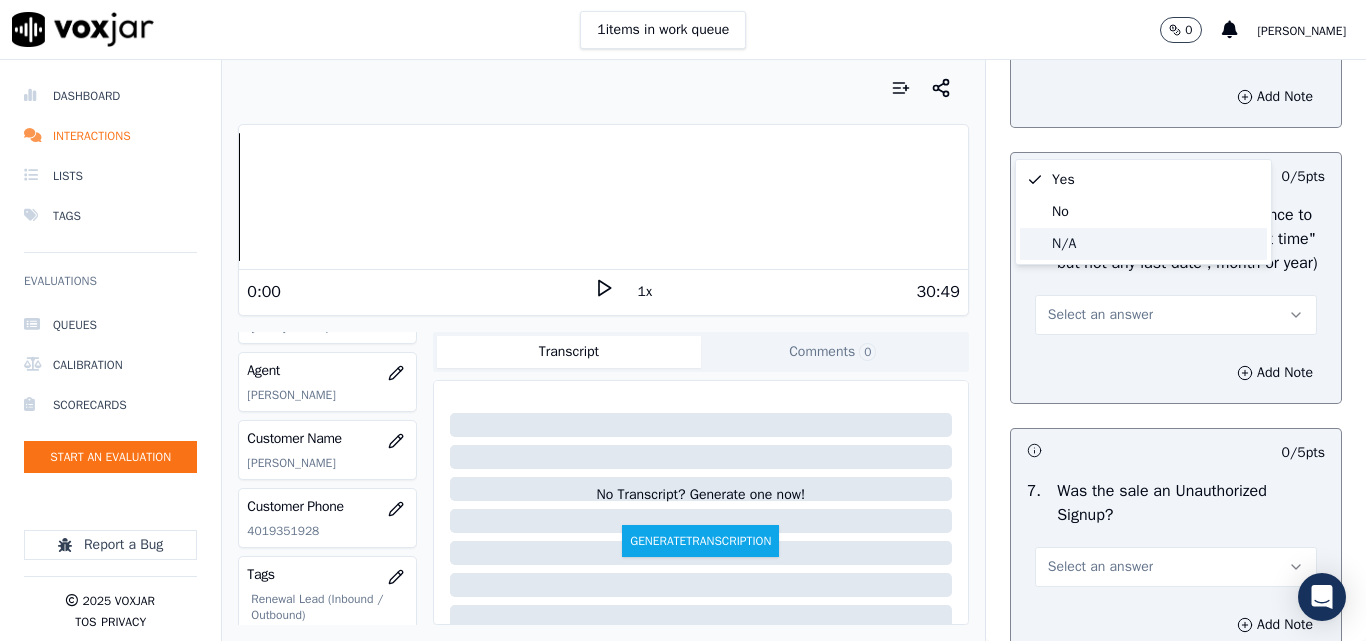 drag, startPoint x: 1072, startPoint y: 240, endPoint x: 1092, endPoint y: 295, distance: 58.5235 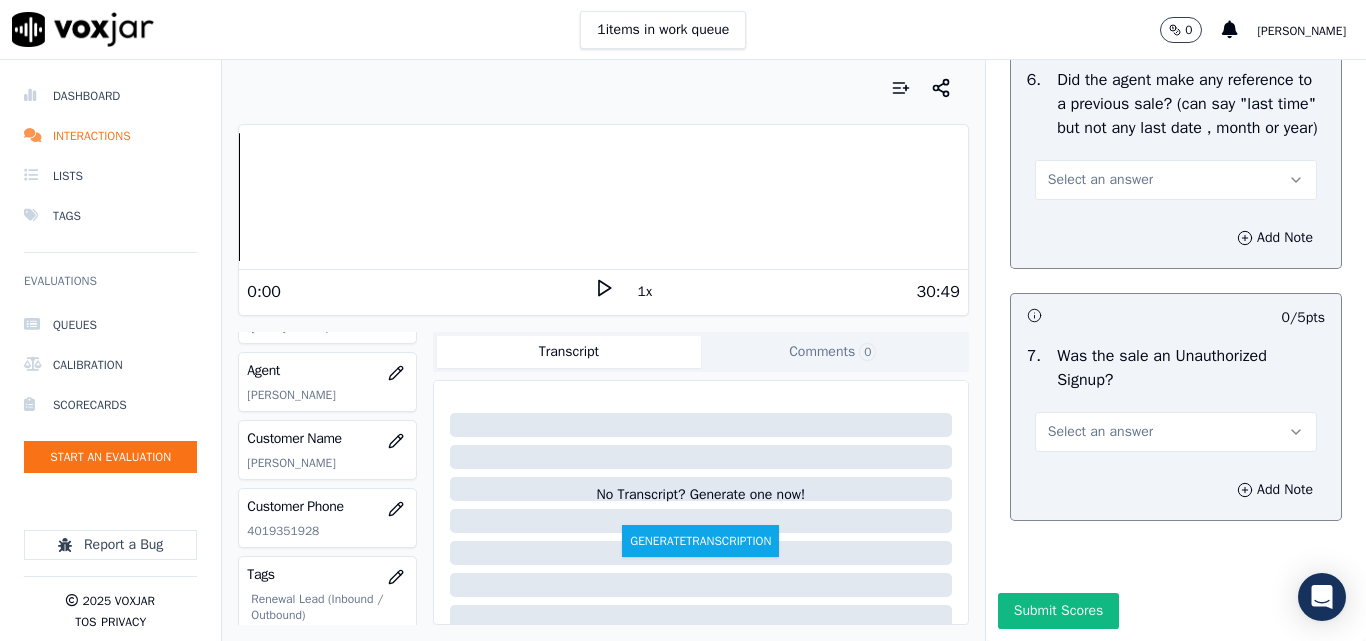 scroll, scrollTop: 5600, scrollLeft: 0, axis: vertical 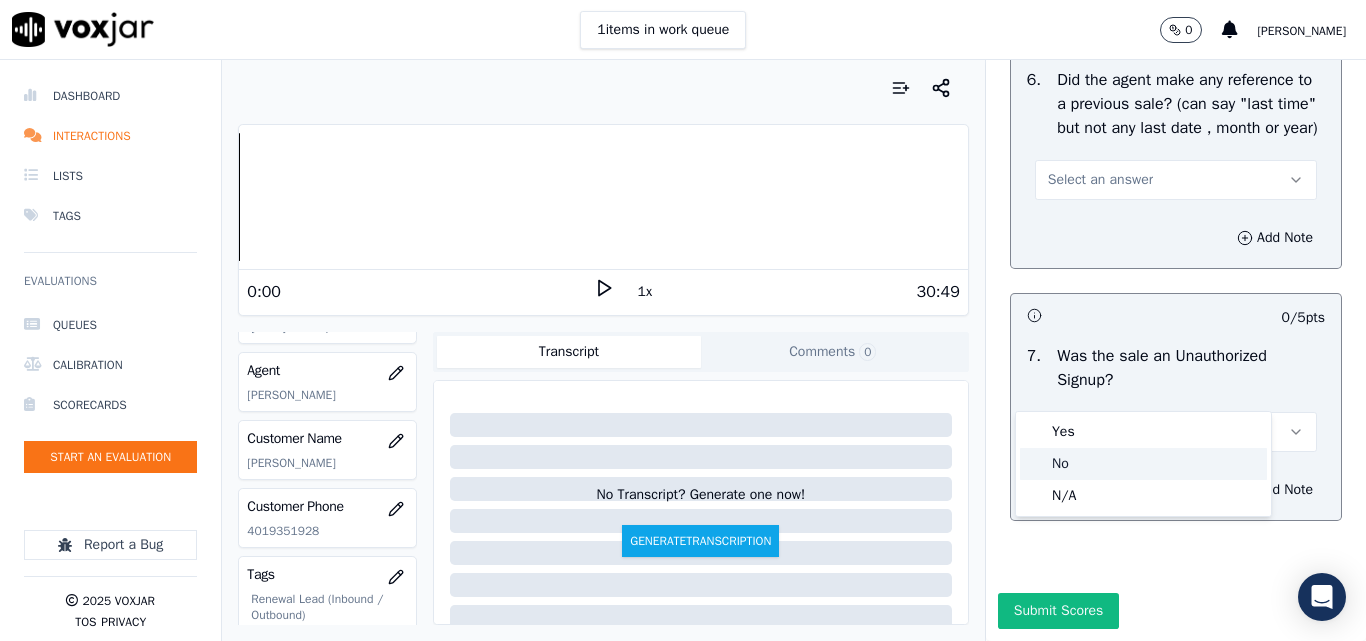 click on "No" 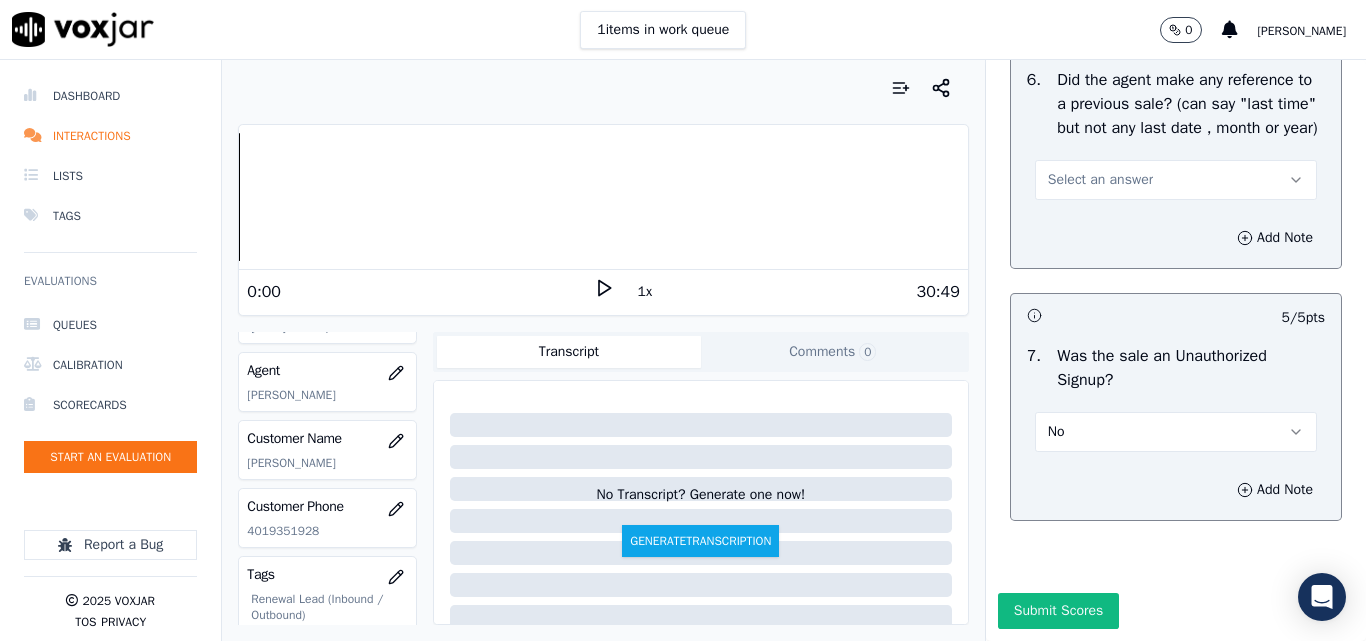 click on "Select an answer" at bounding box center [1176, 180] 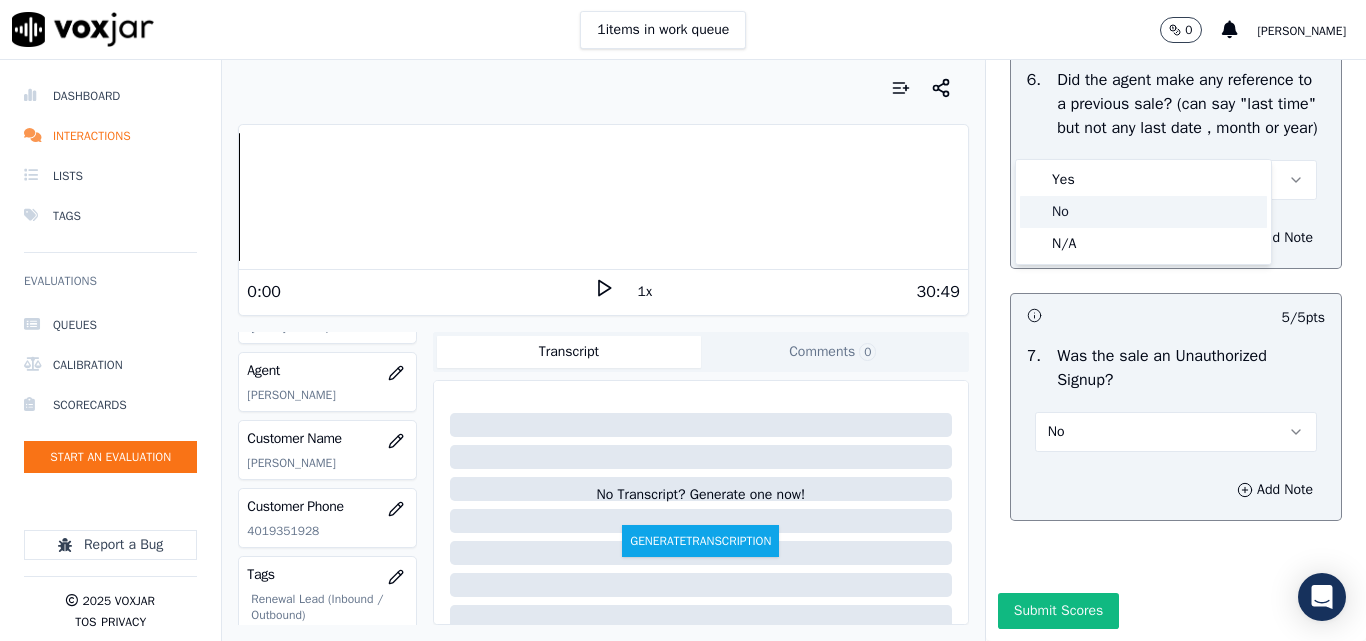 click on "No" 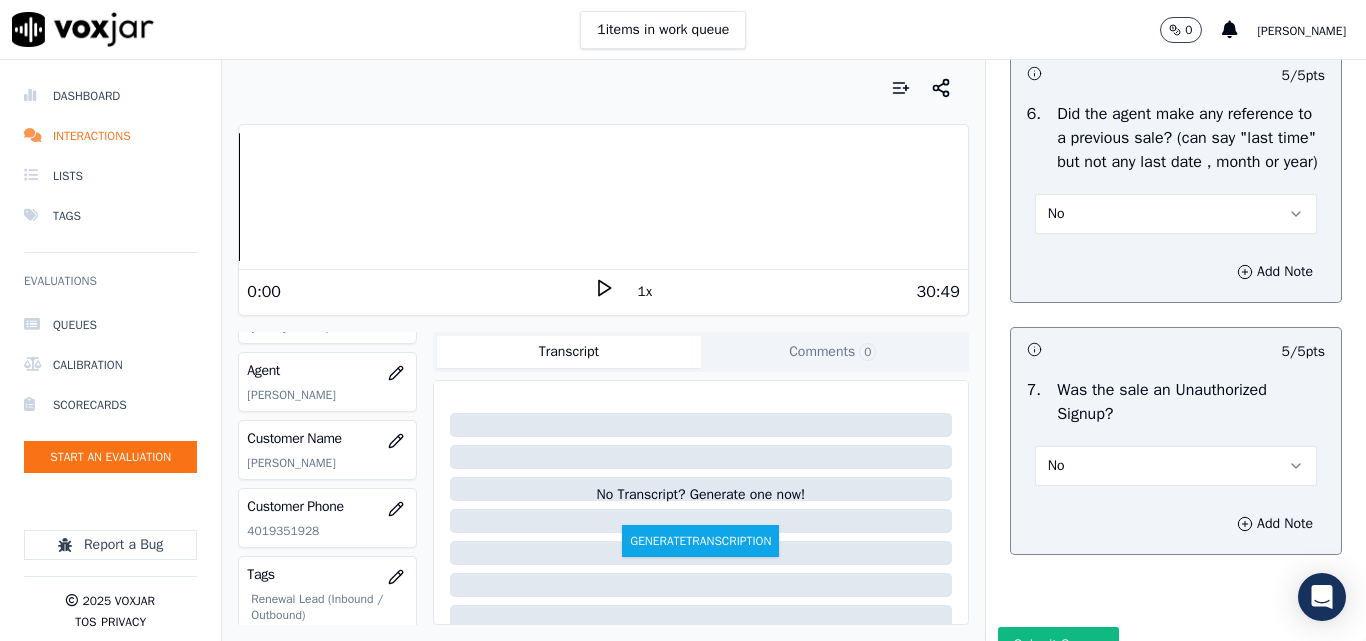 scroll, scrollTop: 5600, scrollLeft: 0, axis: vertical 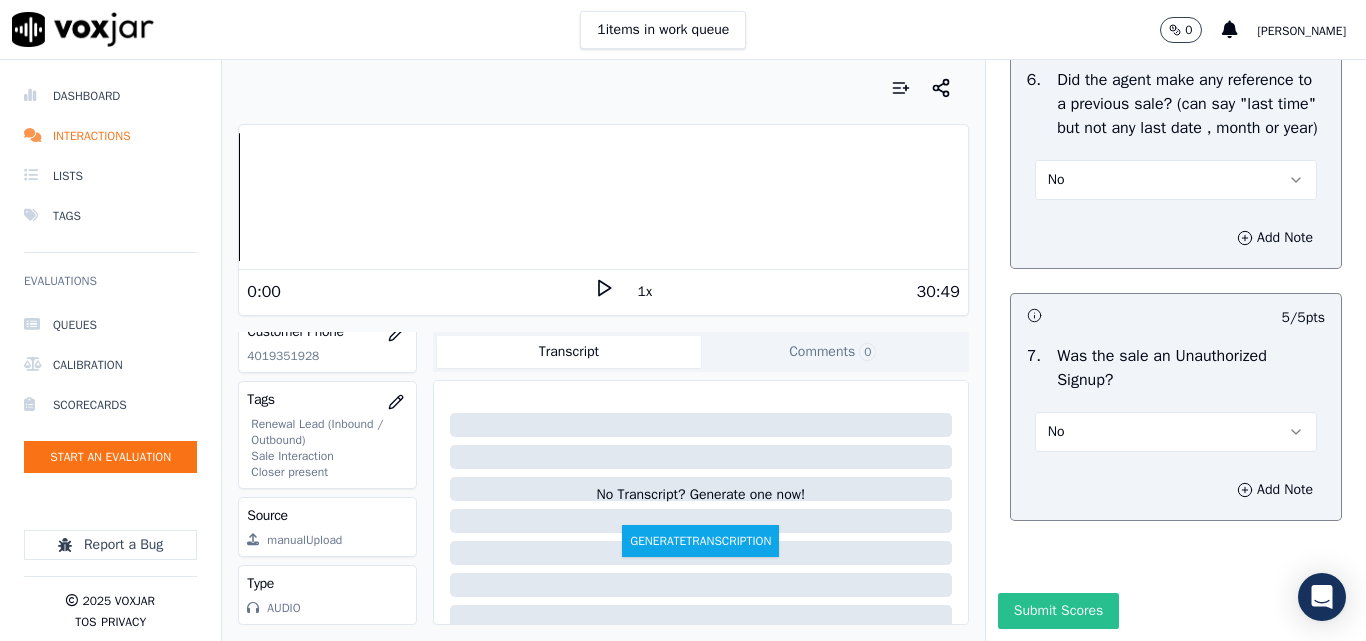 click on "Submit Scores" at bounding box center [1058, 611] 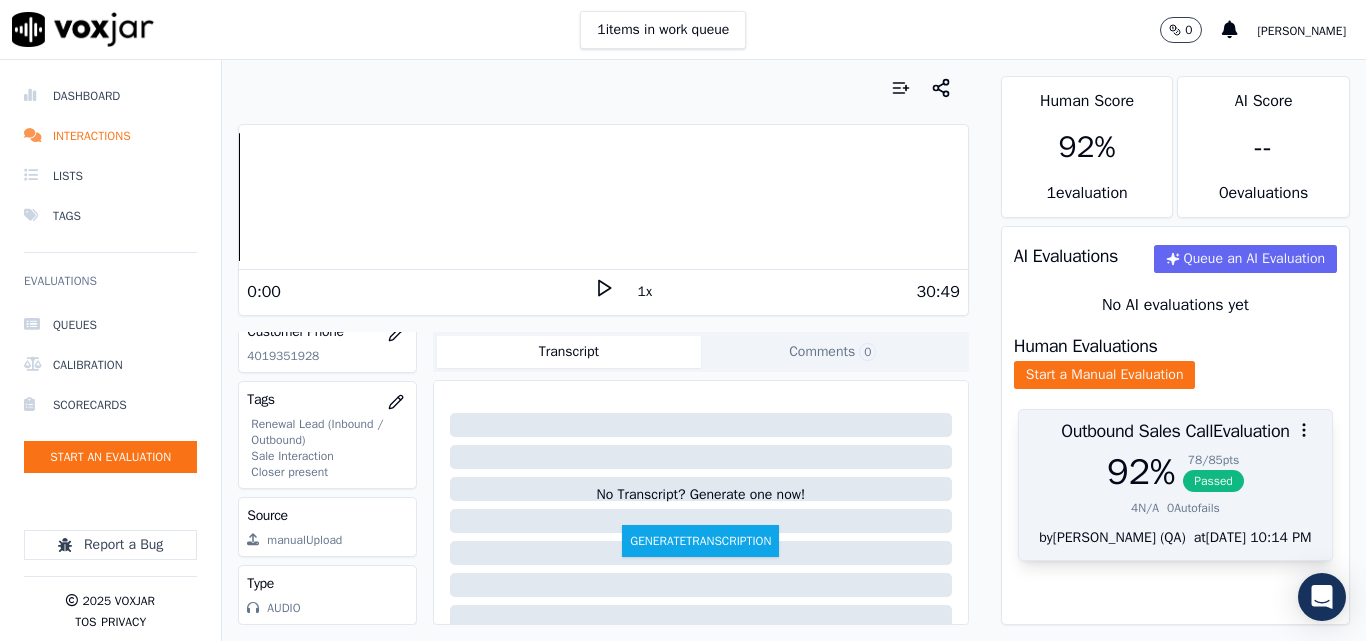click on "Passed" at bounding box center [1213, 481] 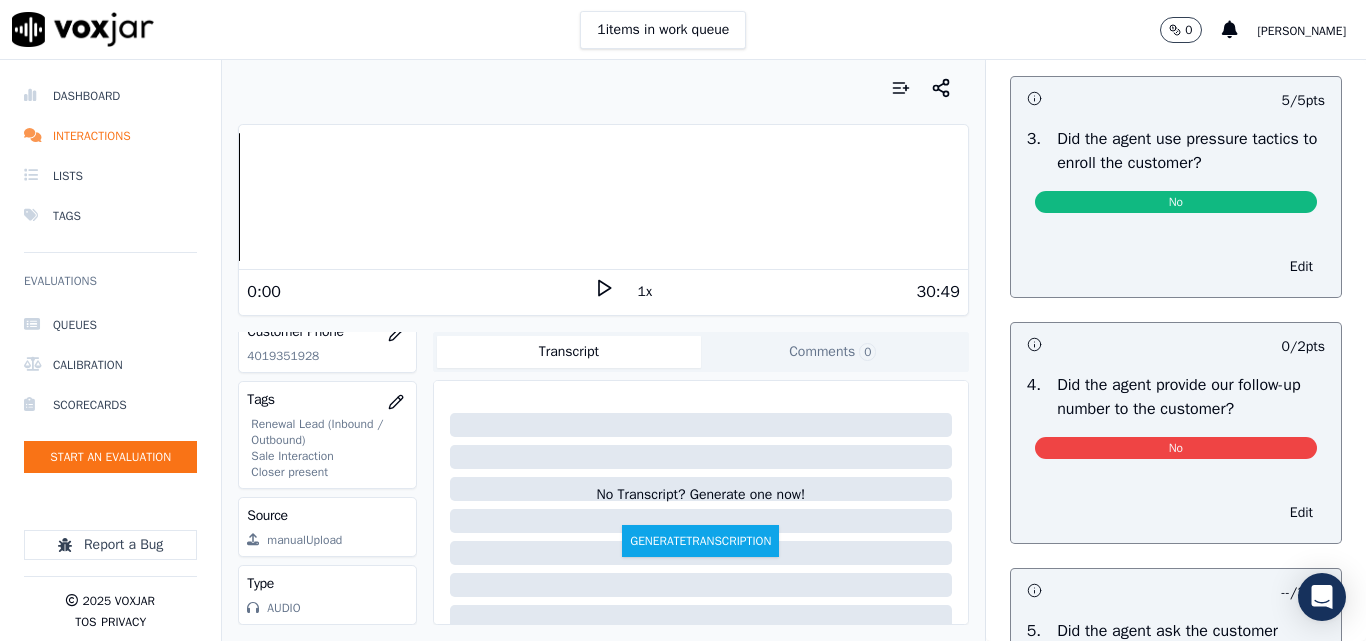 scroll, scrollTop: 4700, scrollLeft: 0, axis: vertical 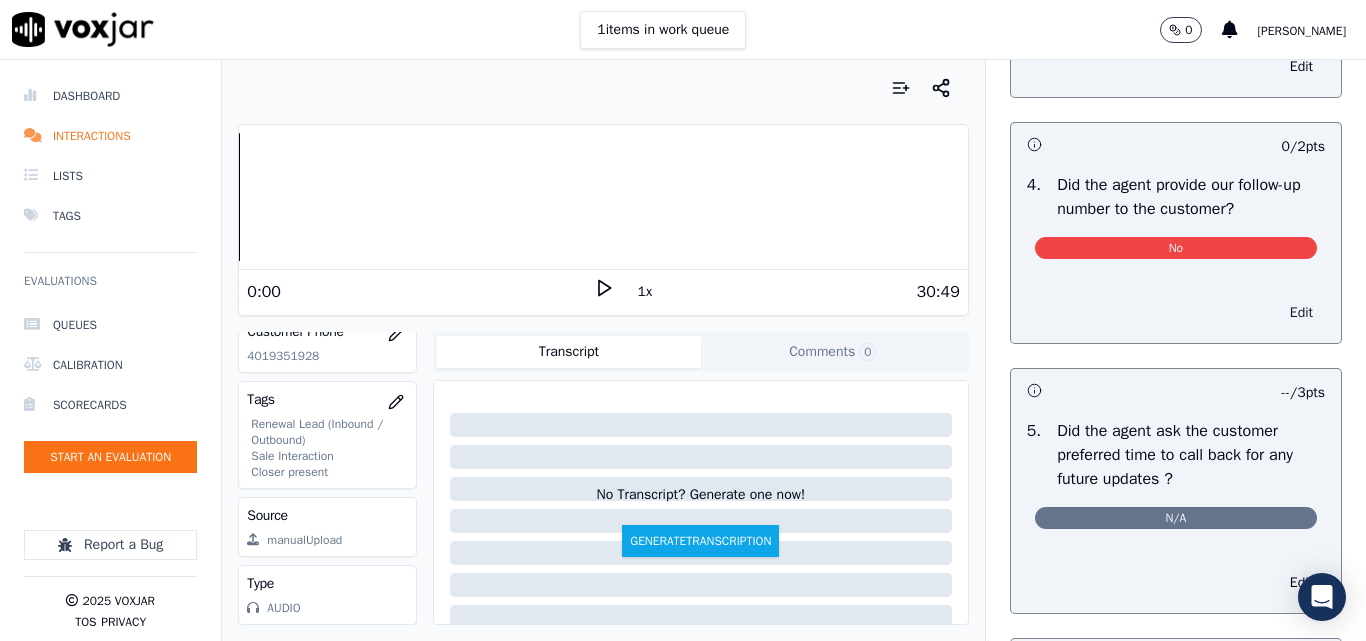 click on "Edit" at bounding box center [1301, 313] 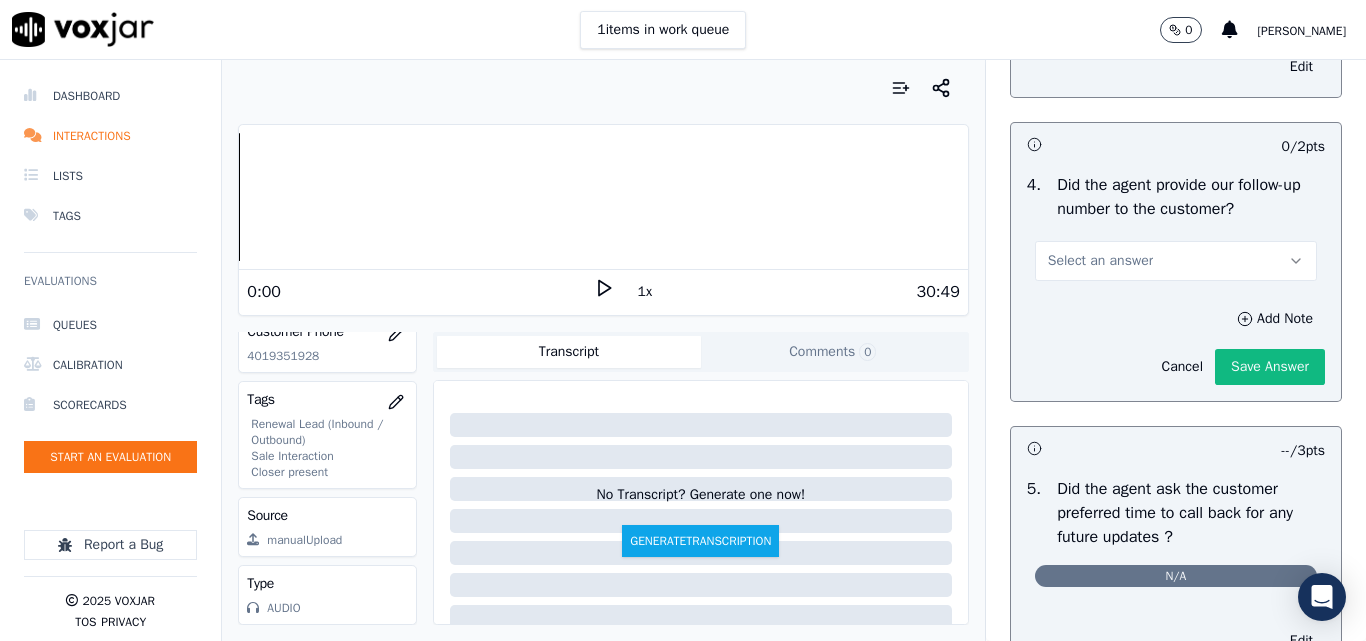 click on "Select an answer" at bounding box center [1100, 261] 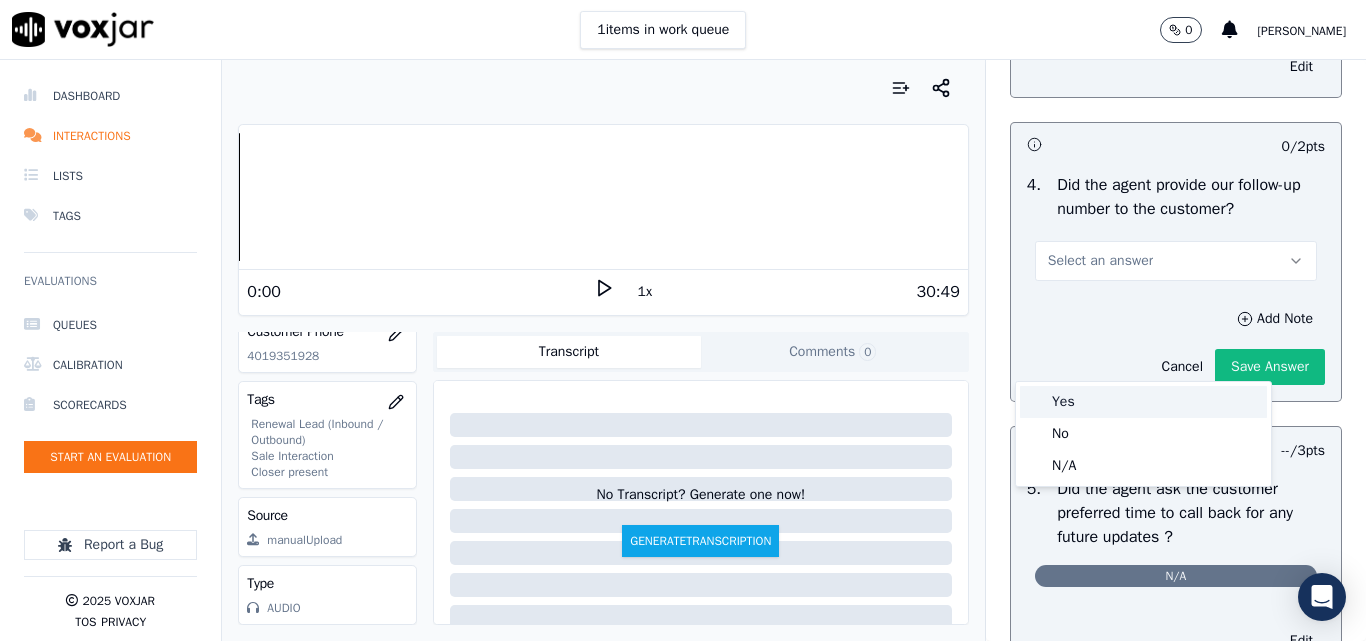 click on "Yes" at bounding box center [1143, 402] 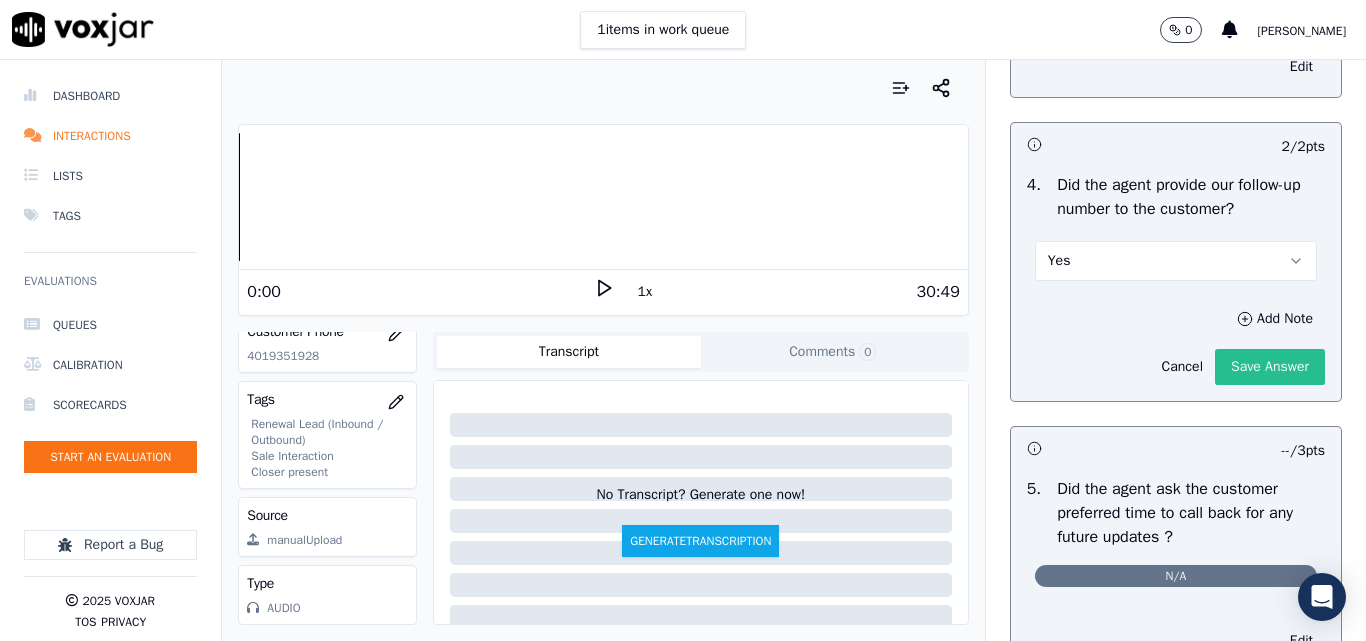 click on "Save Answer" 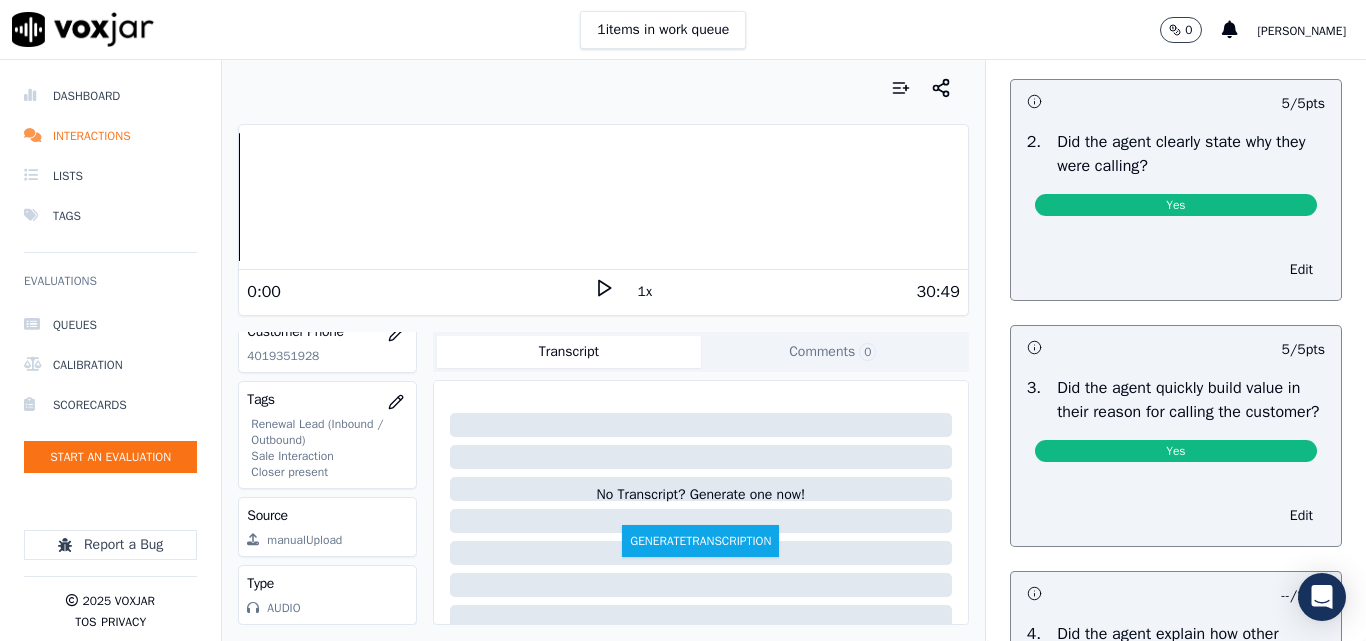 scroll, scrollTop: 0, scrollLeft: 0, axis: both 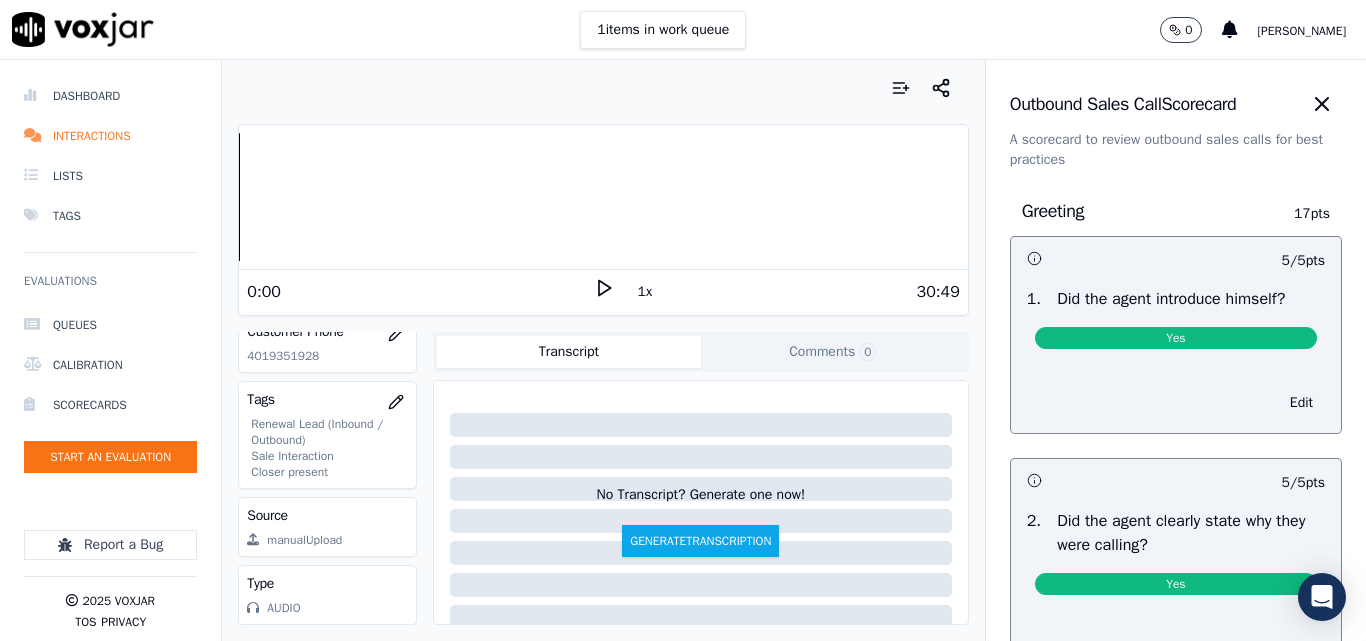 drag, startPoint x: 1285, startPoint y: 102, endPoint x: 1239, endPoint y: 124, distance: 50.990196 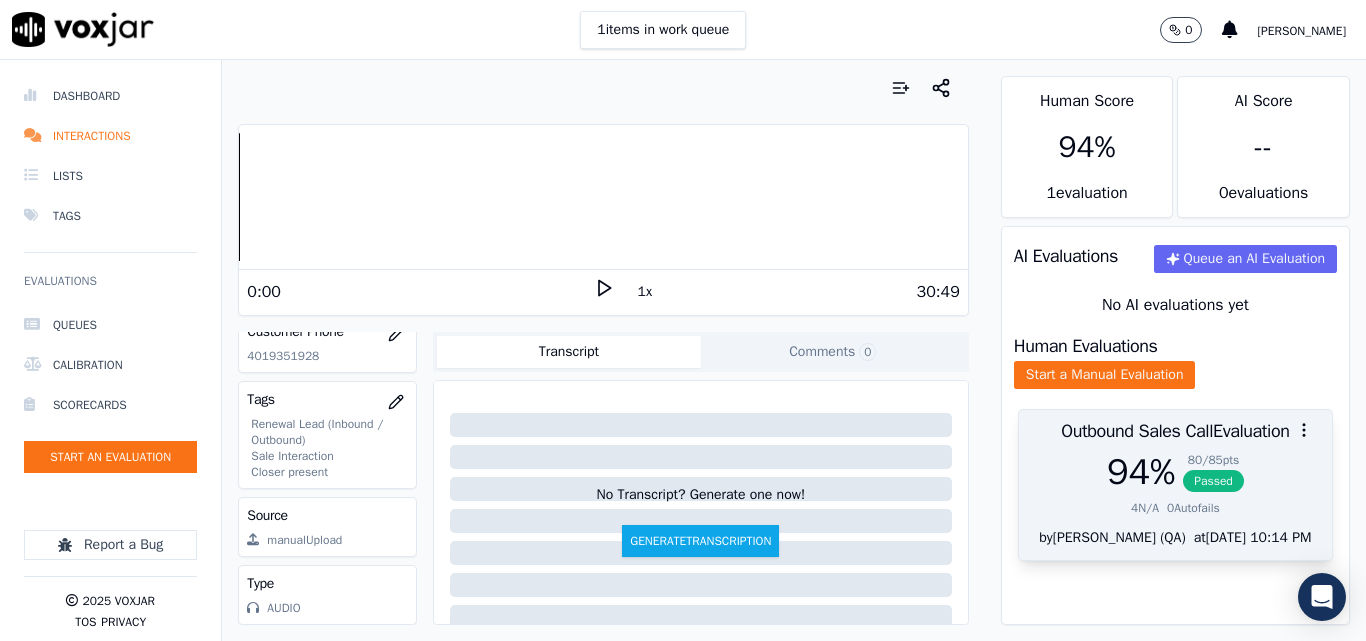 click on "80 / 85  pts   Passed" at bounding box center (1213, 472) 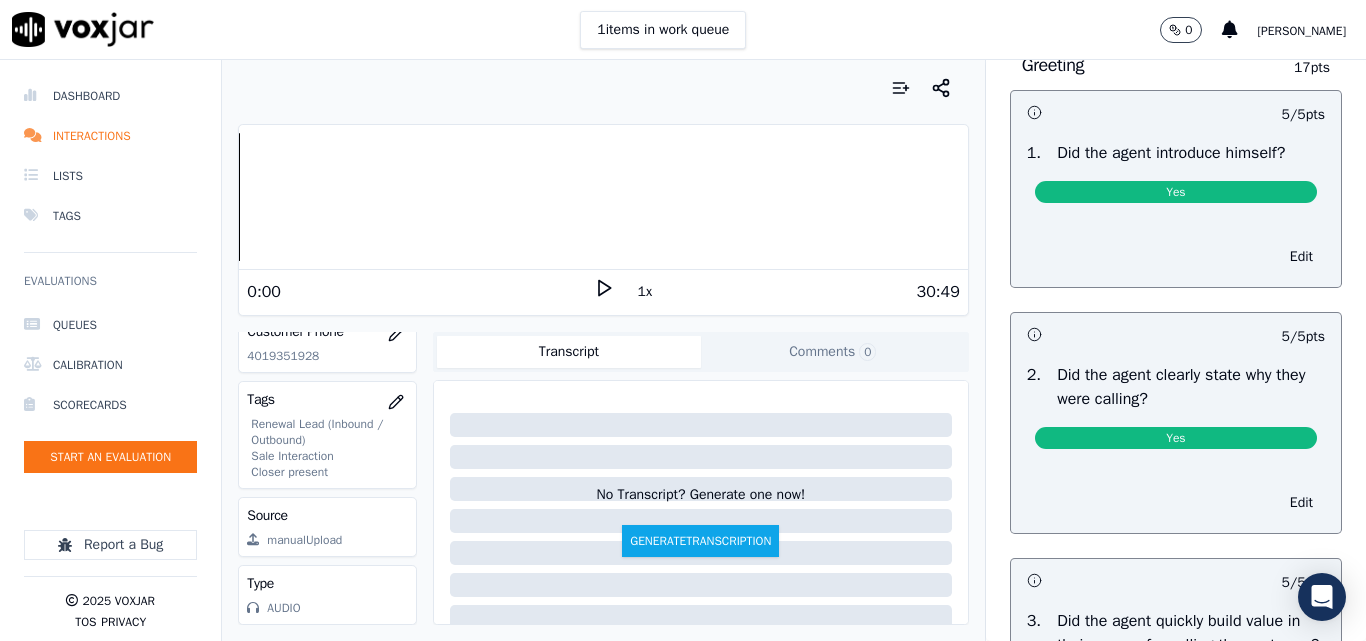 scroll, scrollTop: 0, scrollLeft: 0, axis: both 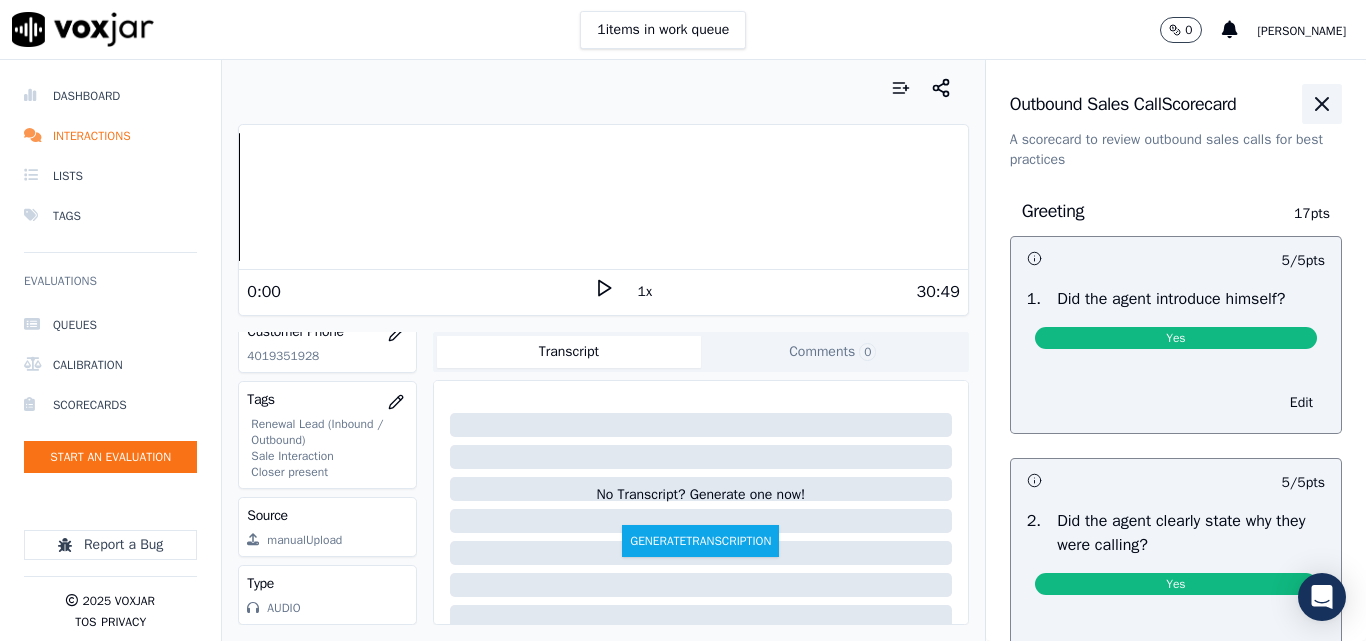 click 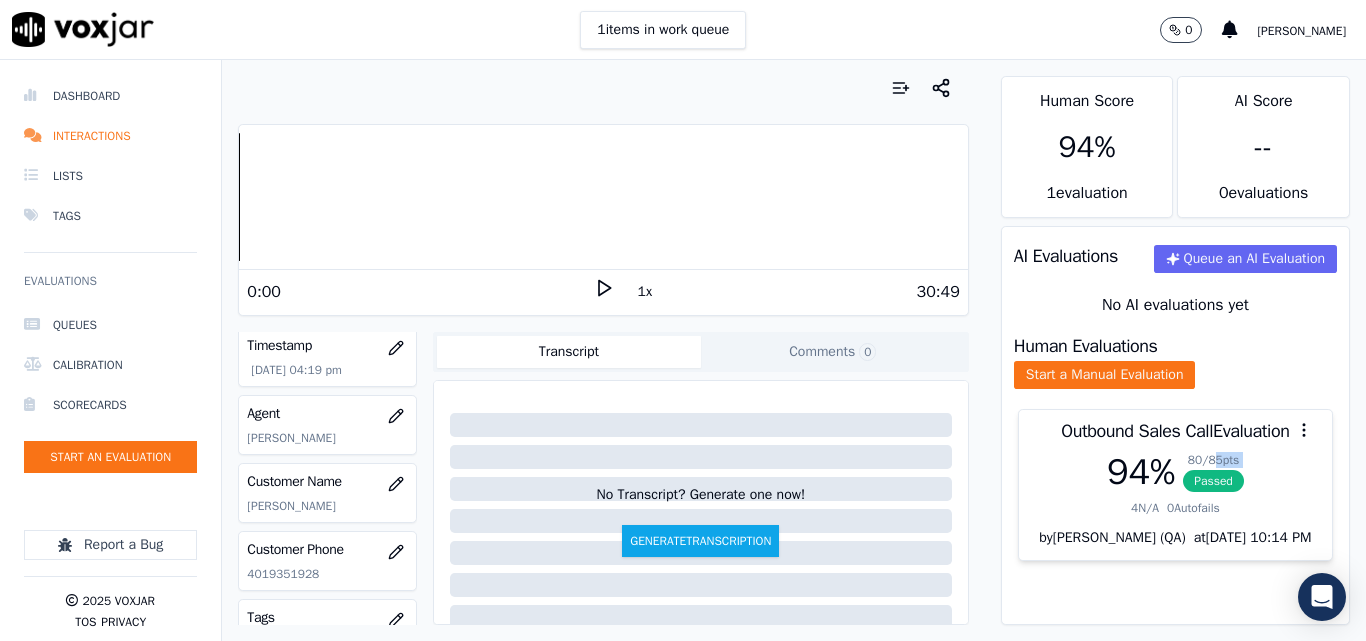 scroll, scrollTop: 220, scrollLeft: 0, axis: vertical 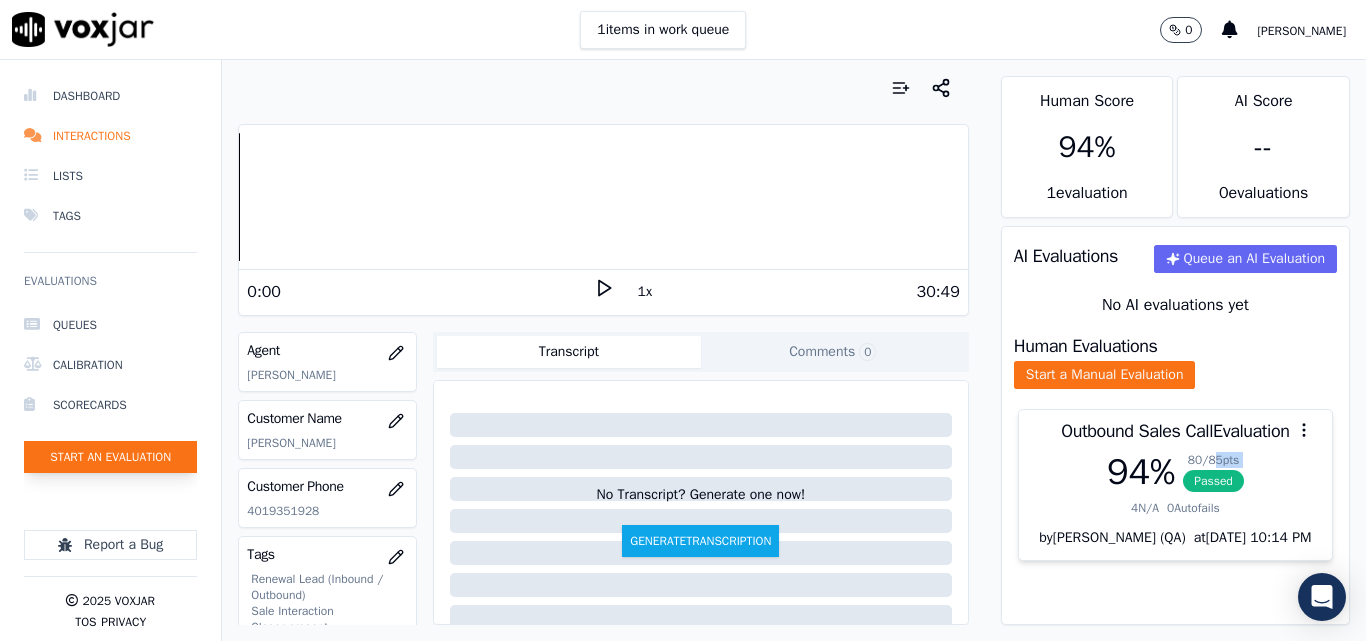 click on "Start an Evaluation" 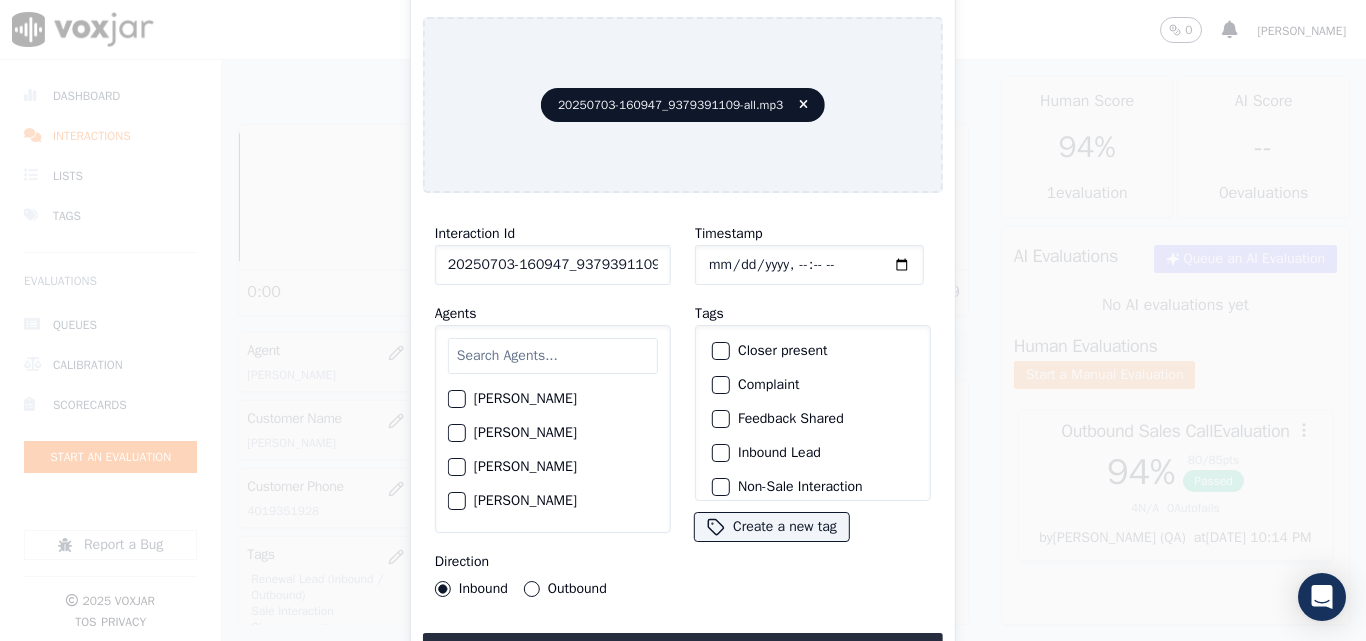 scroll, scrollTop: 0, scrollLeft: 40, axis: horizontal 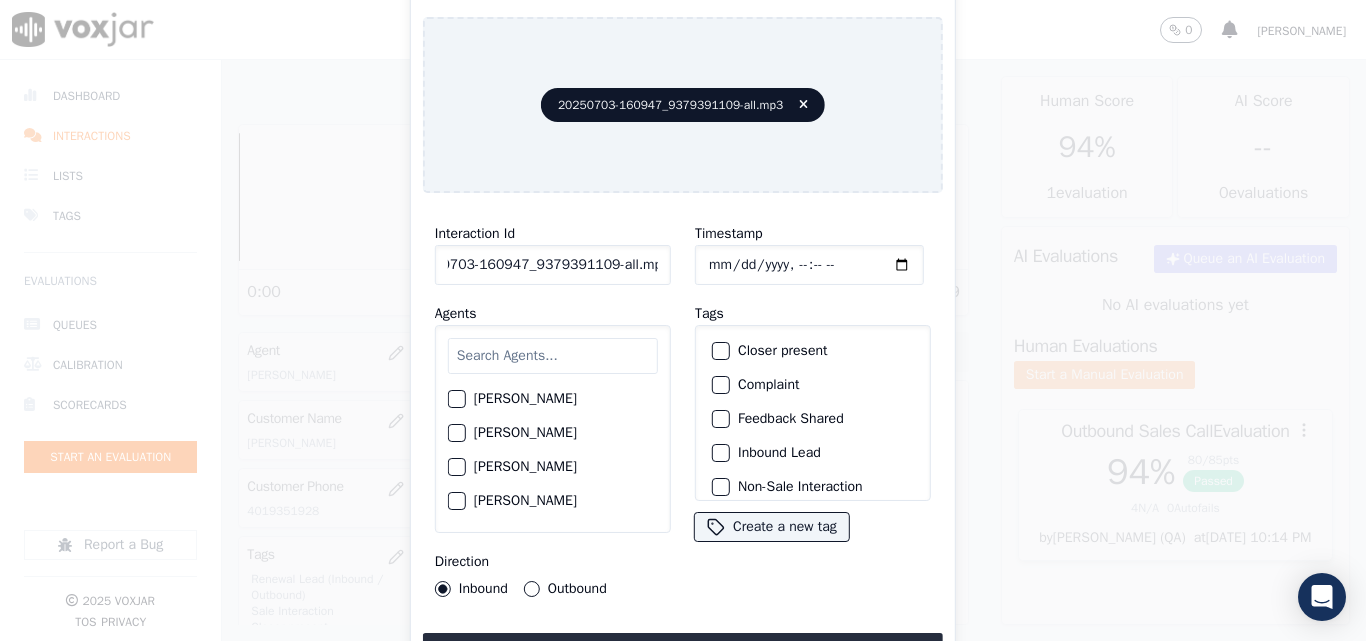 drag, startPoint x: 638, startPoint y: 259, endPoint x: 793, endPoint y: 274, distance: 155.72412 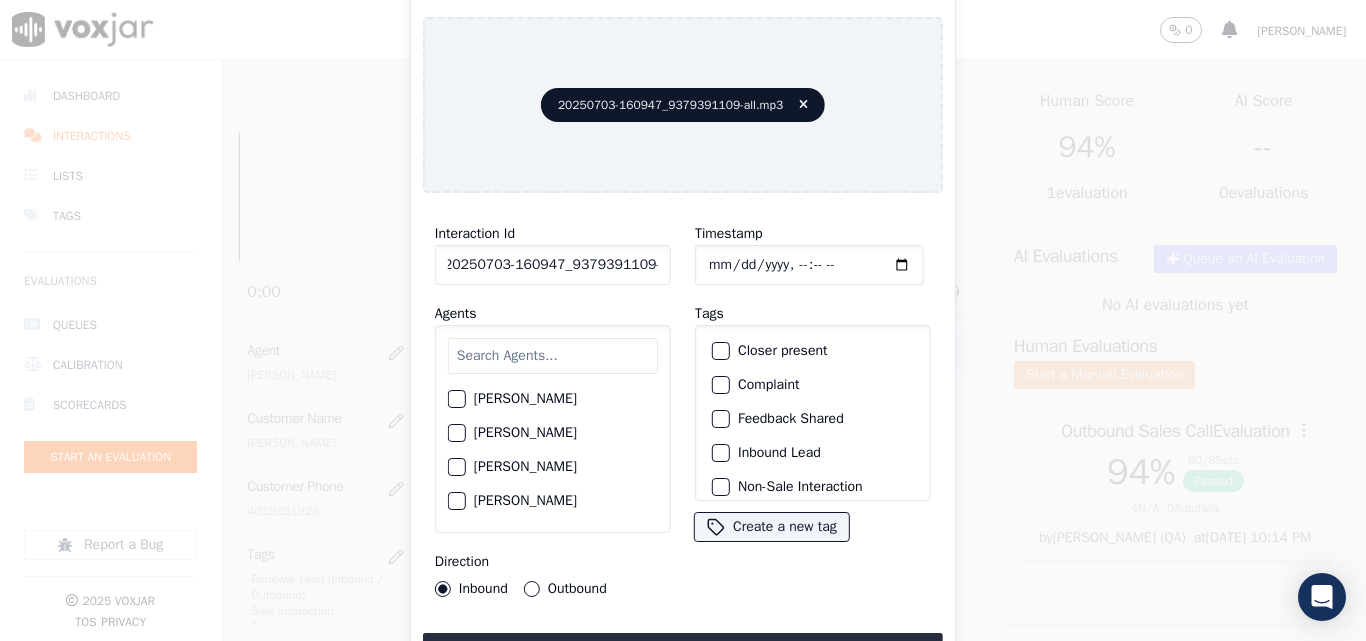scroll, scrollTop: 0, scrollLeft: 11, axis: horizontal 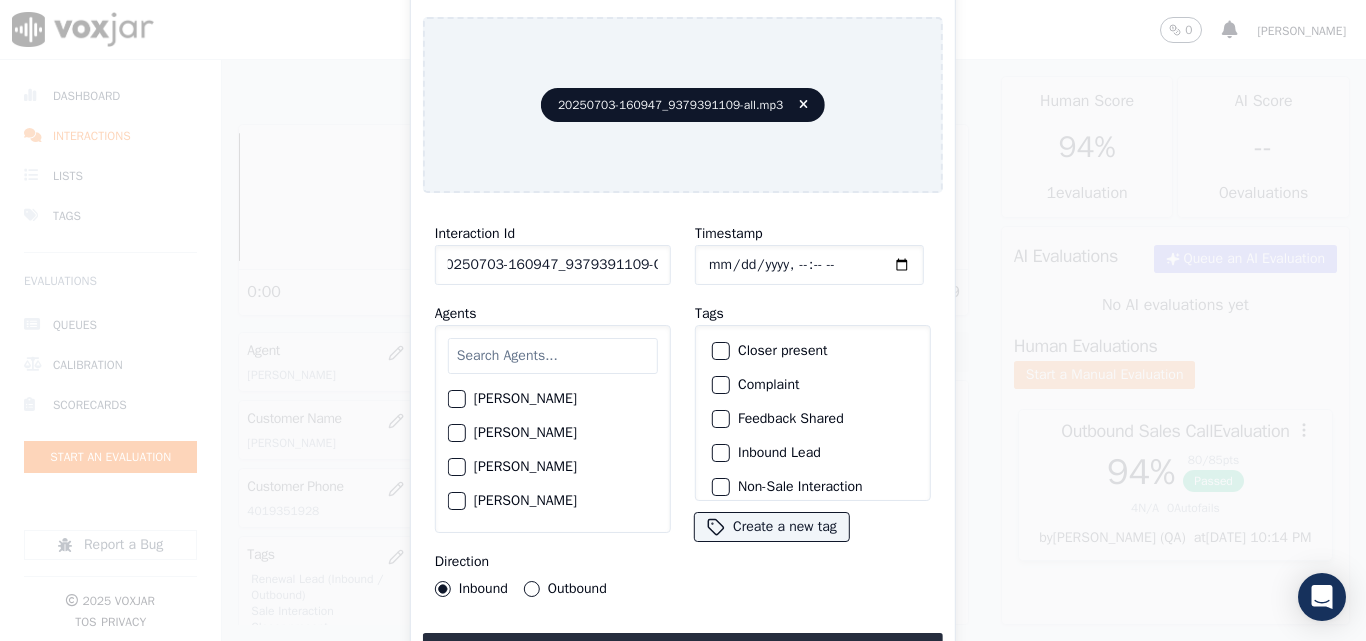 type on "20250703-160947_9379391109-C1" 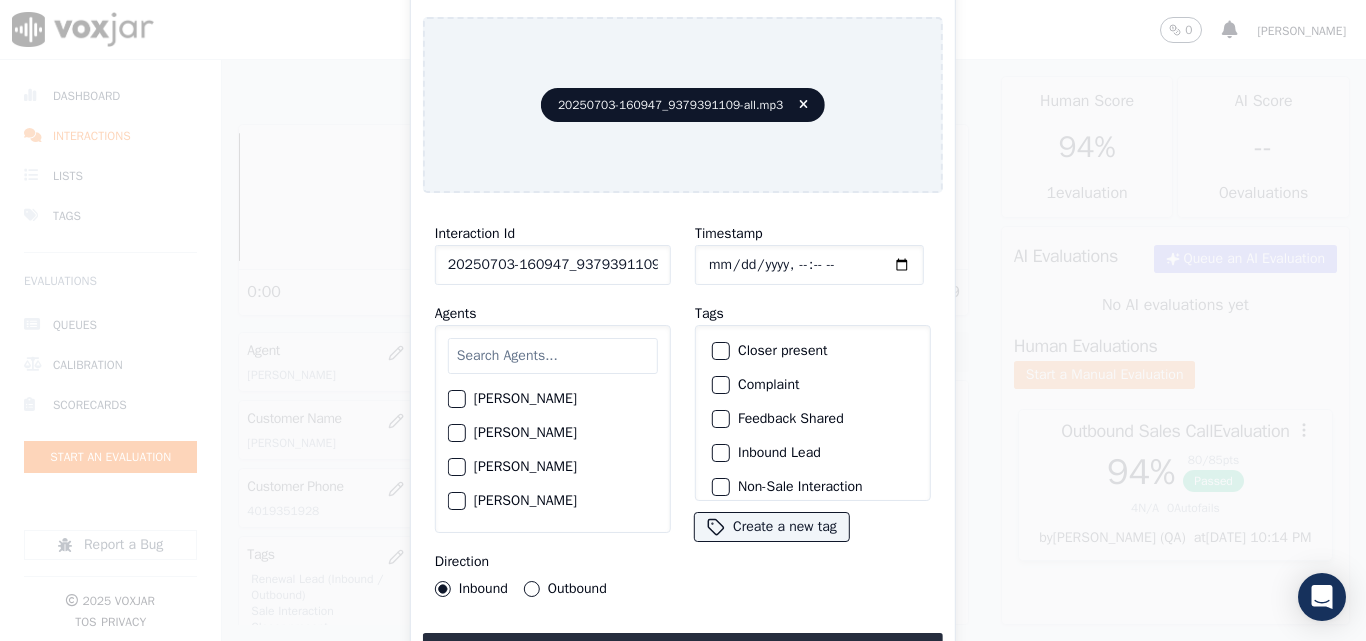 type on "[DATE]T16:48" 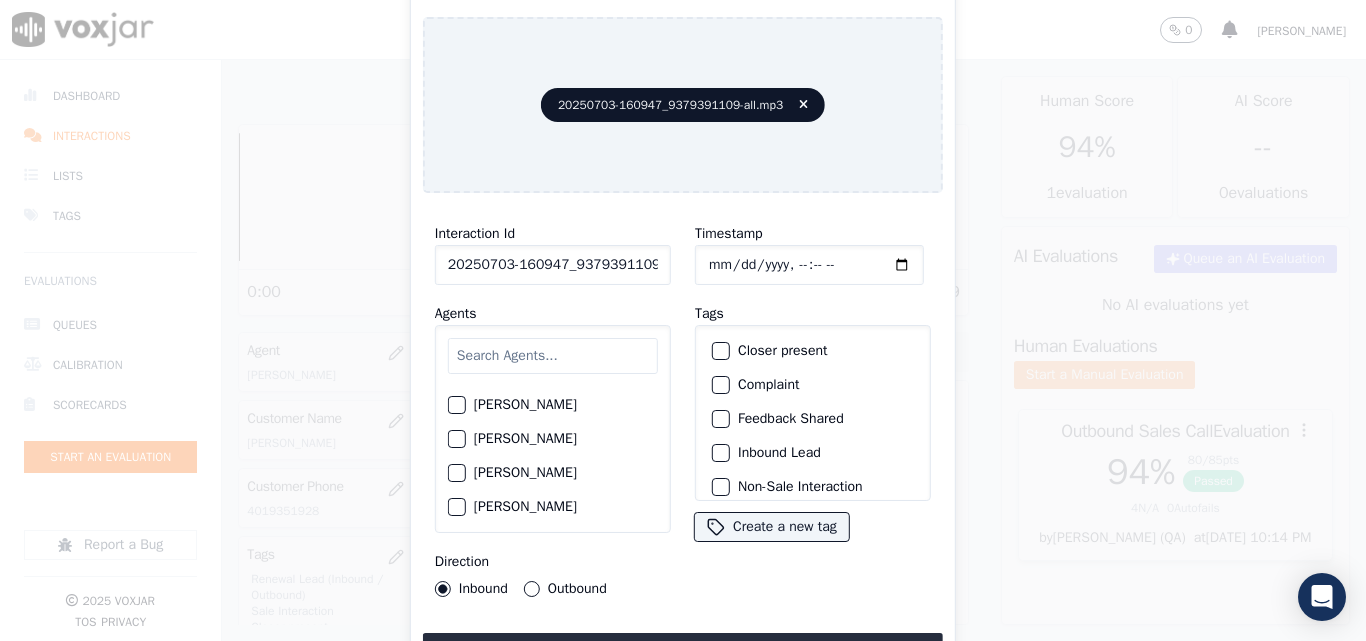 scroll, scrollTop: 400, scrollLeft: 0, axis: vertical 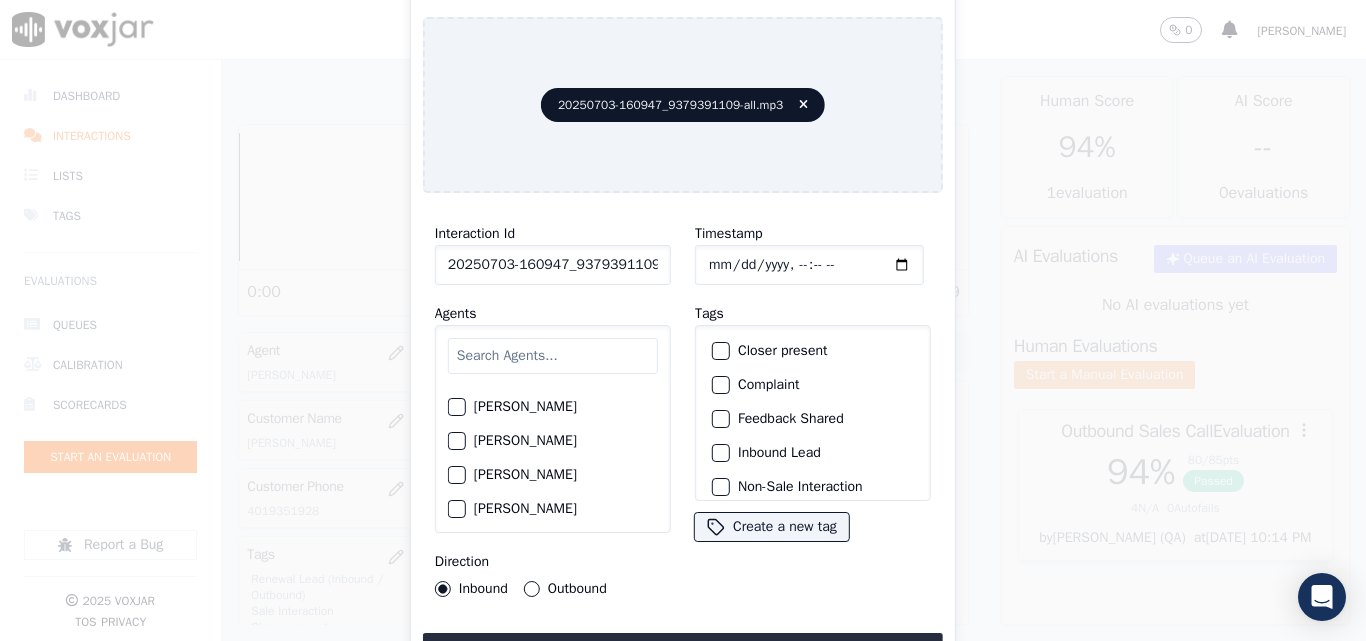 click on "[PERSON_NAME]" 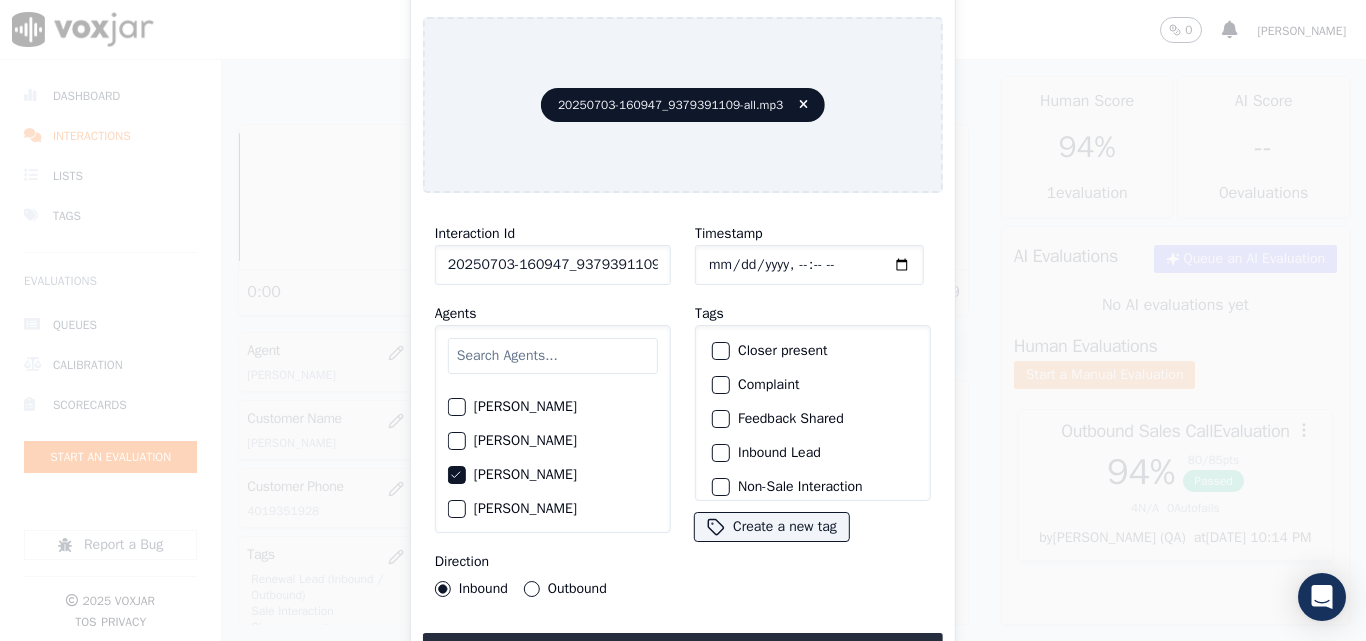click on "Outbound" at bounding box center (532, 589) 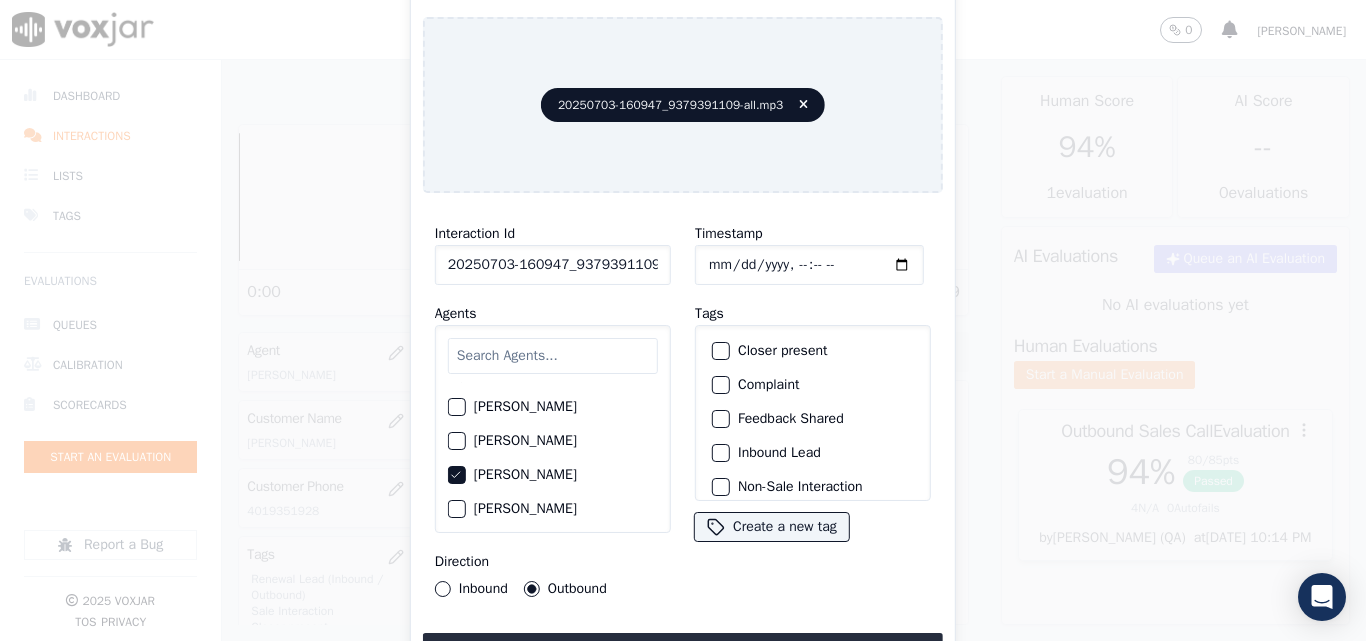 click on "Inbound" 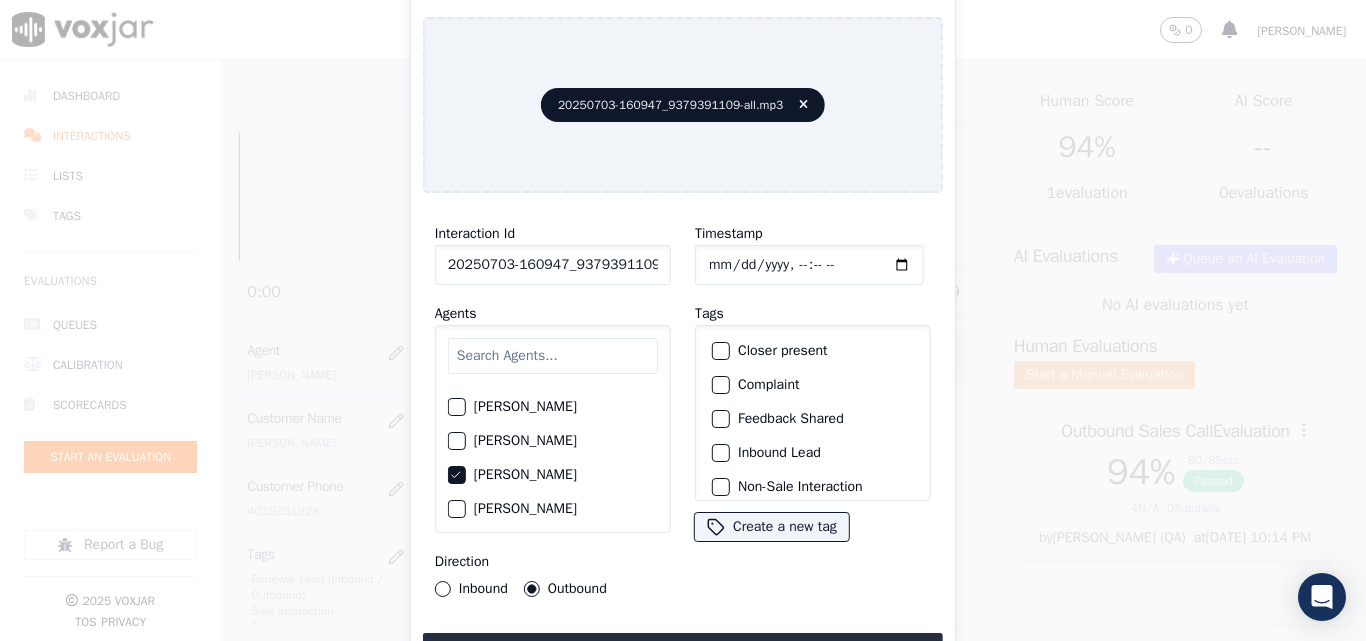 click on "Inbound" at bounding box center (443, 589) 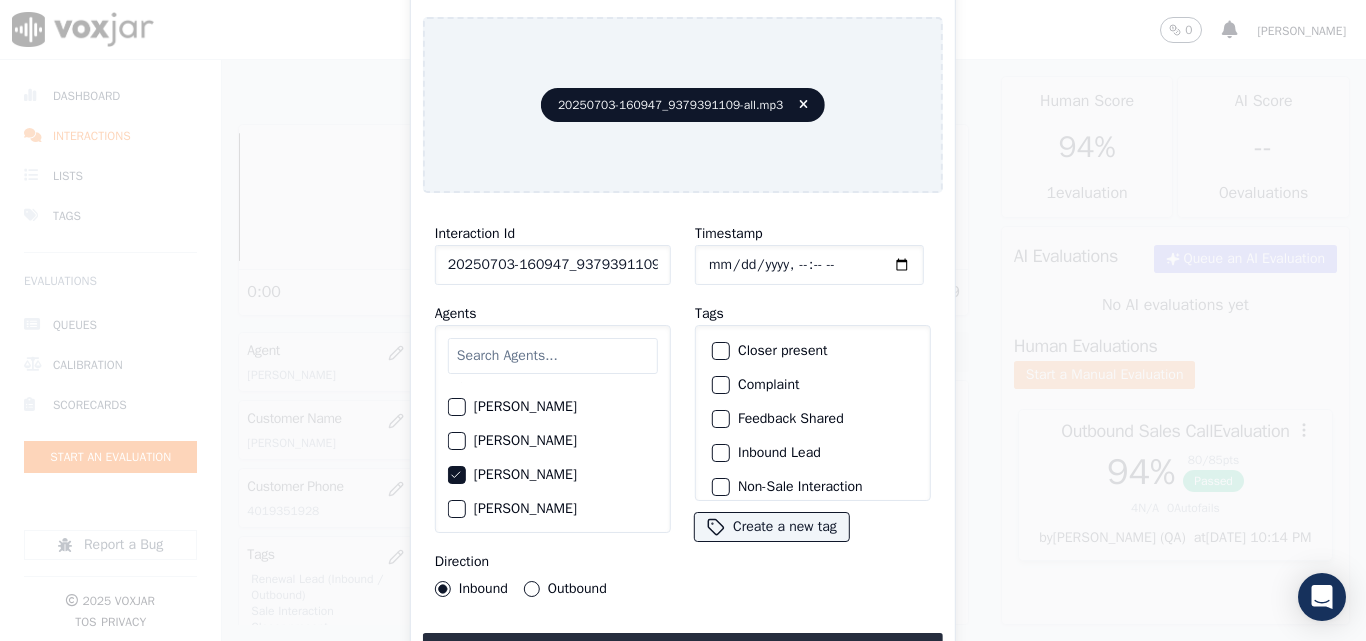 click on "Closer present" 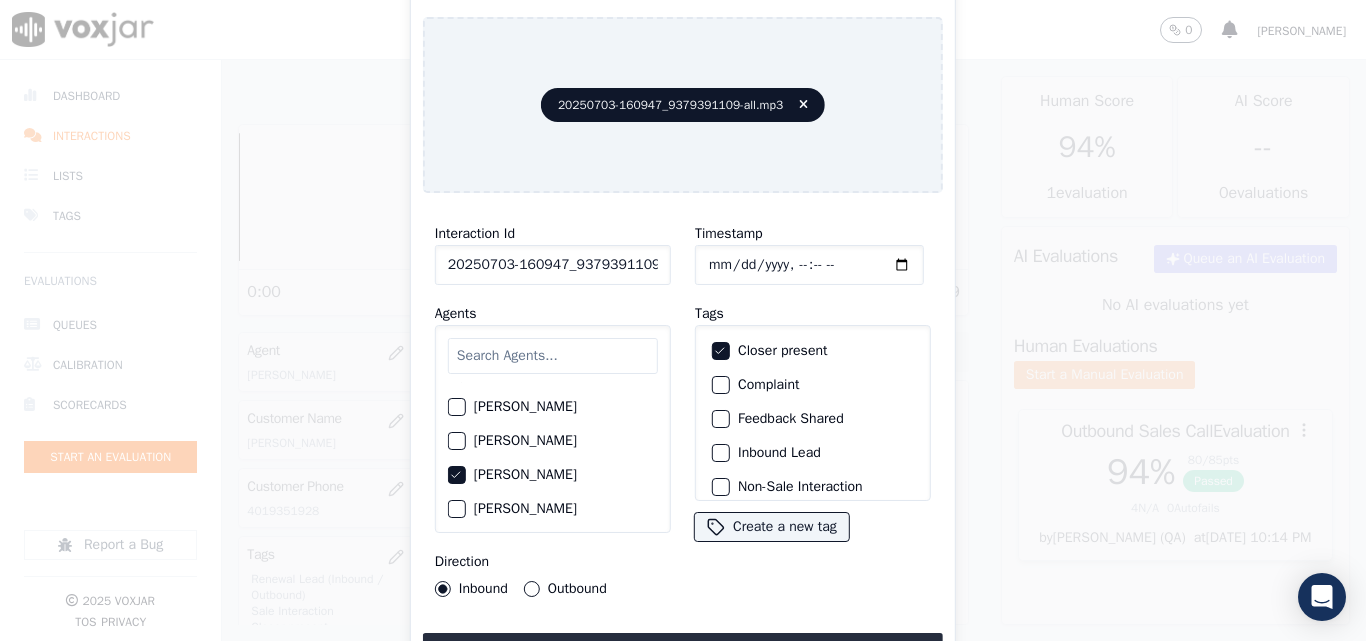 click on "Inbound Lead" 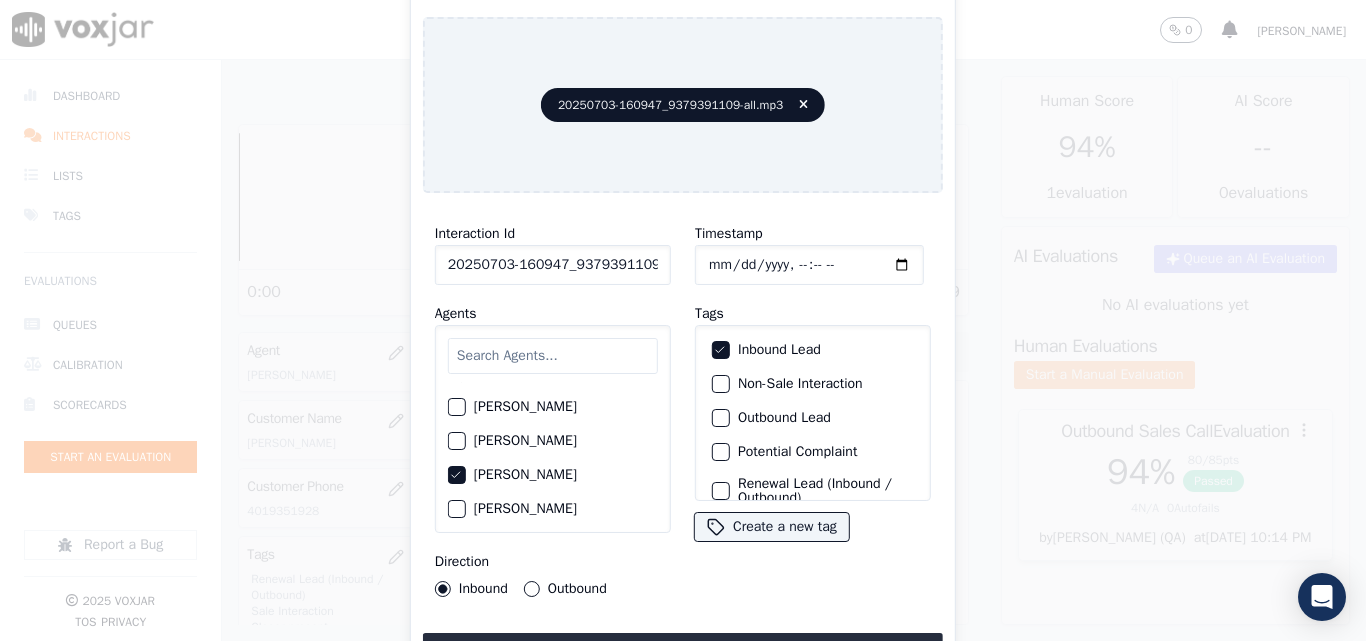 scroll, scrollTop: 173, scrollLeft: 0, axis: vertical 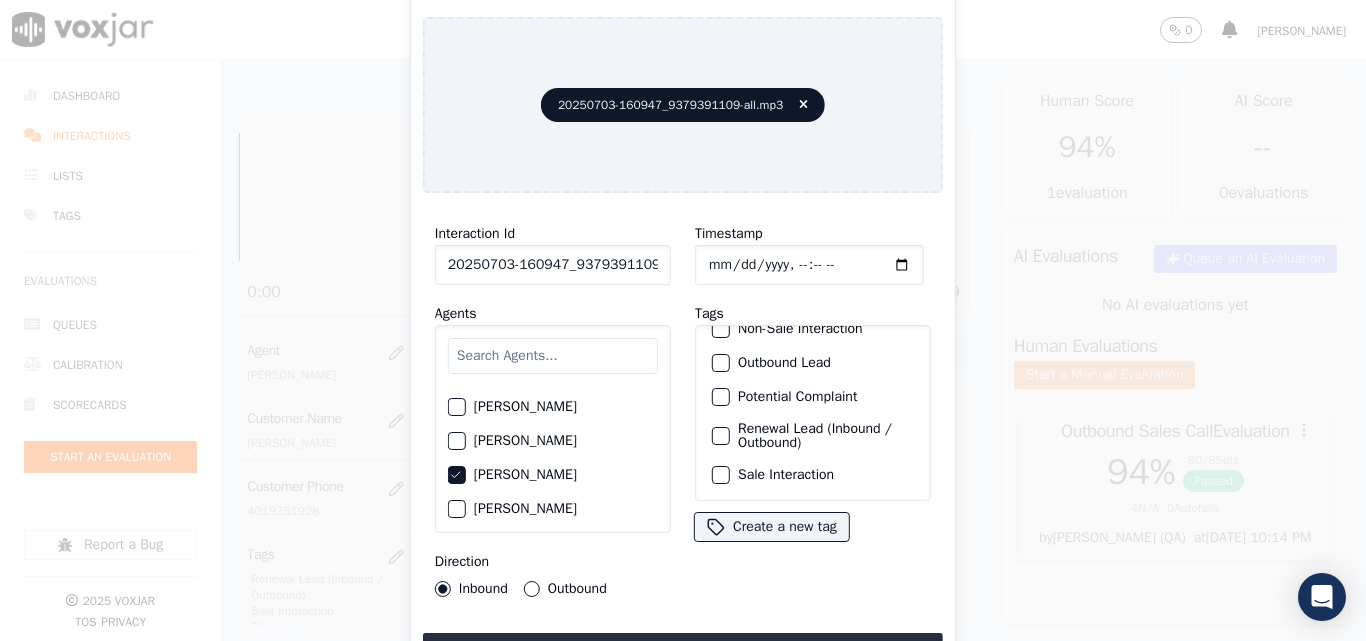 click on "Sale Interaction" 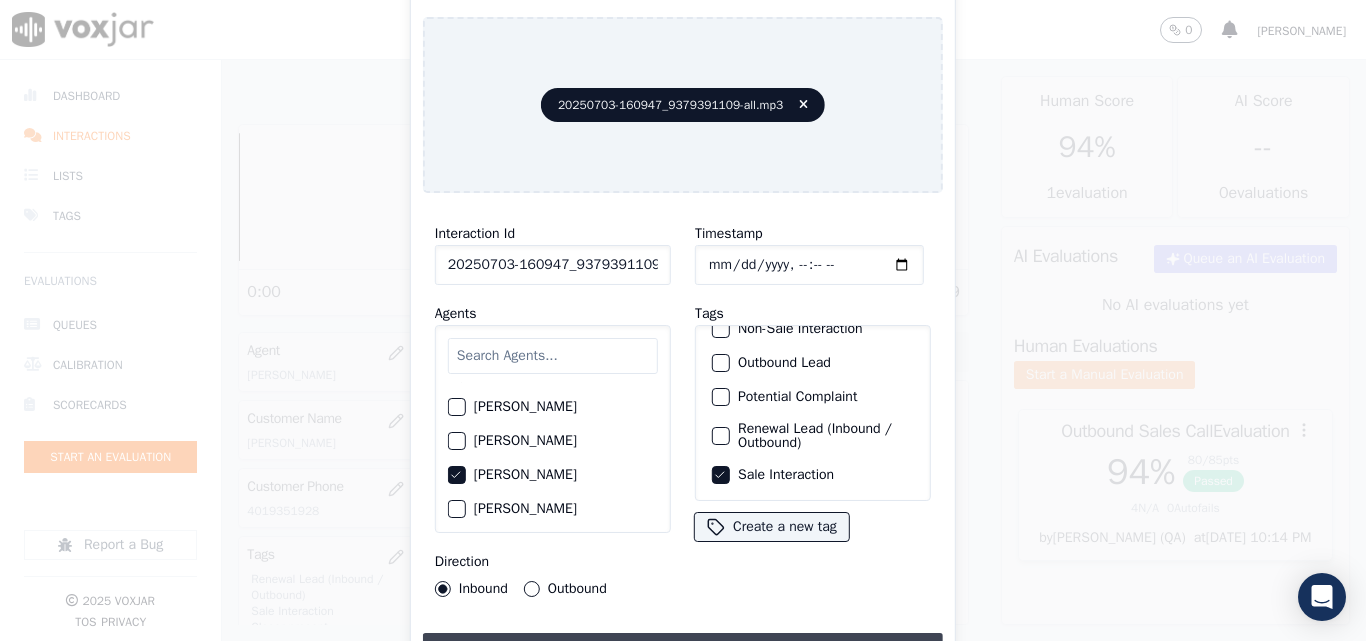 click on "Upload interaction to start evaluation" at bounding box center [683, 651] 